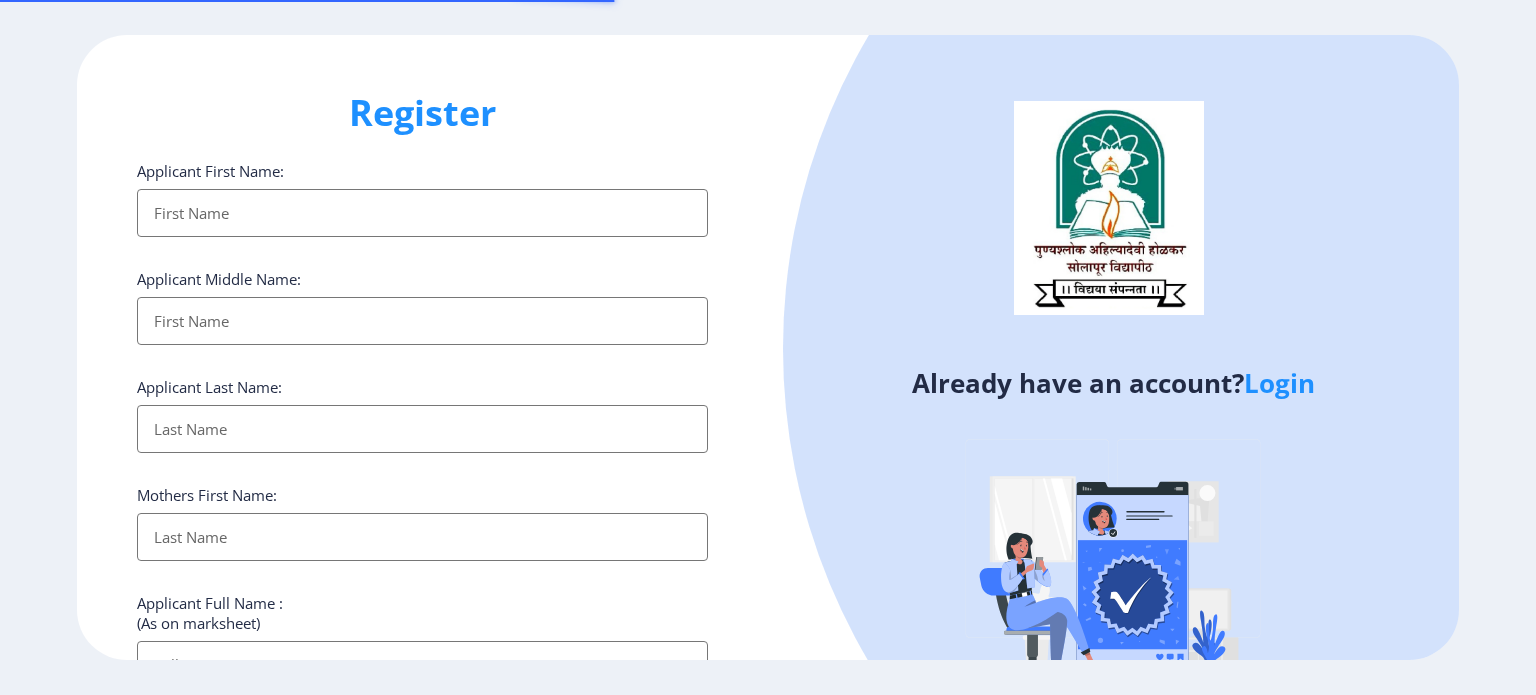 select 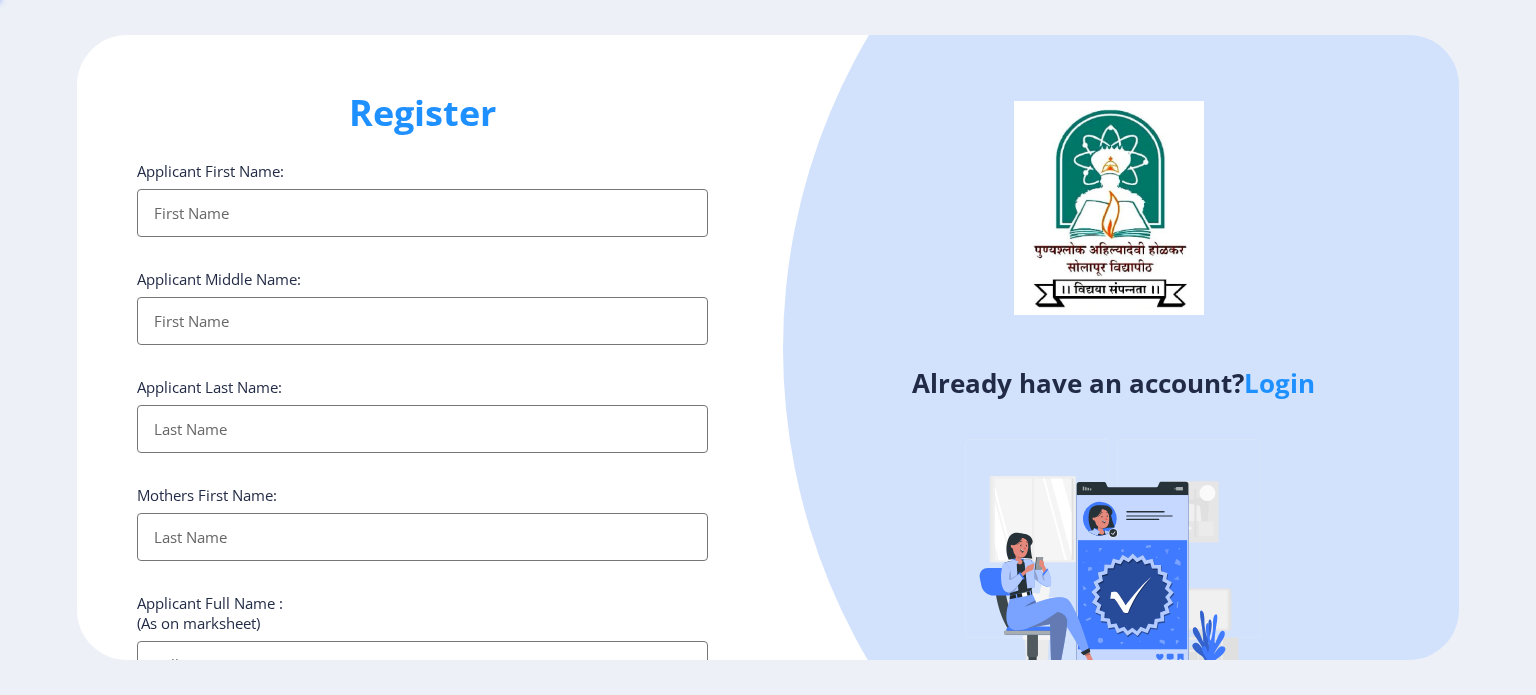 scroll, scrollTop: 0, scrollLeft: 0, axis: both 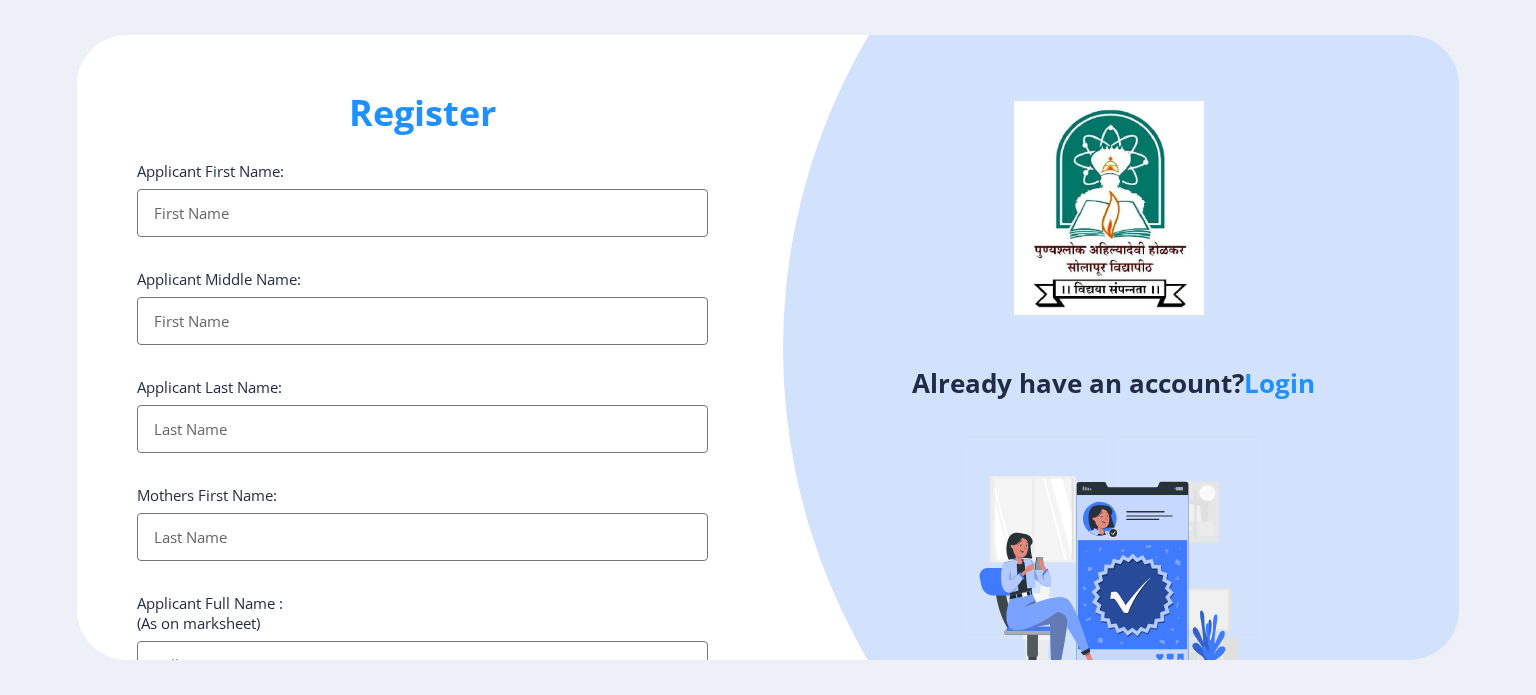 click on "Applicant First Name:" at bounding box center [422, 213] 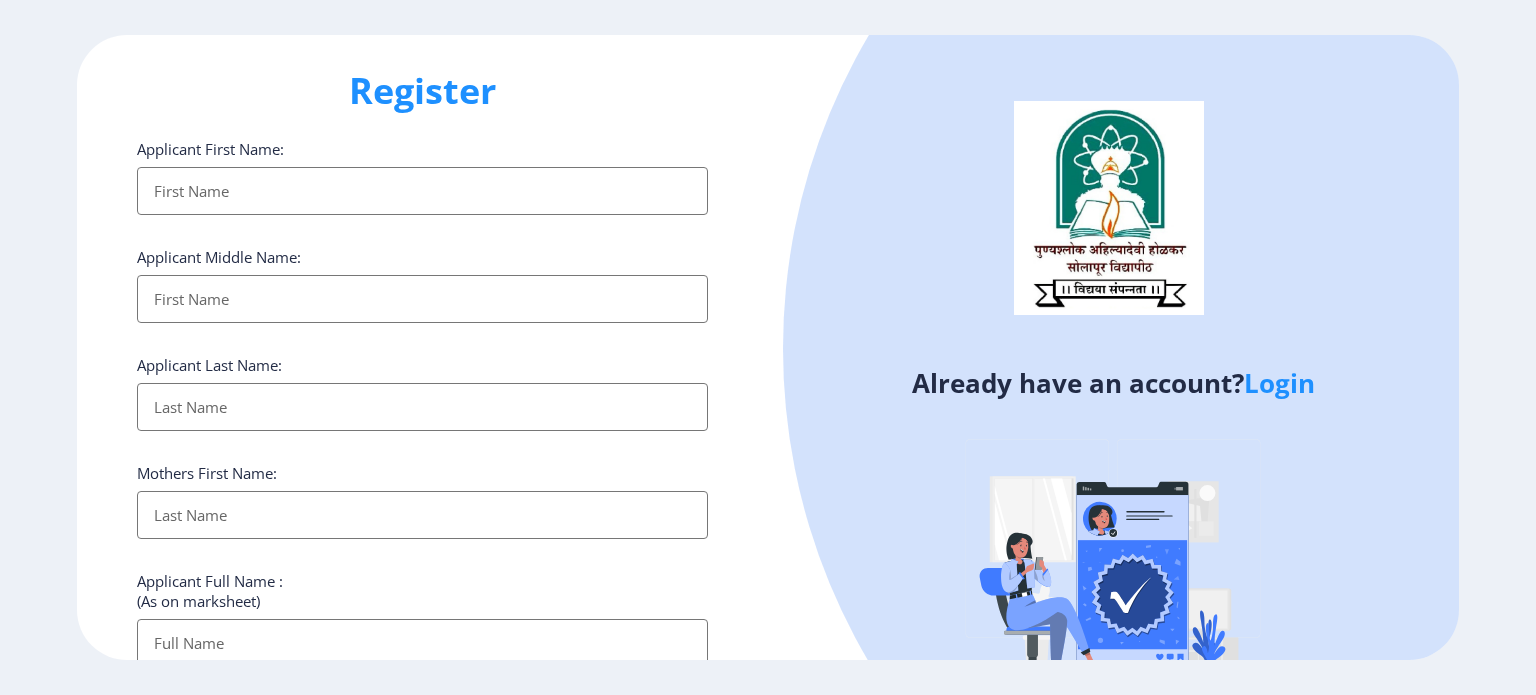 scroll, scrollTop: 0, scrollLeft: 0, axis: both 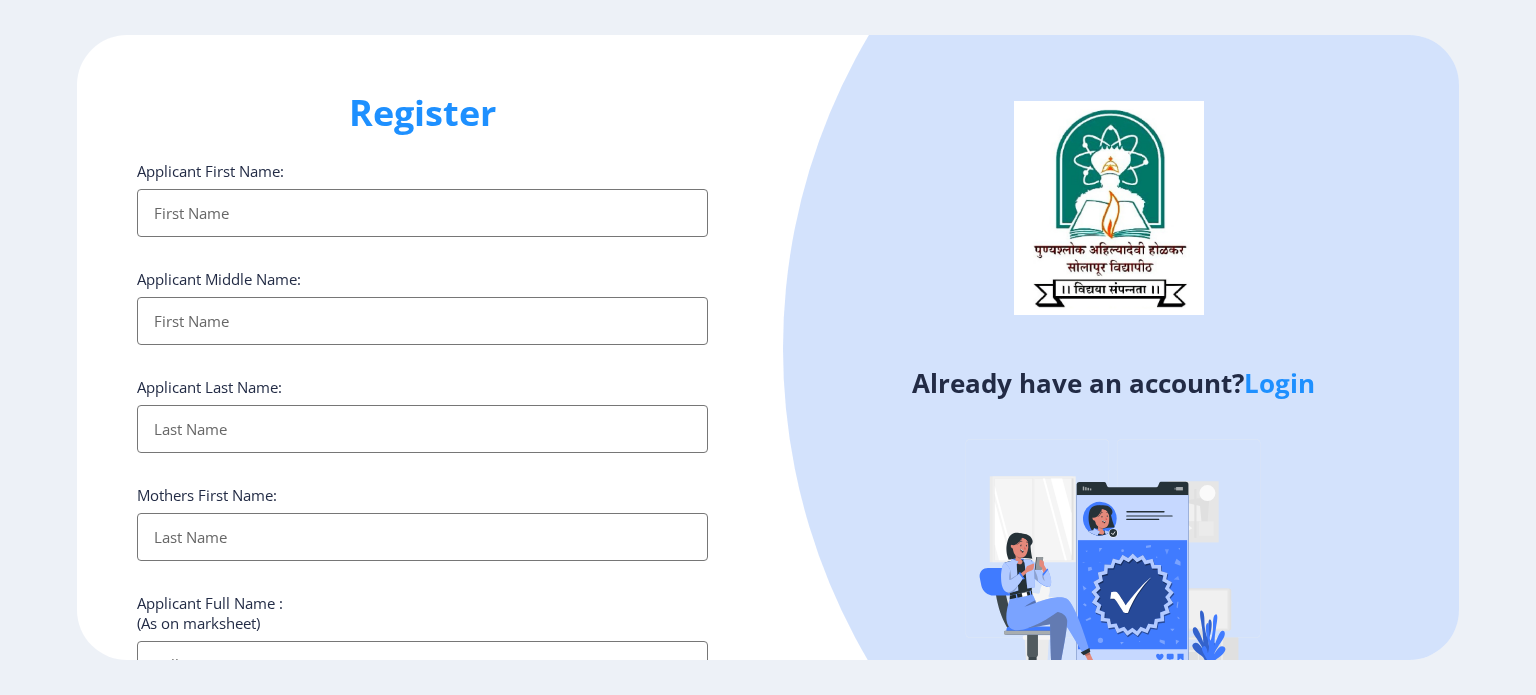 type on "R" 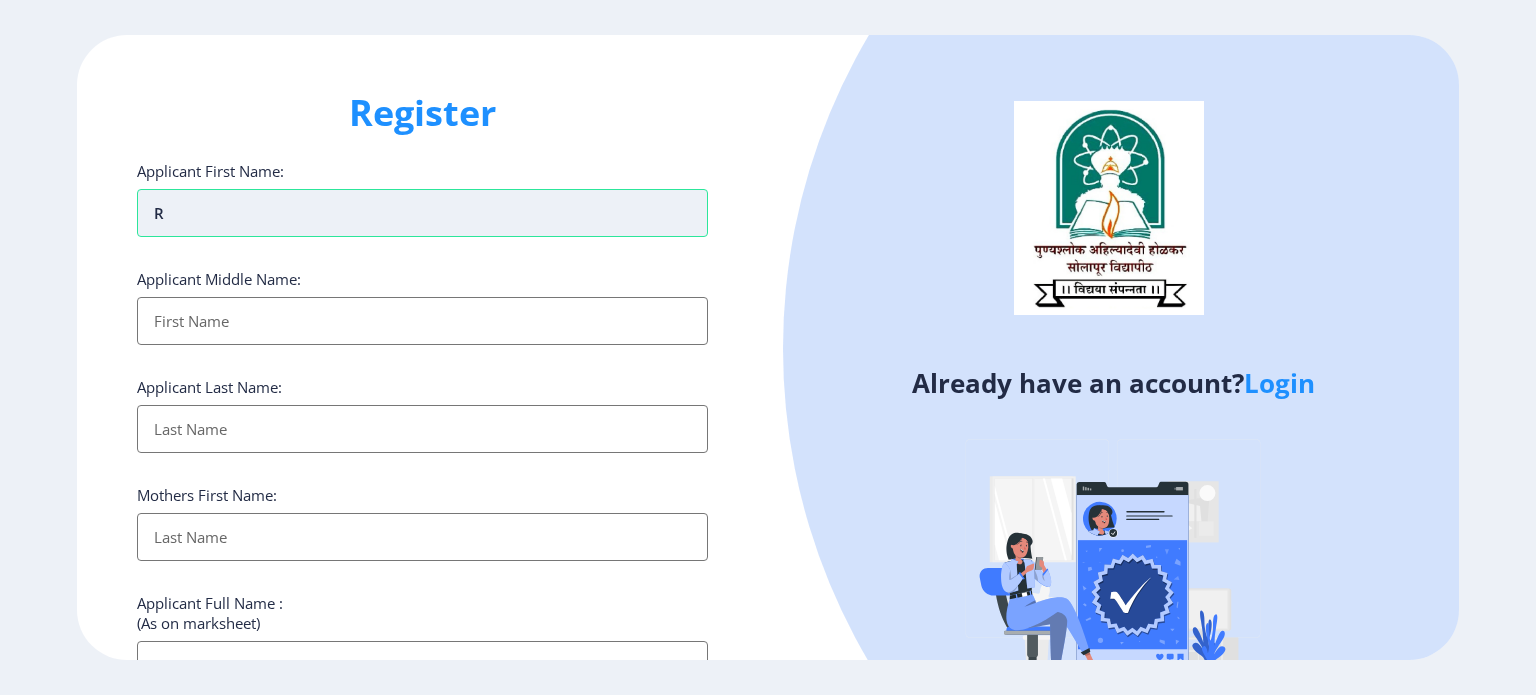 click on "R" at bounding box center (422, 213) 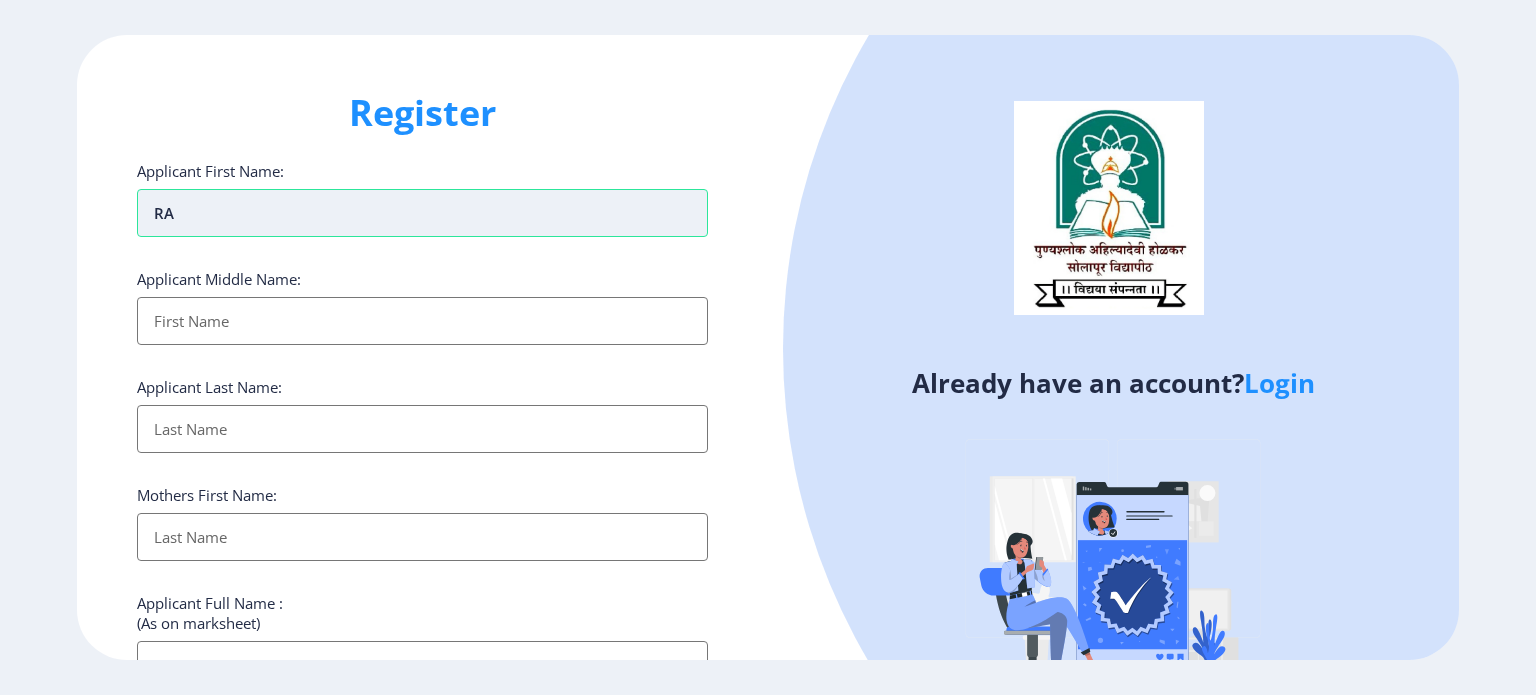 type on "RAJ" 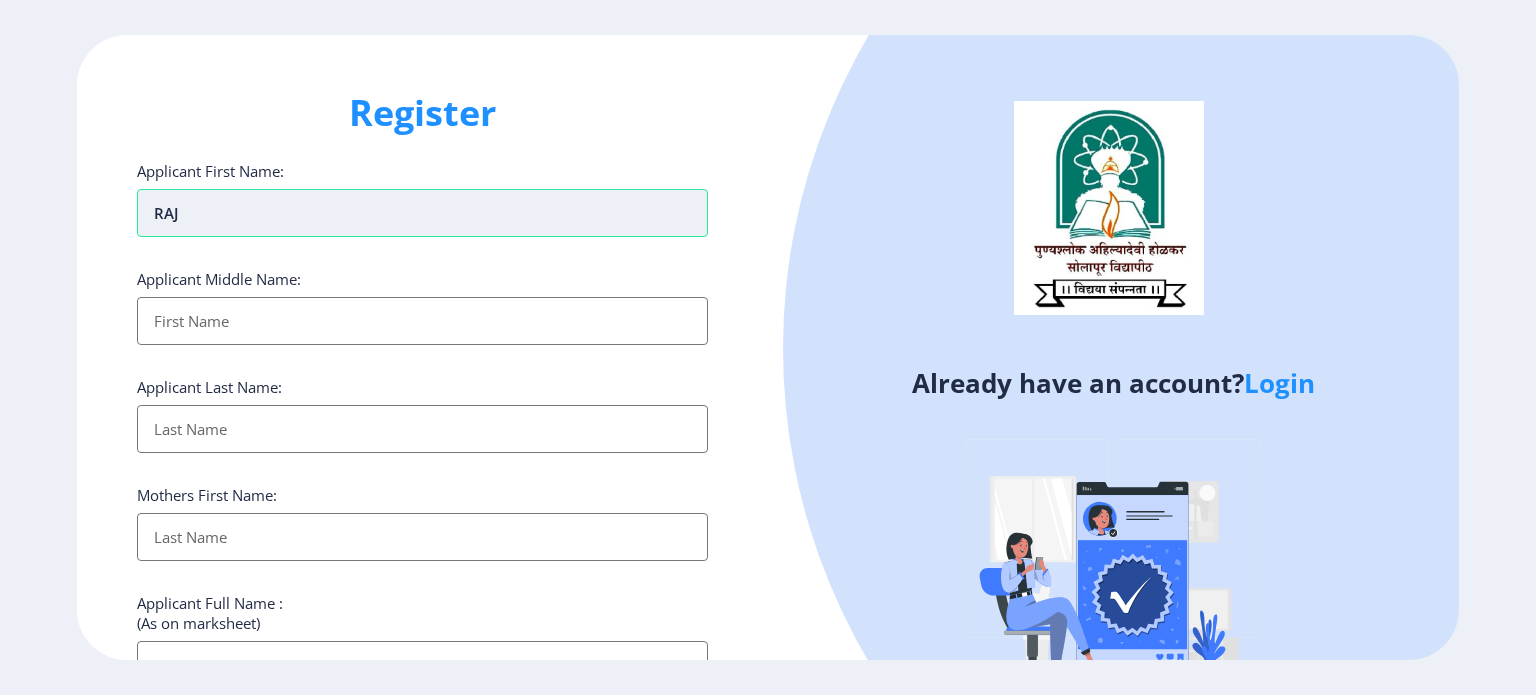 type on "RAJA" 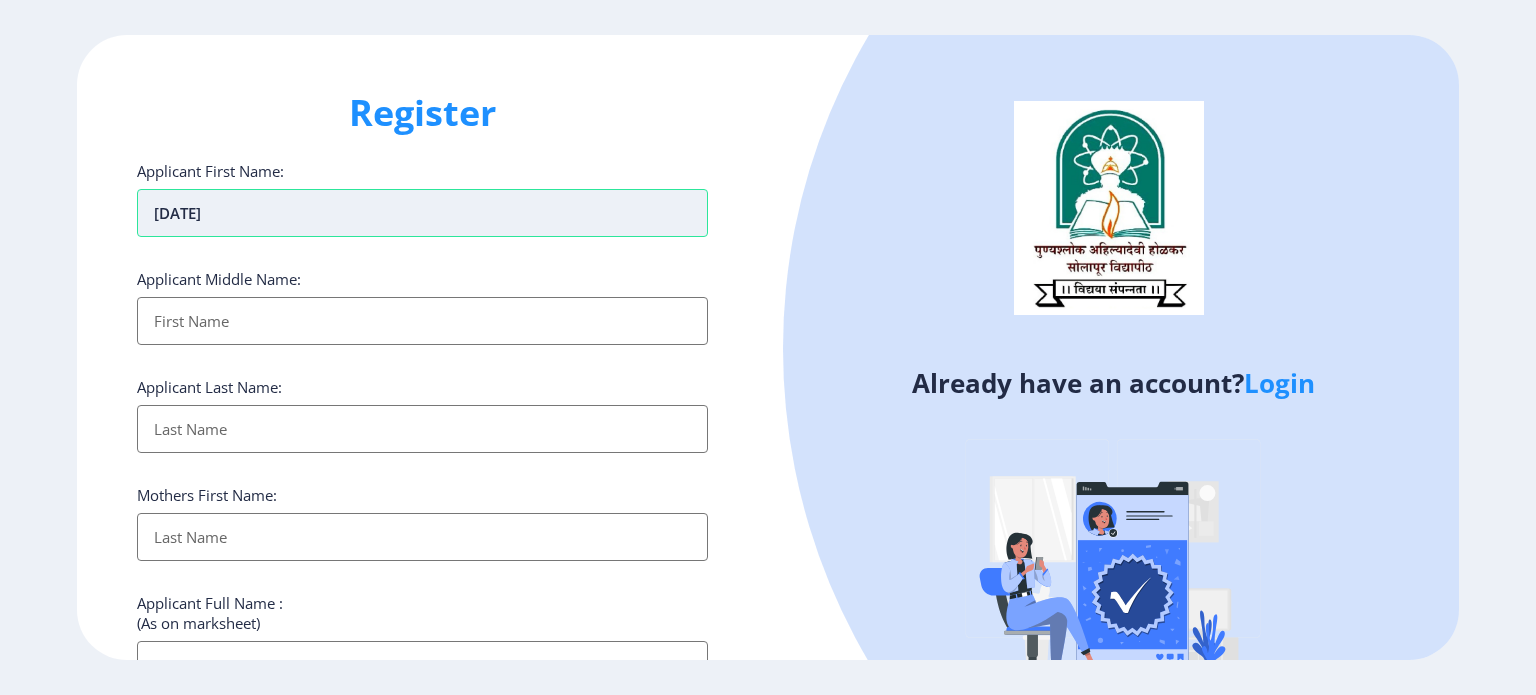 type on "RAJAS" 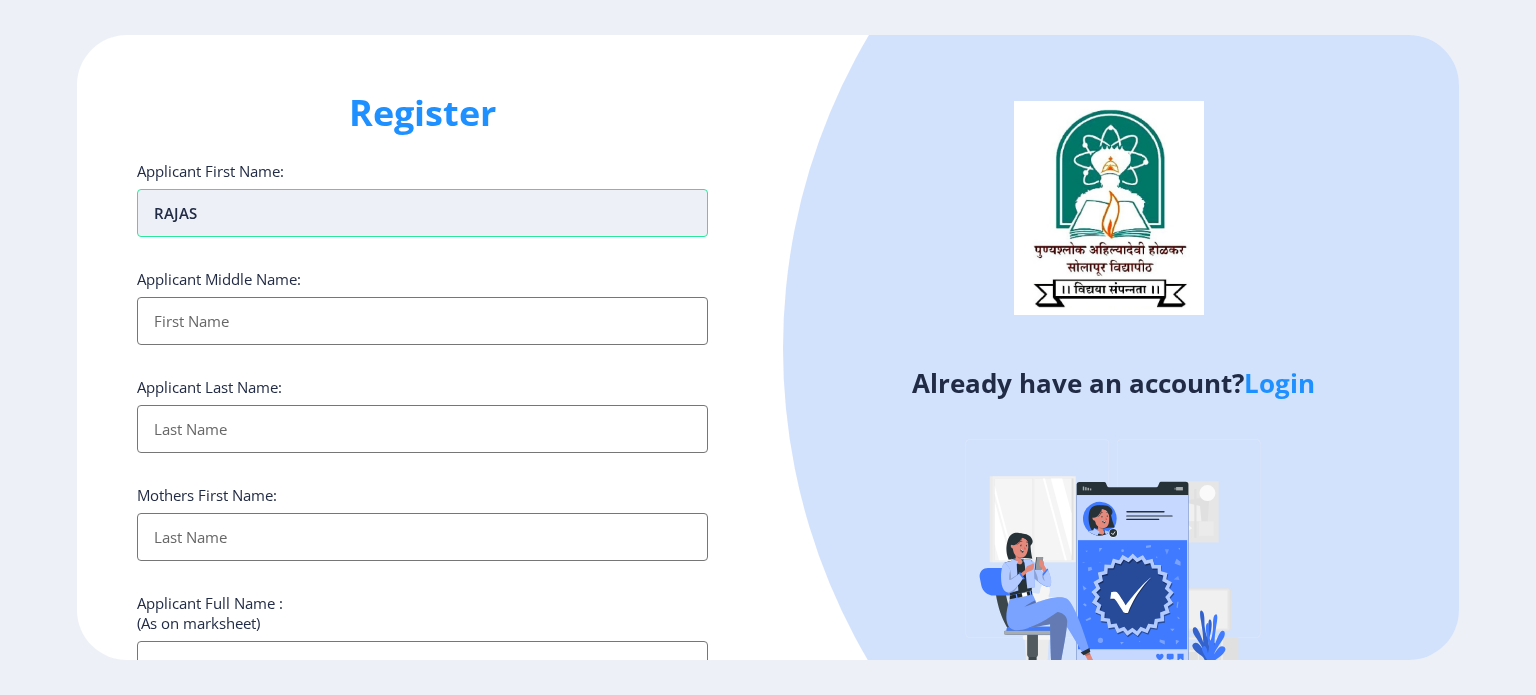 type on "RAJASG" 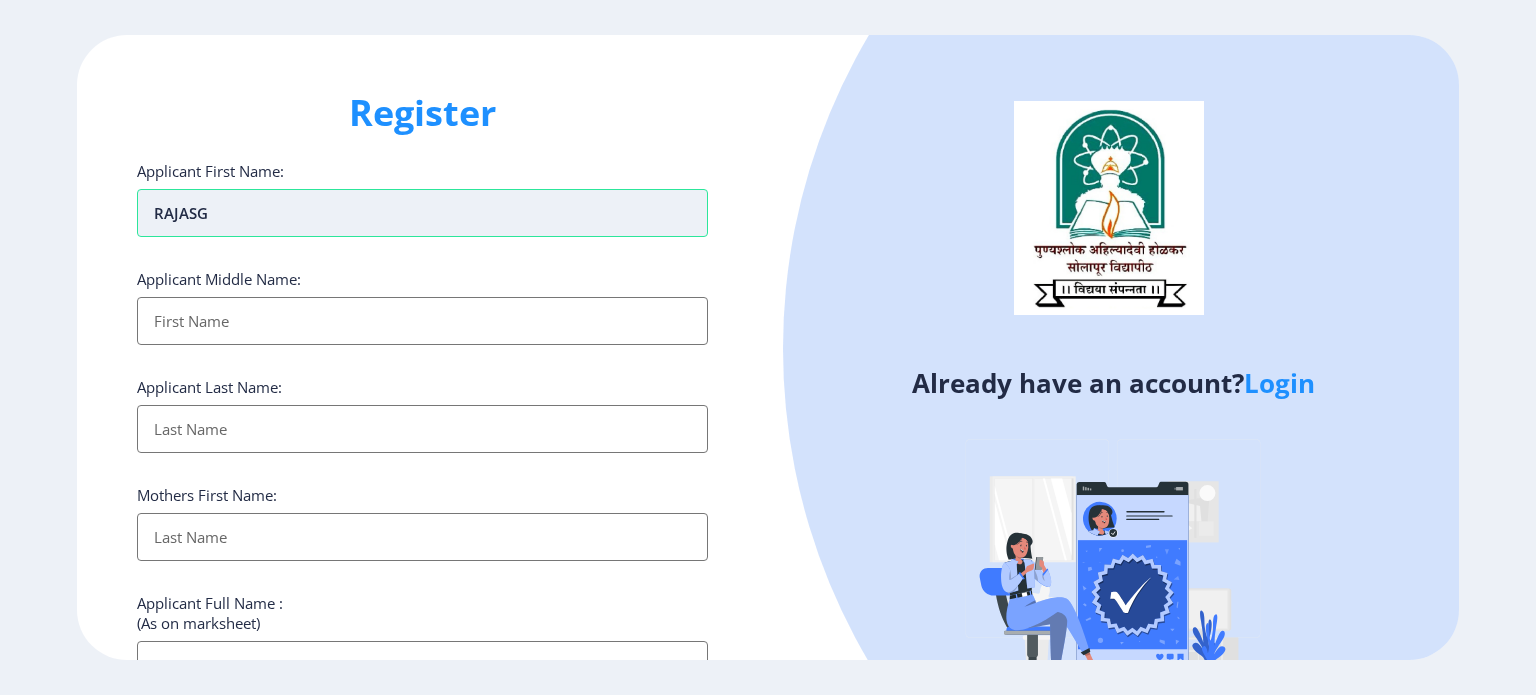 type on "RAJASGR" 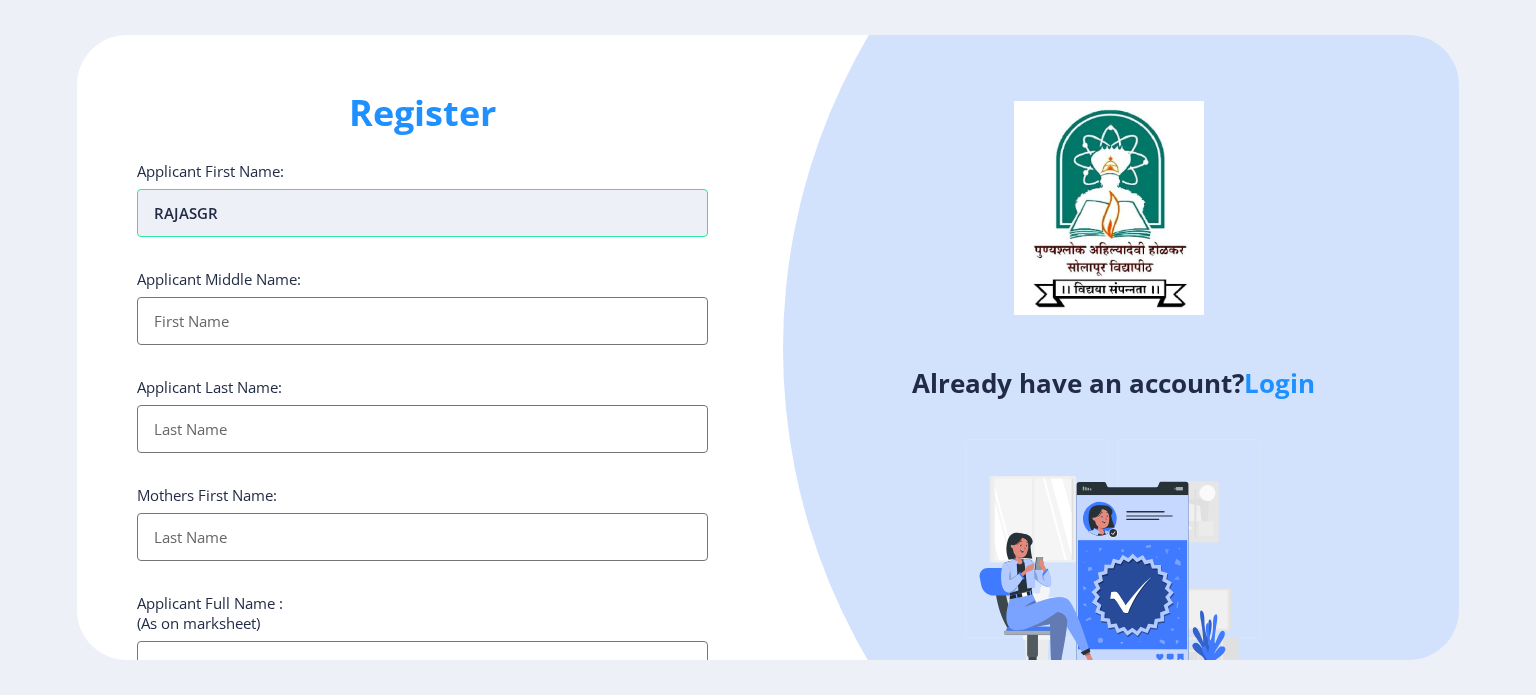 type on "RAJASGRE" 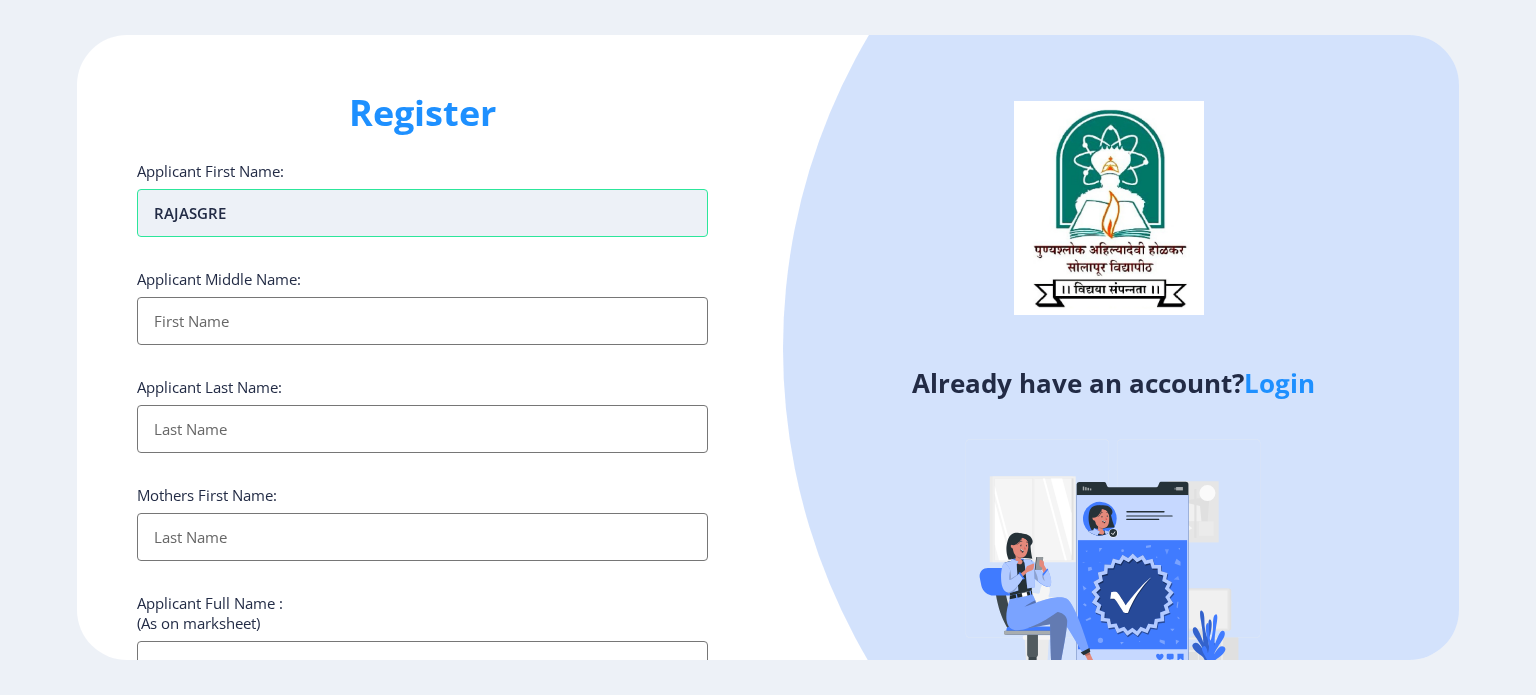 type on "RAJASGREE" 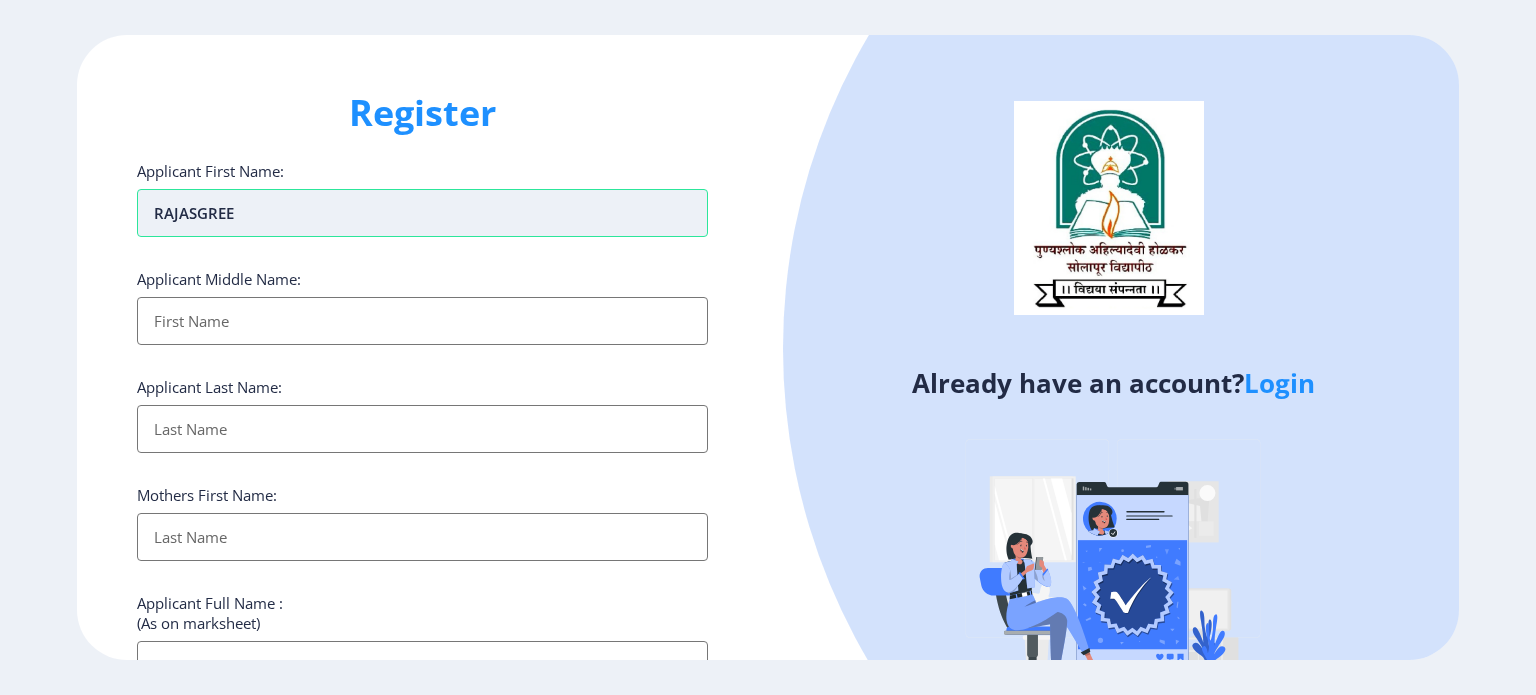 type on "RAJASGREE" 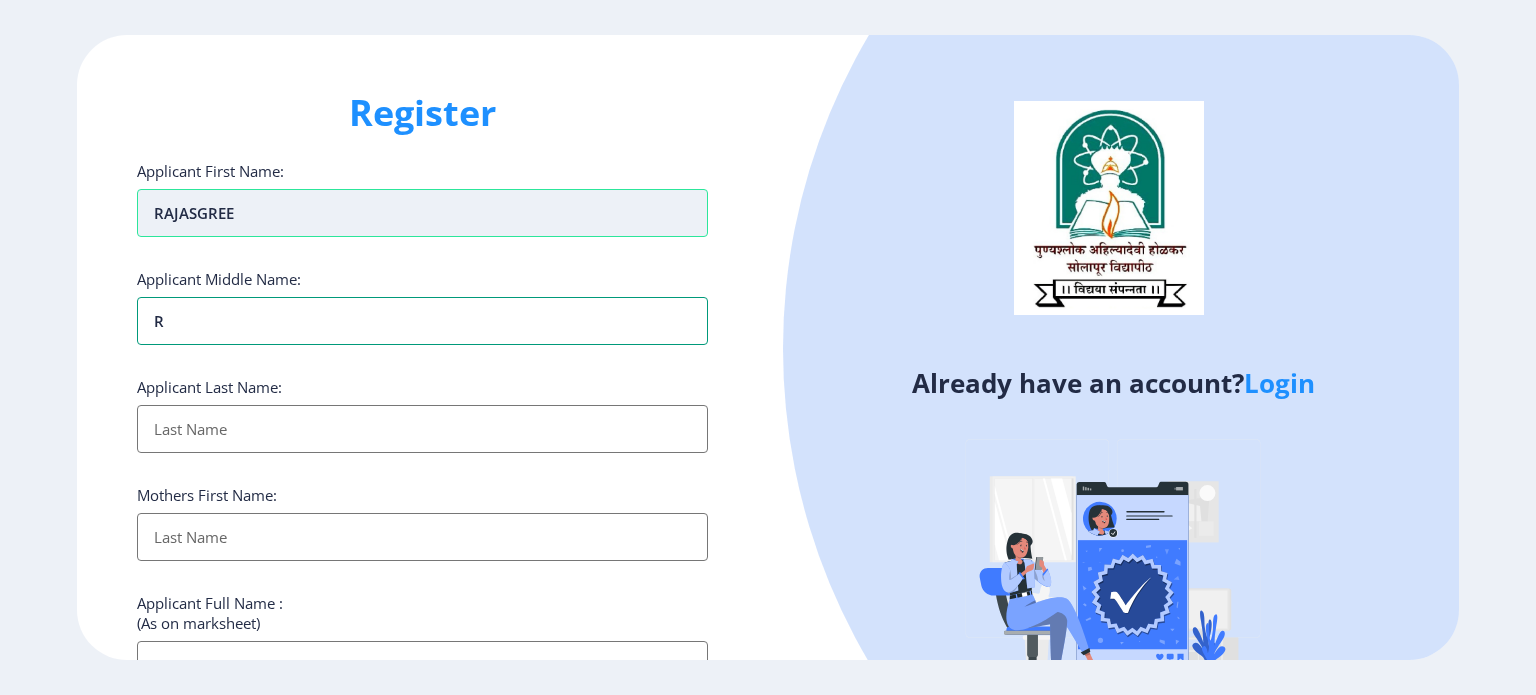type on "RA" 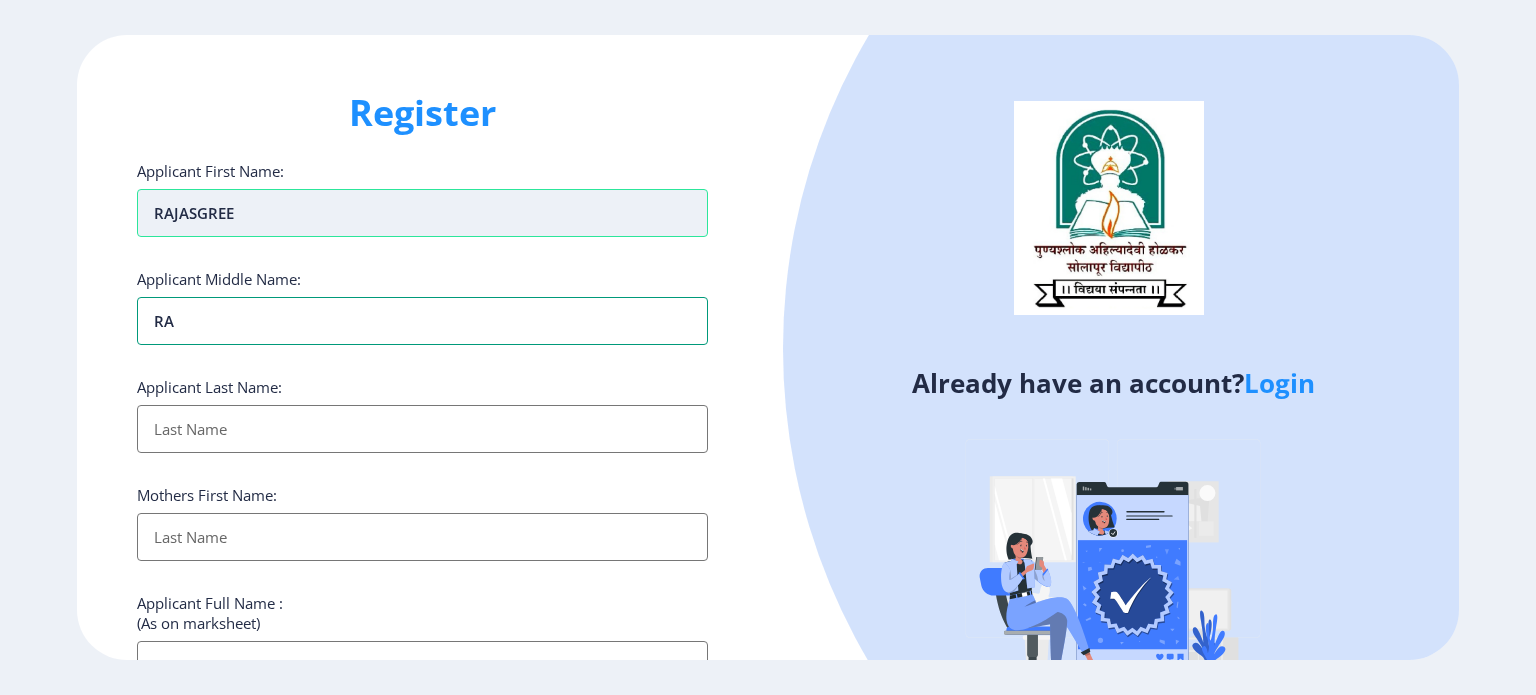 type on "RAM" 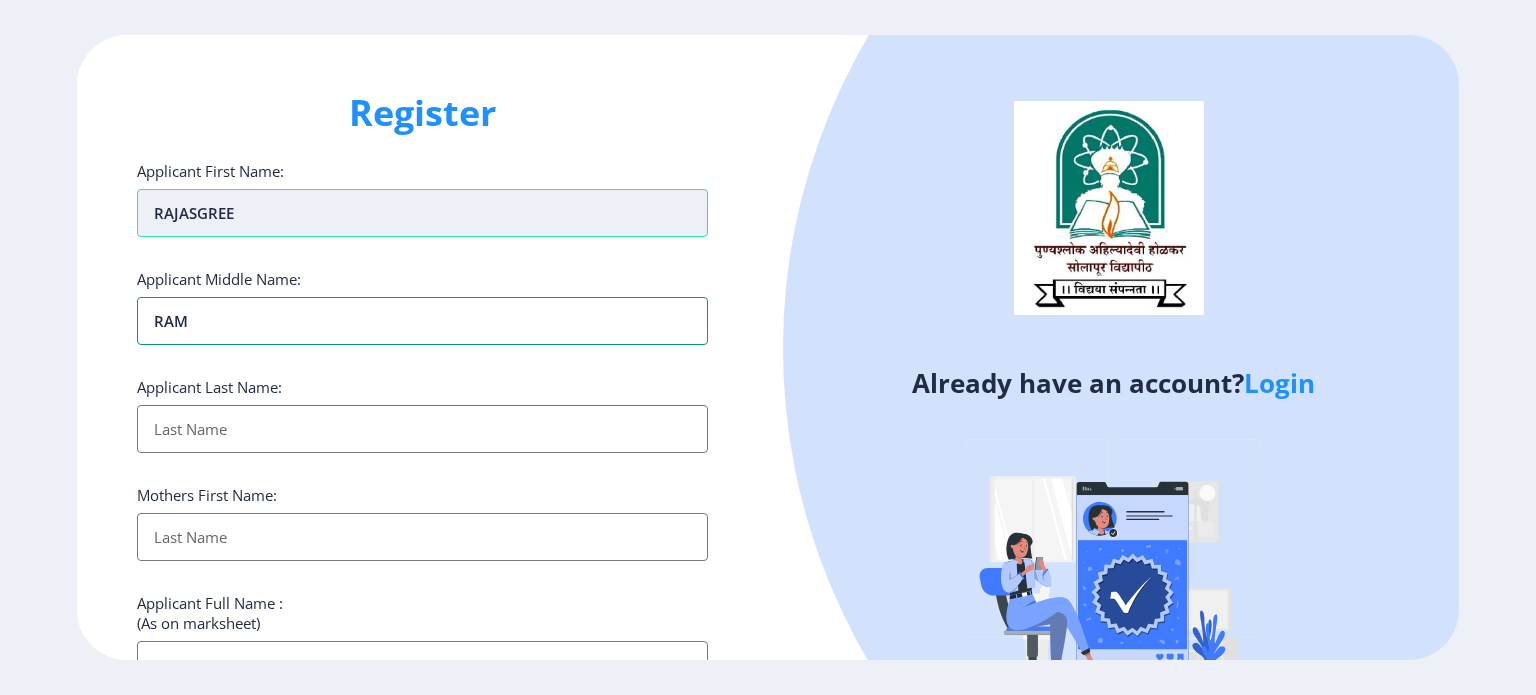 type on "RAMH" 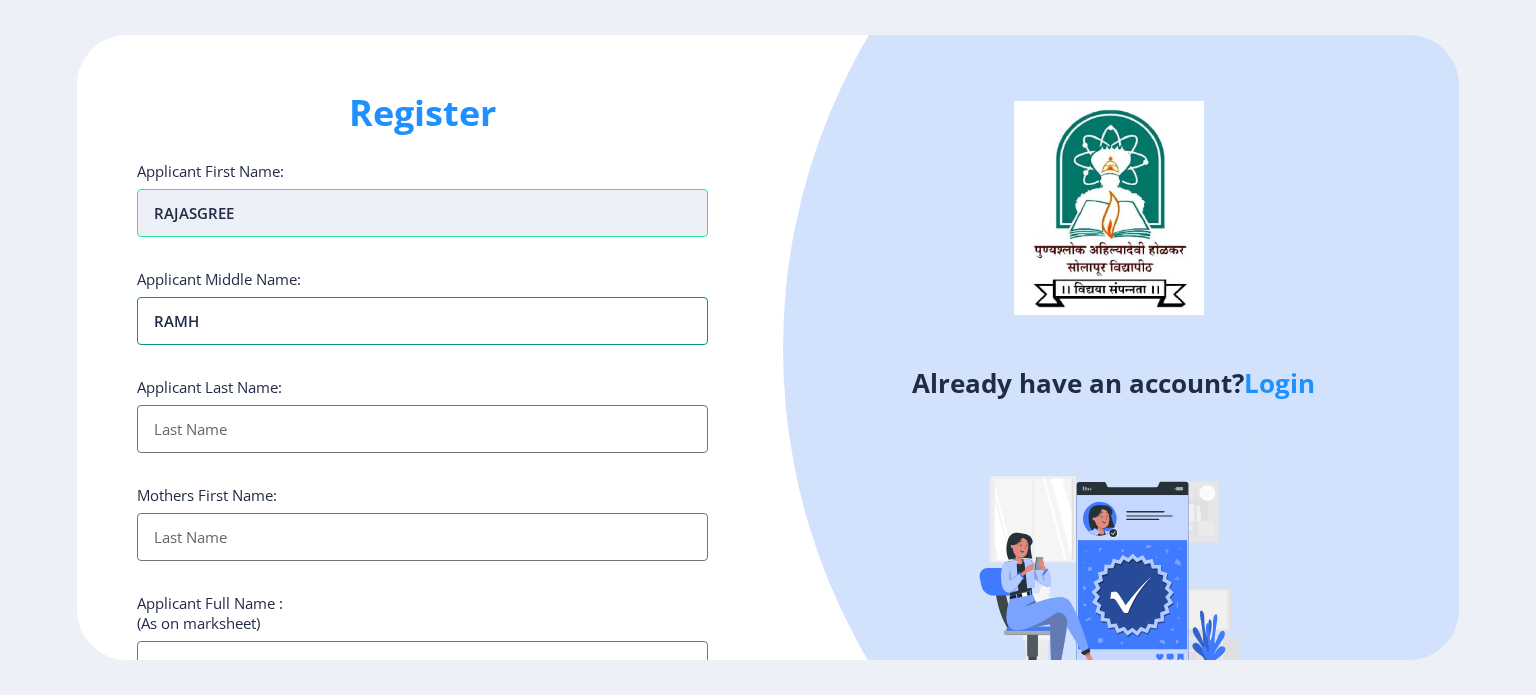 type on "RAMHA" 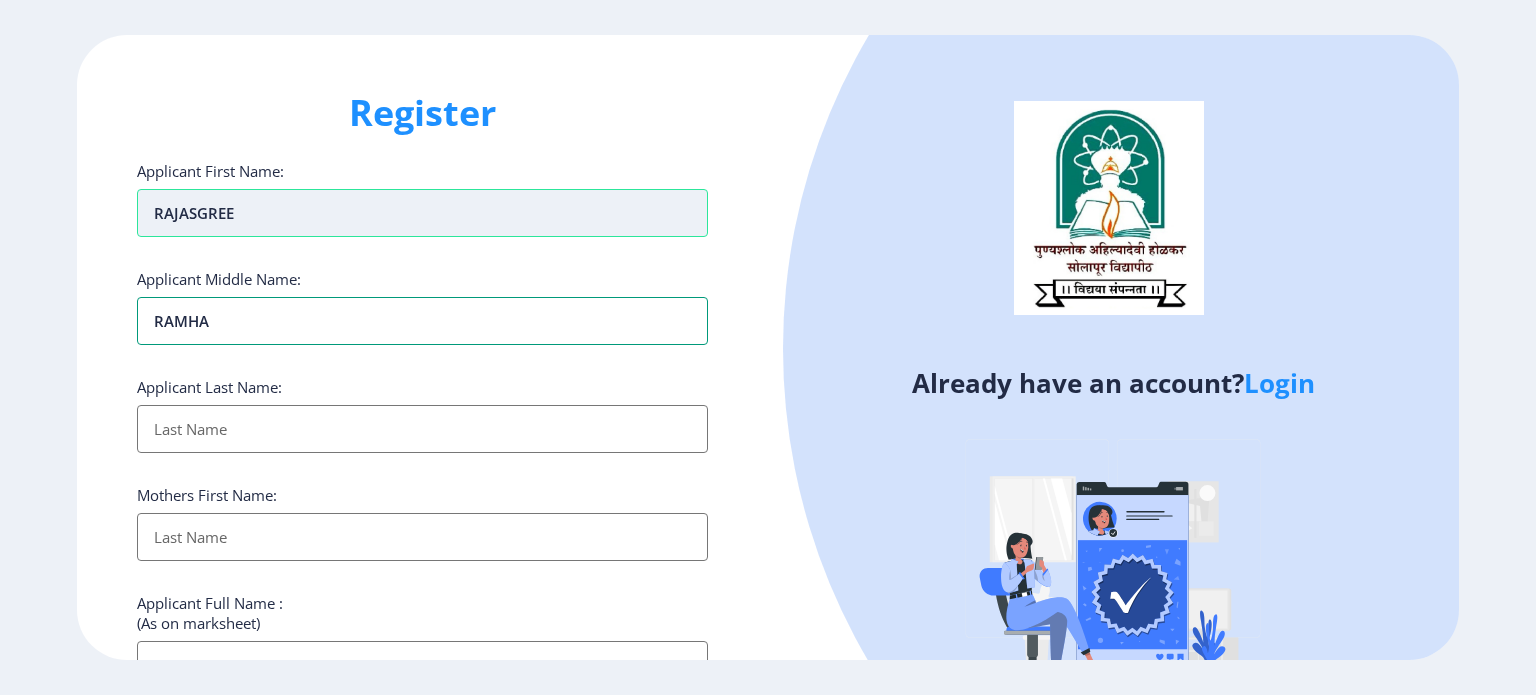 type on "RAMHAR" 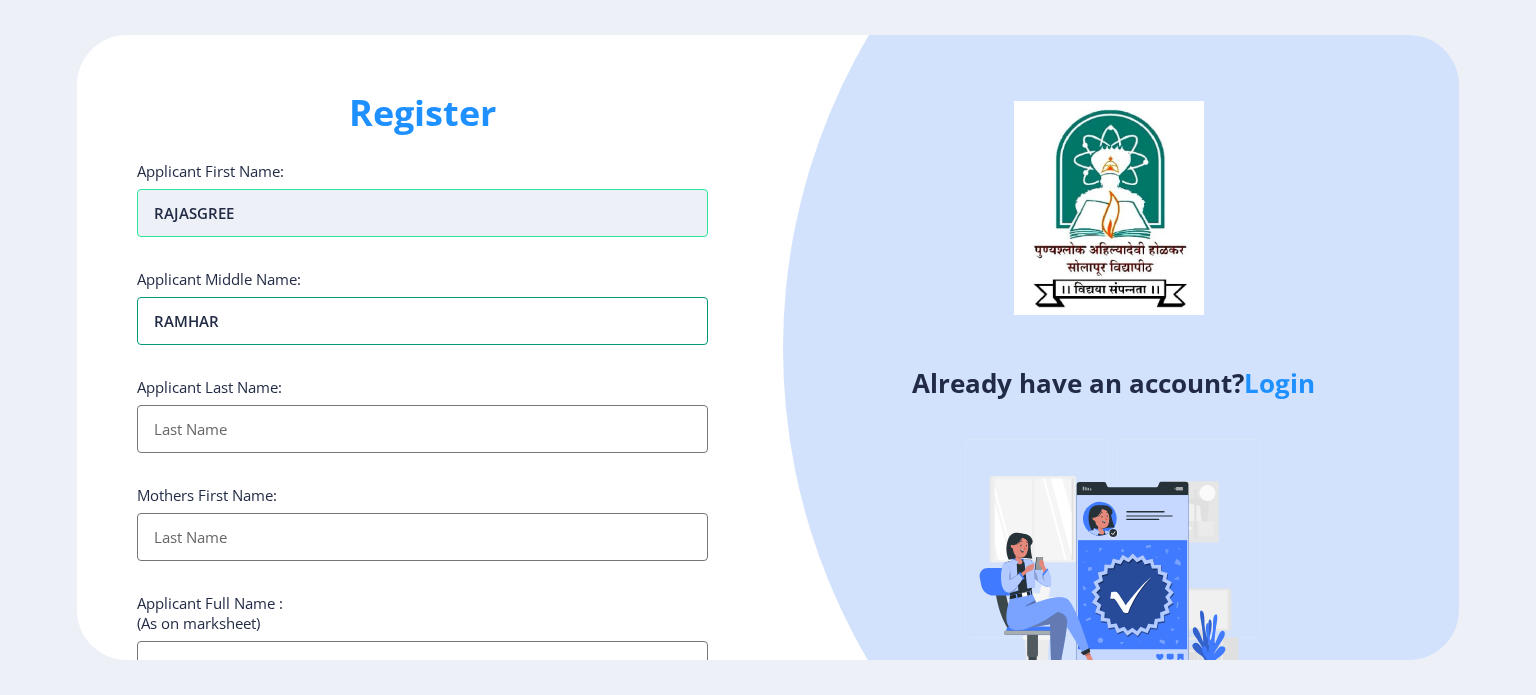 type on "RAMHARI" 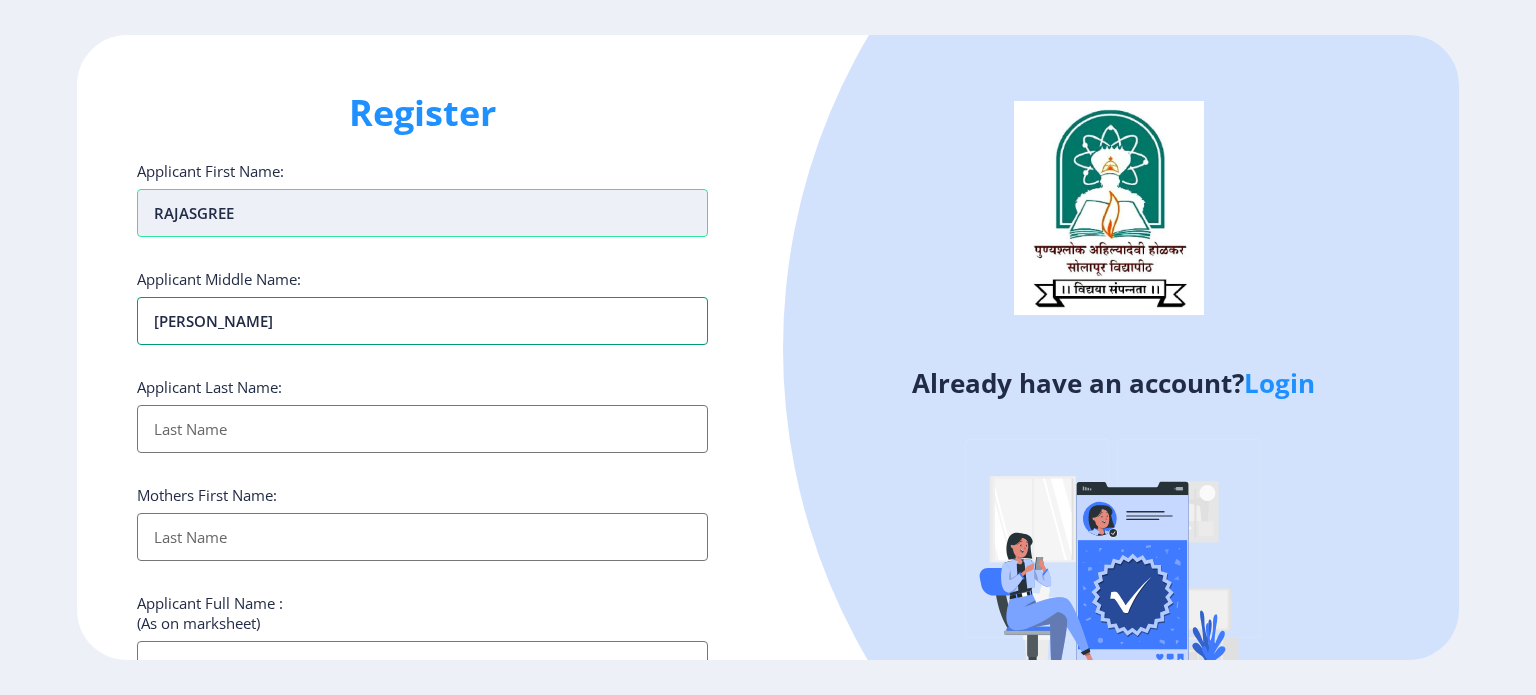 type on "RAMHARI" 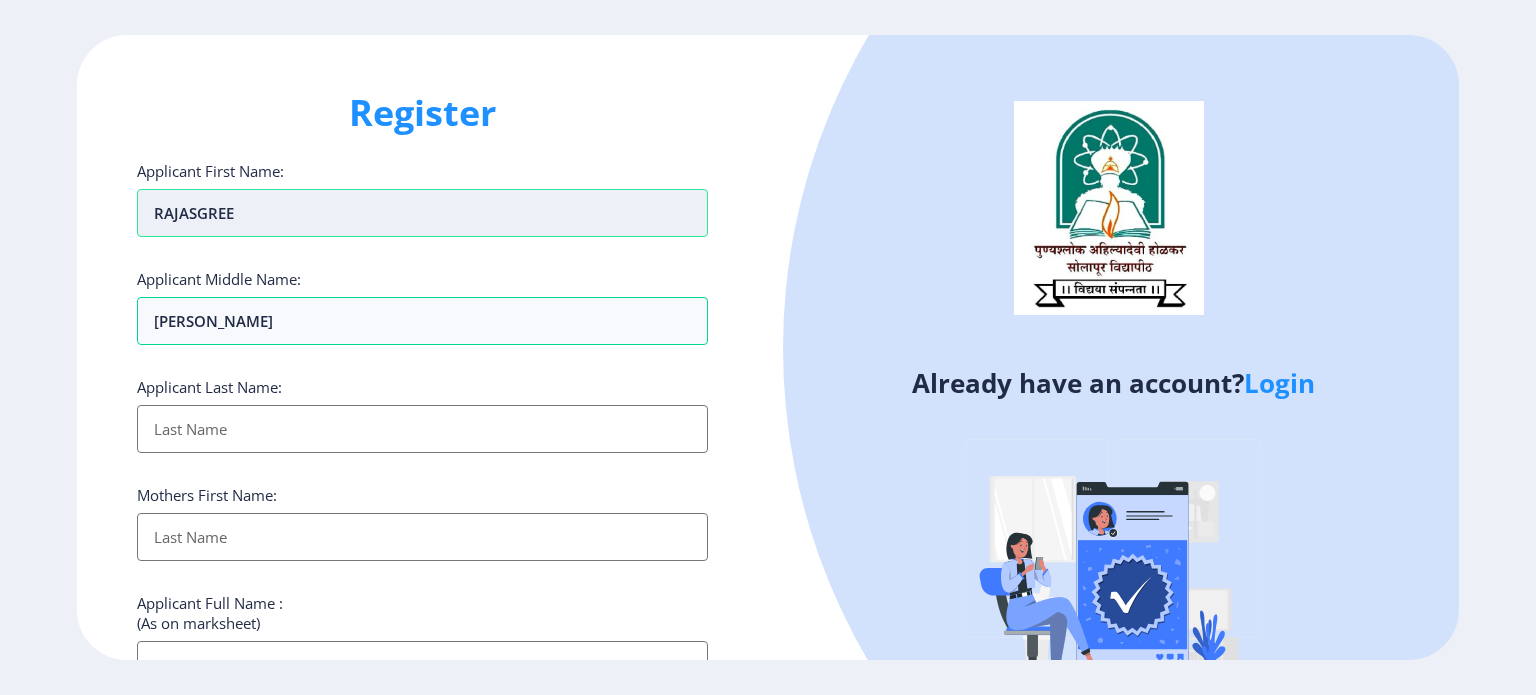 type on "G" 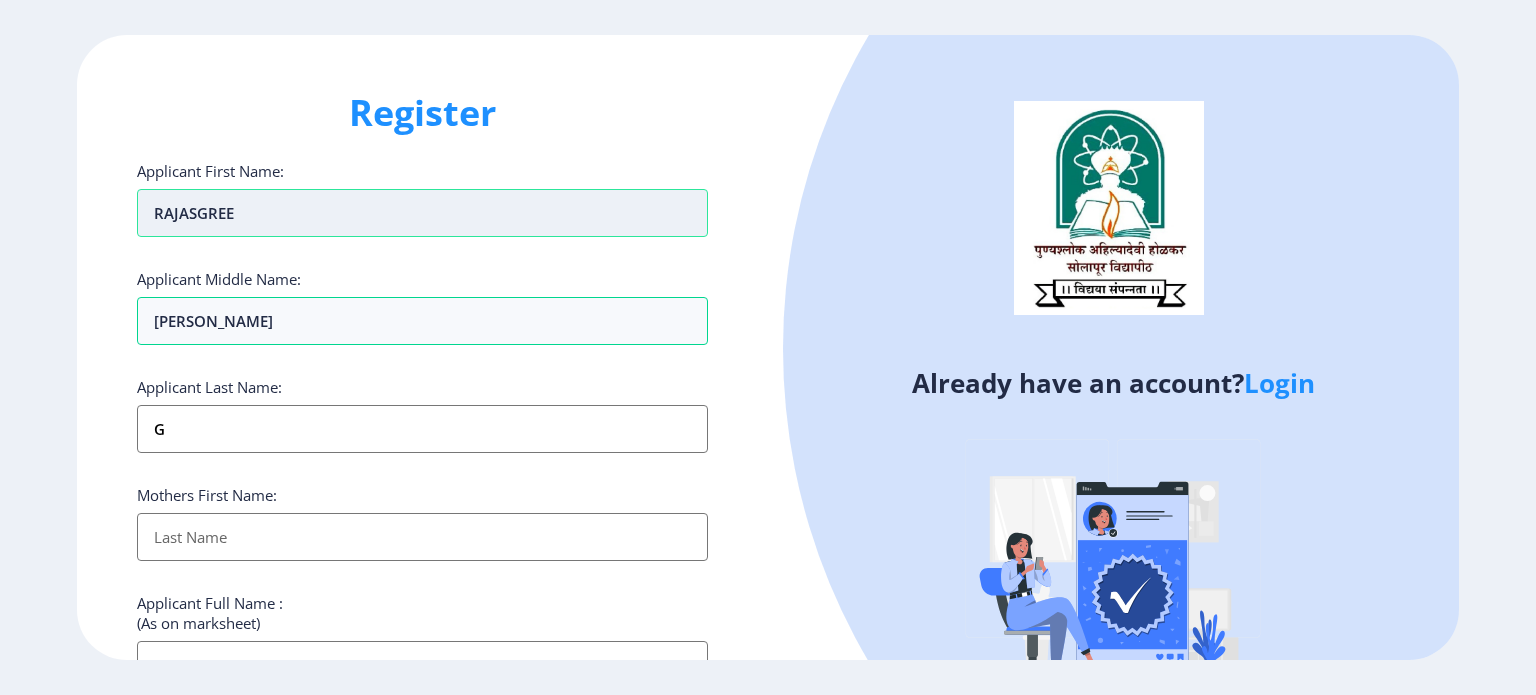 type on "GA" 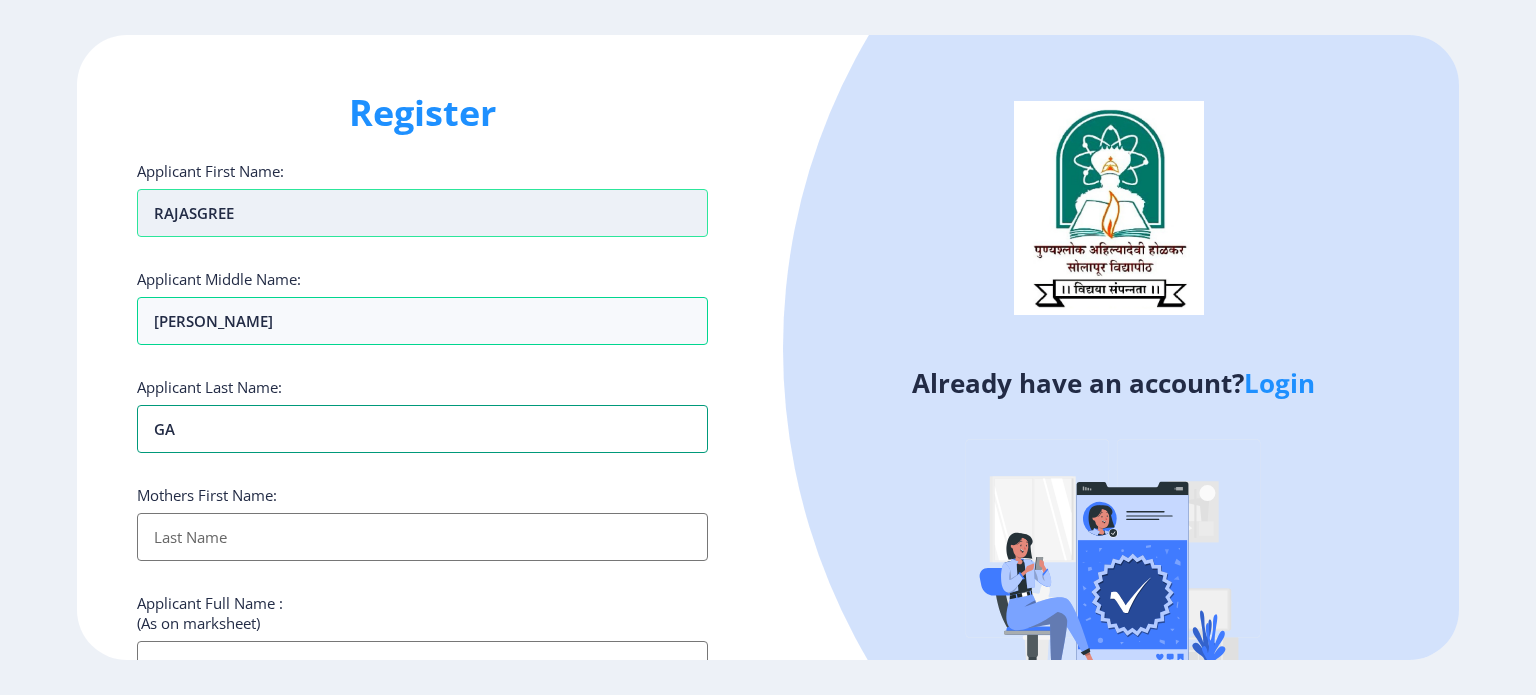 type on "GAI" 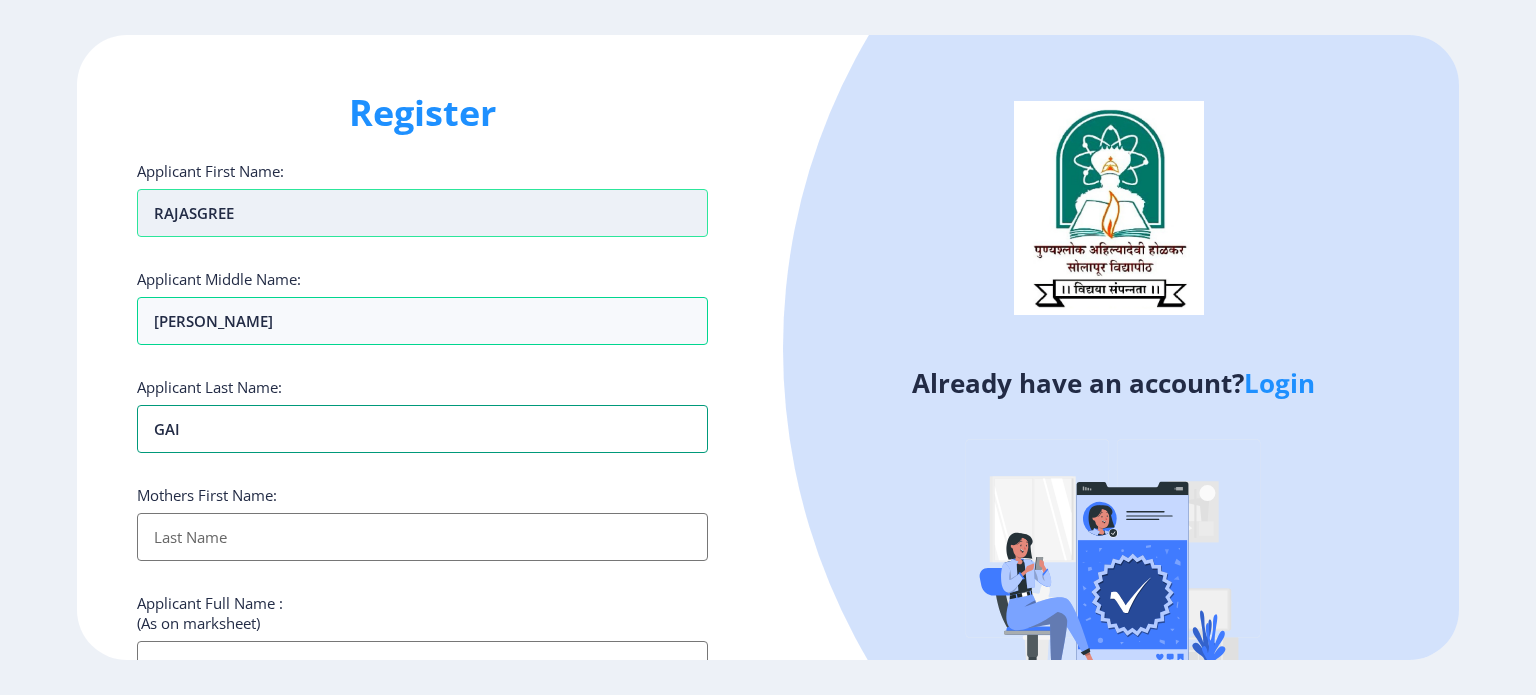 type on "GAIK" 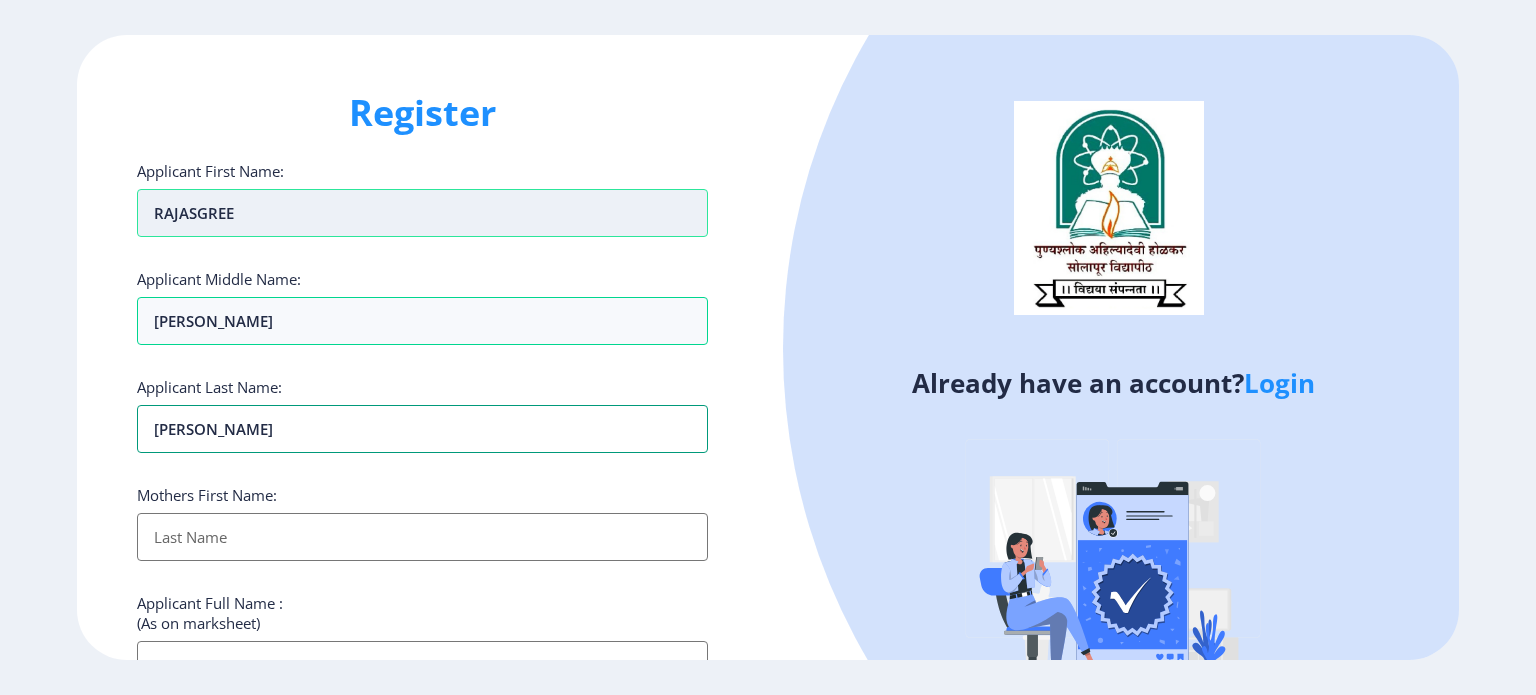 type on "GAIKW" 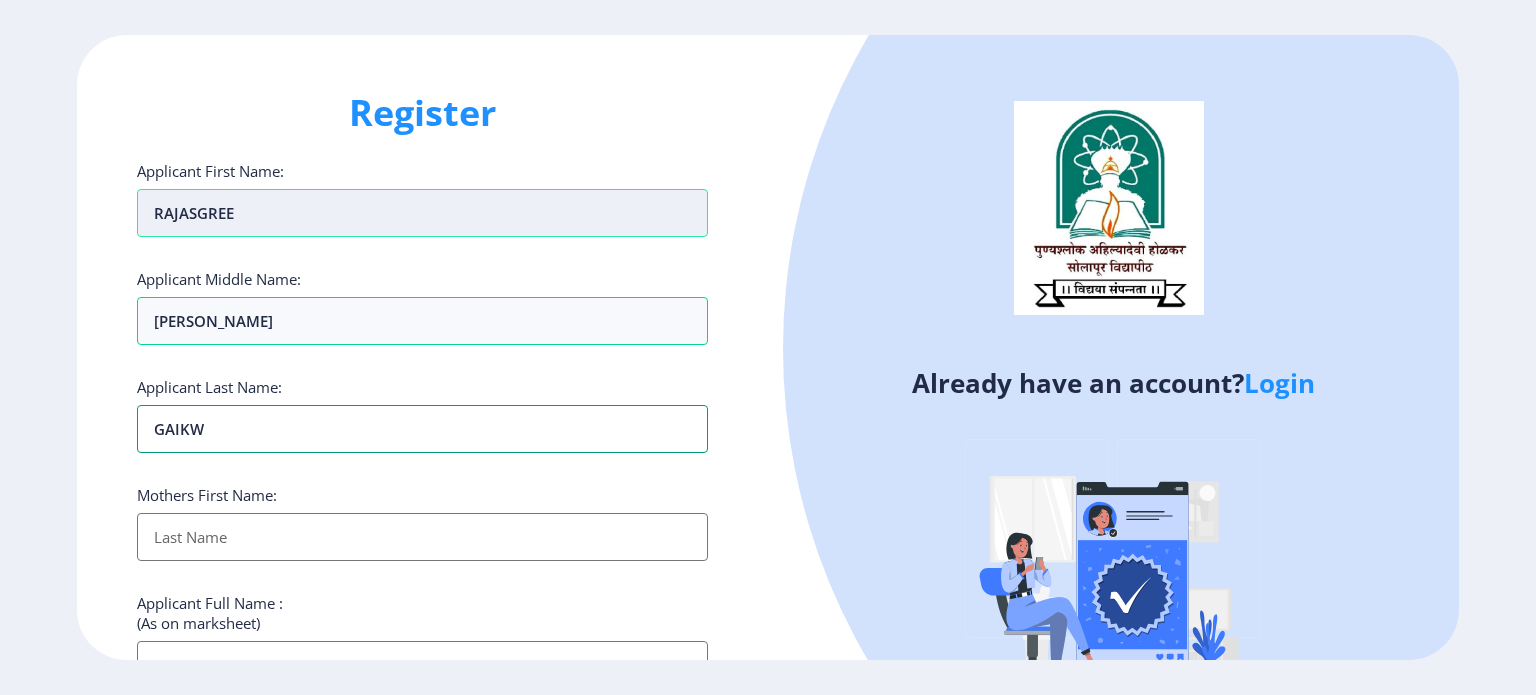 type on "GAIKWA" 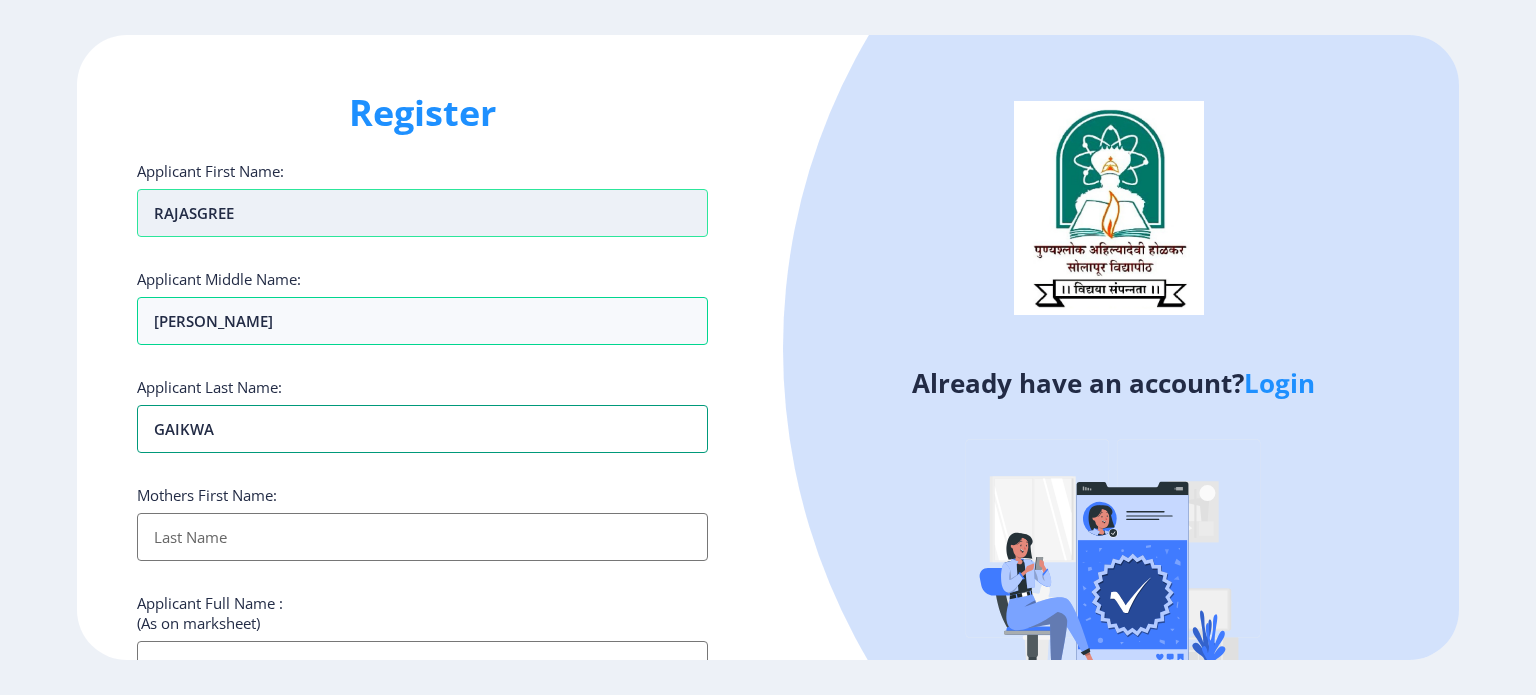 type on "GAIKWAD" 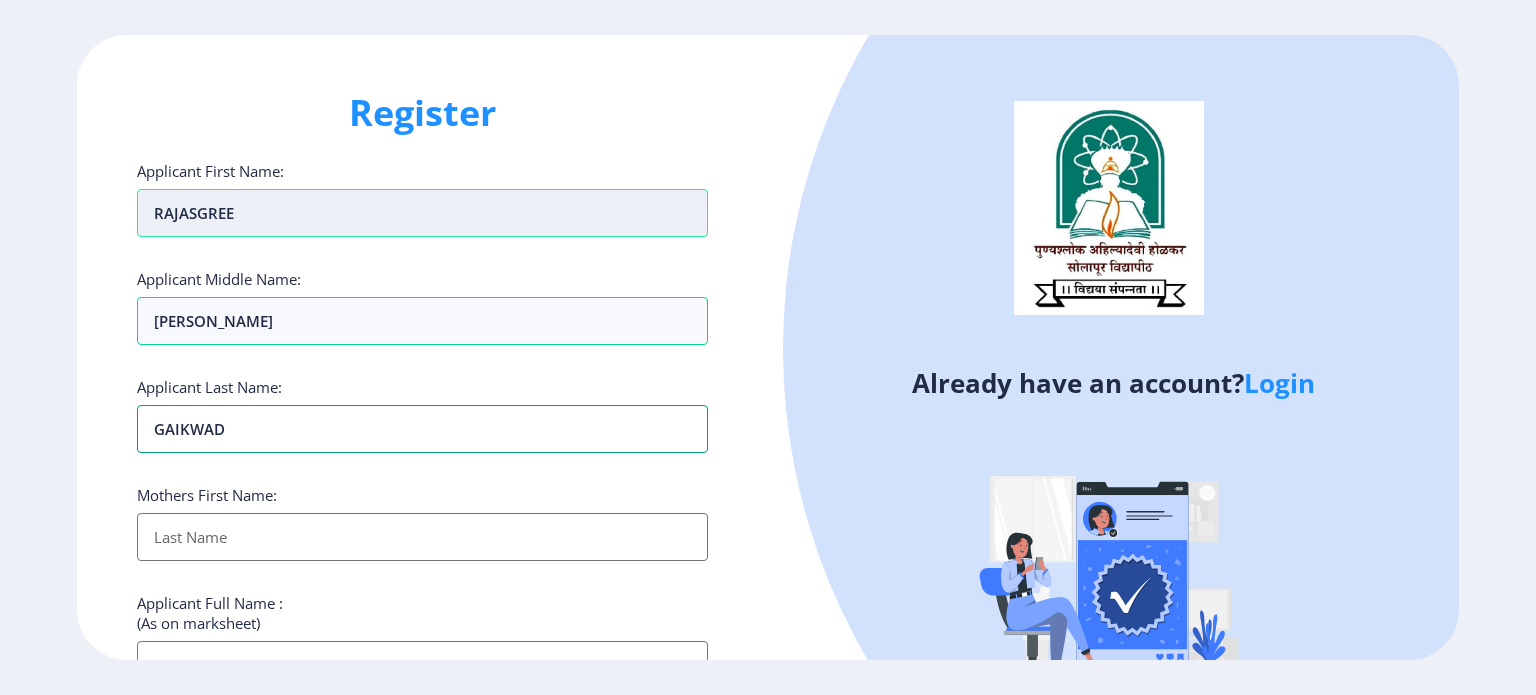 type on "GAIKWAD" 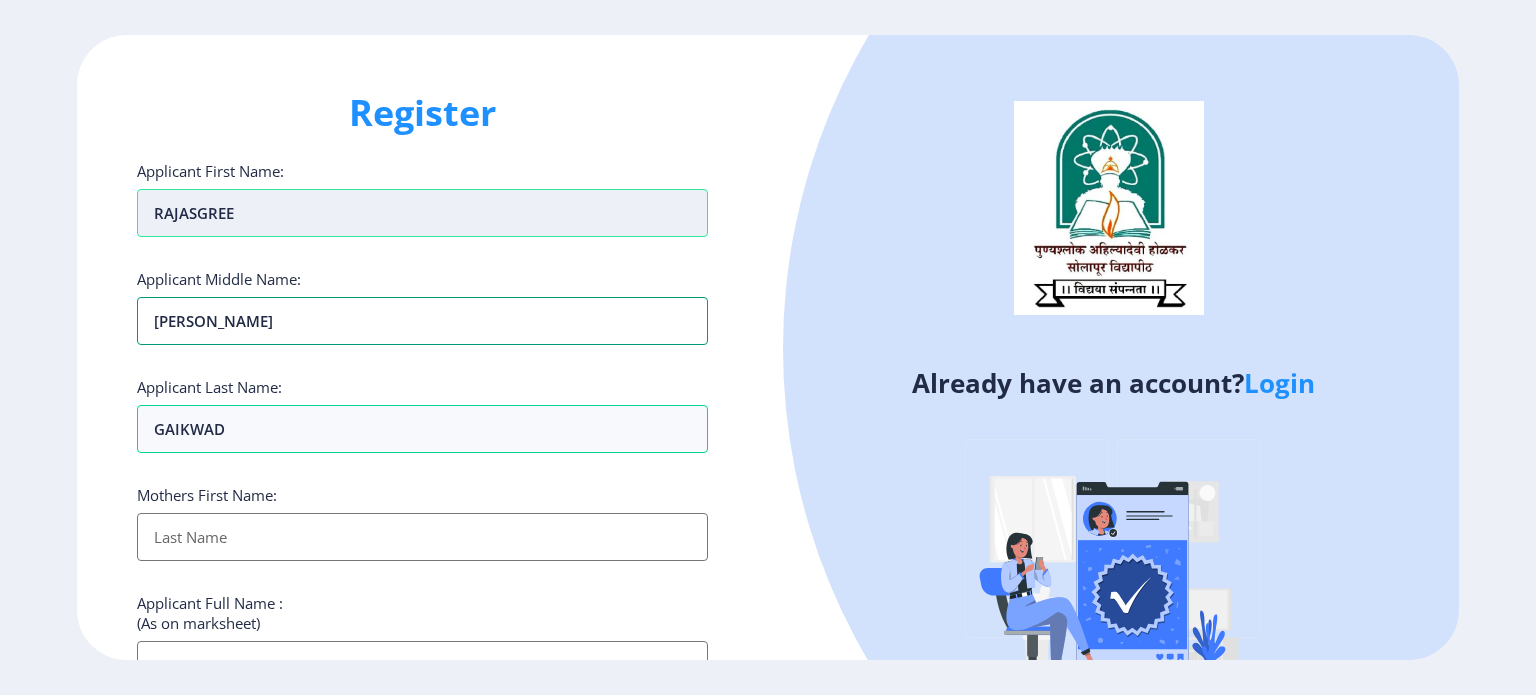 type on "A" 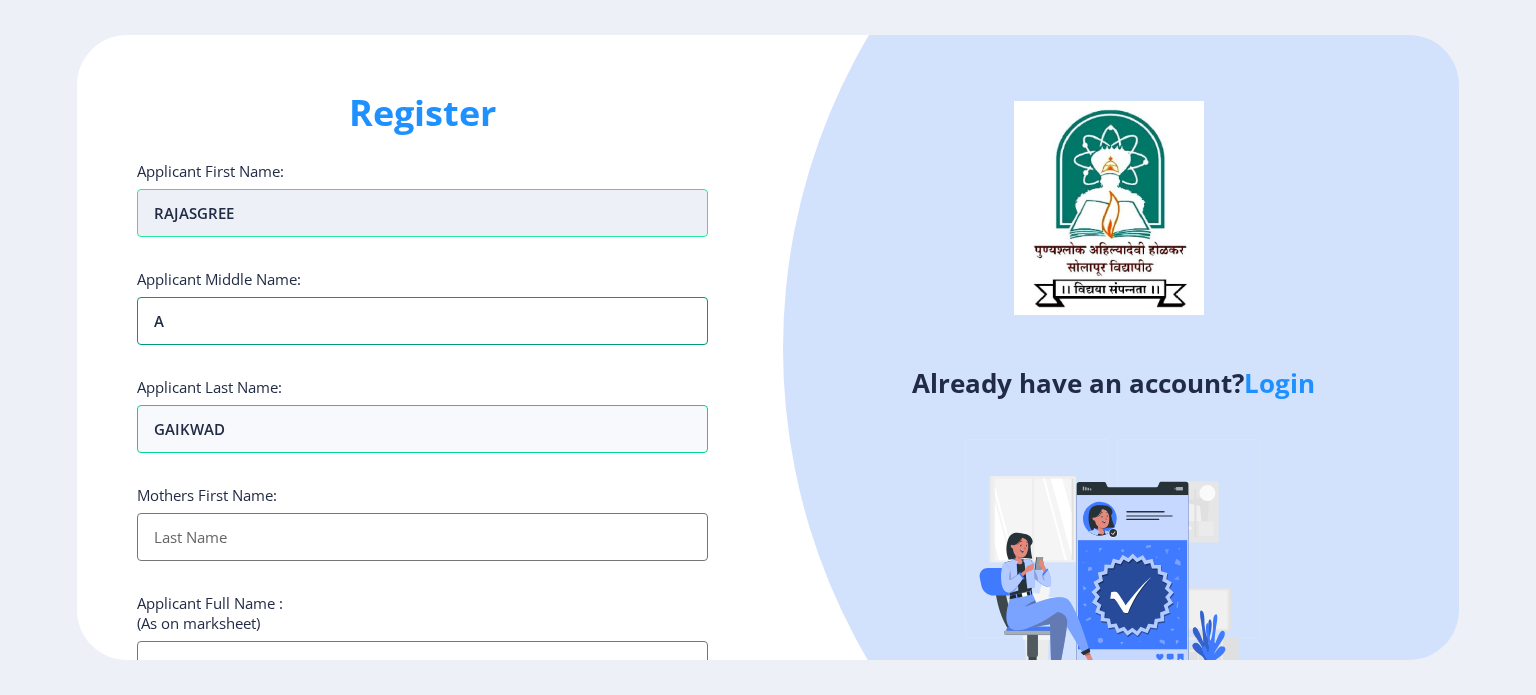type on "AN" 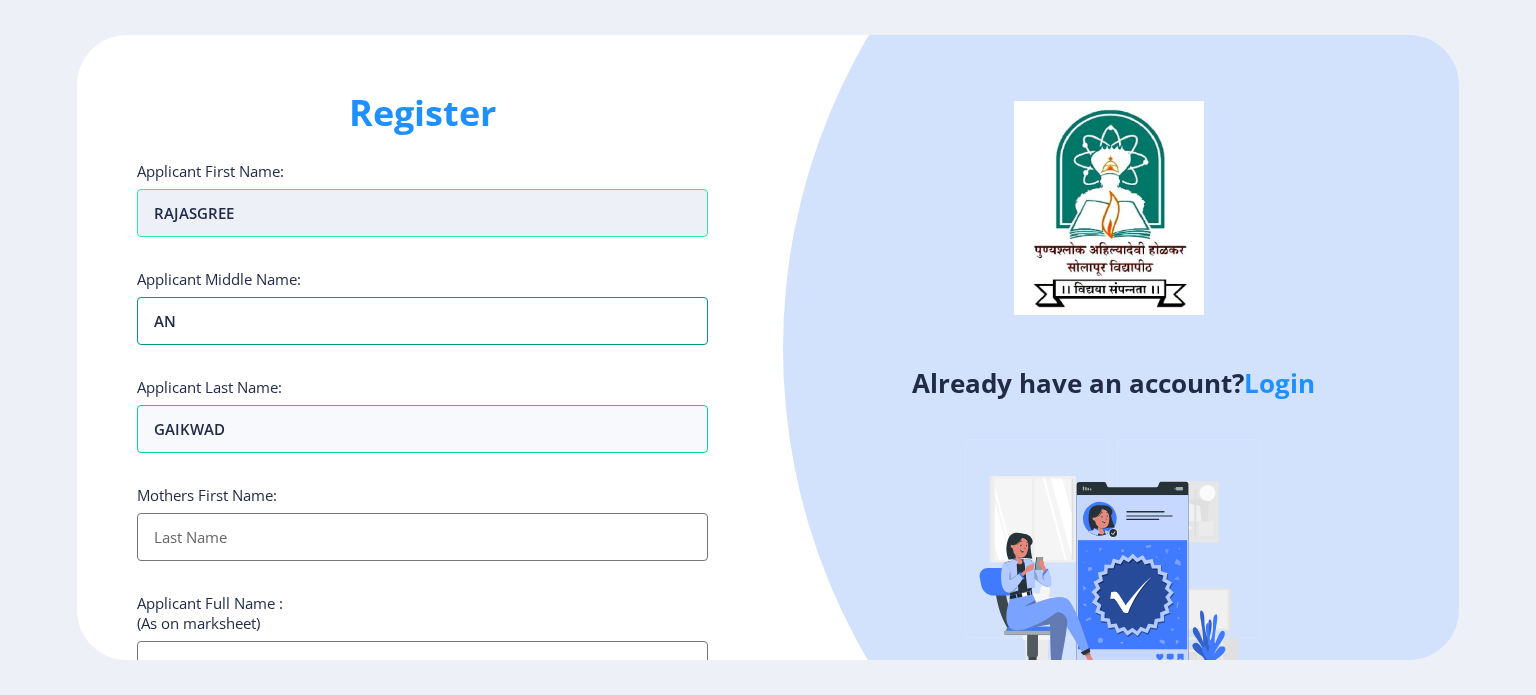 type on "ANK" 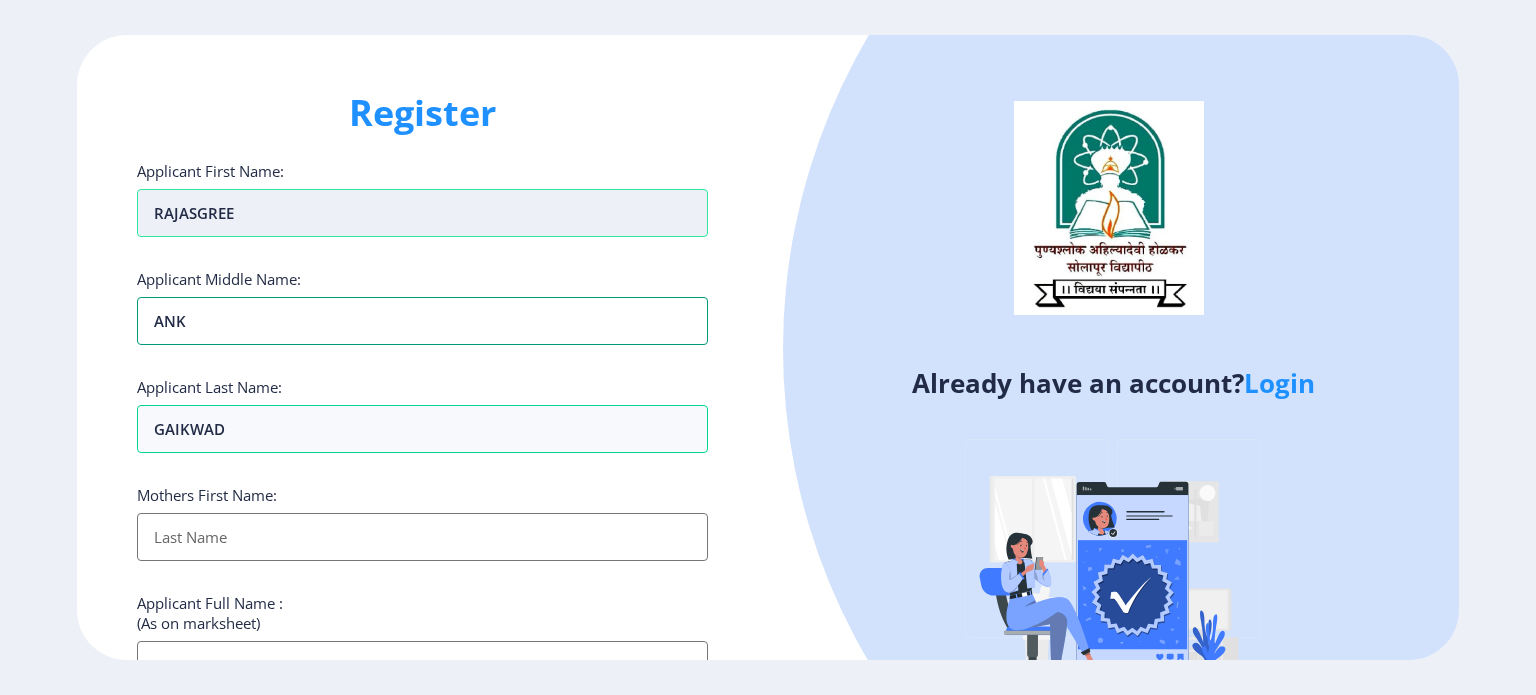 type on "ANKU" 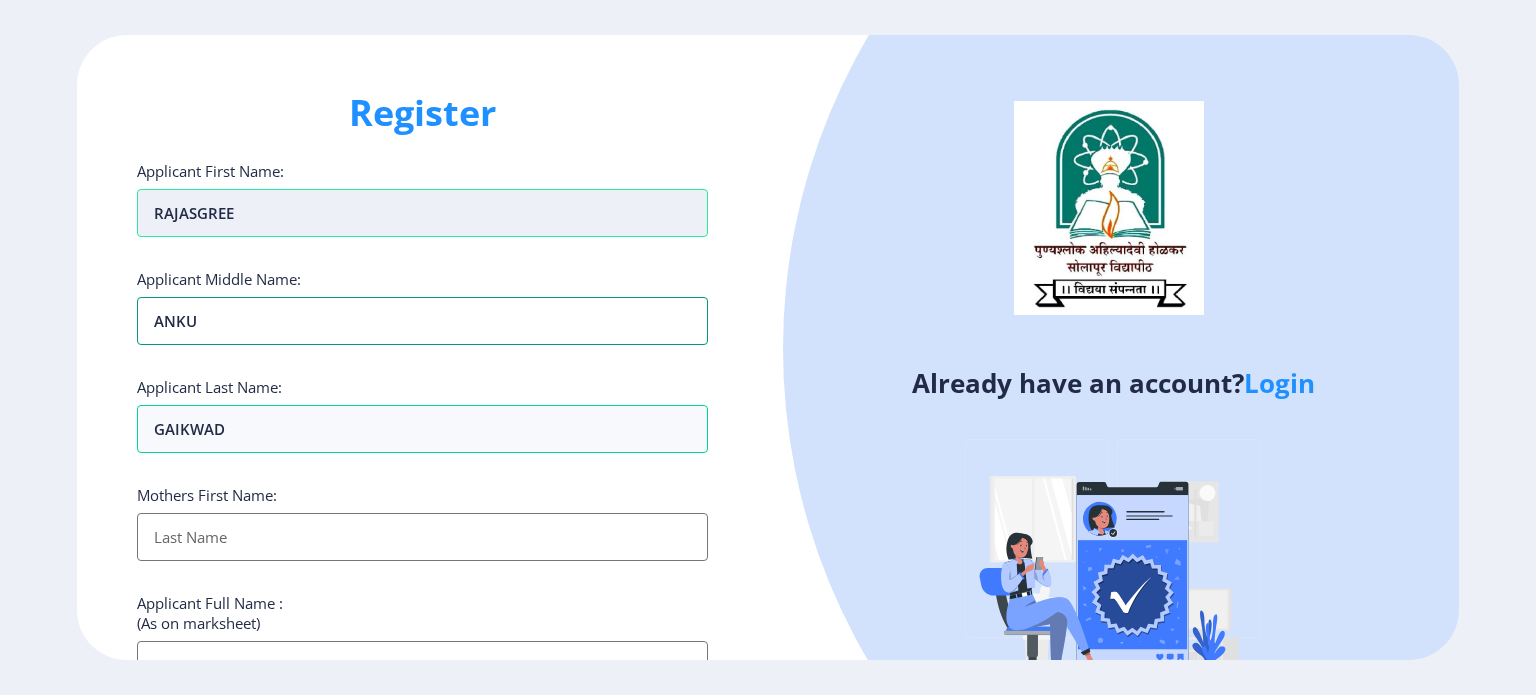 type on "ANKUS" 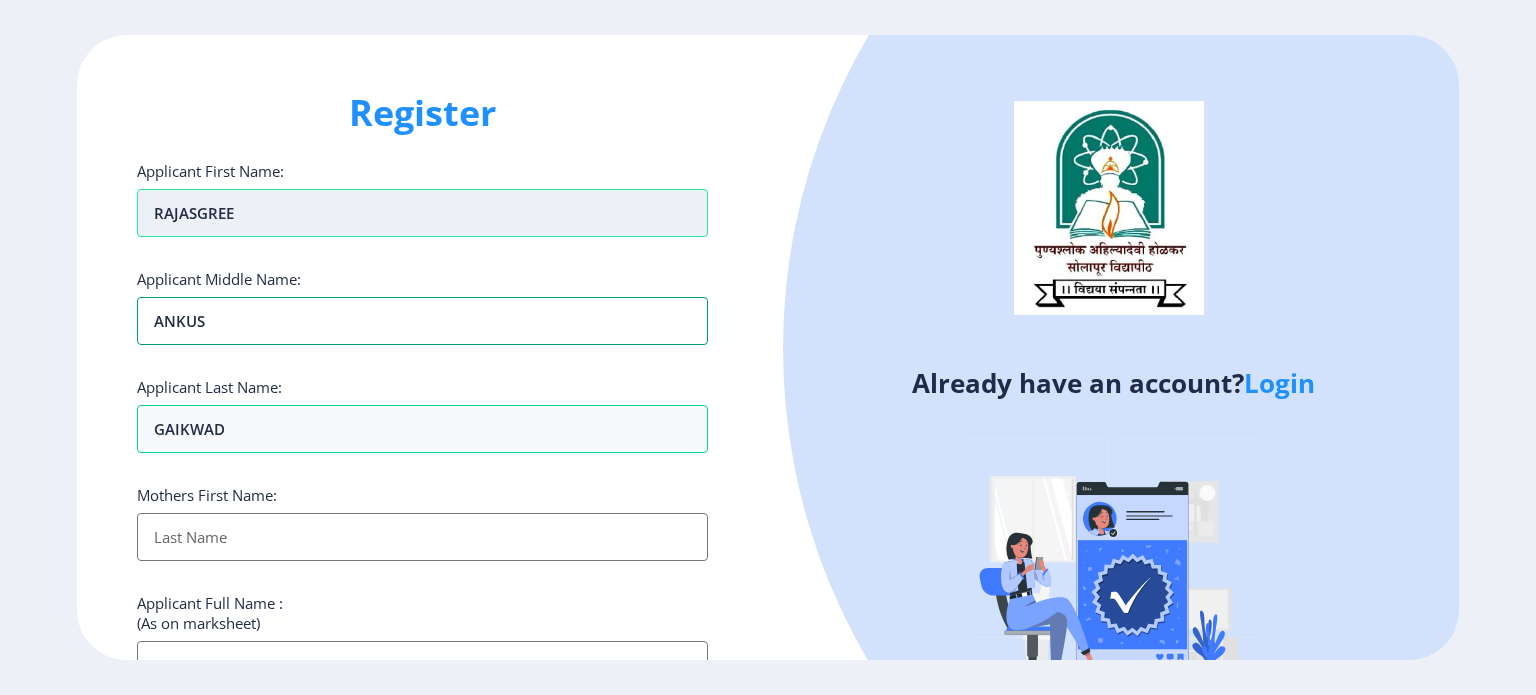 type on "ANKUSH" 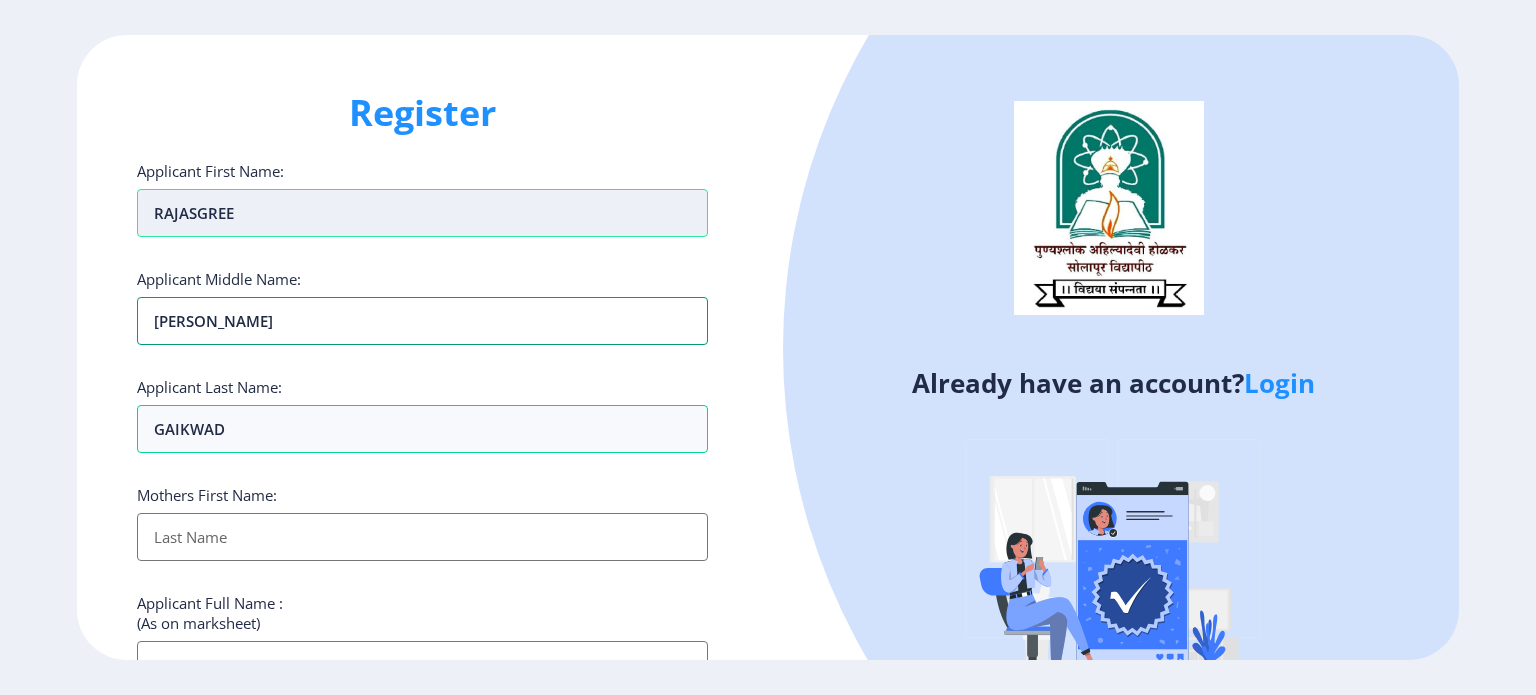 type on "ANKUSH" 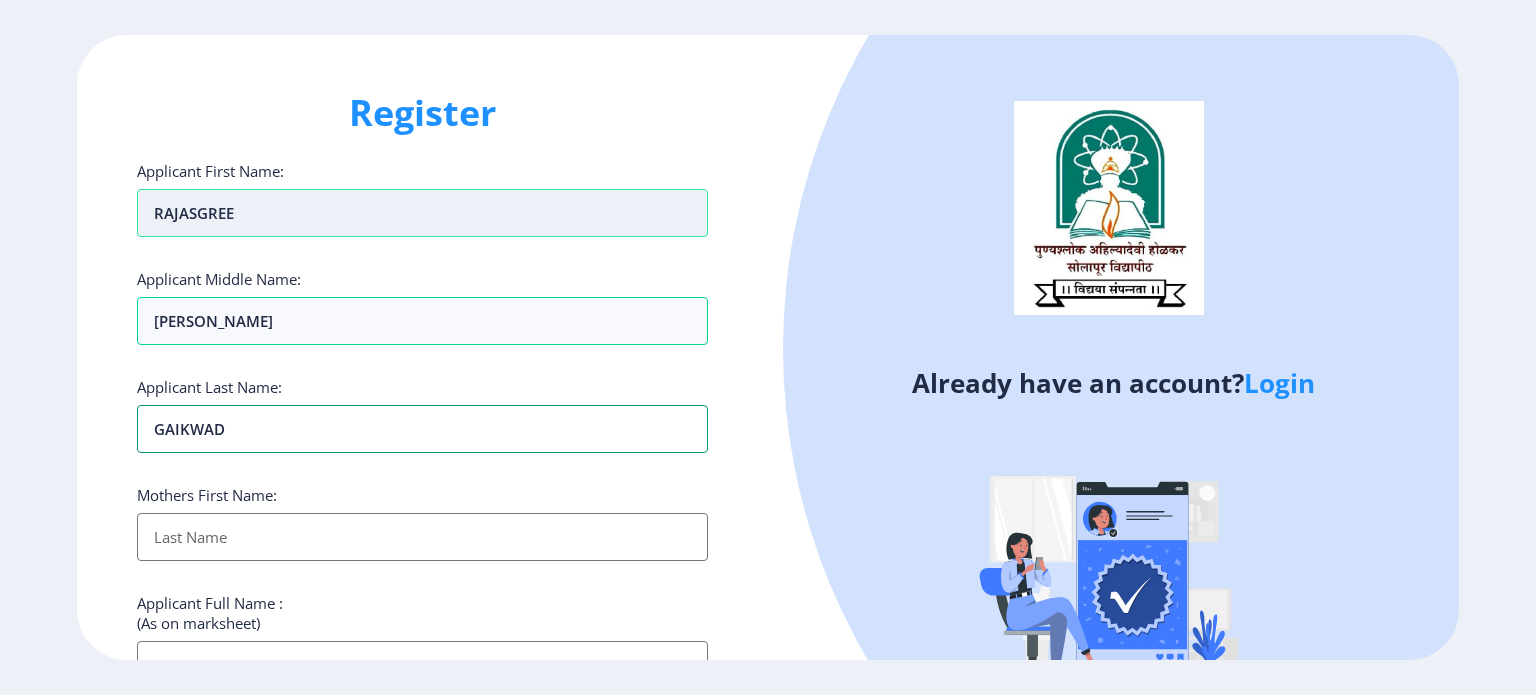 type on "B" 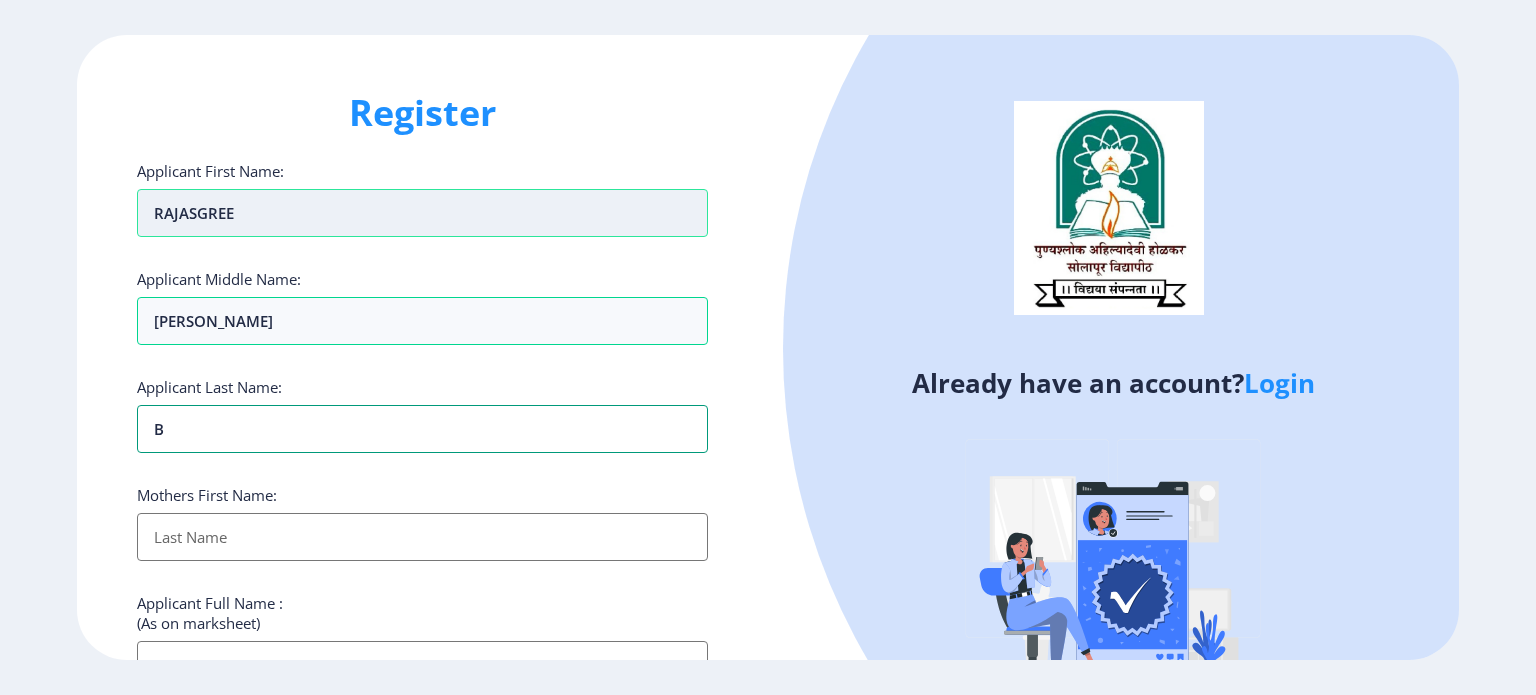 type on "BA" 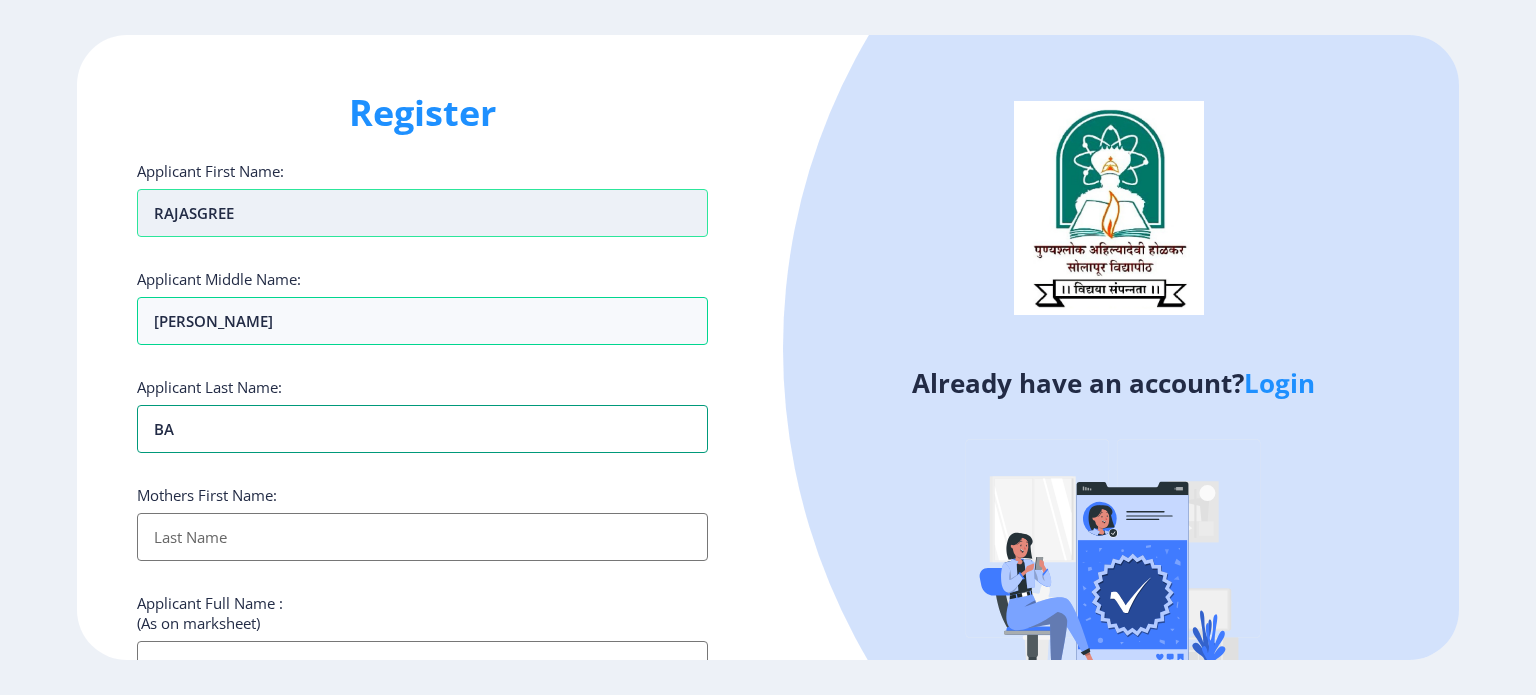 type on "BAB" 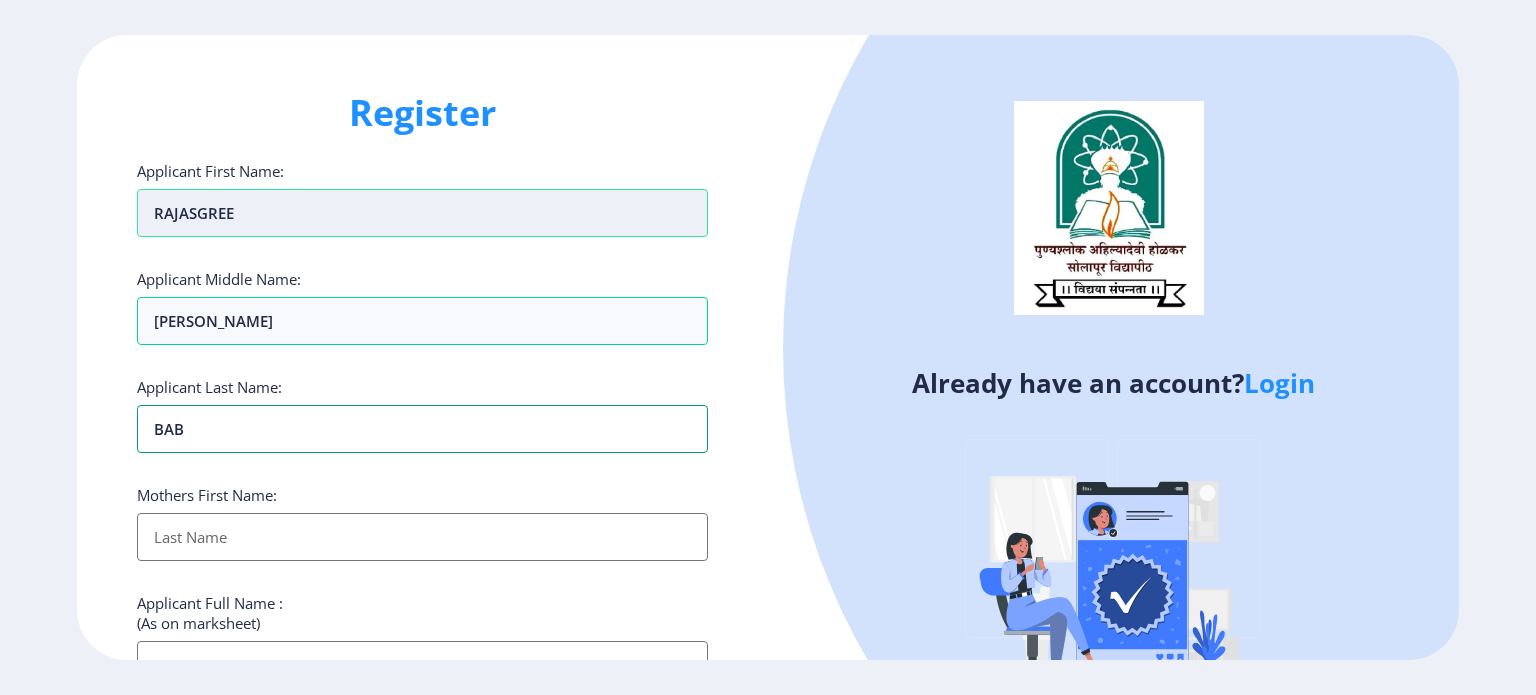 type on "BABA" 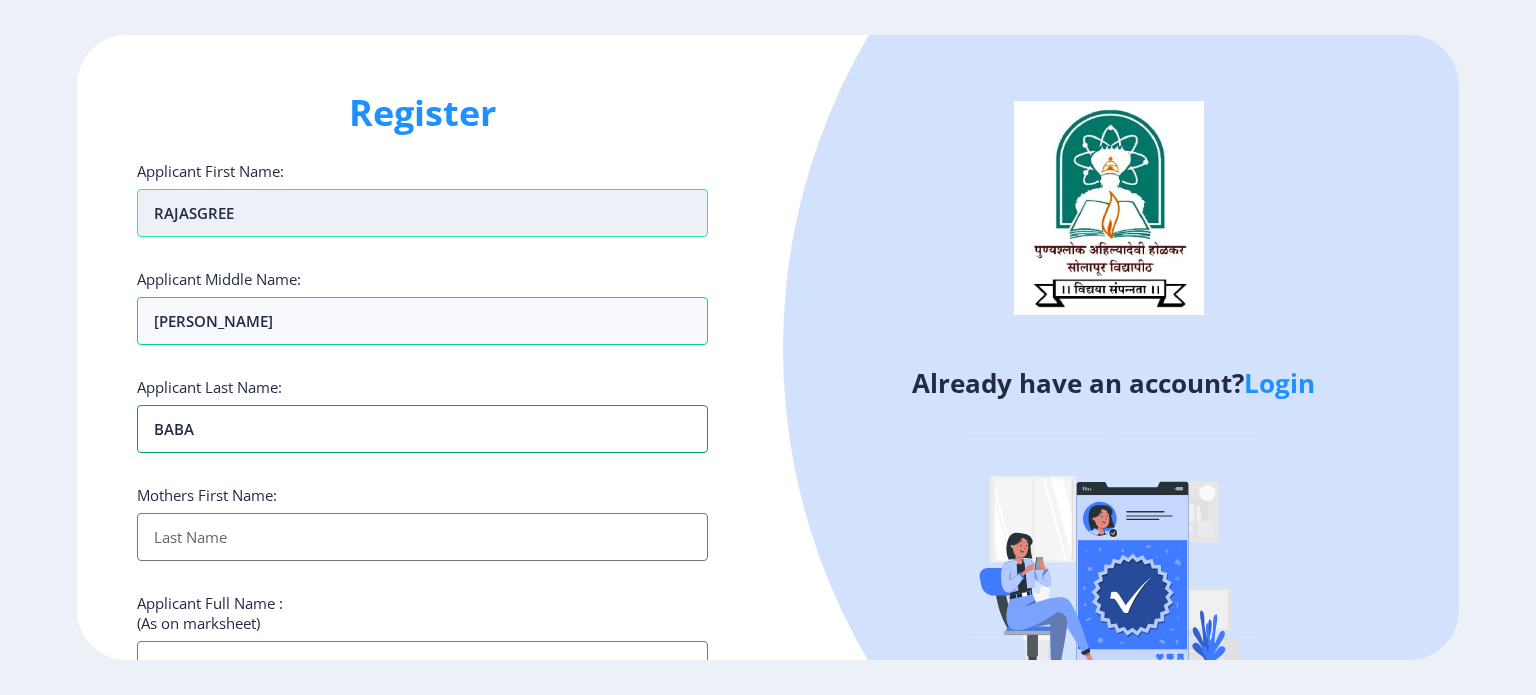 type on "BABAR" 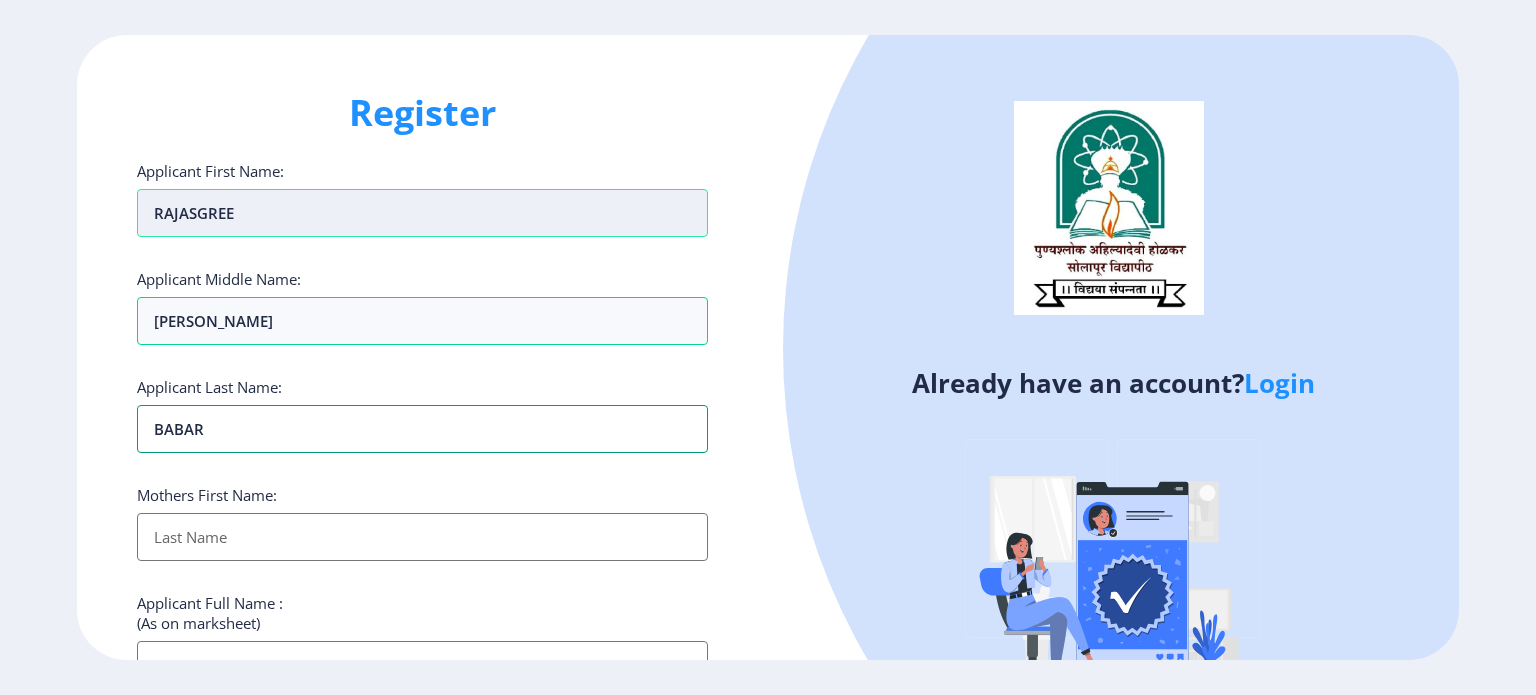 type on "BABAR" 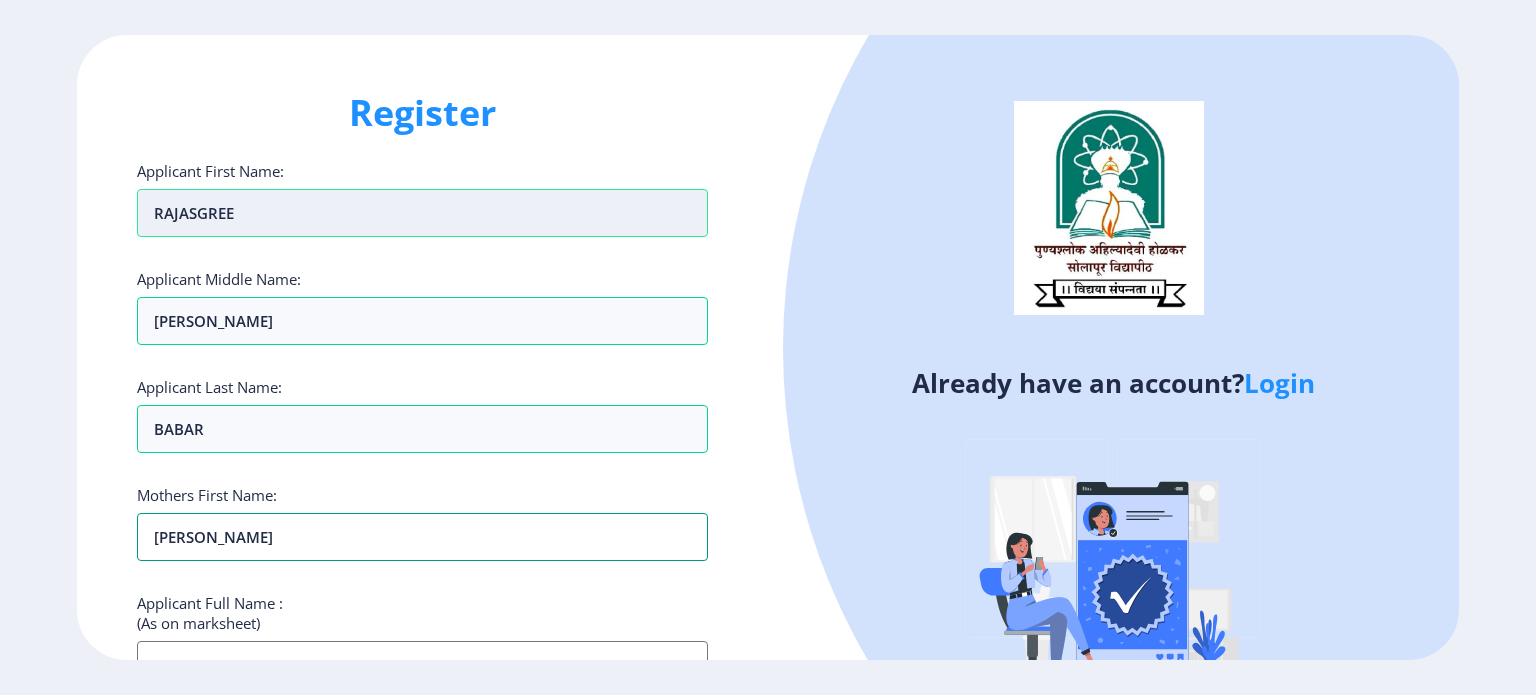 type on "CHHAYA" 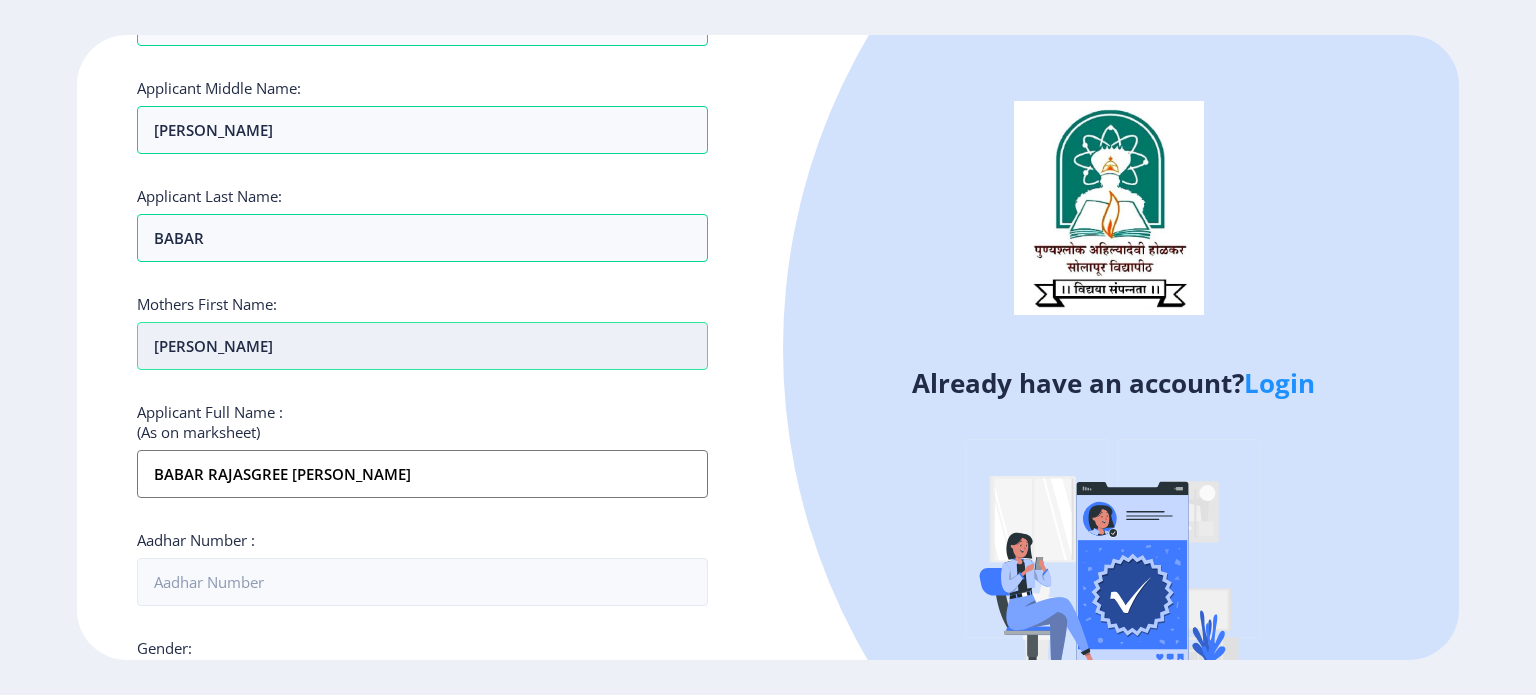 scroll, scrollTop: 326, scrollLeft: 0, axis: vertical 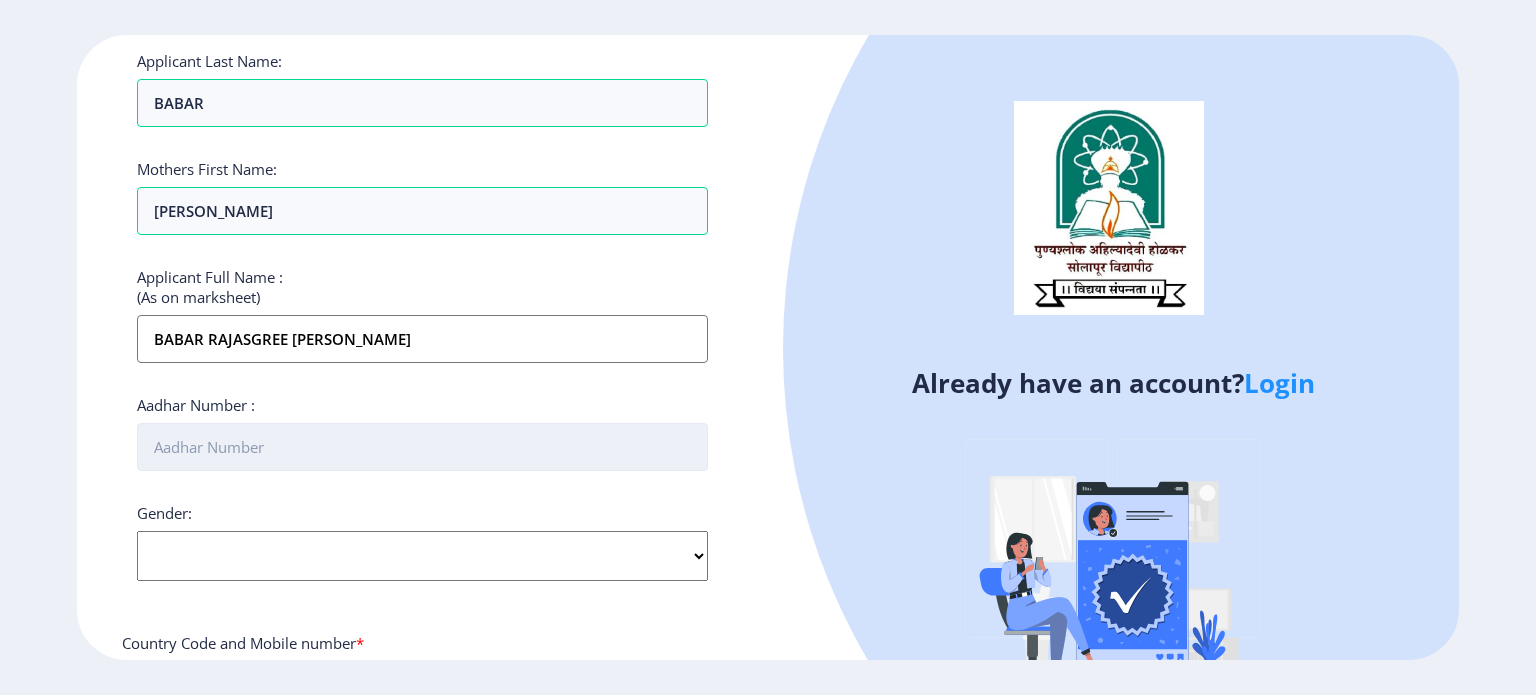 click on "Aadhar Number :" at bounding box center (422, 447) 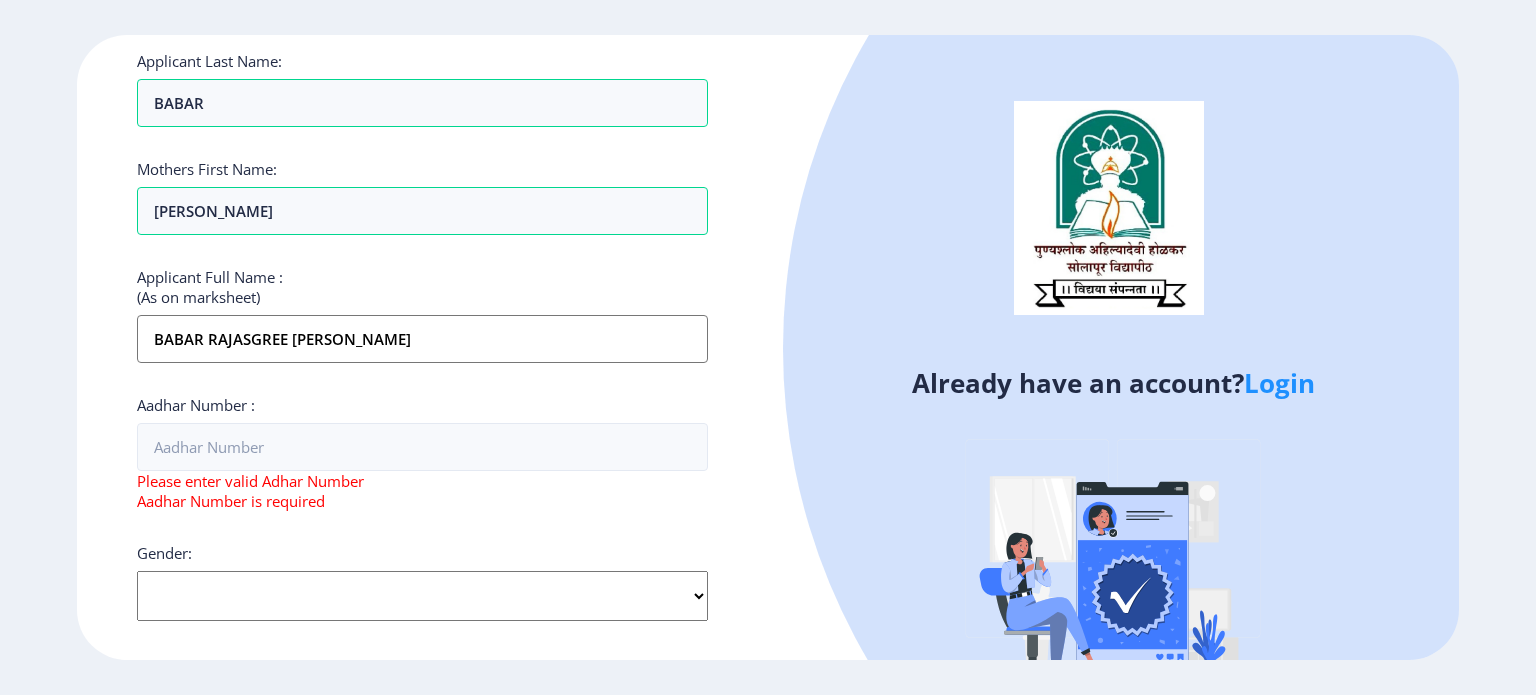 click on "Applicant First Name: RAJASGREE Applicant Middle Name: ANKUSH Applicant Last Name: BABAR Mothers First Name: CHHAYA Applicant Full Name : (As on marksheet) BABAR RAJASGREE ANKUSH Aadhar Number :  Please enter valid Adhar Number Aadhar Number is required Gender: Select Gender Male Female Other  Country Code and Mobile number  *  +91 India (भारत) +91 Afghanistan (‫افغانستان‬‎) +93 Albania (Shqipëri) +355 Algeria (‫الجزائر‬‎) +213 American Samoa +1 Andorra +376 Angola +244 Anguilla +1 Antigua and Barbuda +1 Argentina +54 Armenia (Հայաստան) +374 Aruba +297 Australia +61 Austria (Österreich) +43 Azerbaijan (Azərbaycan) +994 Bahamas +1 Bahrain (‫البحرين‬‎) +973 Bangladesh (বাংলাদেশ) +880 Barbados +1 Belarus (Беларусь) +375 Belgium (België) +32 Belize +501 Benin (Bénin) +229 Bermuda +1 Bhutan (འབྲུག) +975 Bolivia +591 Bosnia and Herzegovina (Босна и Херцеговина) +387 Botswana +267 Brazil (Brasil) +55 +246" 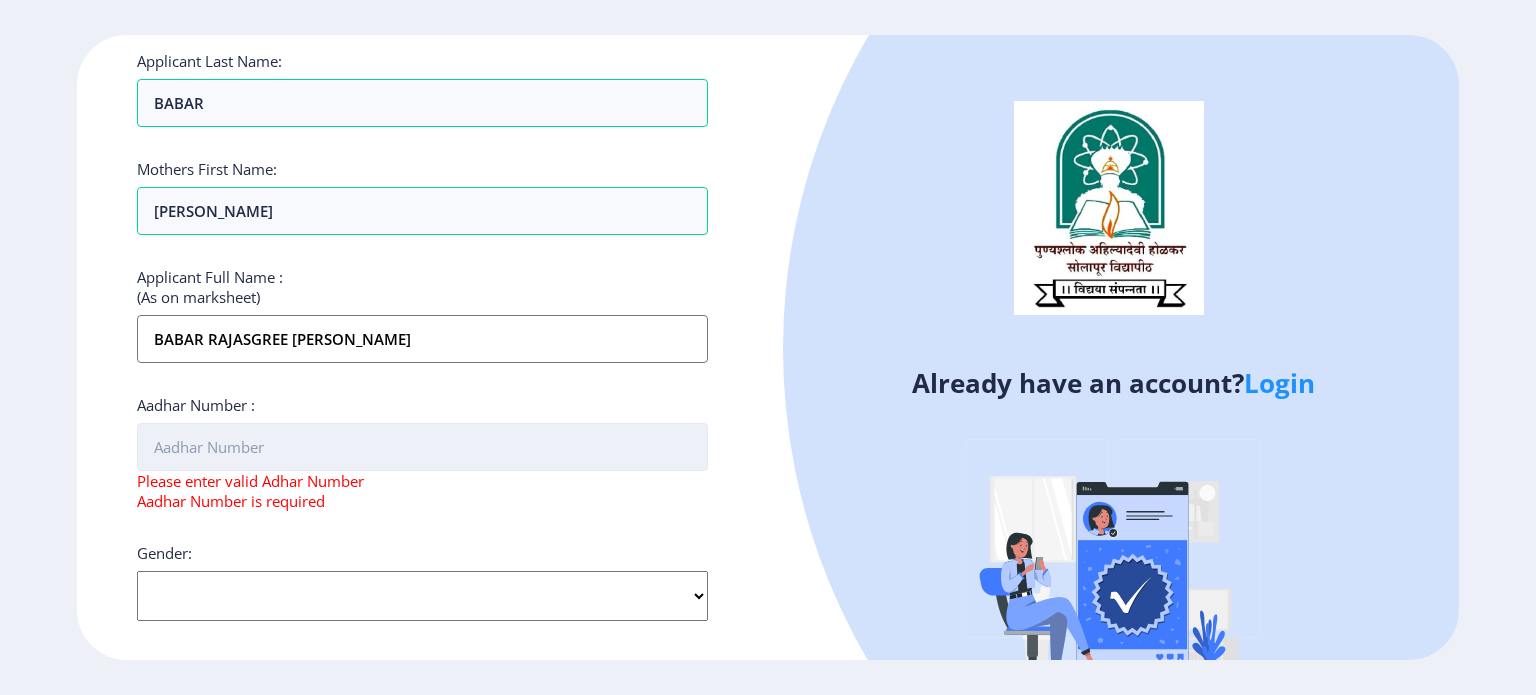 select on "Female" 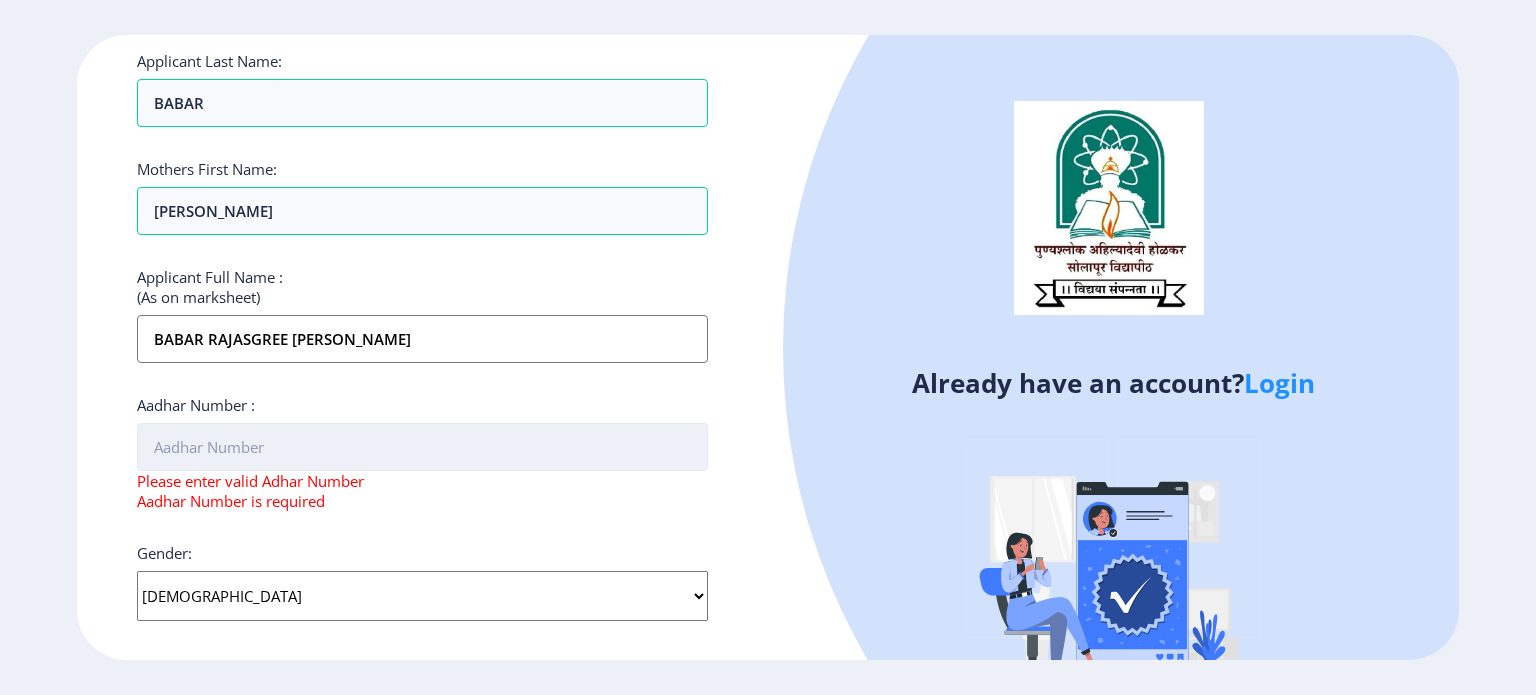 click on "Select Gender Male Female Other" 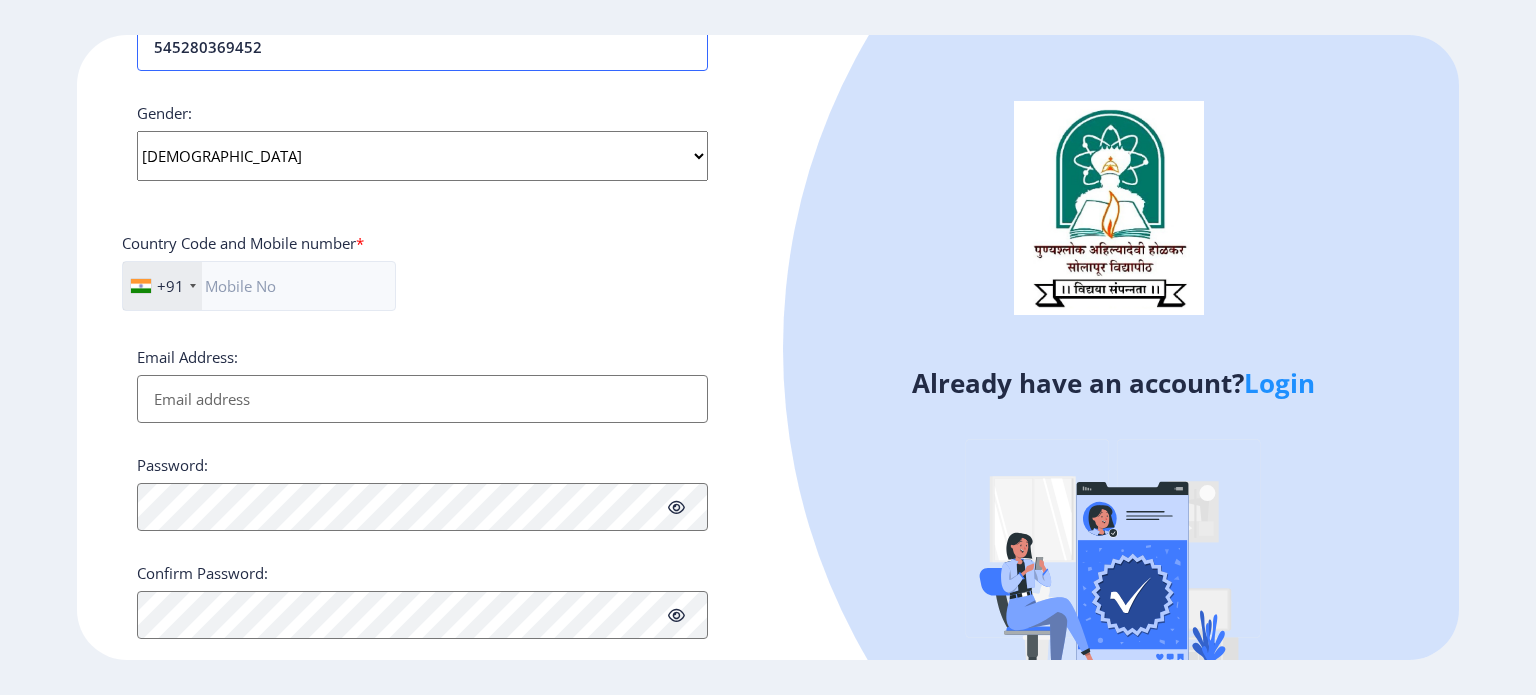 scroll, scrollTop: 763, scrollLeft: 0, axis: vertical 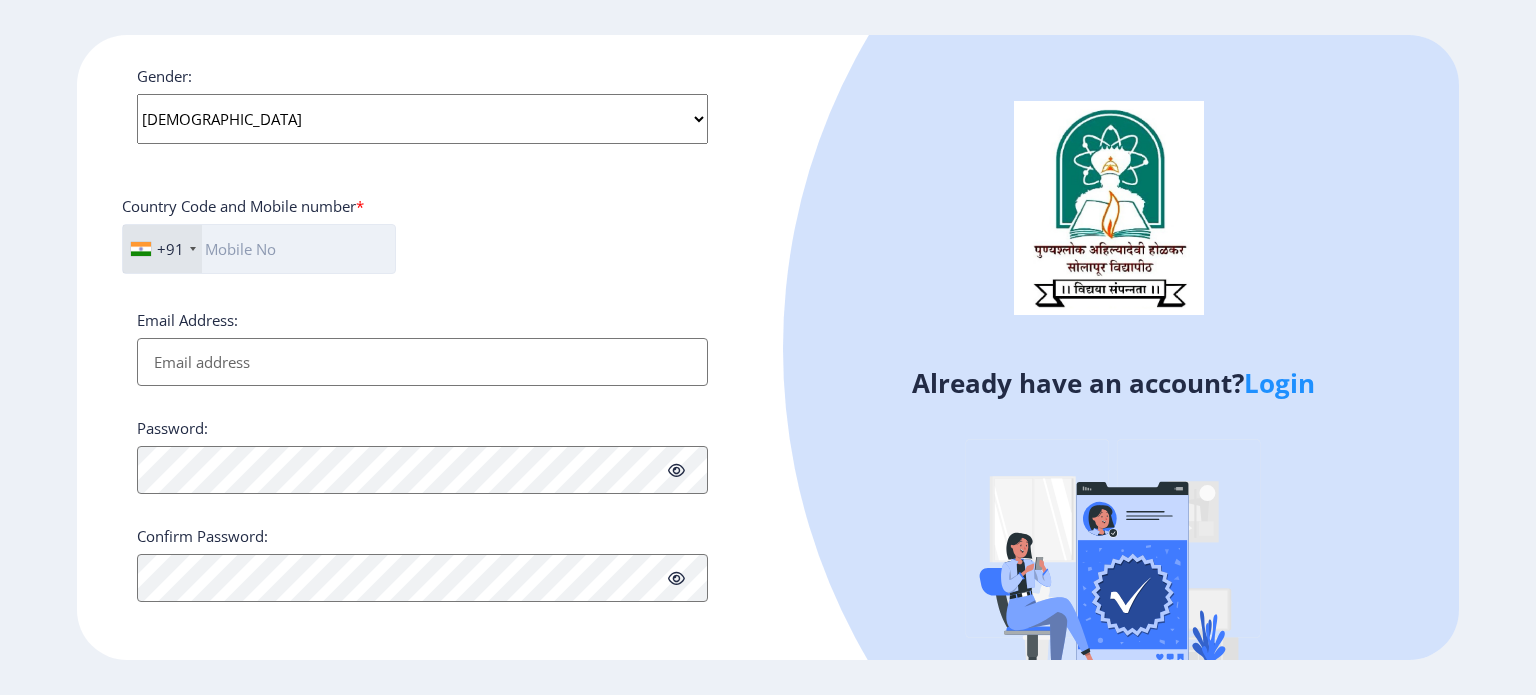 type on "545280369452" 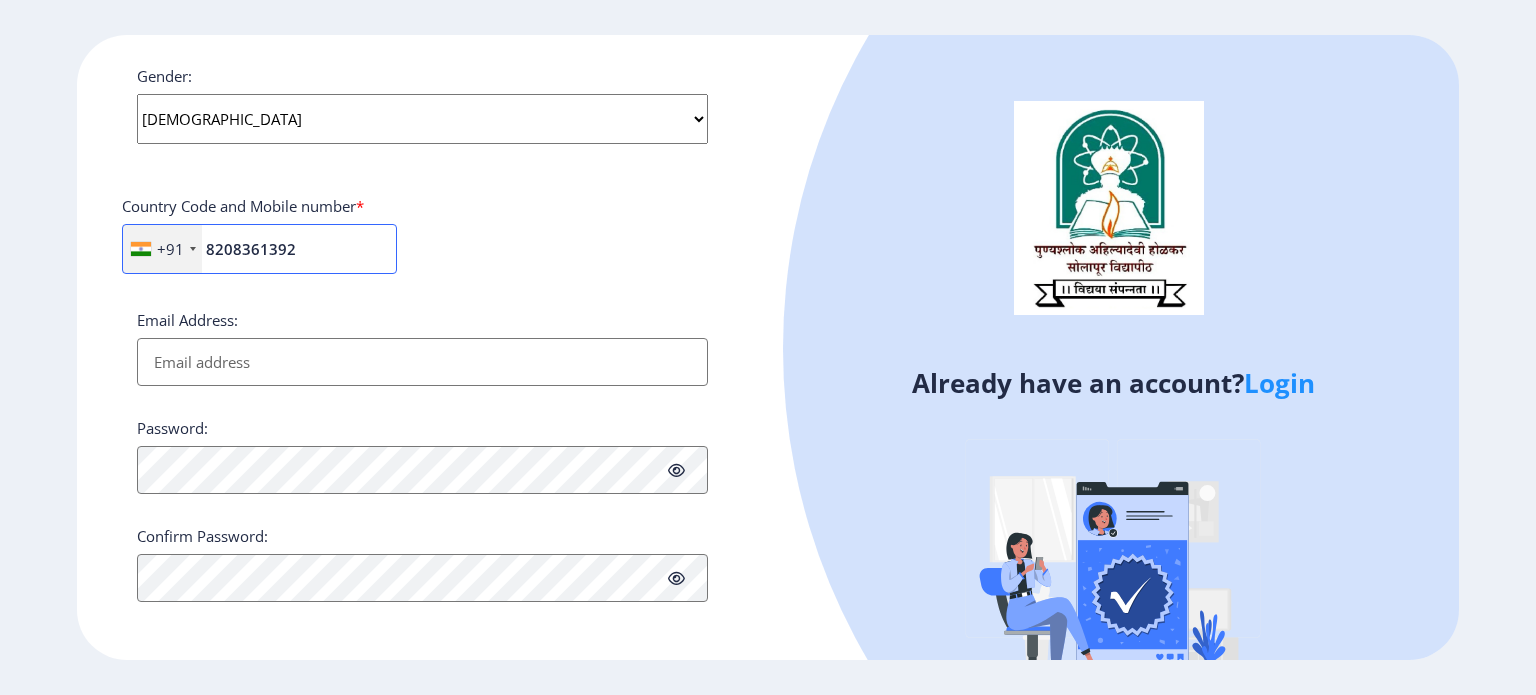 type on "8208361392" 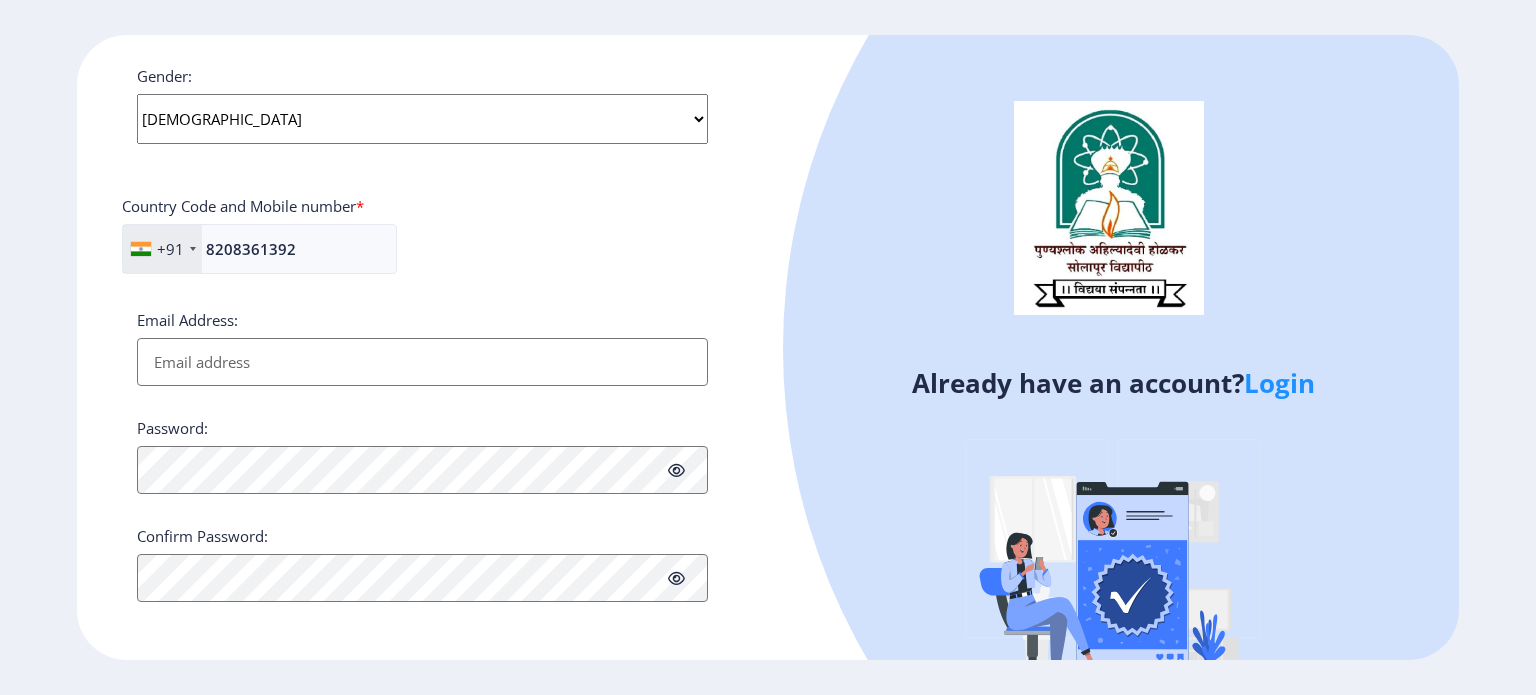 click on "Email Address:" at bounding box center (422, 362) 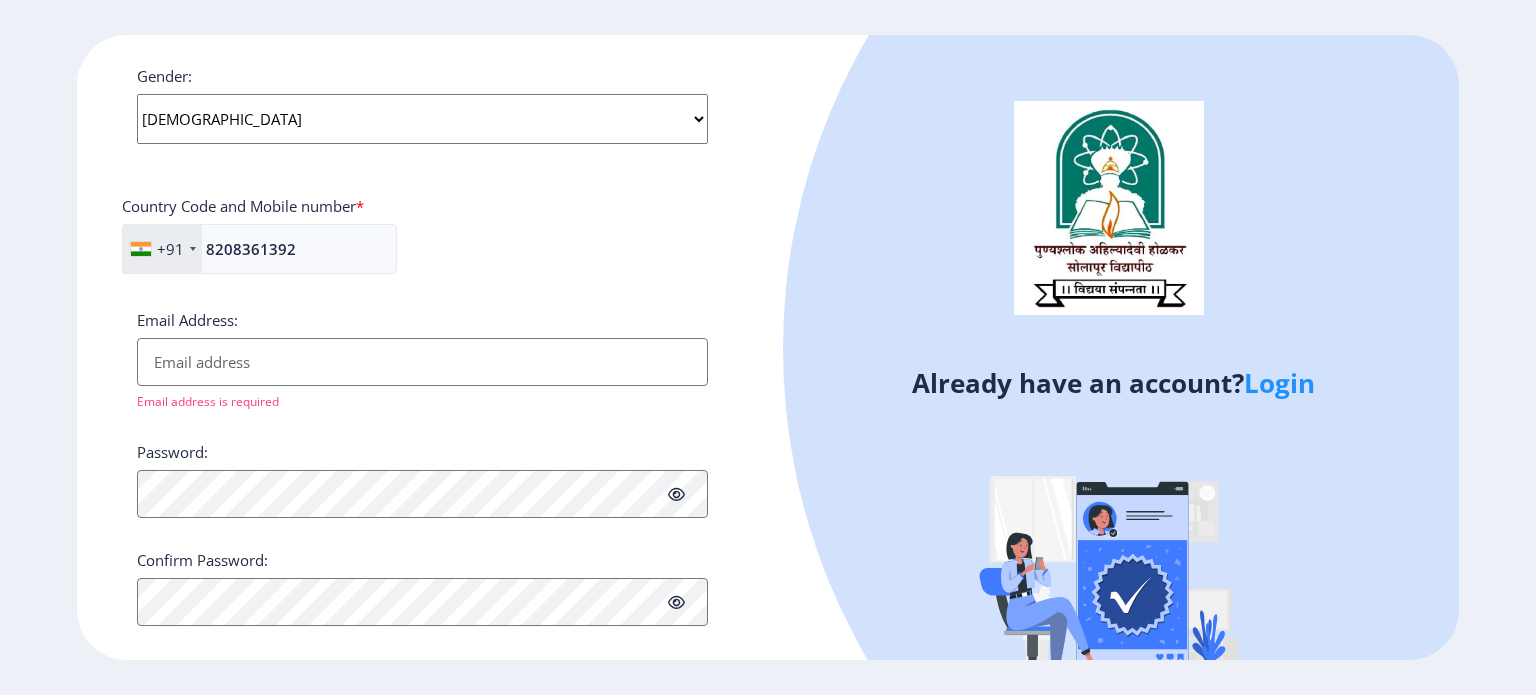 type on "V" 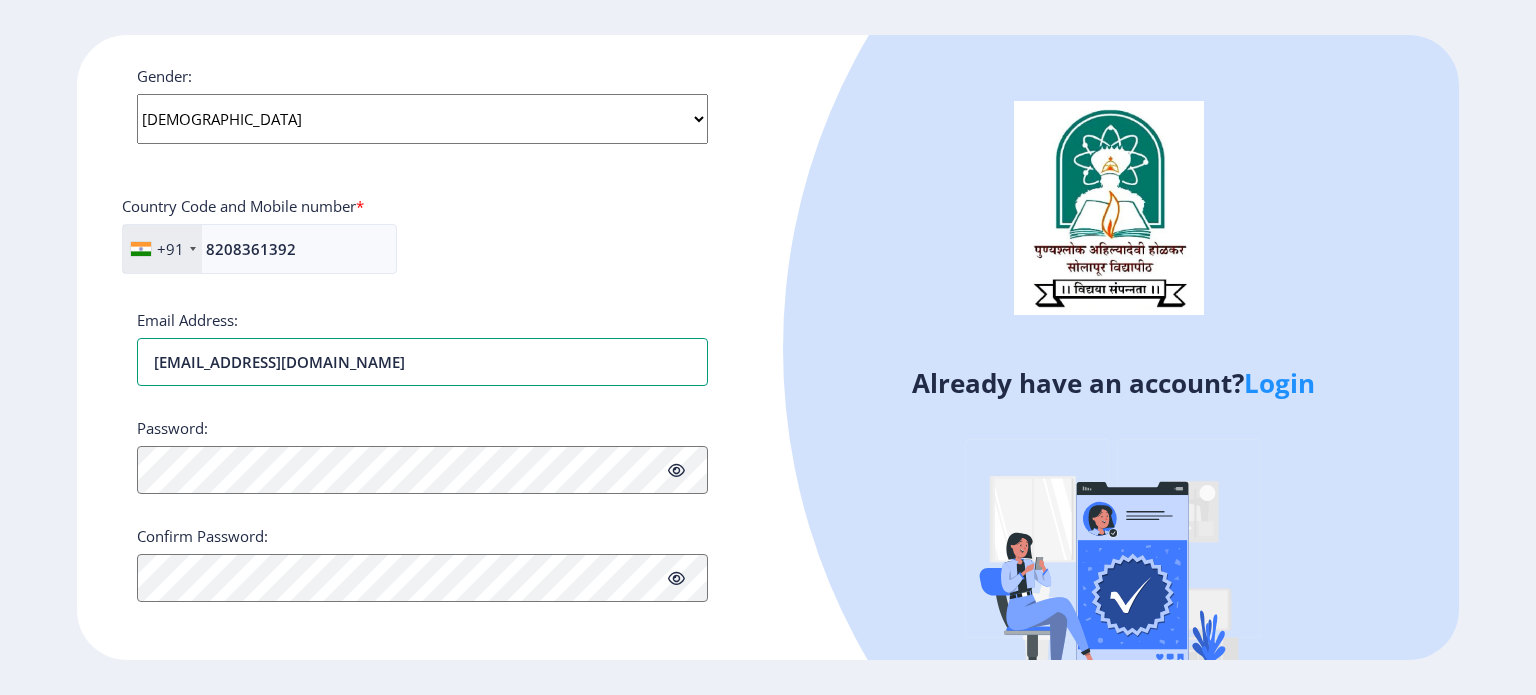 type on "[EMAIL_ADDRESS][DOMAIN_NAME]" 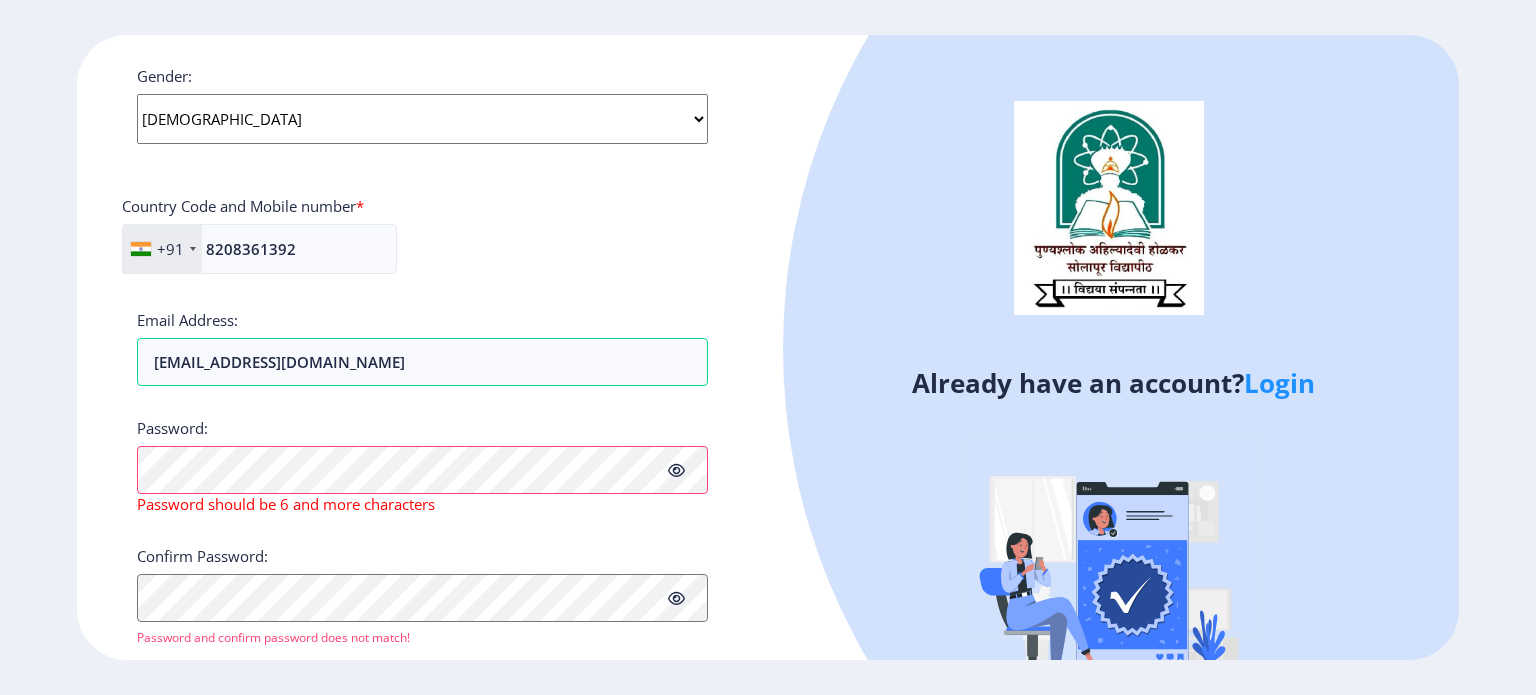 click 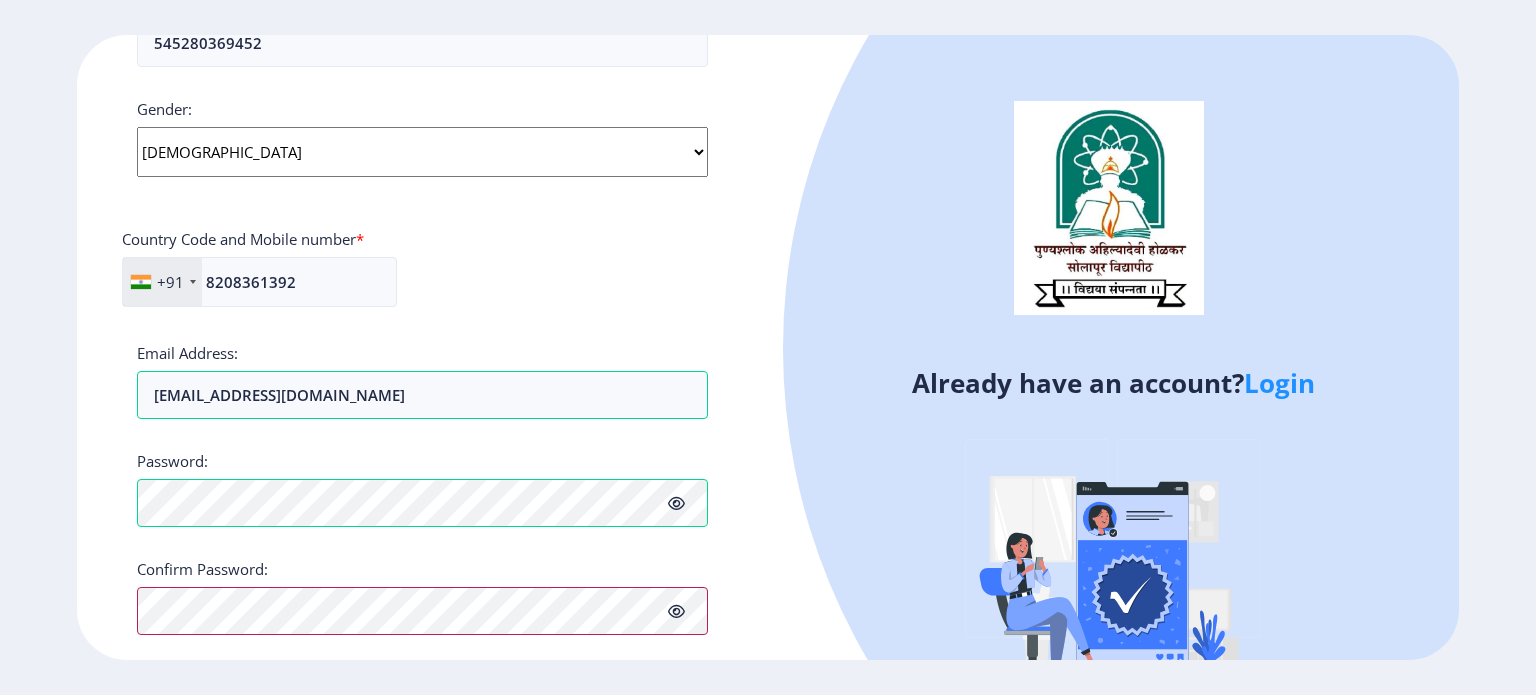 scroll, scrollTop: 786, scrollLeft: 0, axis: vertical 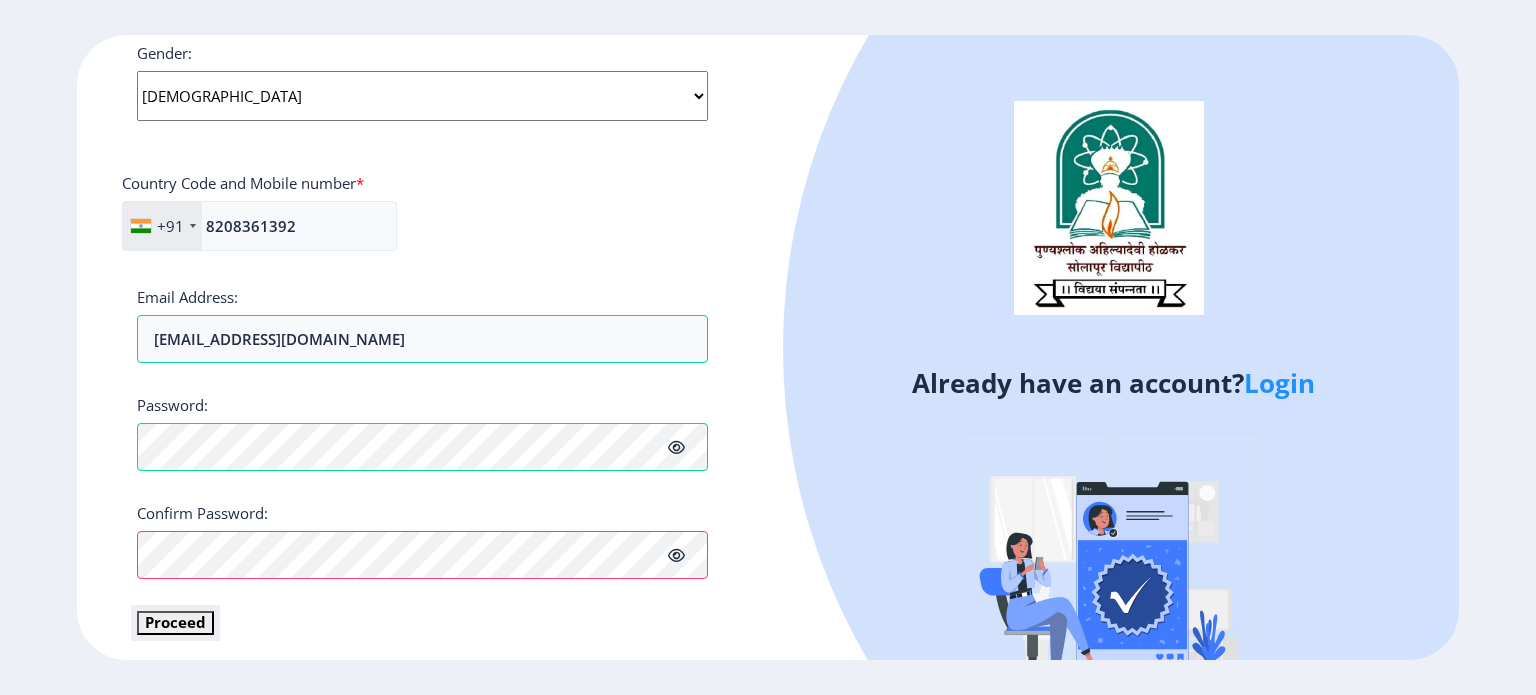 click on "Proceed" 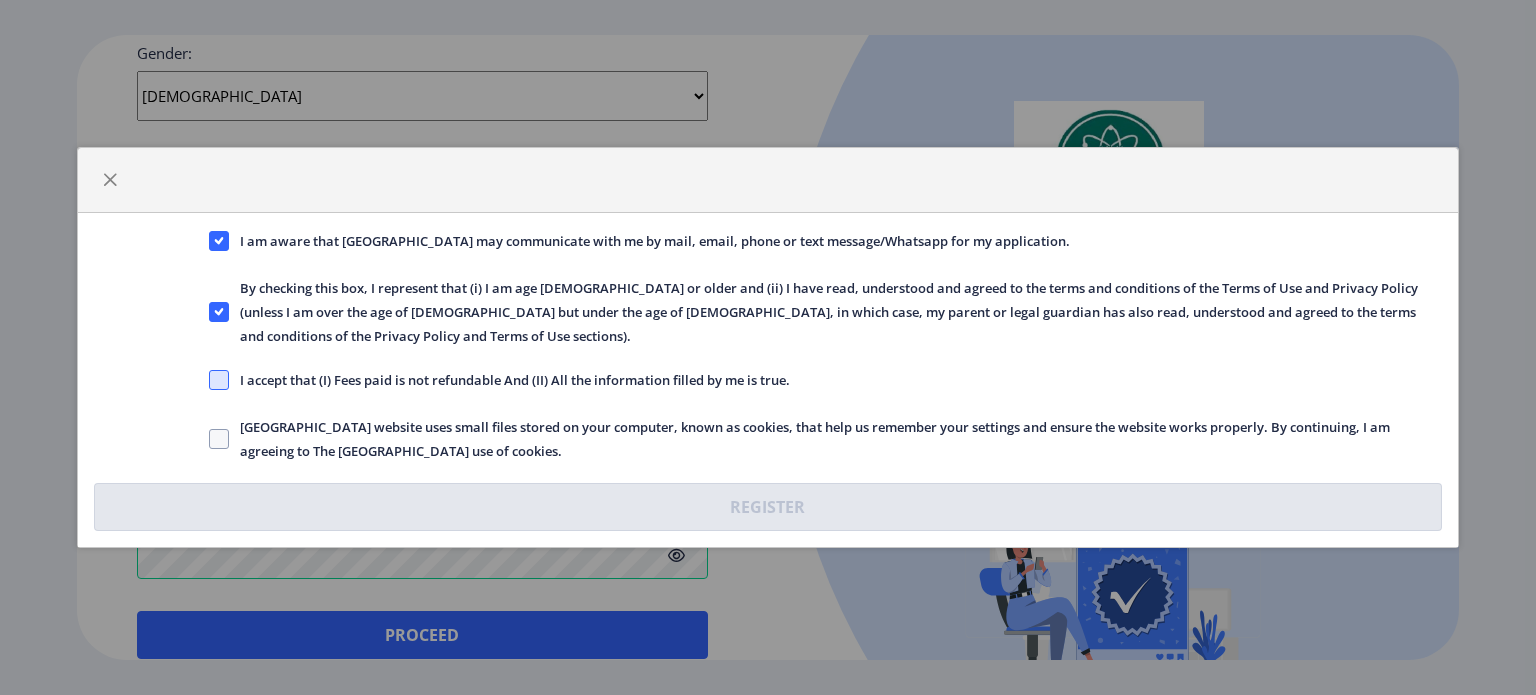 click 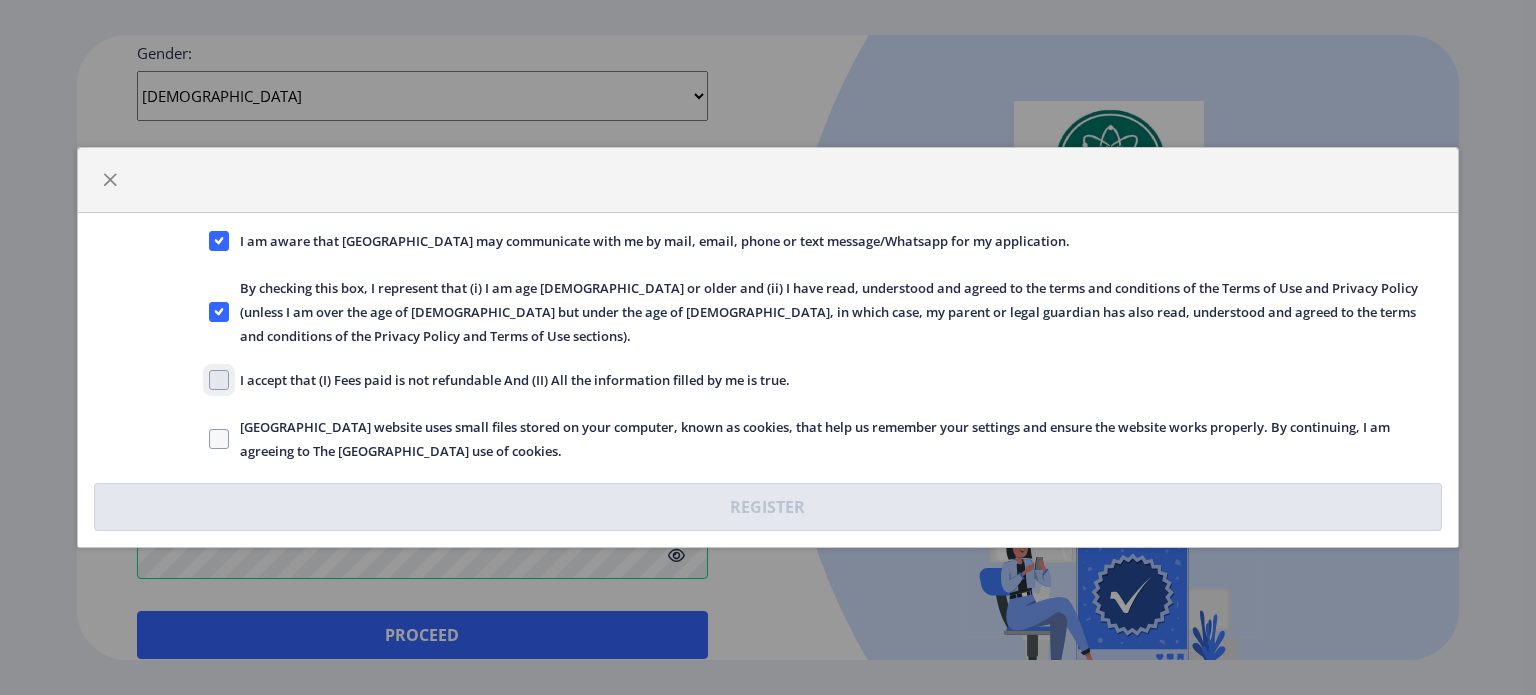 checkbox on "true" 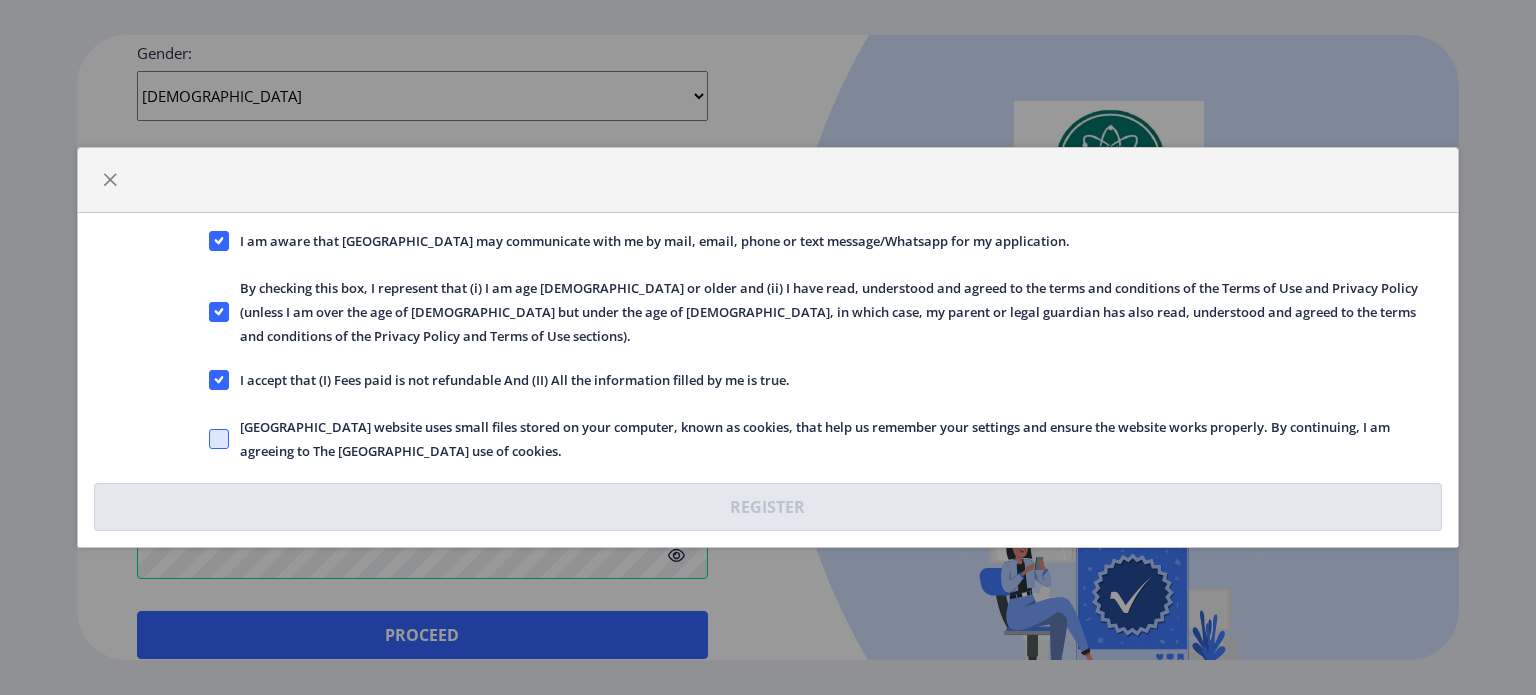 click 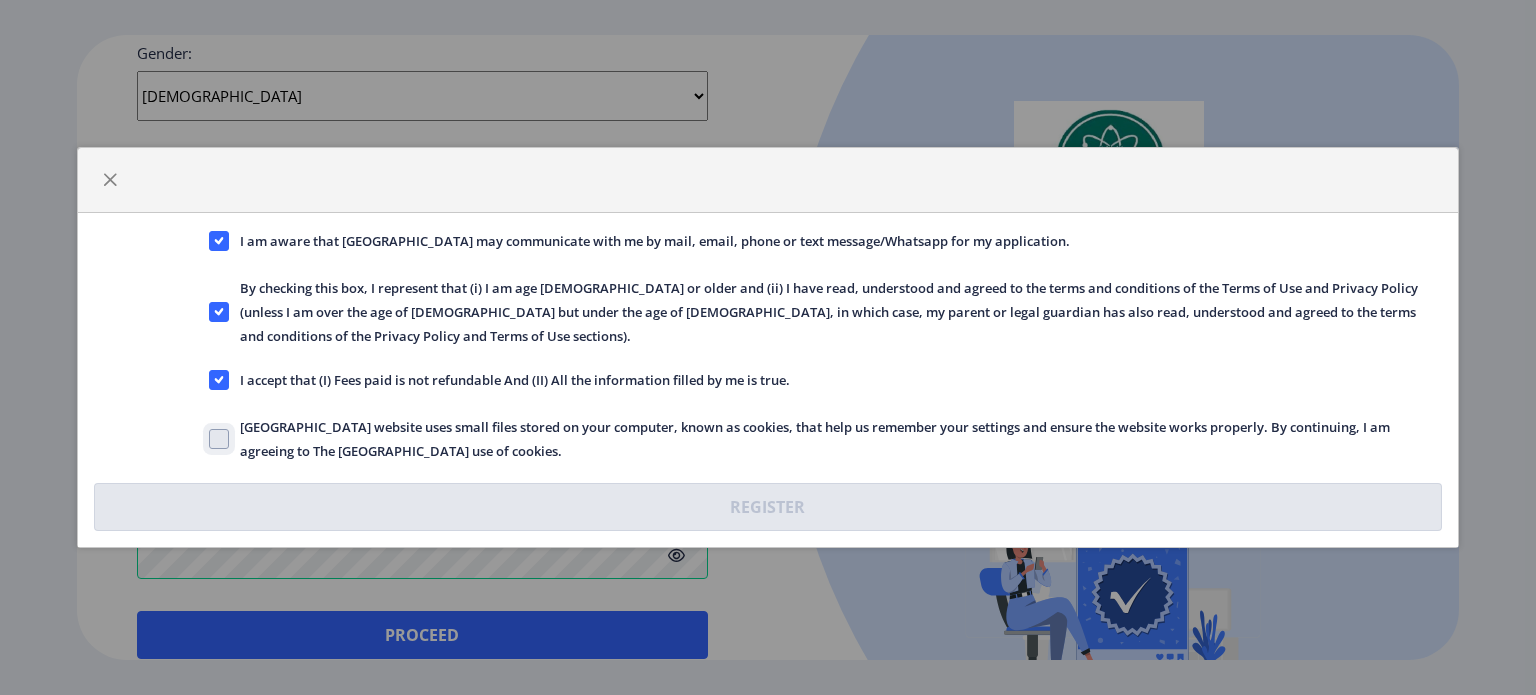 checkbox on "true" 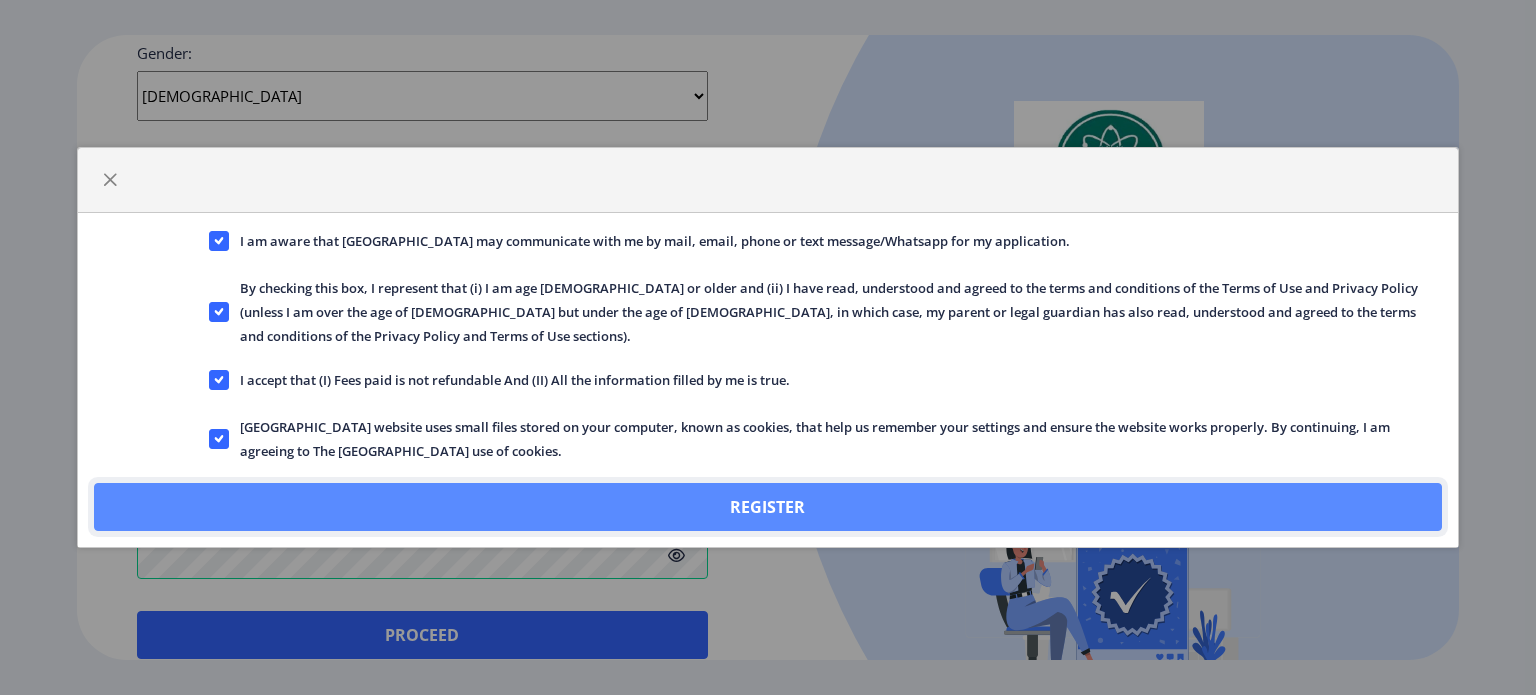 click on "Register" 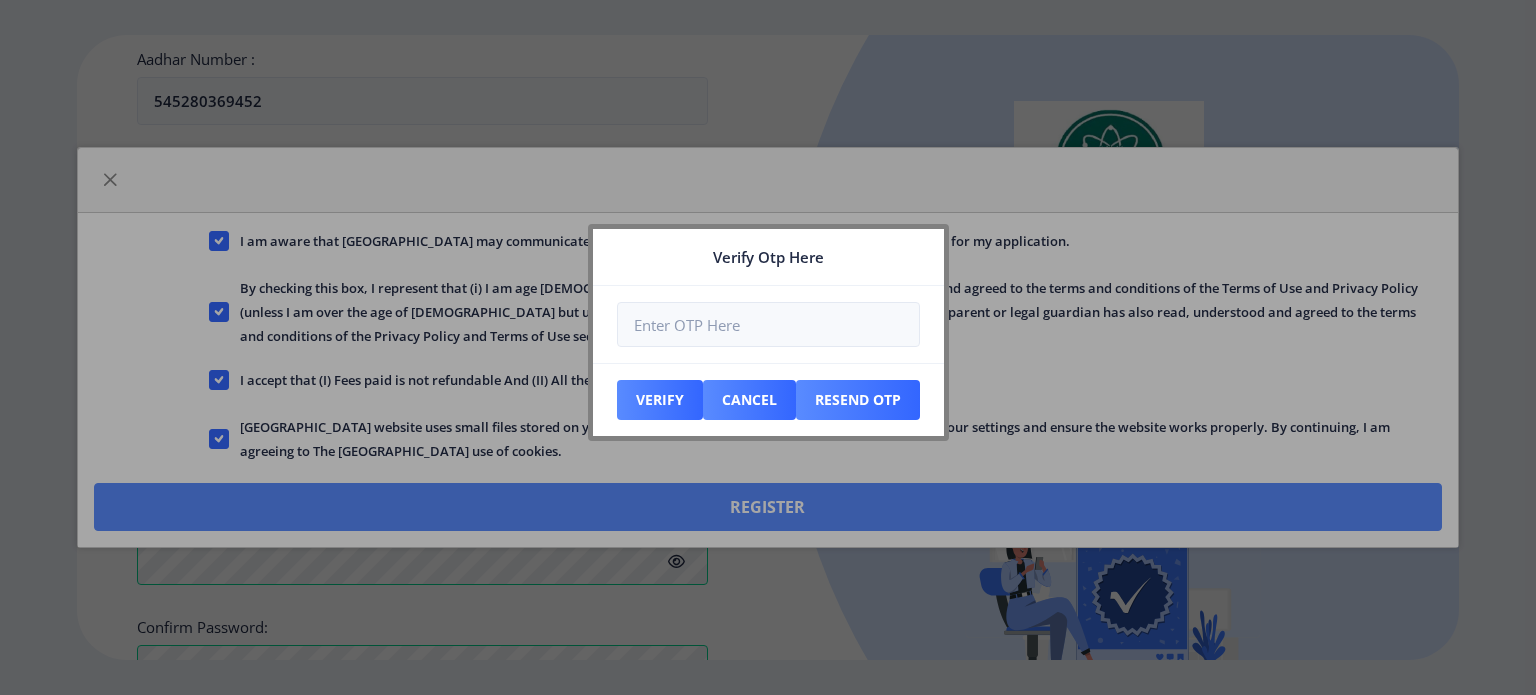 scroll, scrollTop: 900, scrollLeft: 0, axis: vertical 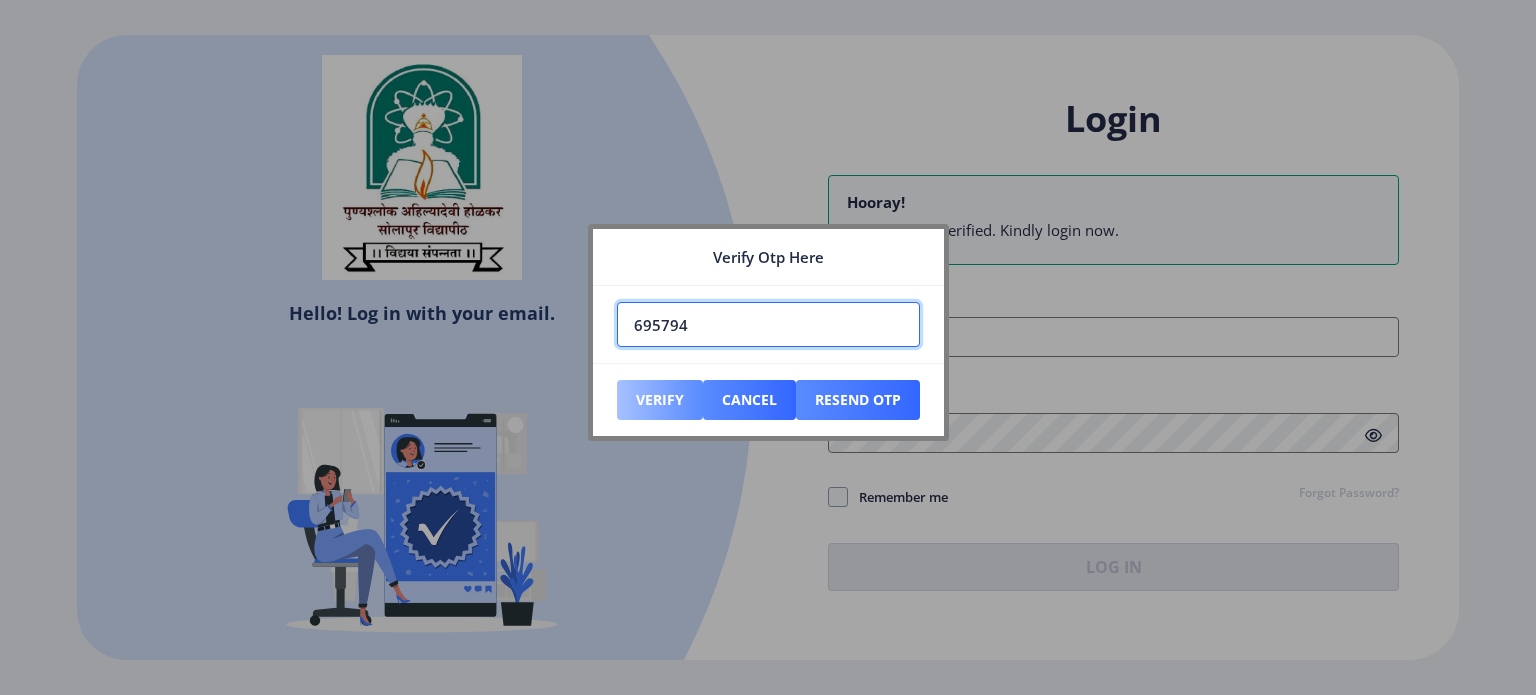 type on "695794" 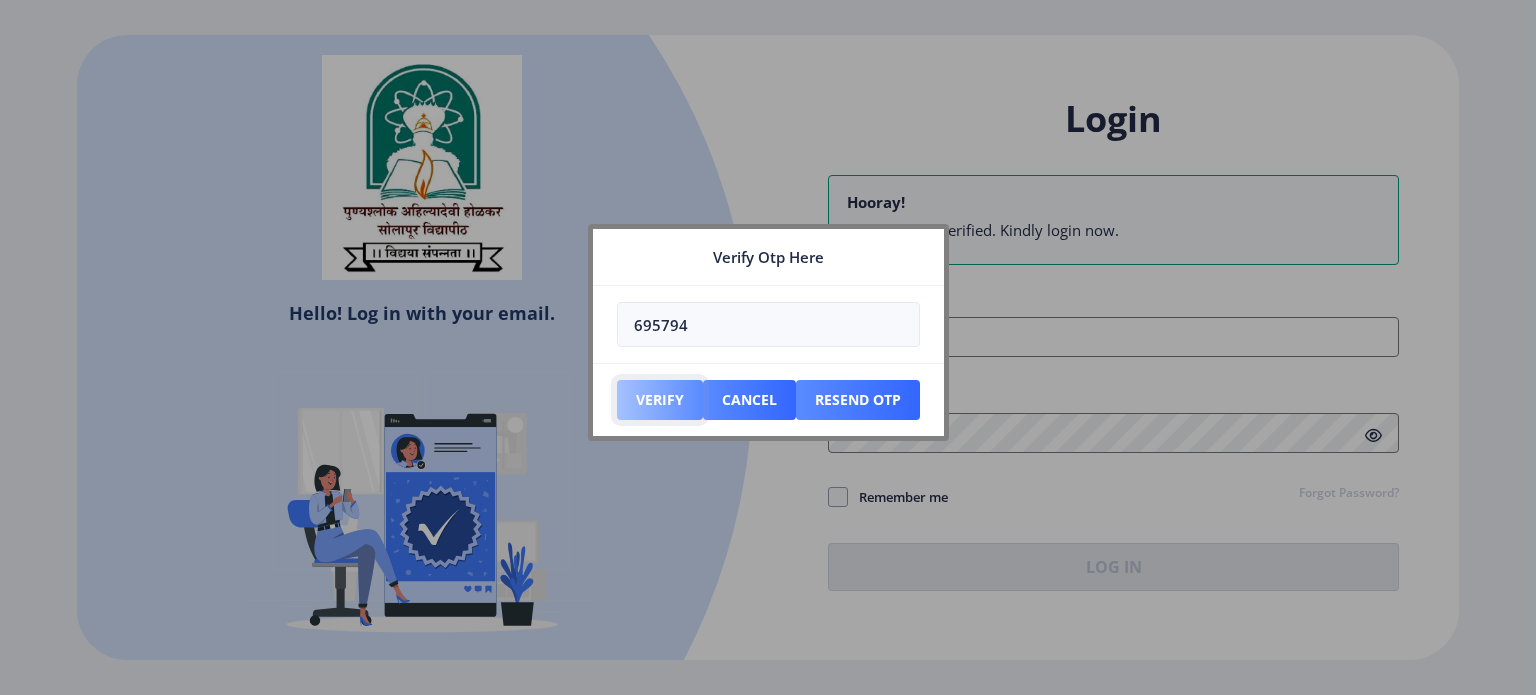 click on "Verify" at bounding box center (660, 400) 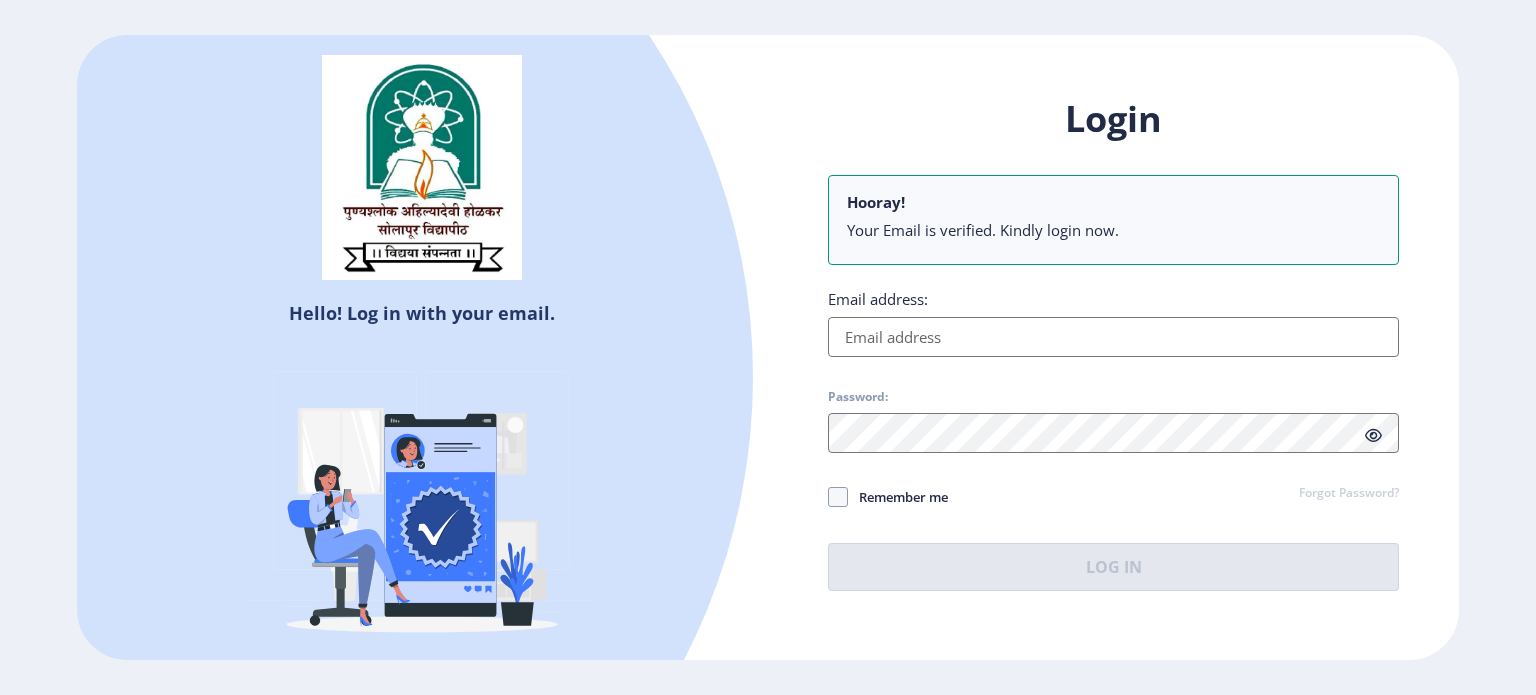 click on "Email address:" at bounding box center (1113, 337) 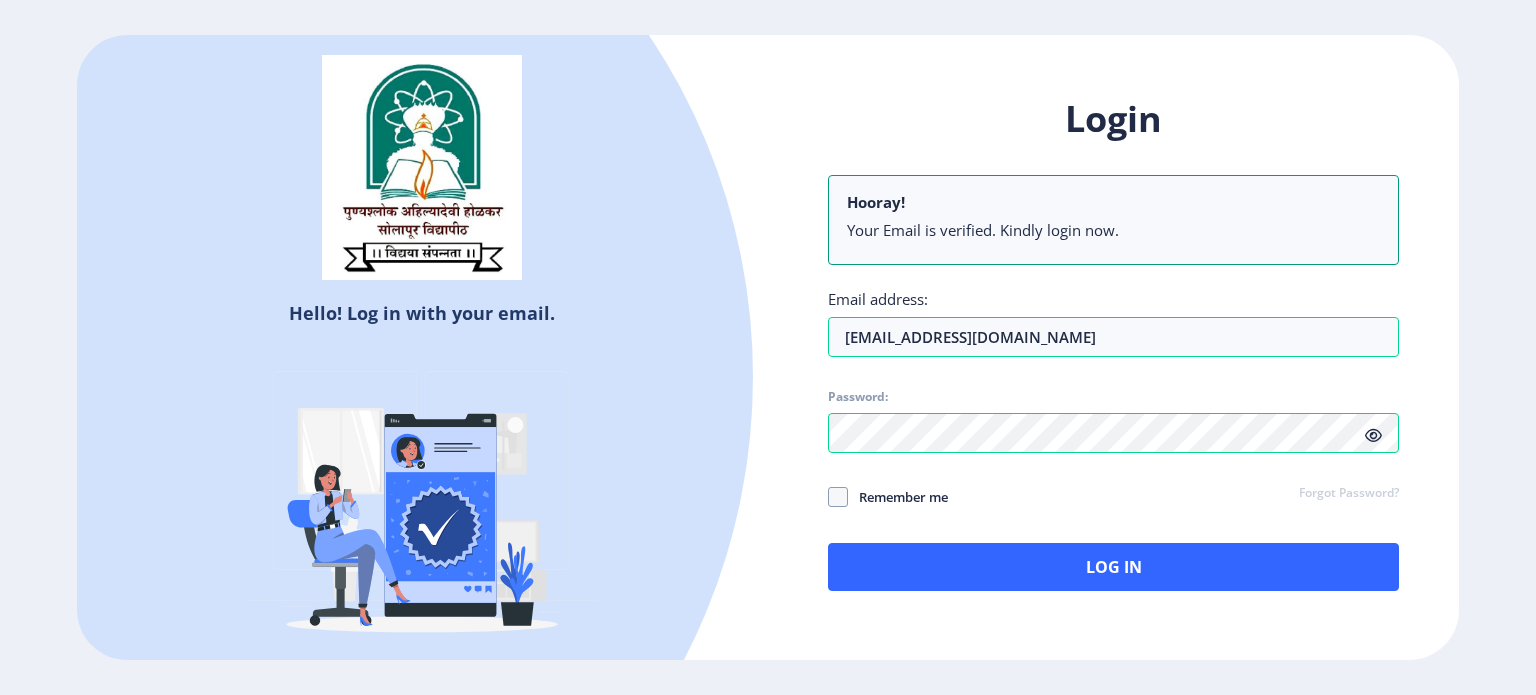 click 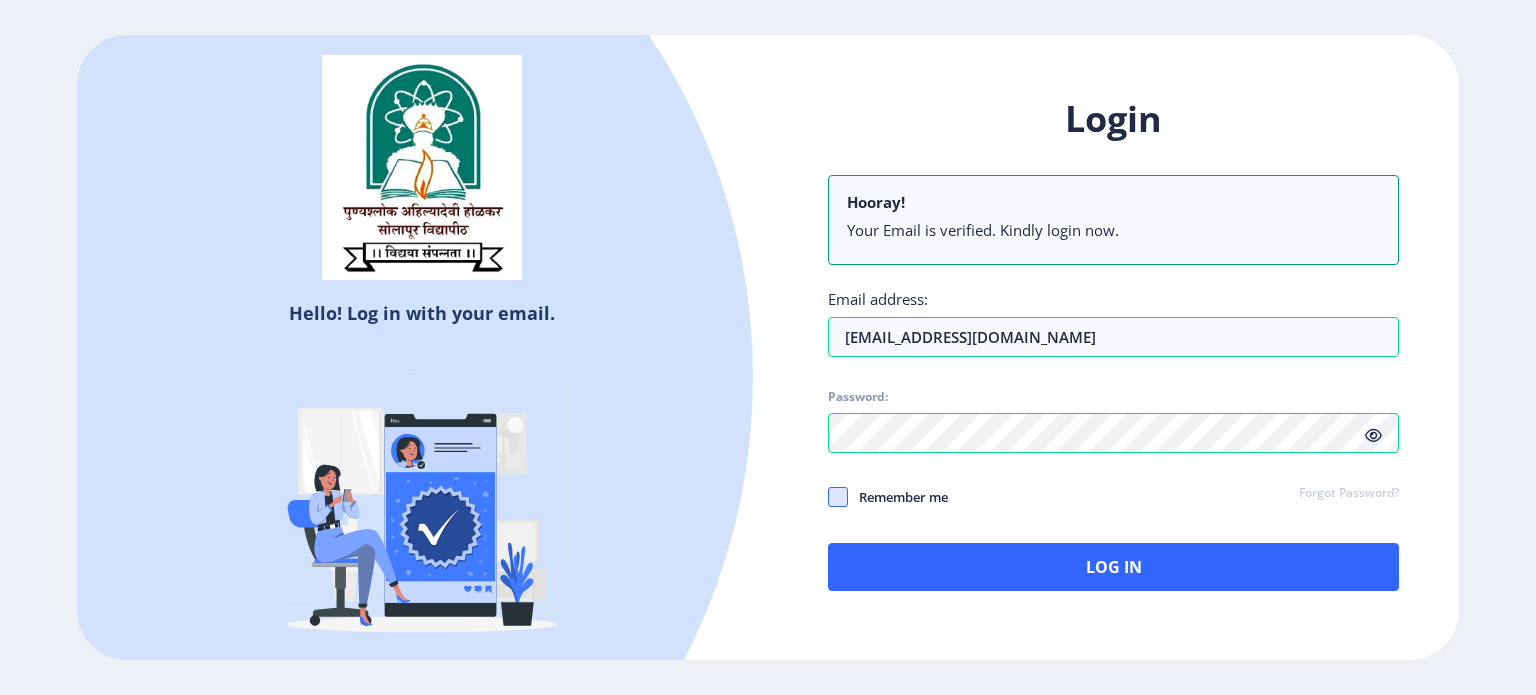 click 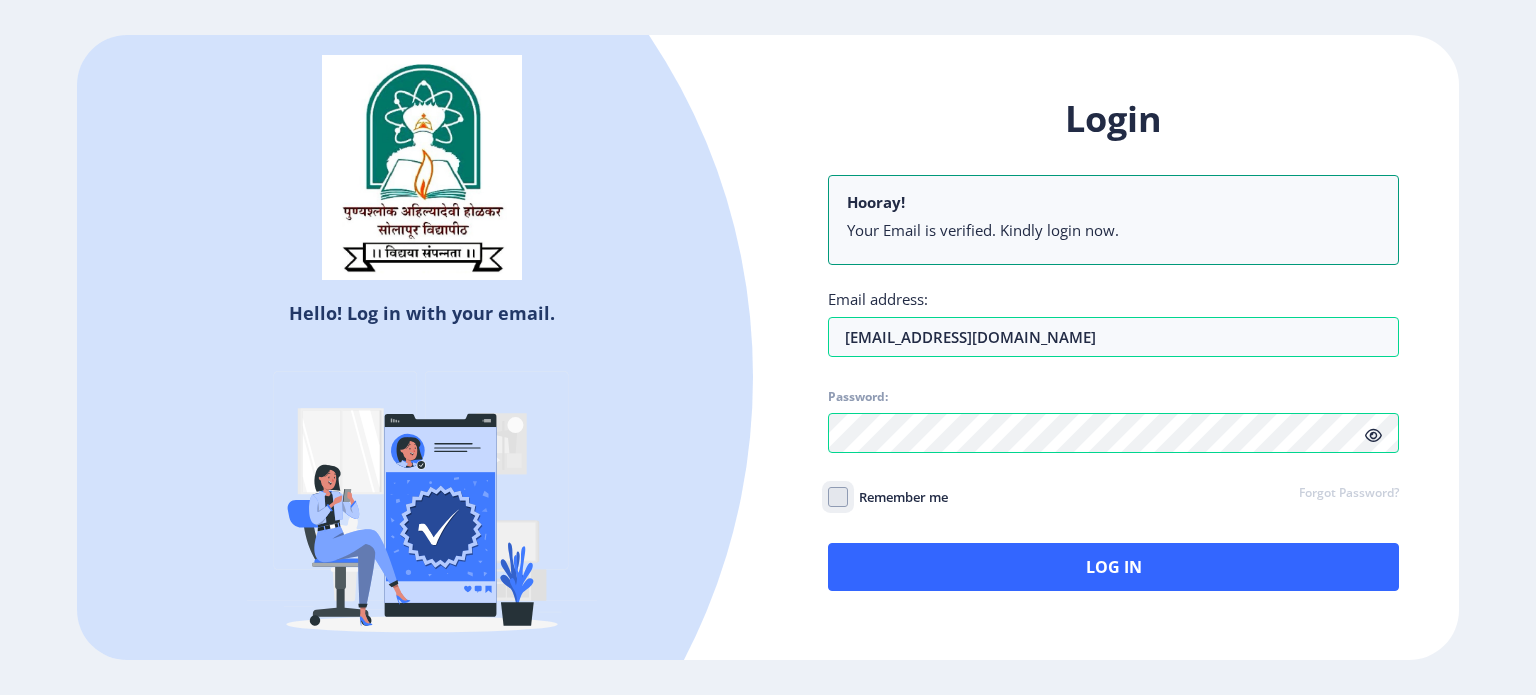 click on "Remember me" 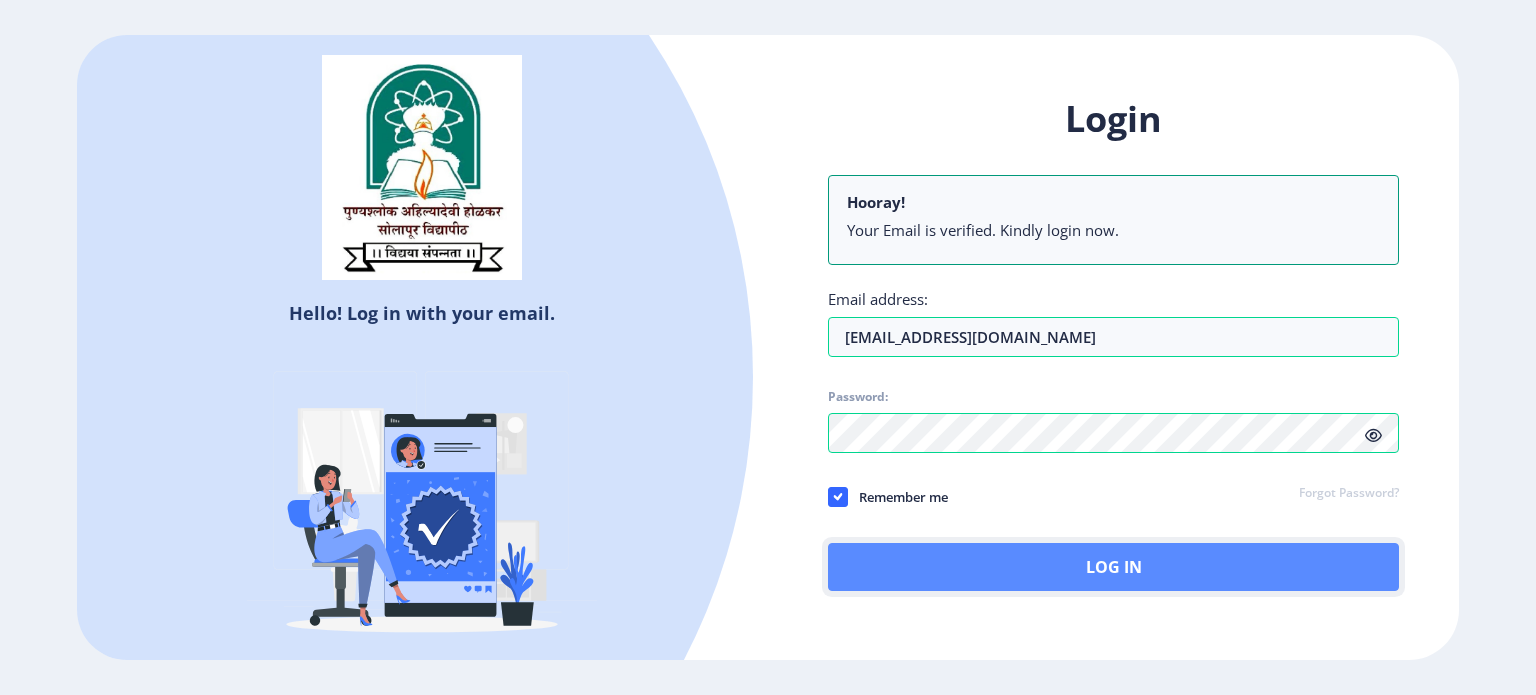 click on "Log In" 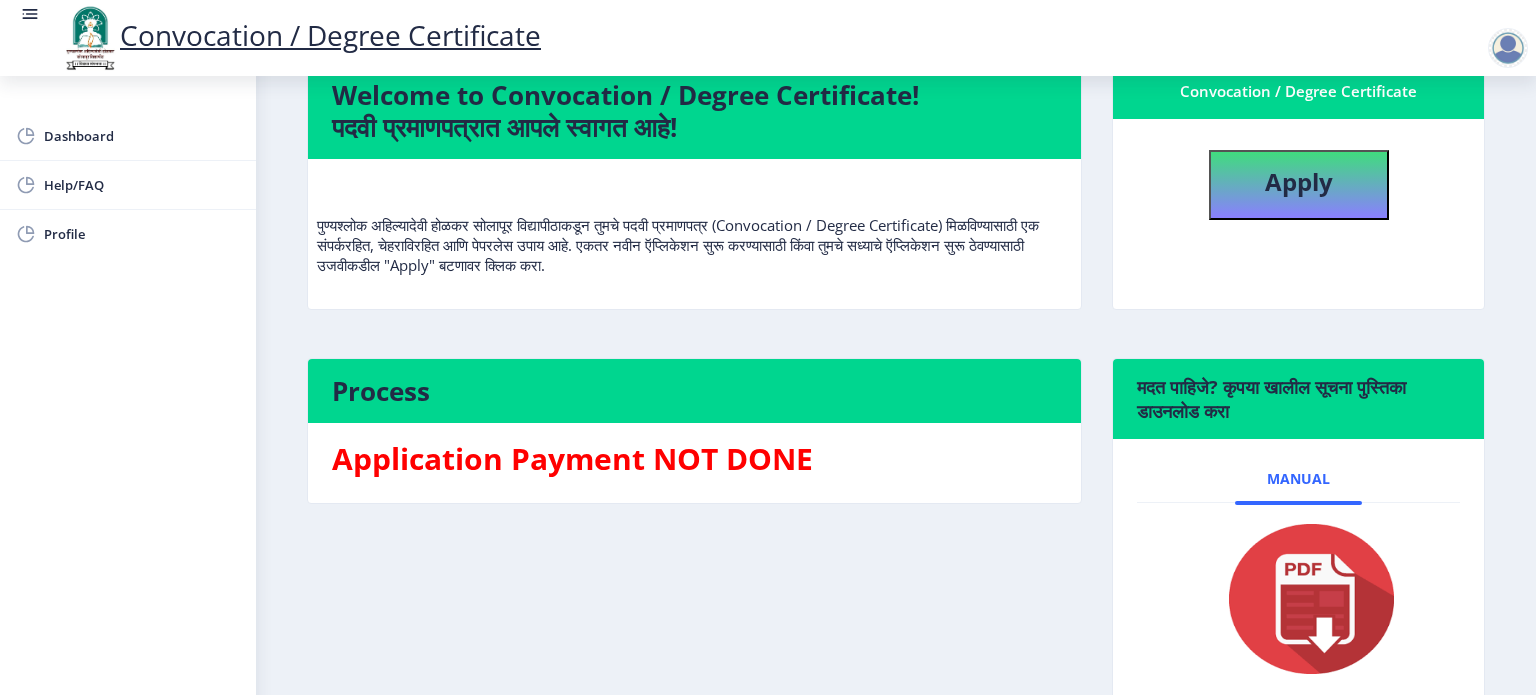 scroll, scrollTop: 272, scrollLeft: 0, axis: vertical 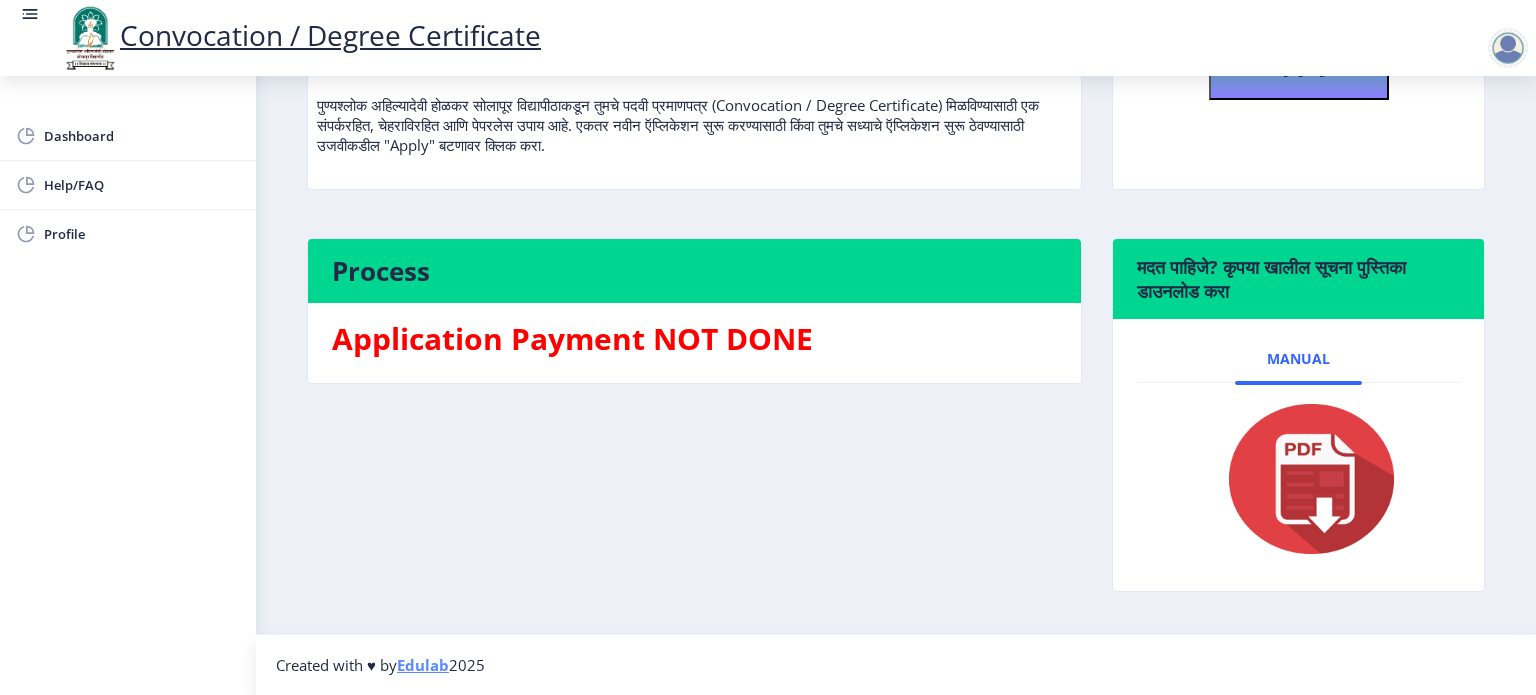 click 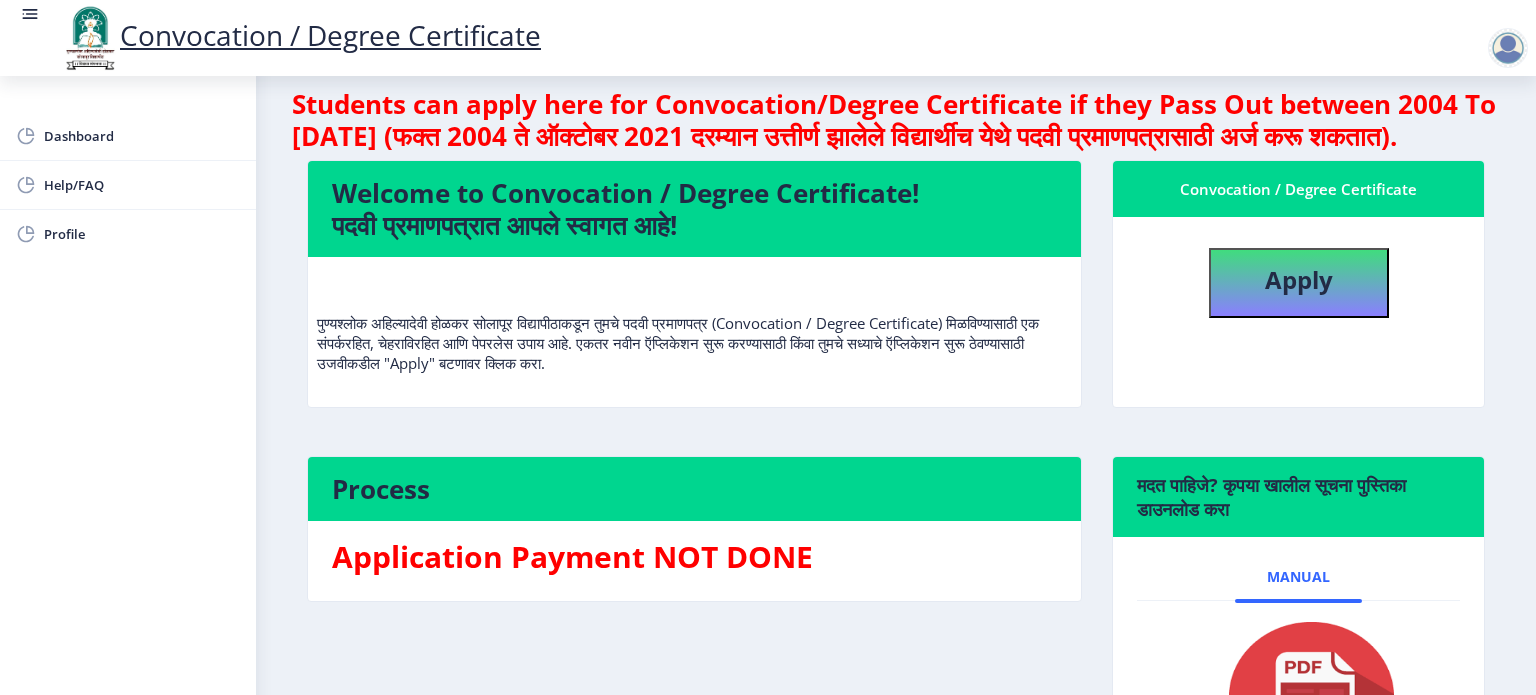 scroll, scrollTop: 0, scrollLeft: 0, axis: both 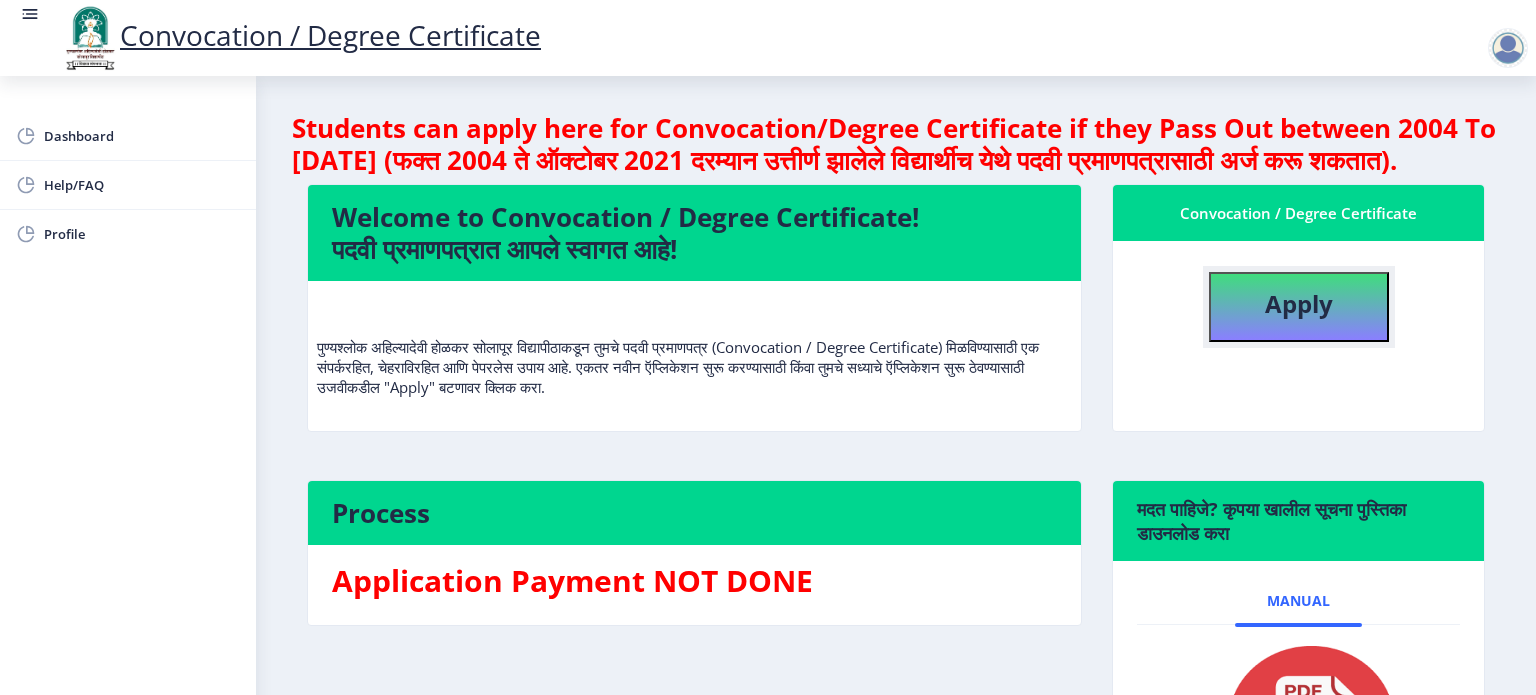 click on "Apply" 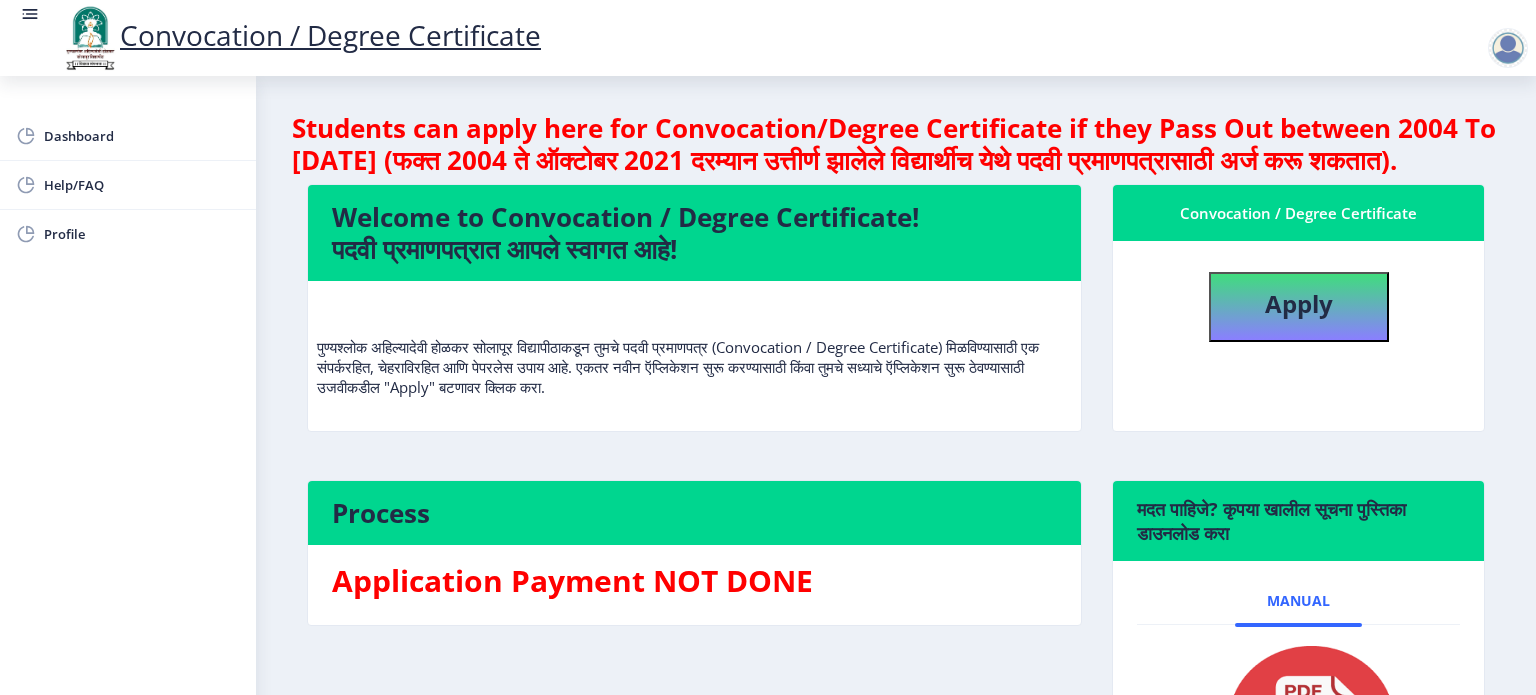 select 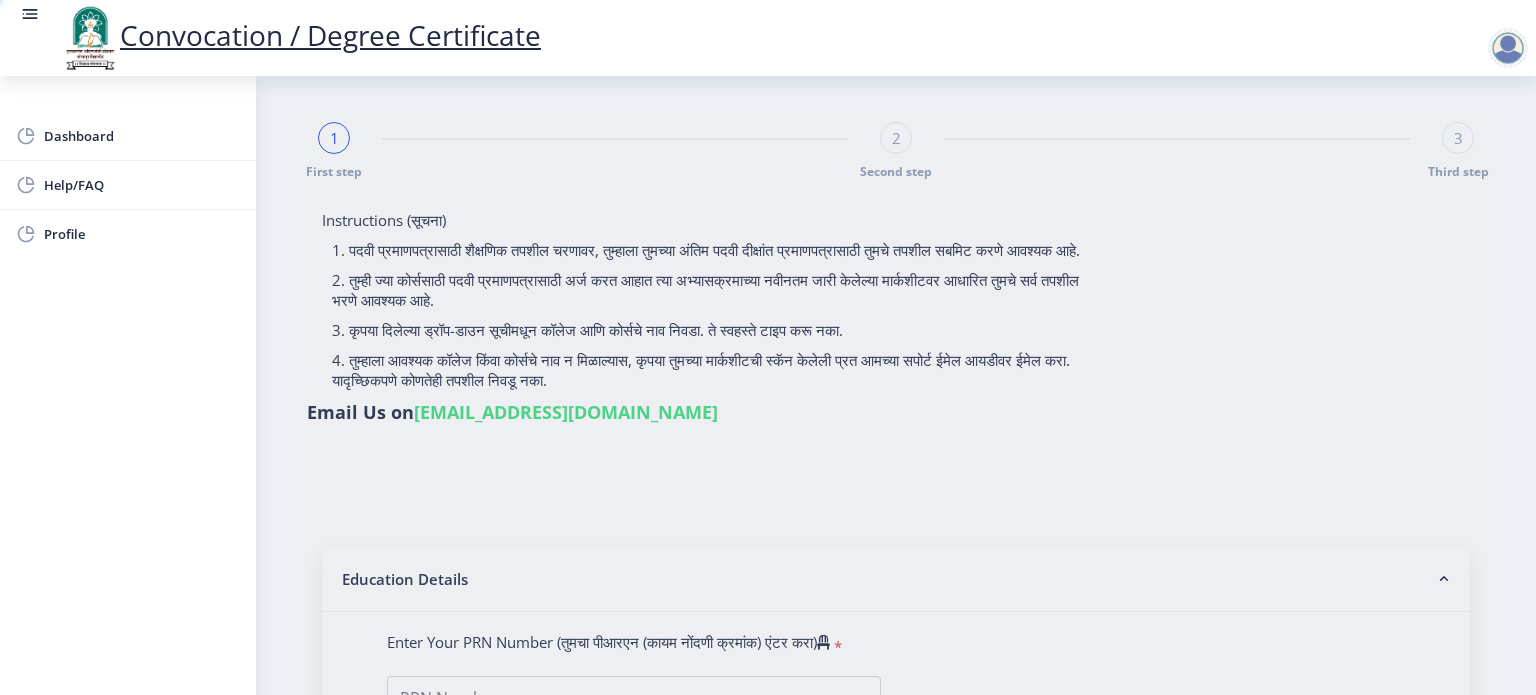type on "BABAR RAJASGREE ANKUSH" 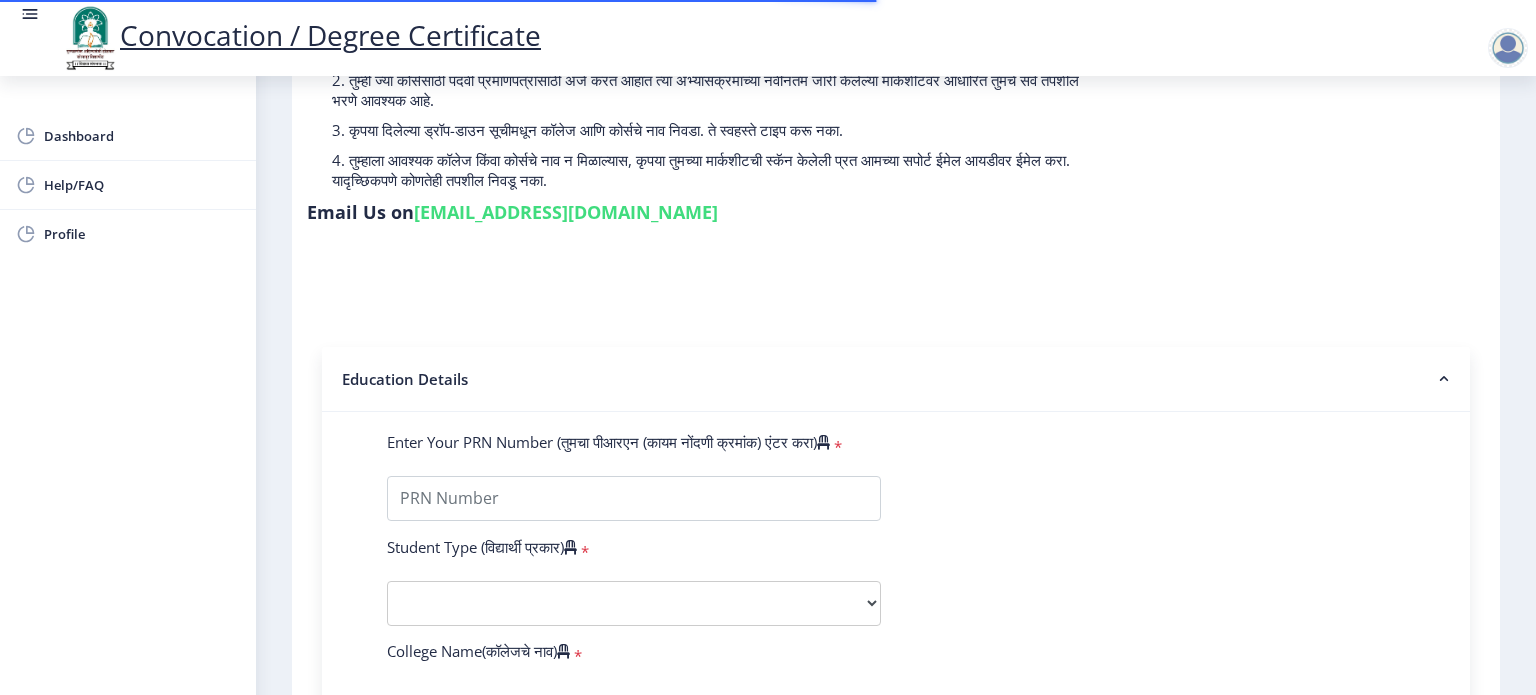 scroll, scrollTop: 500, scrollLeft: 0, axis: vertical 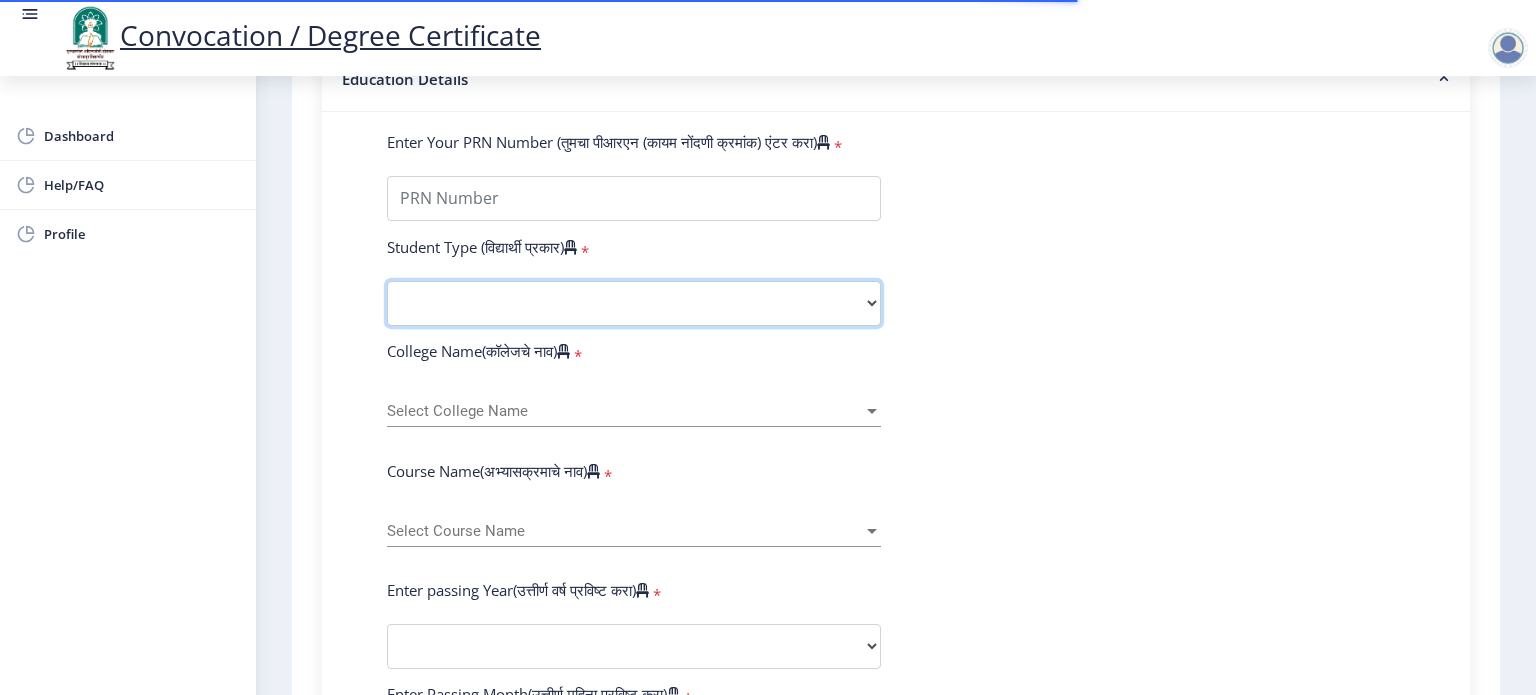 click on "Select Student Type Regular External" at bounding box center (634, 303) 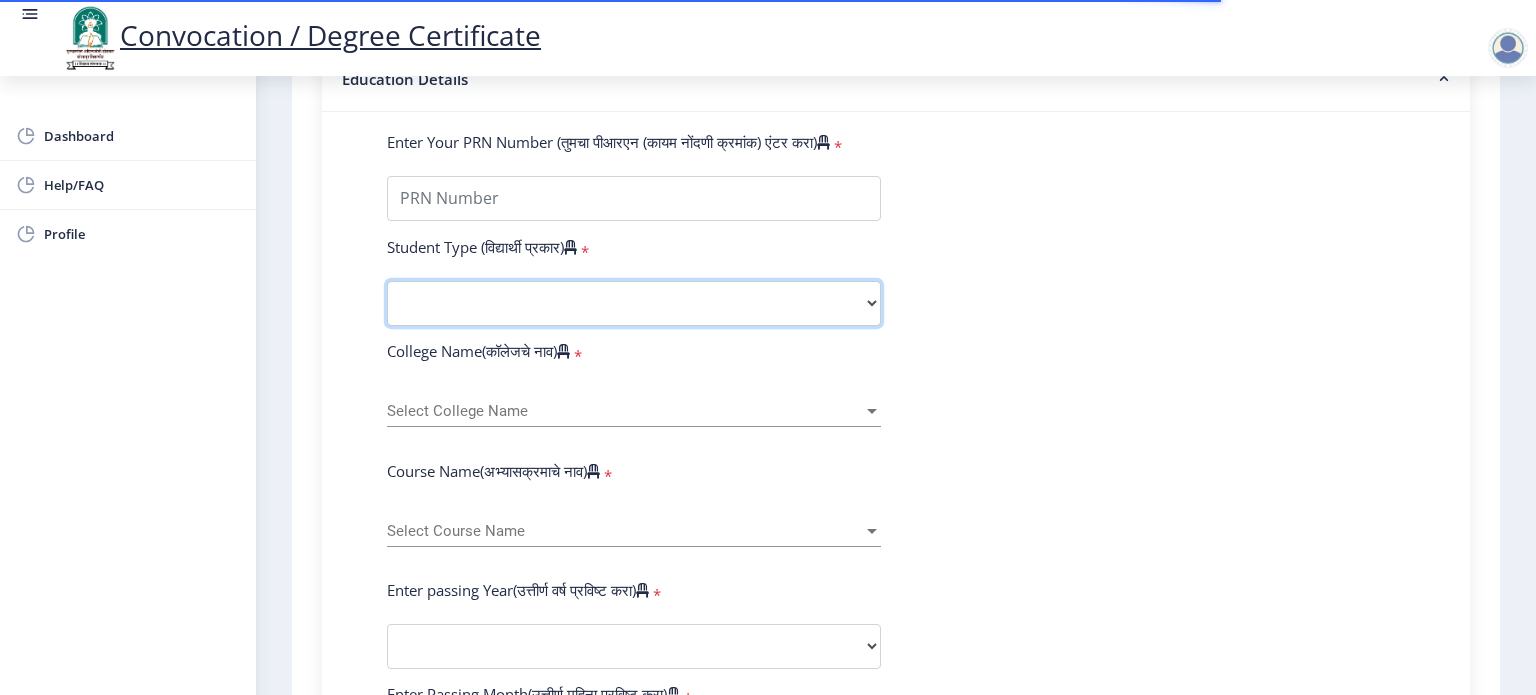 select on "Regular" 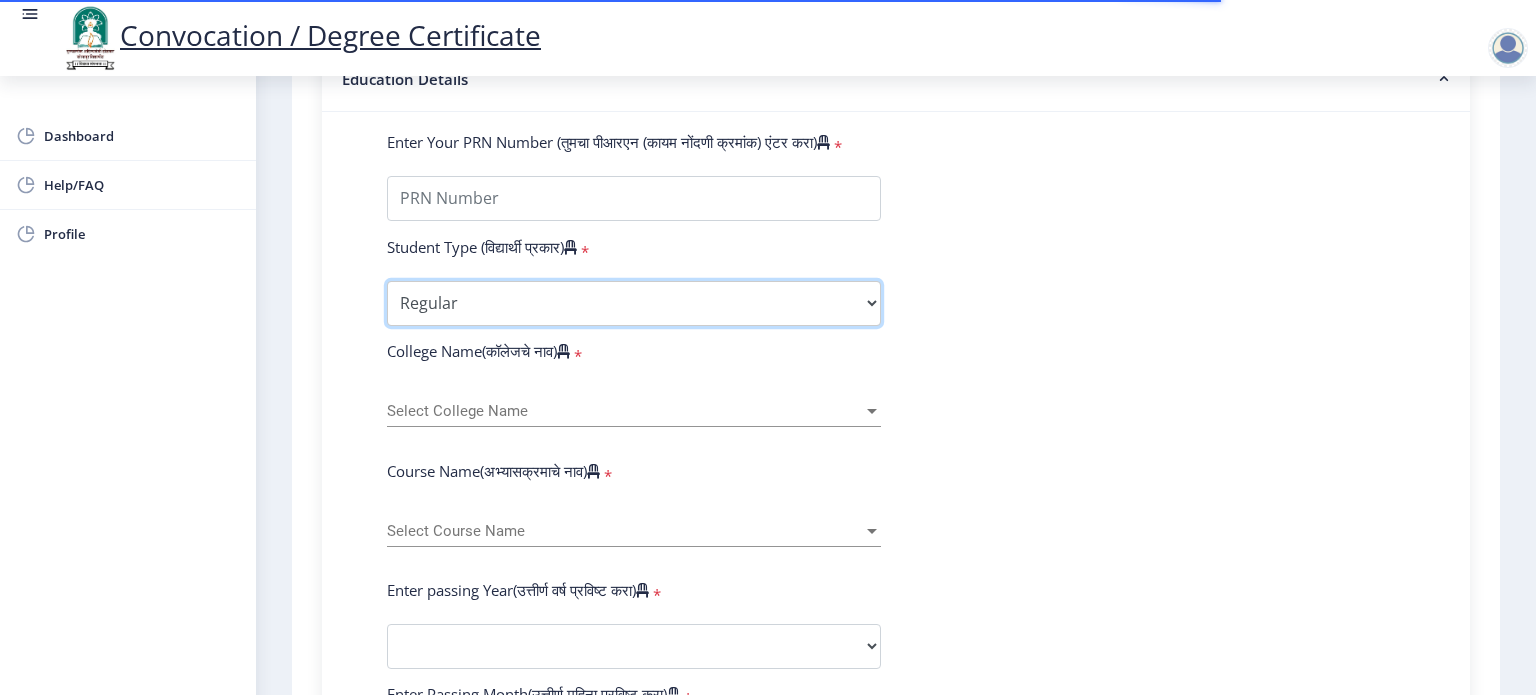 click on "Select Student Type Regular External" at bounding box center [634, 303] 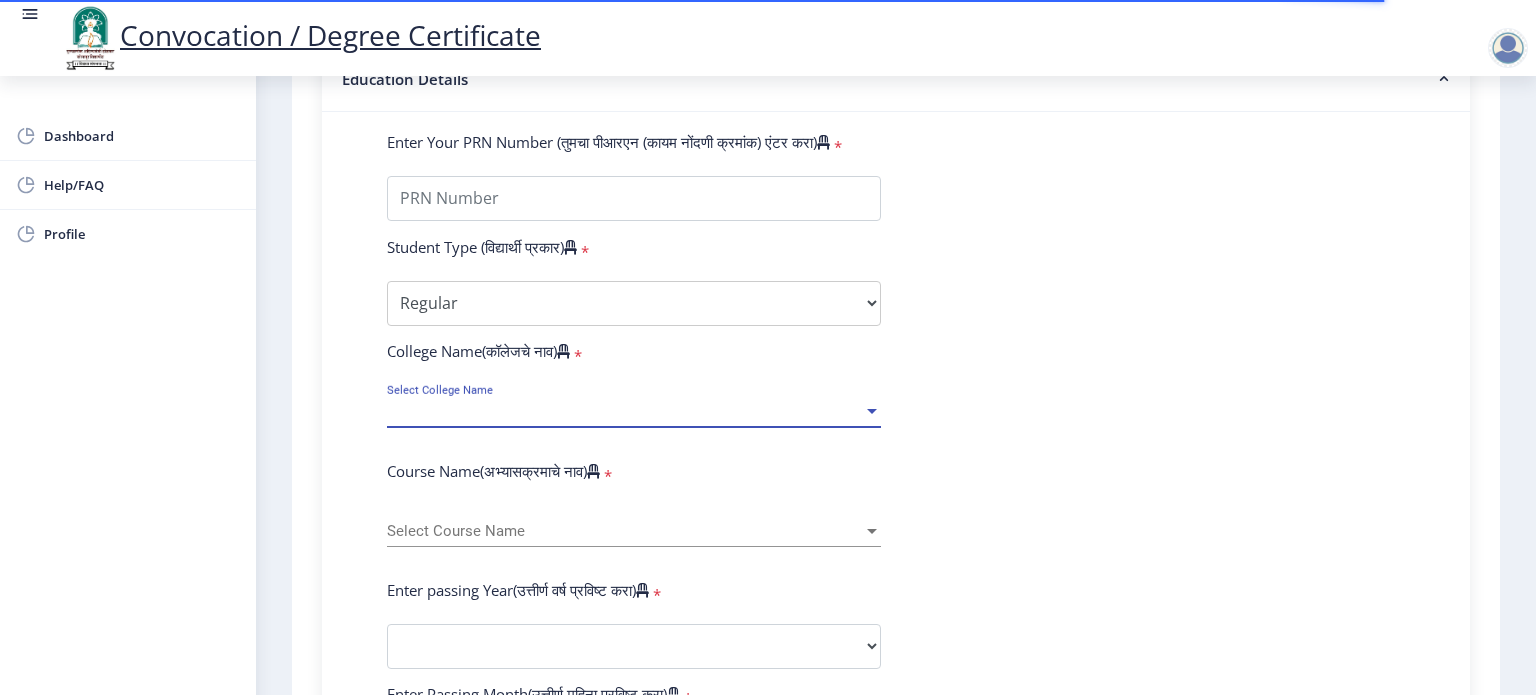 click on "Select College Name" at bounding box center [625, 411] 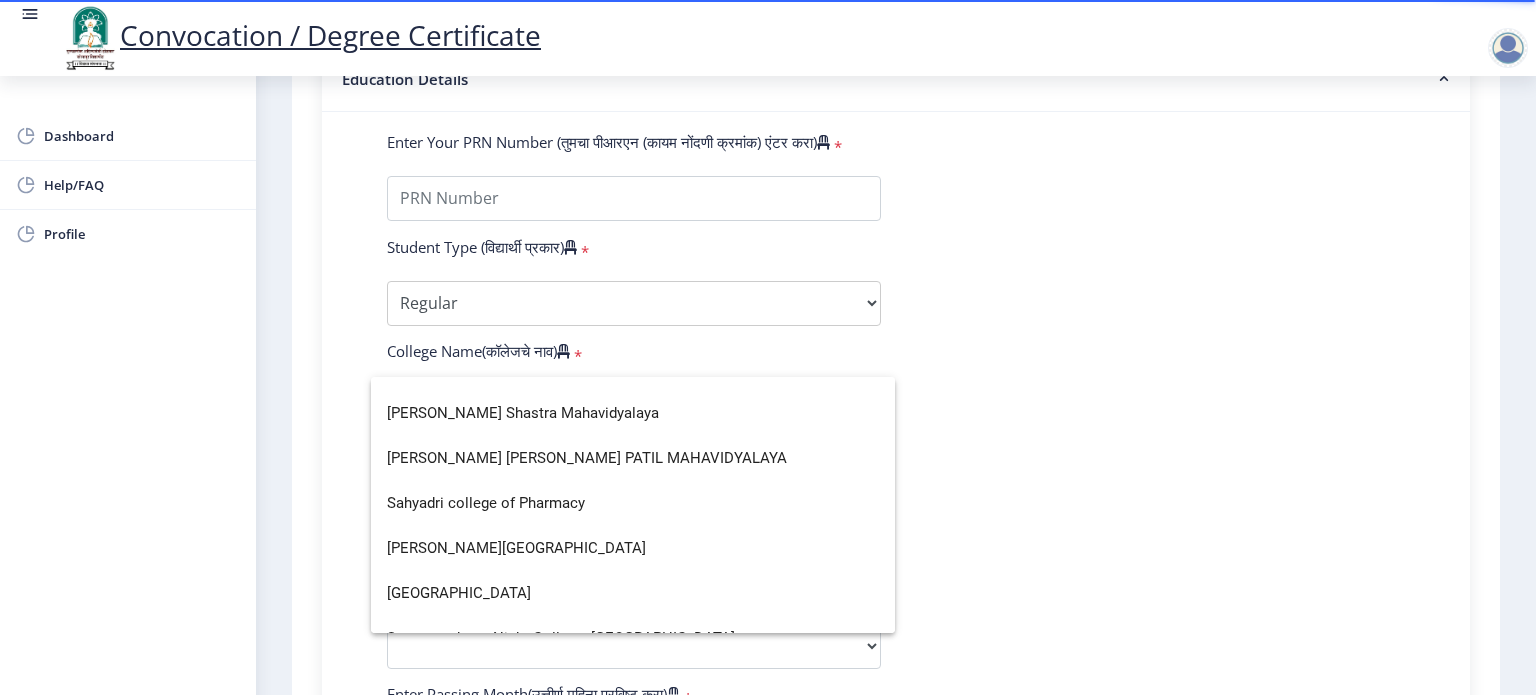 scroll, scrollTop: 3700, scrollLeft: 0, axis: vertical 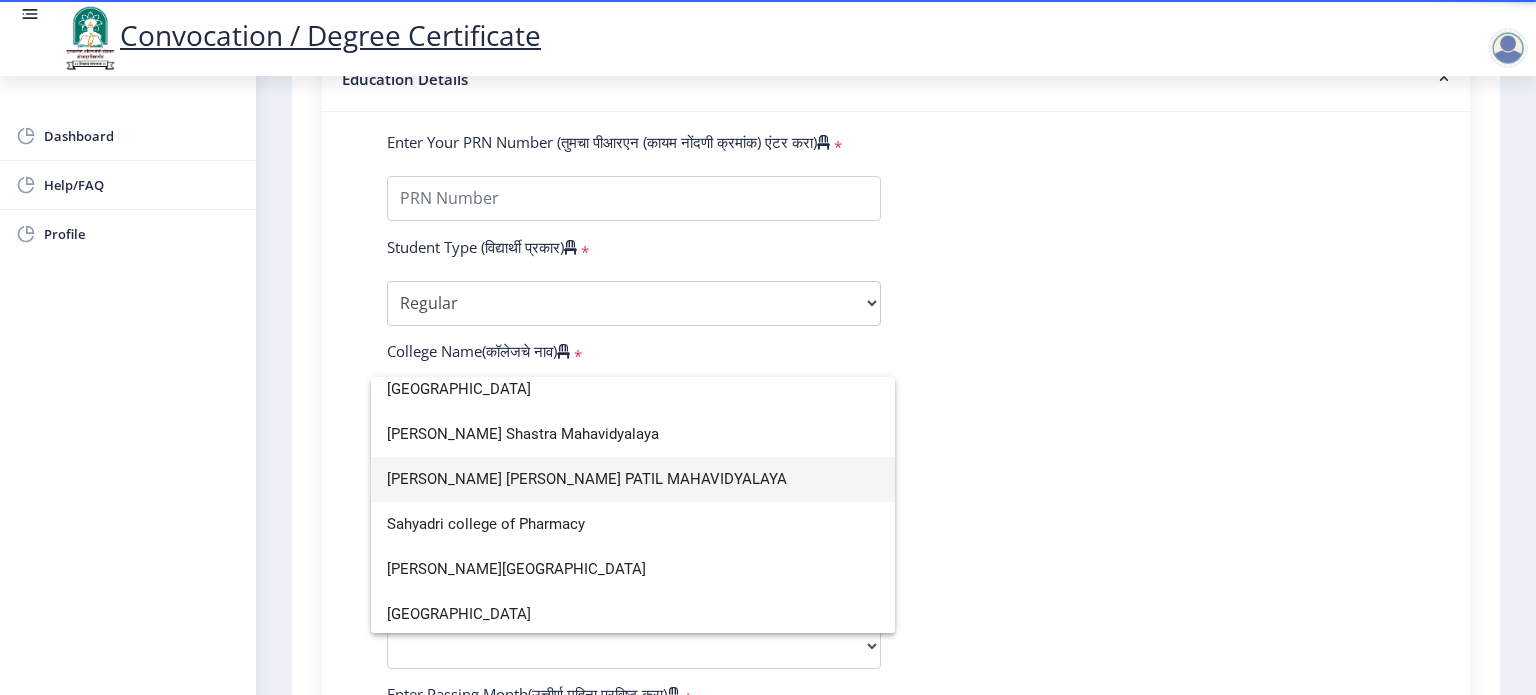 click on "SAHAKAR MAHARSHI SHANKARRAO MOHITE PATIL MAHAVIDYALAYA" at bounding box center (633, 479) 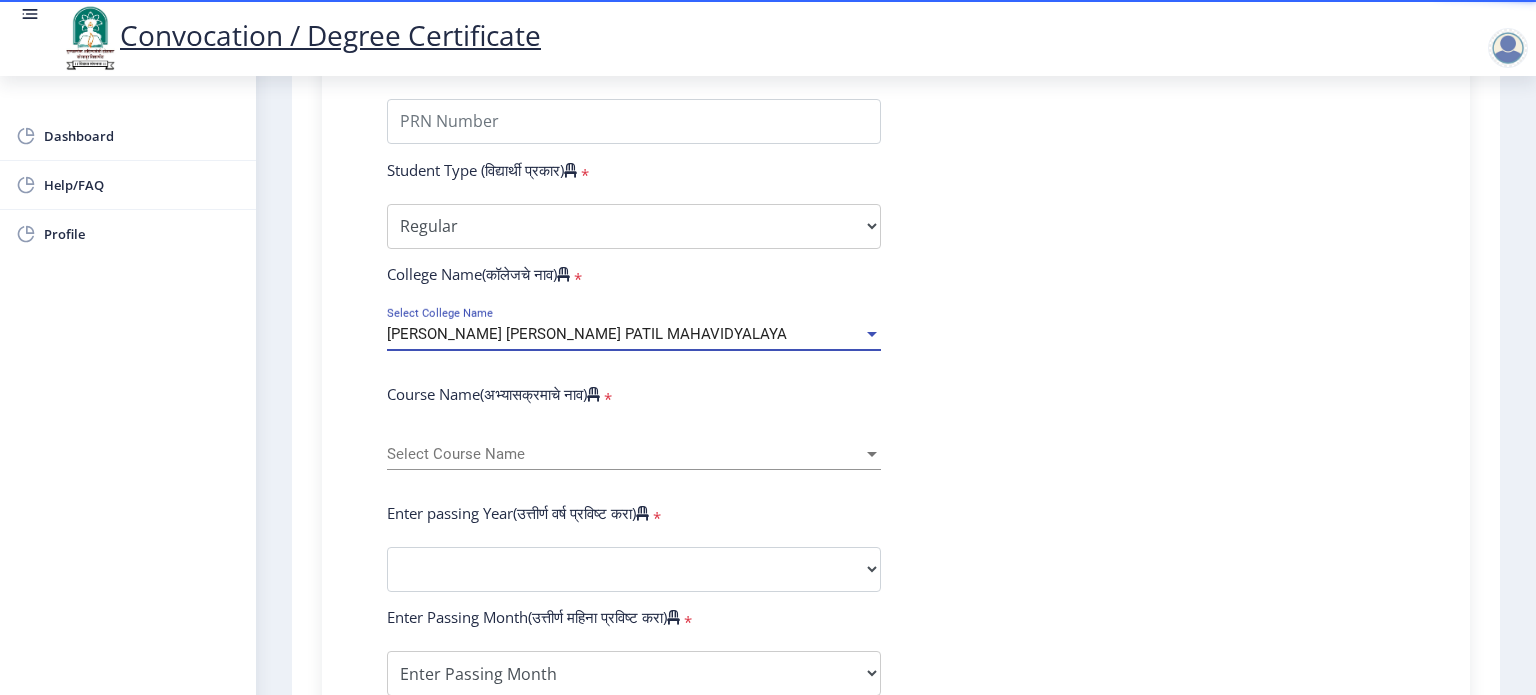 scroll, scrollTop: 600, scrollLeft: 0, axis: vertical 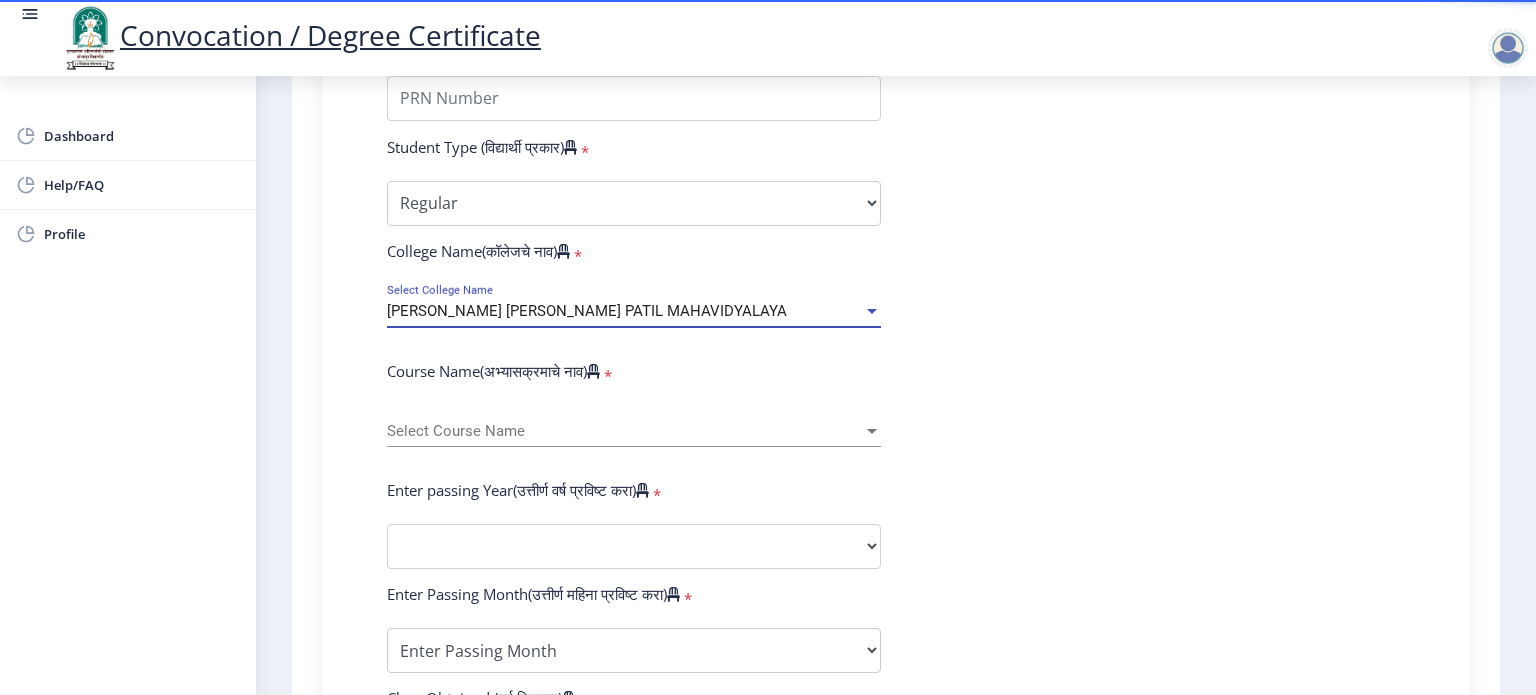 click on "Select Course Name" at bounding box center (625, 431) 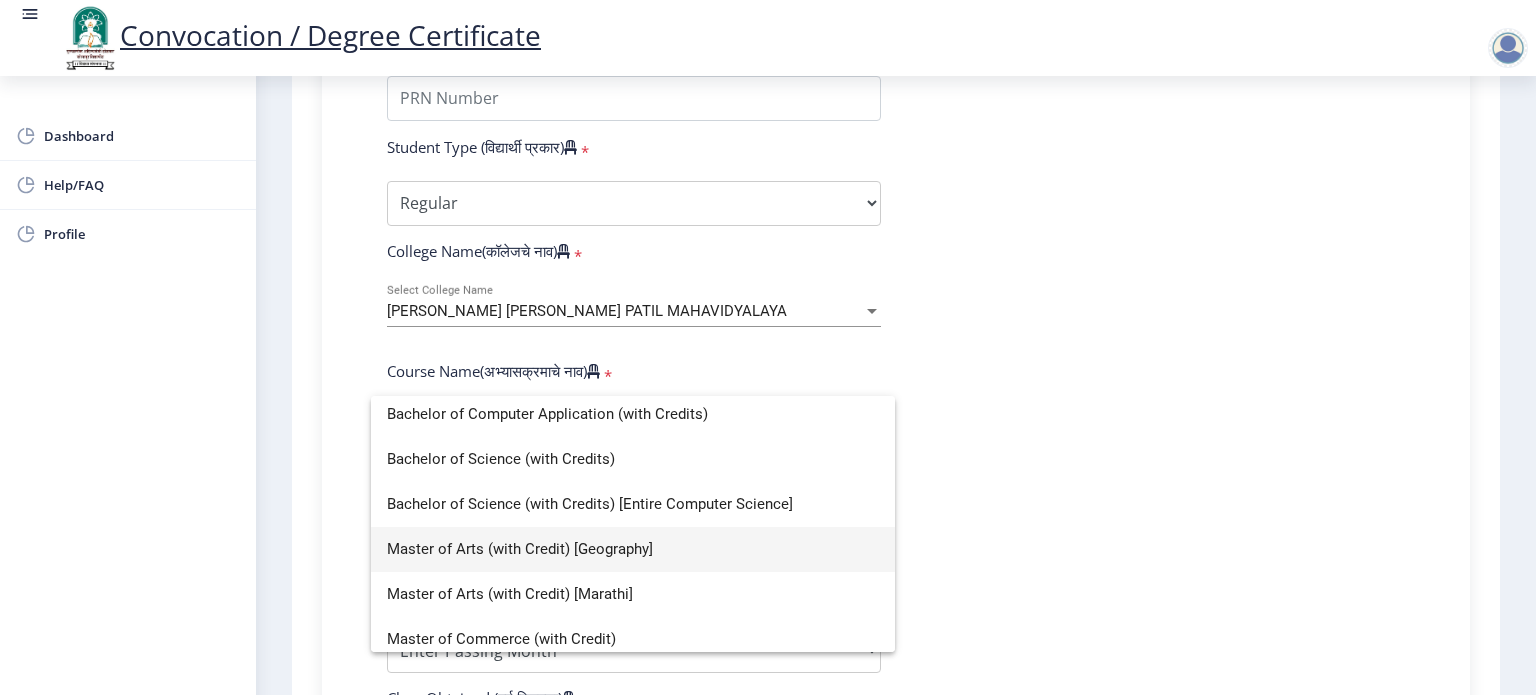 scroll, scrollTop: 239, scrollLeft: 0, axis: vertical 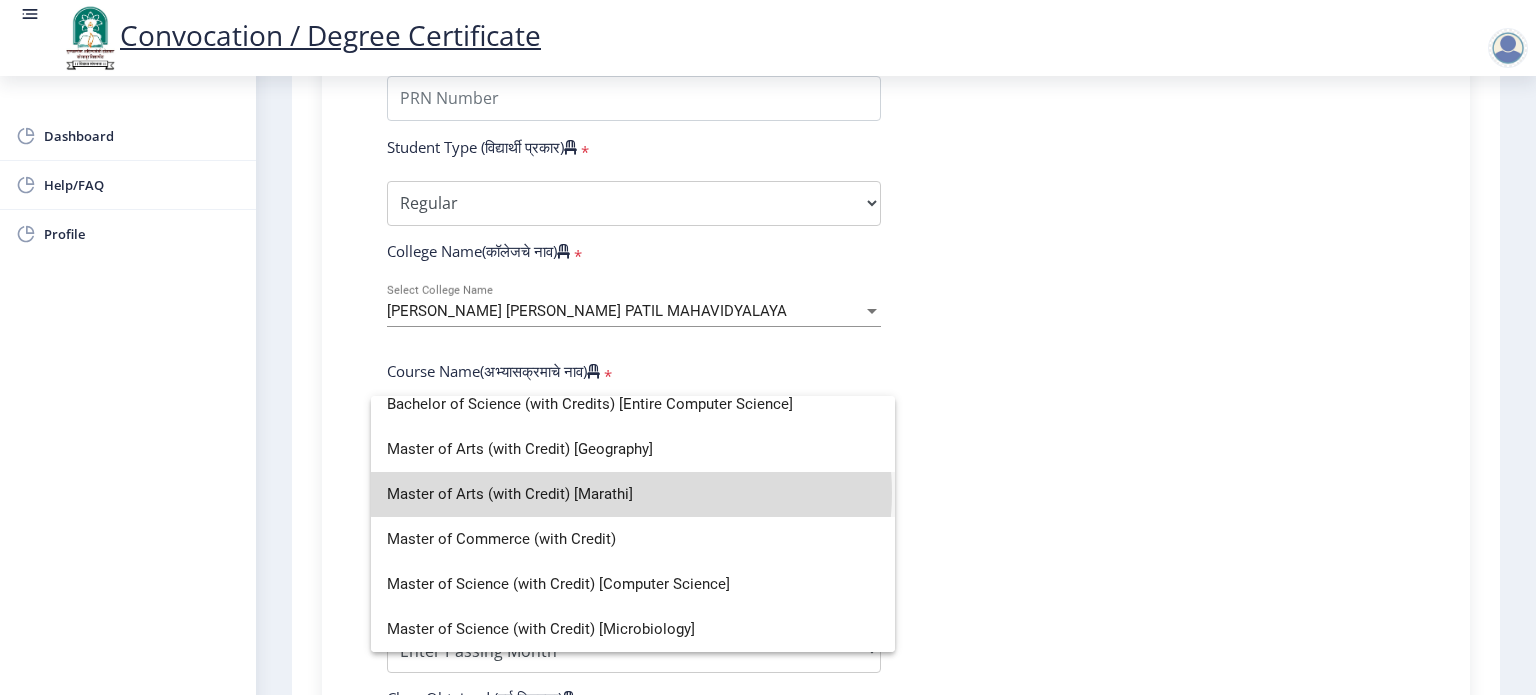 click on "Master of Arts (with Credit) [Marathi]" at bounding box center [633, 494] 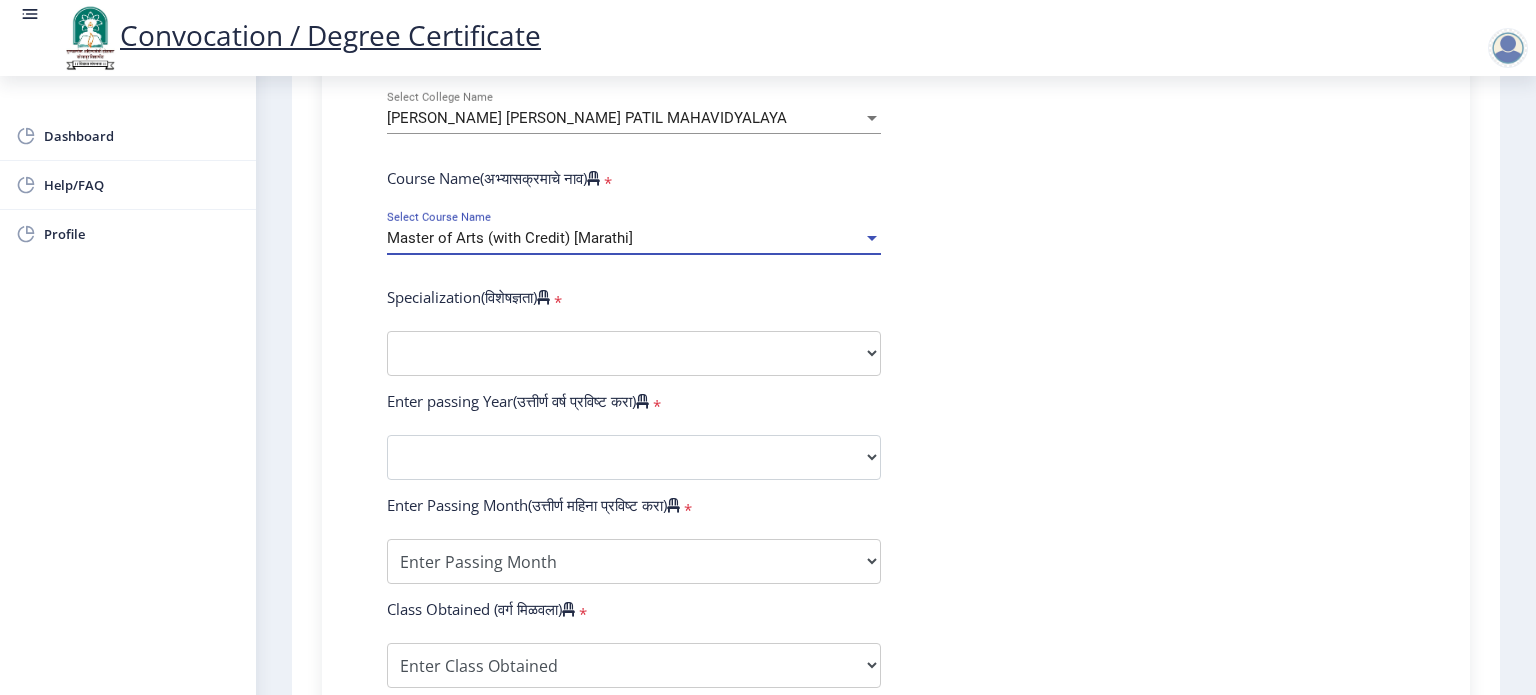 scroll, scrollTop: 800, scrollLeft: 0, axis: vertical 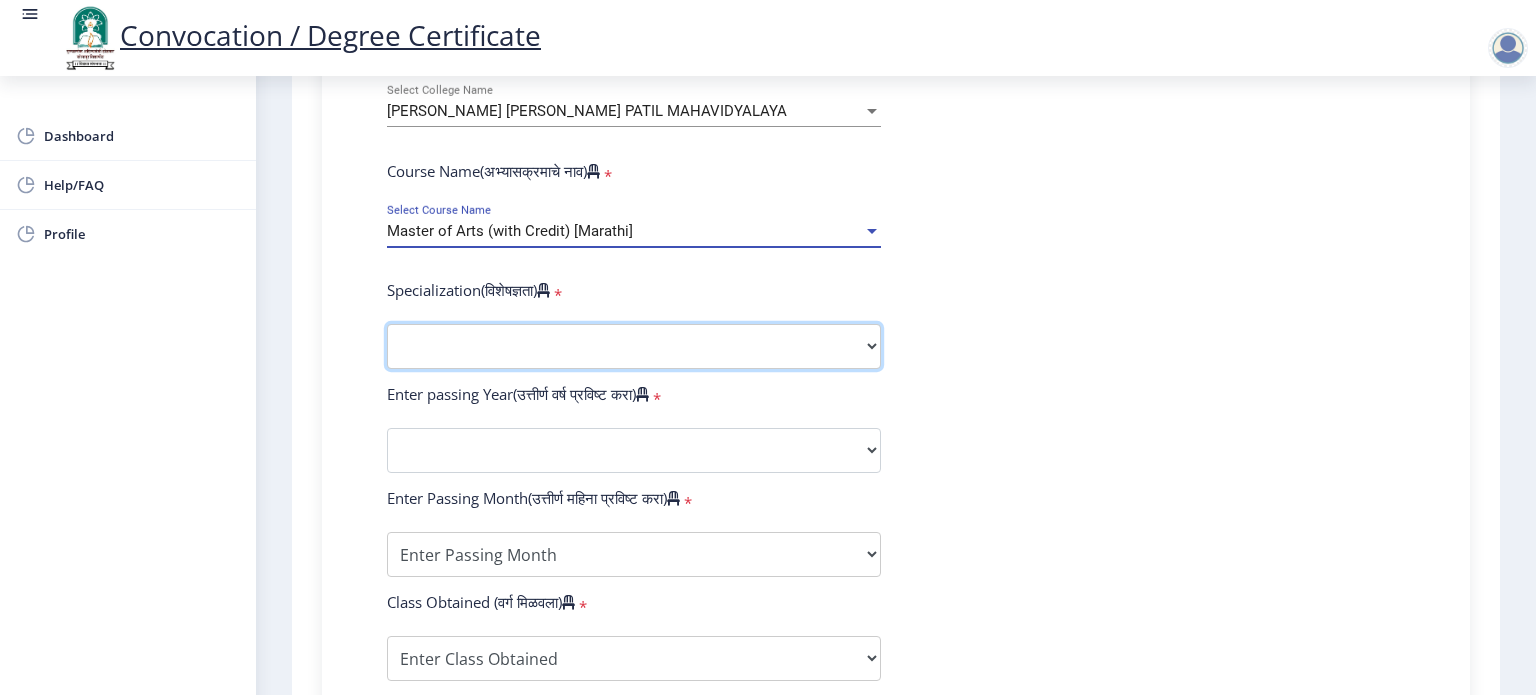 click on "Specialization English Hindi Marathi Urdu Ancient Indian History Culture & Archaeology Clinical Psychology Economics History Mass Communication Political Science Rural Development Sanskrit Sociology Applied Economics Kannada Geography Music (Tabla/Pakhavaj) Pali Prakrit Other" at bounding box center [634, 346] 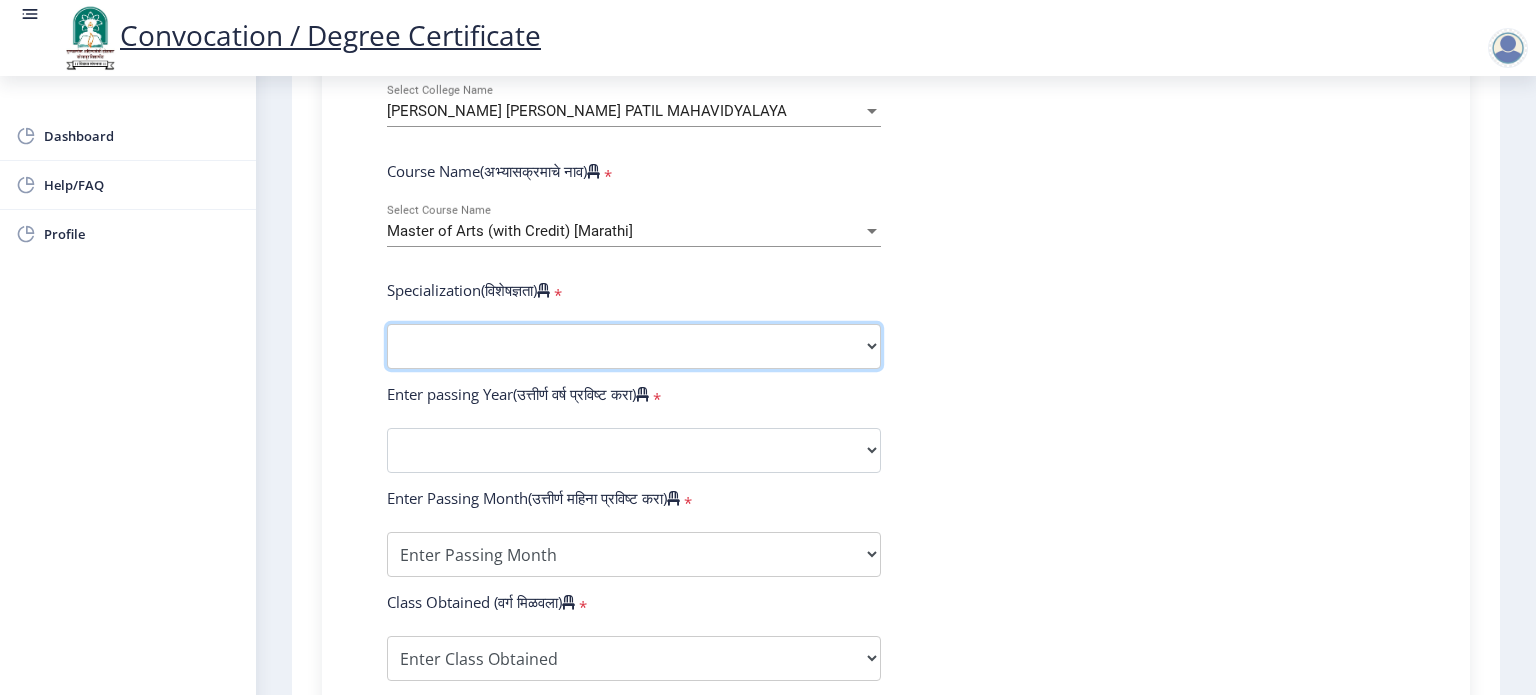 select on "English" 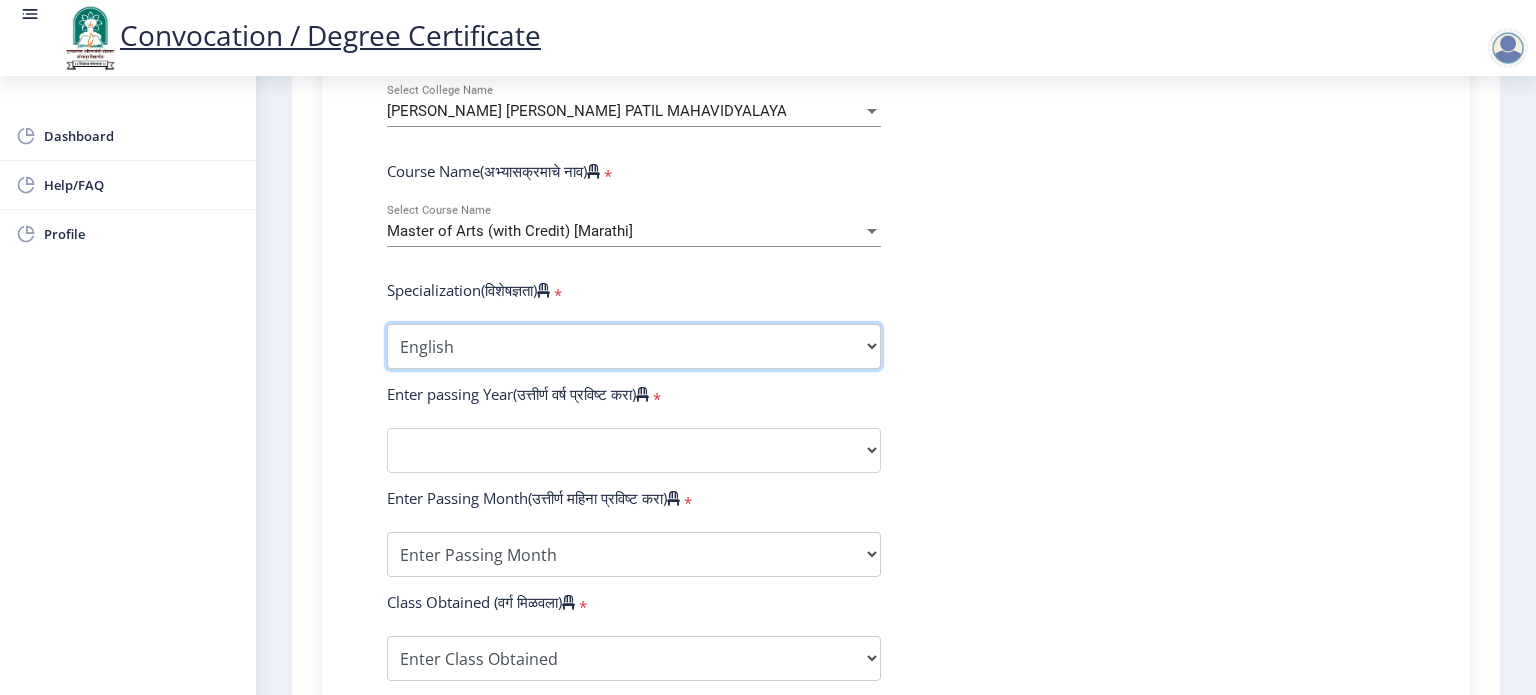 click on "Specialization English Hindi Marathi Urdu Ancient Indian History Culture & Archaeology Clinical Psychology Economics History Mass Communication Political Science Rural Development Sanskrit Sociology Applied Economics Kannada Geography Music (Tabla/Pakhavaj) Pali Prakrit Other" at bounding box center (634, 346) 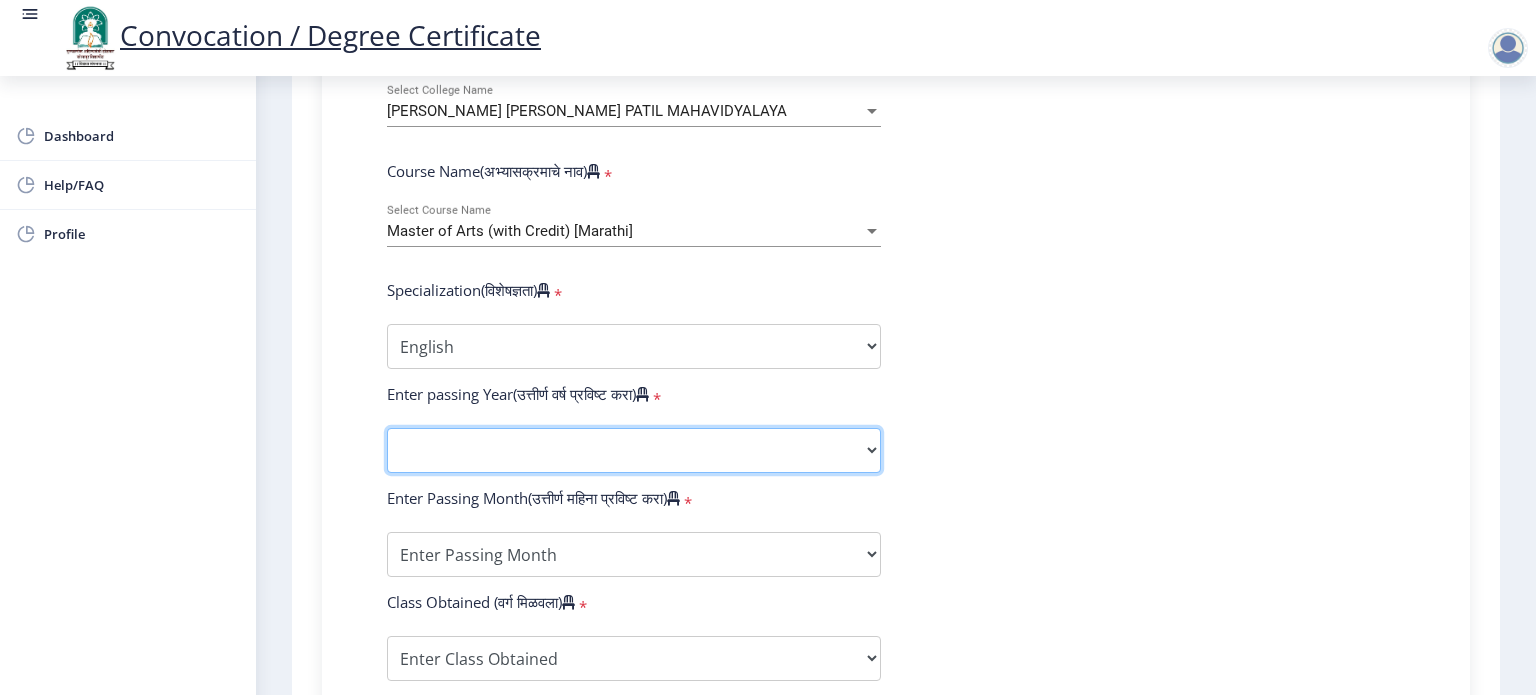 click on "2025   2024   2023   2022   2021   2020   2019   2018   2017   2016   2015   2014   2013   2012   2011   2010   2009   2008   2007   2006   2005   2004   2003   2002   2001   2000   1999   1998   1997   1996   1995   1994   1993   1992   1991   1990   1989   1988   1987   1986   1985   1984   1983   1982   1981   1980   1979   1978   1977   1976" 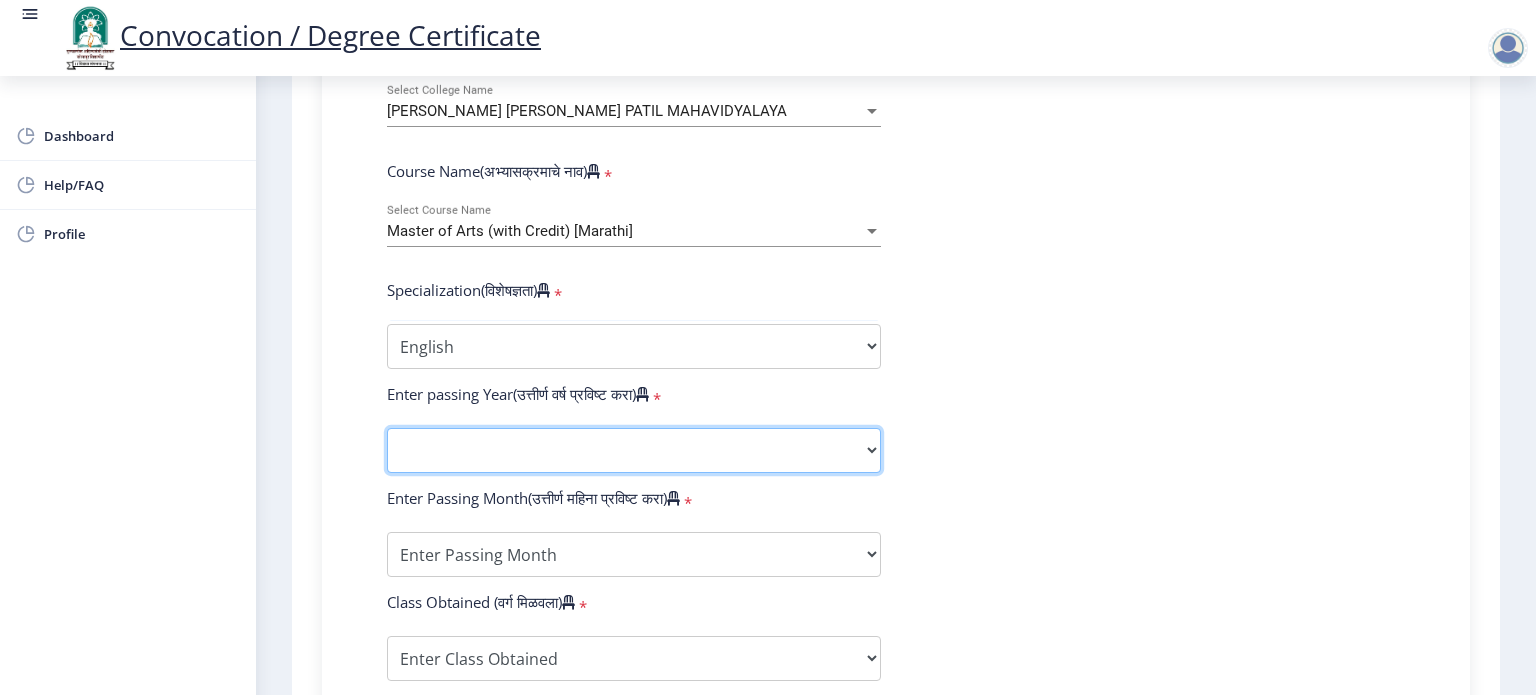 click on "2025   2024   2023   2022   2021   2020   2019   2018   2017   2016   2015   2014   2013   2012   2011   2010   2009   2008   2007   2006   2005   2004   2003   2002   2001   2000   1999   1998   1997   1996   1995   1994   1993   1992   1991   1990   1989   1988   1987   1986   1985   1984   1983   1982   1981   1980   1979   1978   1977   1976" 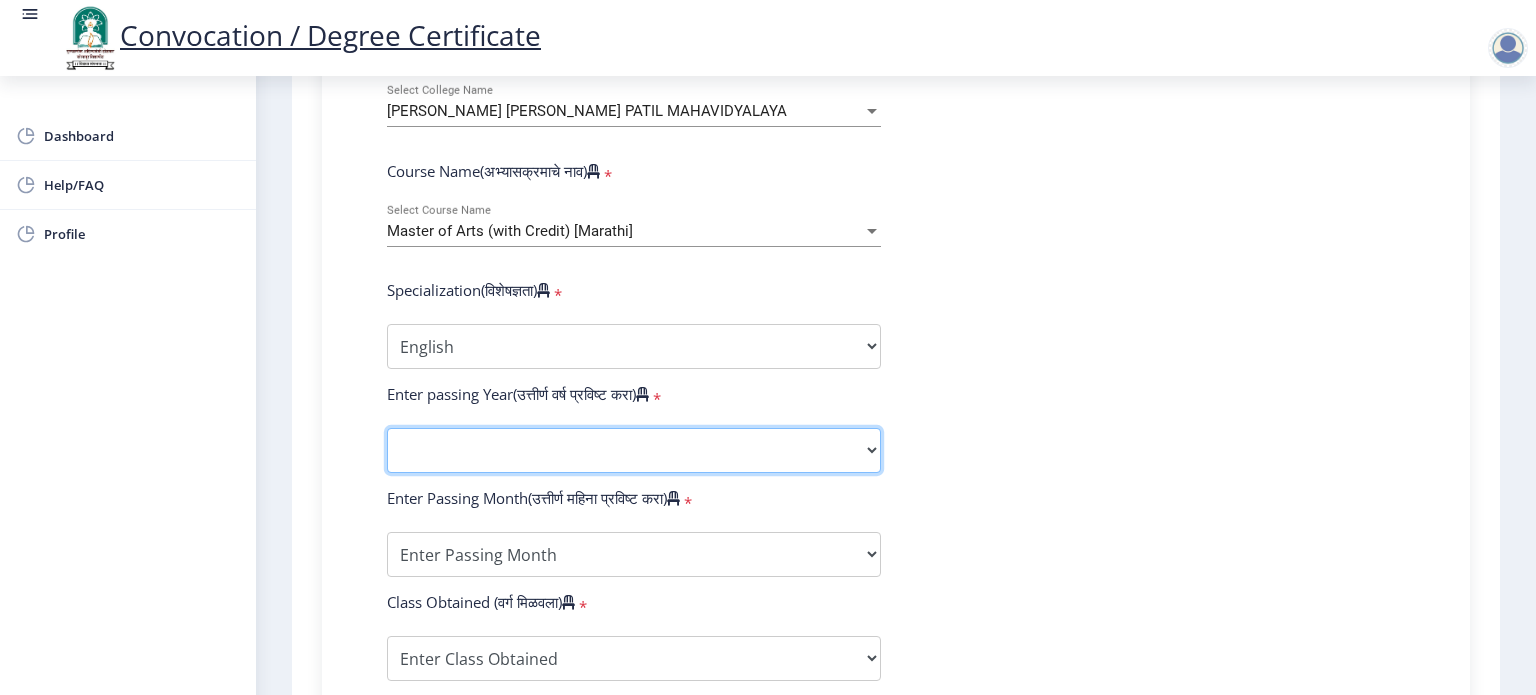 scroll, scrollTop: 900, scrollLeft: 0, axis: vertical 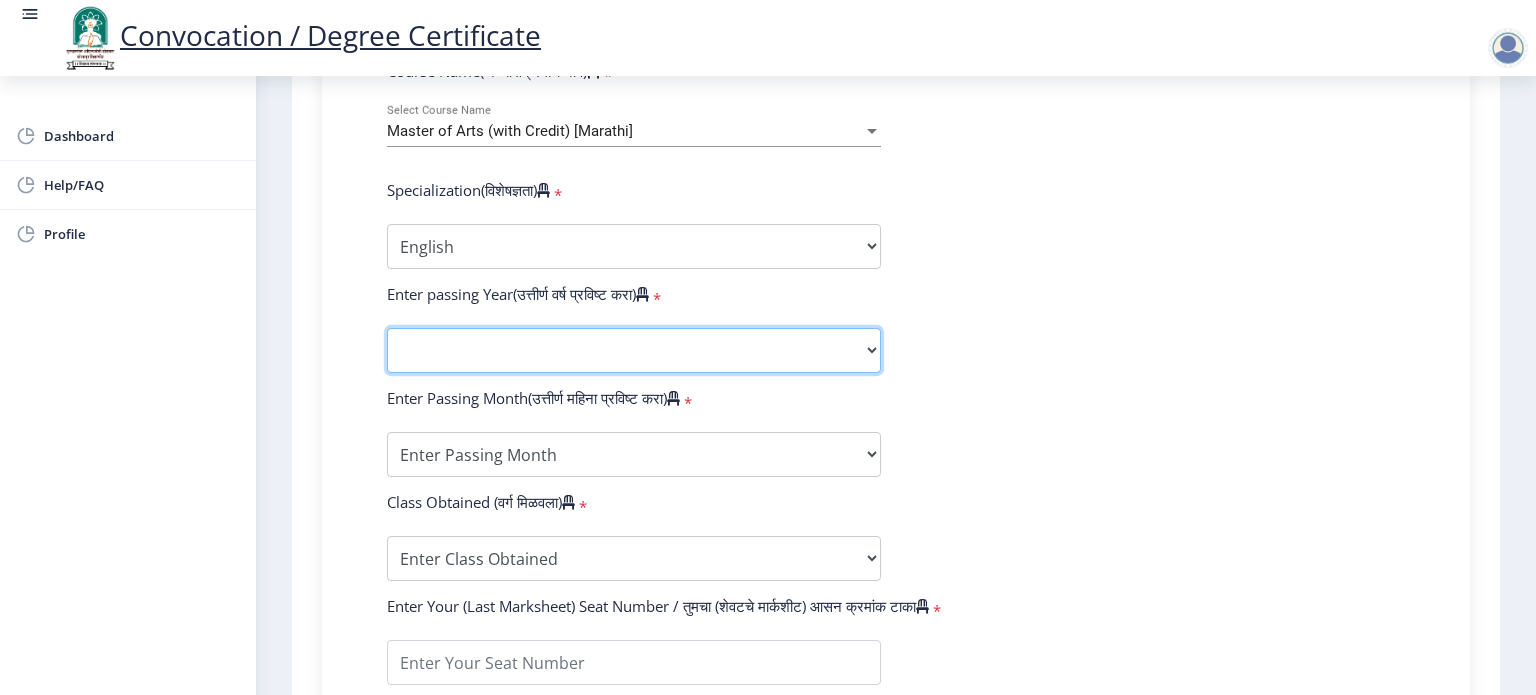 click on "2025   2024   2023   2022   2021   2020   2019   2018   2017   2016   2015   2014   2013   2012   2011   2010   2009   2008   2007   2006   2005   2004   2003   2002   2001   2000   1999   1998   1997   1996   1995   1994   1993   1992   1991   1990   1989   1988   1987   1986   1985   1984   1983   1982   1981   1980   1979   1978   1977   1976" 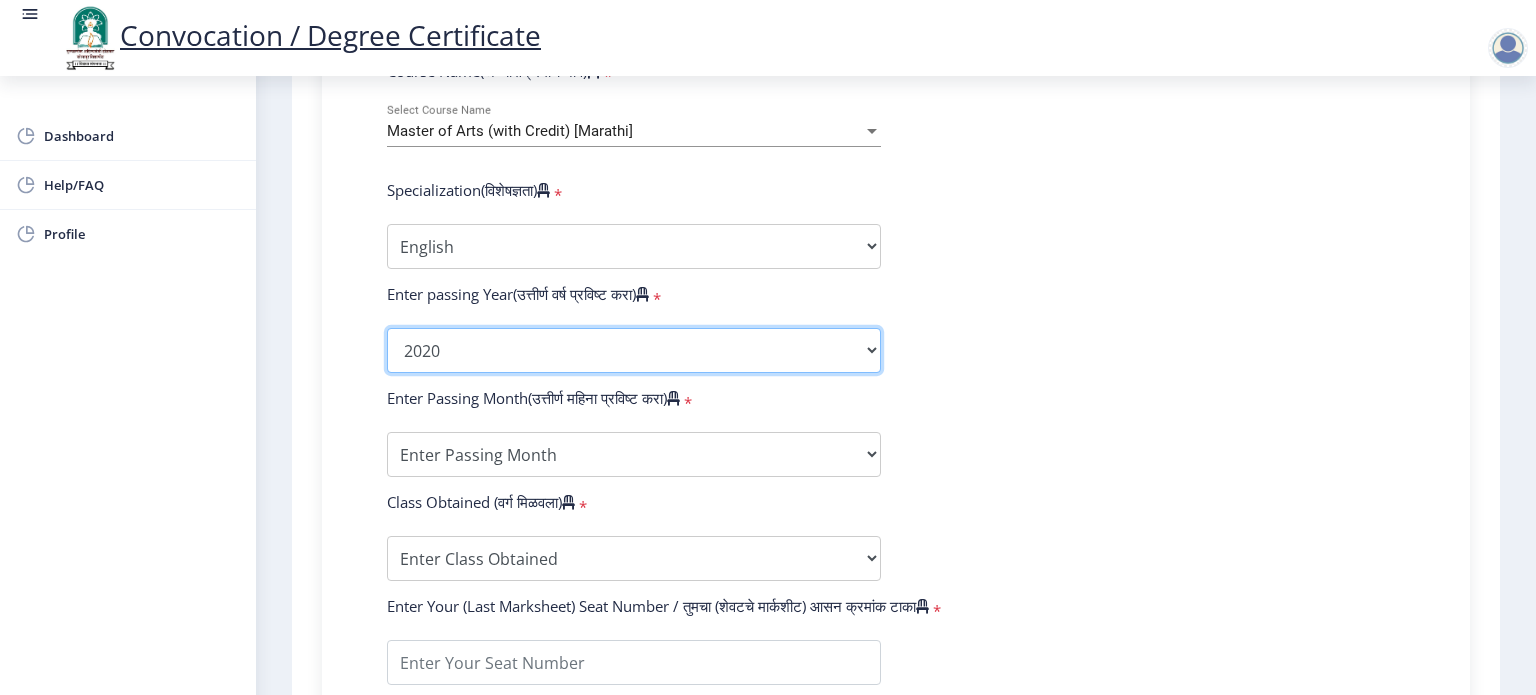 click on "2025   2024   2023   2022   2021   2020   2019   2018   2017   2016   2015   2014   2013   2012   2011   2010   2009   2008   2007   2006   2005   2004   2003   2002   2001   2000   1999   1998   1997   1996   1995   1994   1993   1992   1991   1990   1989   1988   1987   1986   1985   1984   1983   1982   1981   1980   1979   1978   1977   1976" 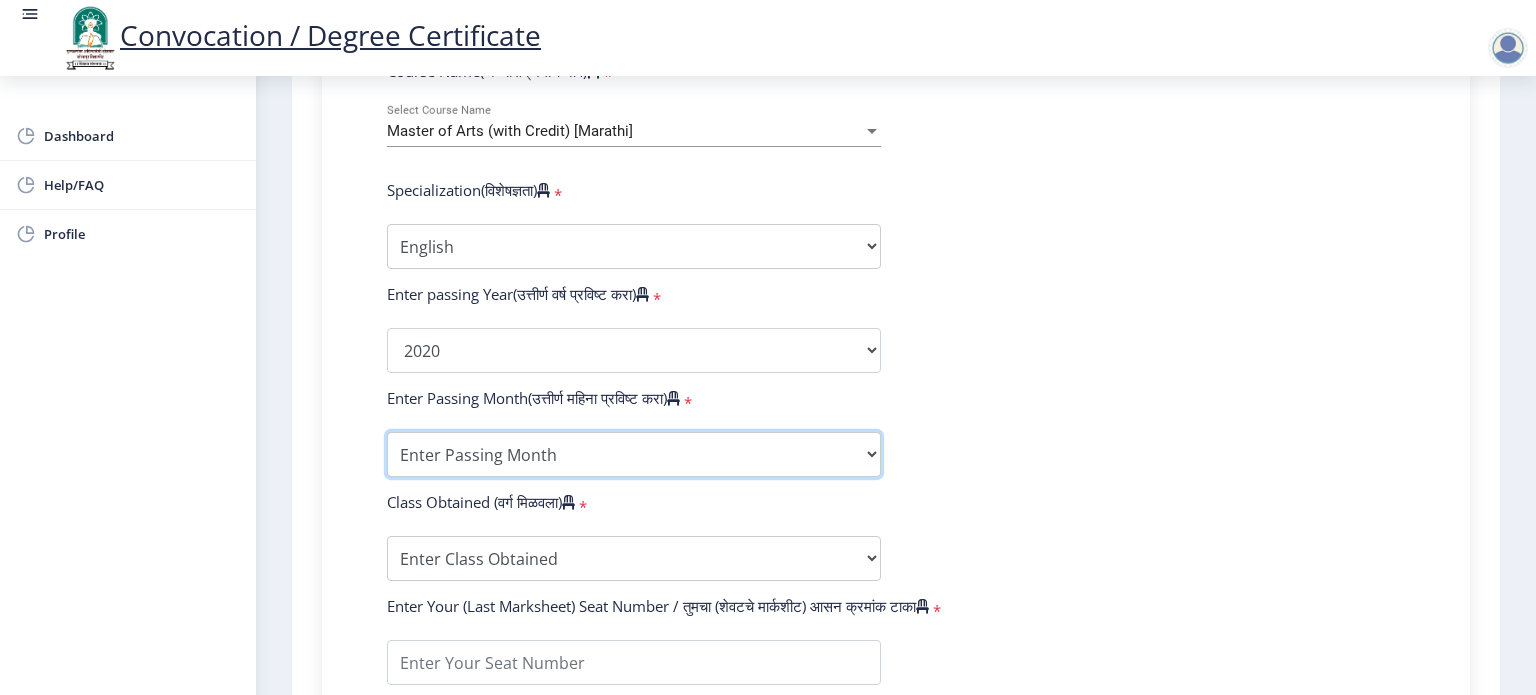 click on "Enter Passing Month March April May October November December" at bounding box center (634, 454) 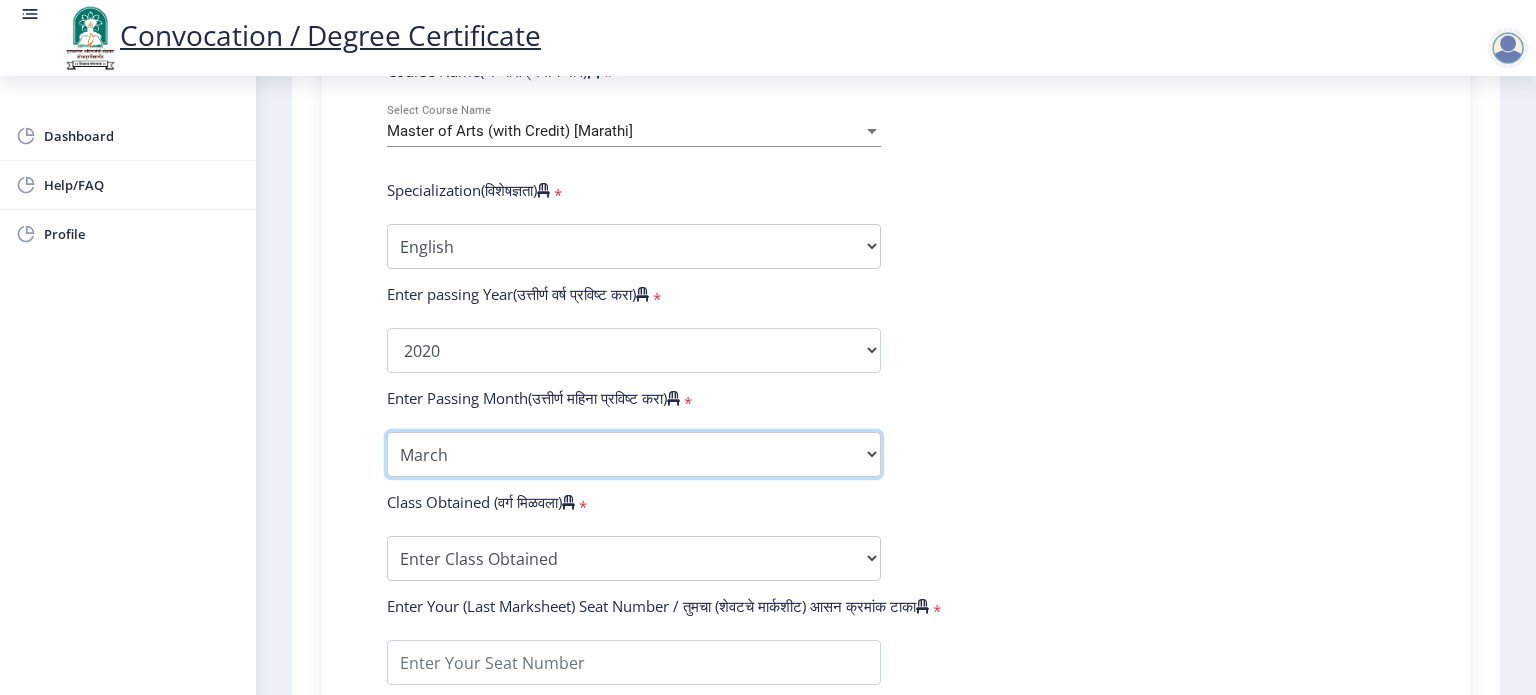 click on "Enter Passing Month March April May October November December" at bounding box center [634, 454] 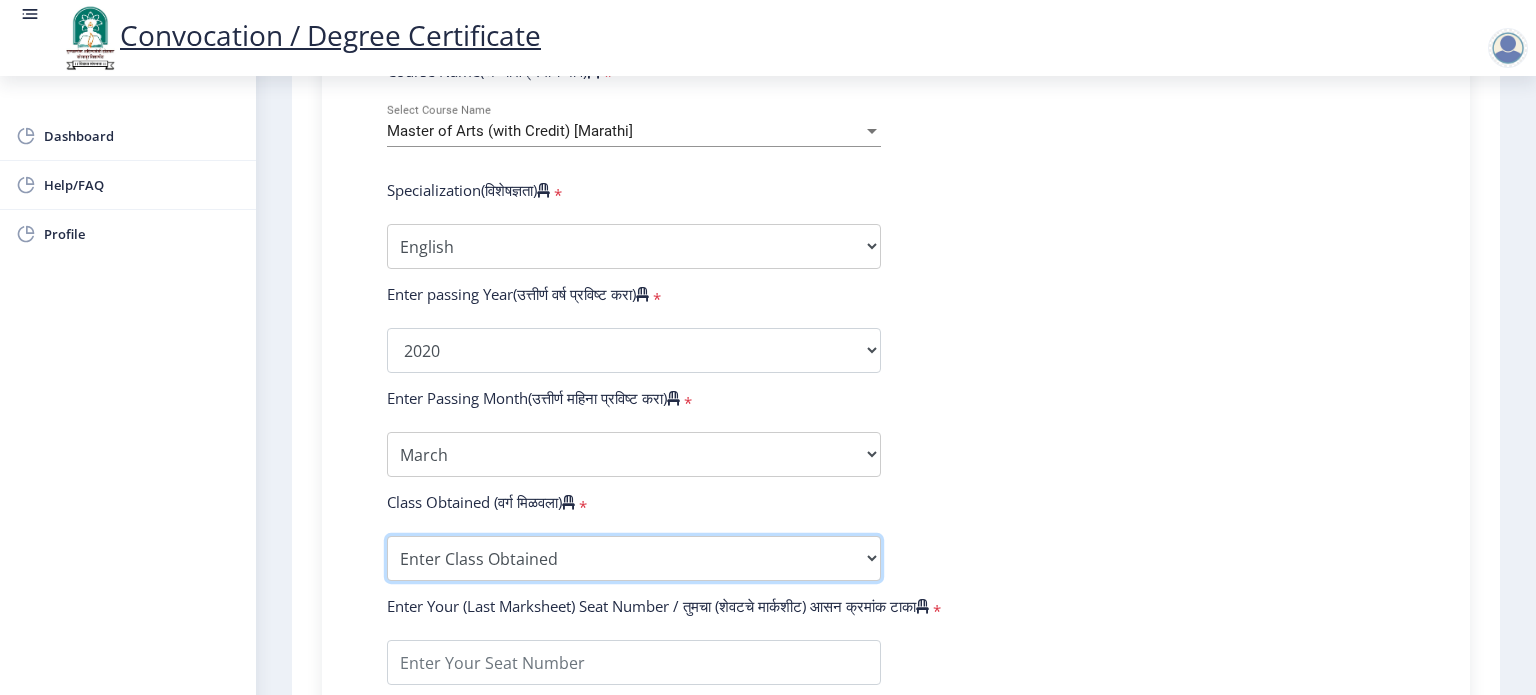 click on "Enter Class Obtained DISTINCTION FIRST CLASS HIGHER SECOND CLASS SECOND CLASS PASS CLASS OUTSTANDING - EXEMPLARY FIRST CLASS WITH DISTINCTION Grade O Grade A+ Grade A Grade B+ Grade B Grade C+ Grade C Grade D Grade E" at bounding box center [634, 558] 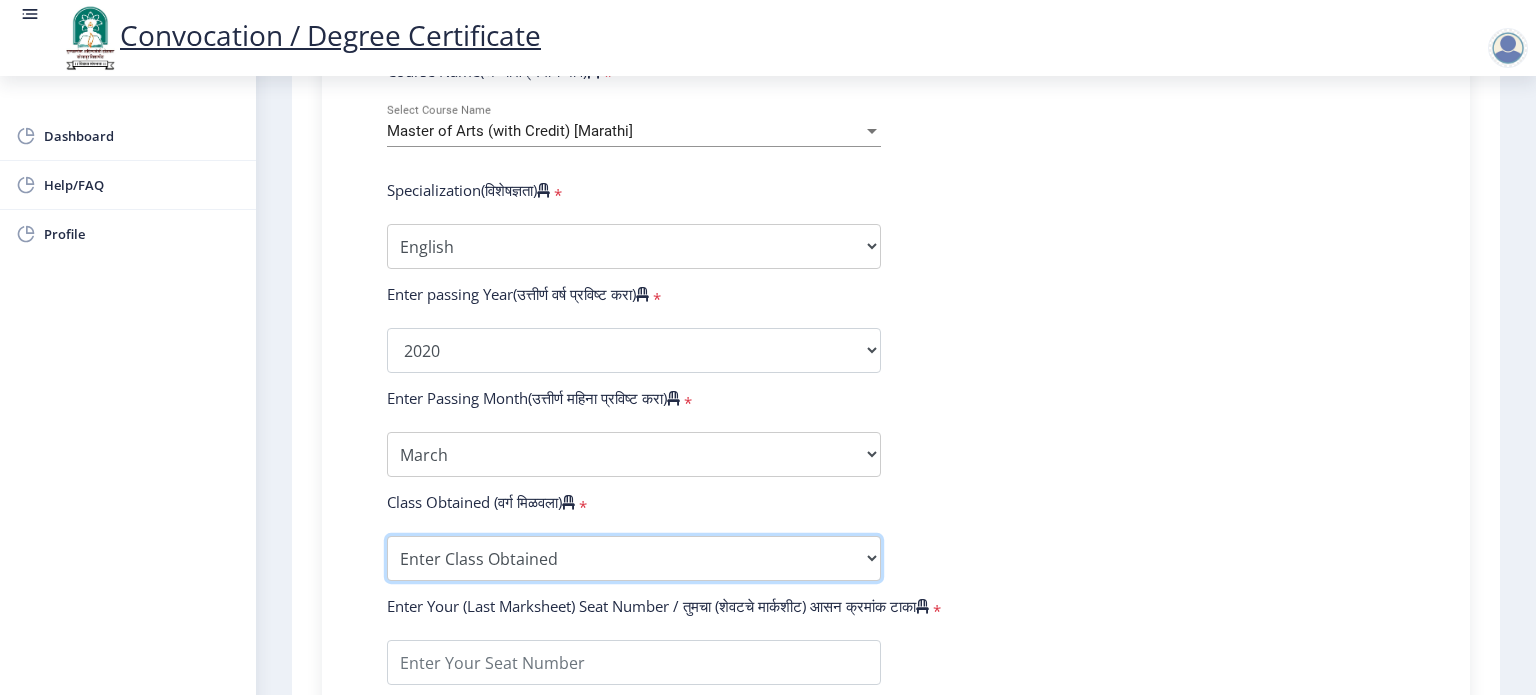 select on "Grade A" 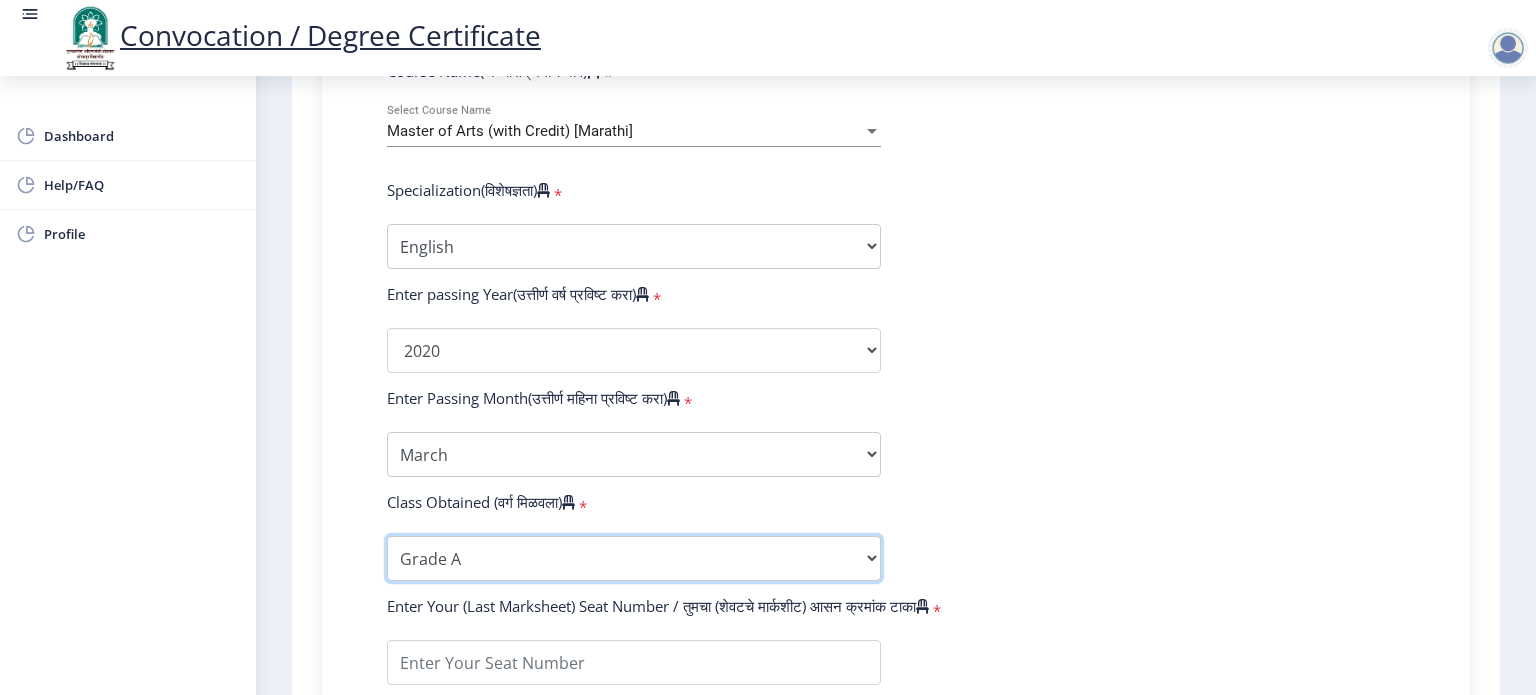click on "Enter Class Obtained DISTINCTION FIRST CLASS HIGHER SECOND CLASS SECOND CLASS PASS CLASS OUTSTANDING - EXEMPLARY FIRST CLASS WITH DISTINCTION Grade O Grade A+ Grade A Grade B+ Grade B Grade C+ Grade C Grade D Grade E" at bounding box center (634, 558) 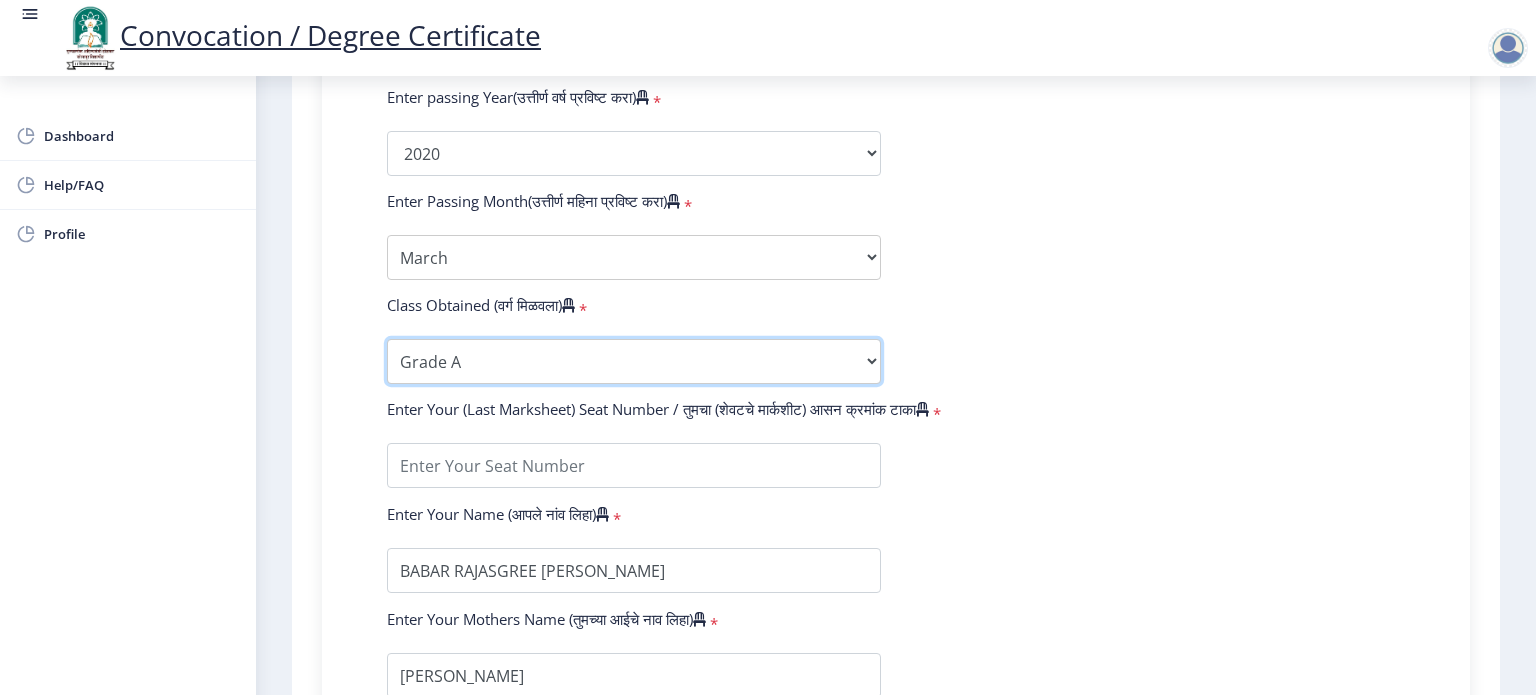 scroll, scrollTop: 1100, scrollLeft: 0, axis: vertical 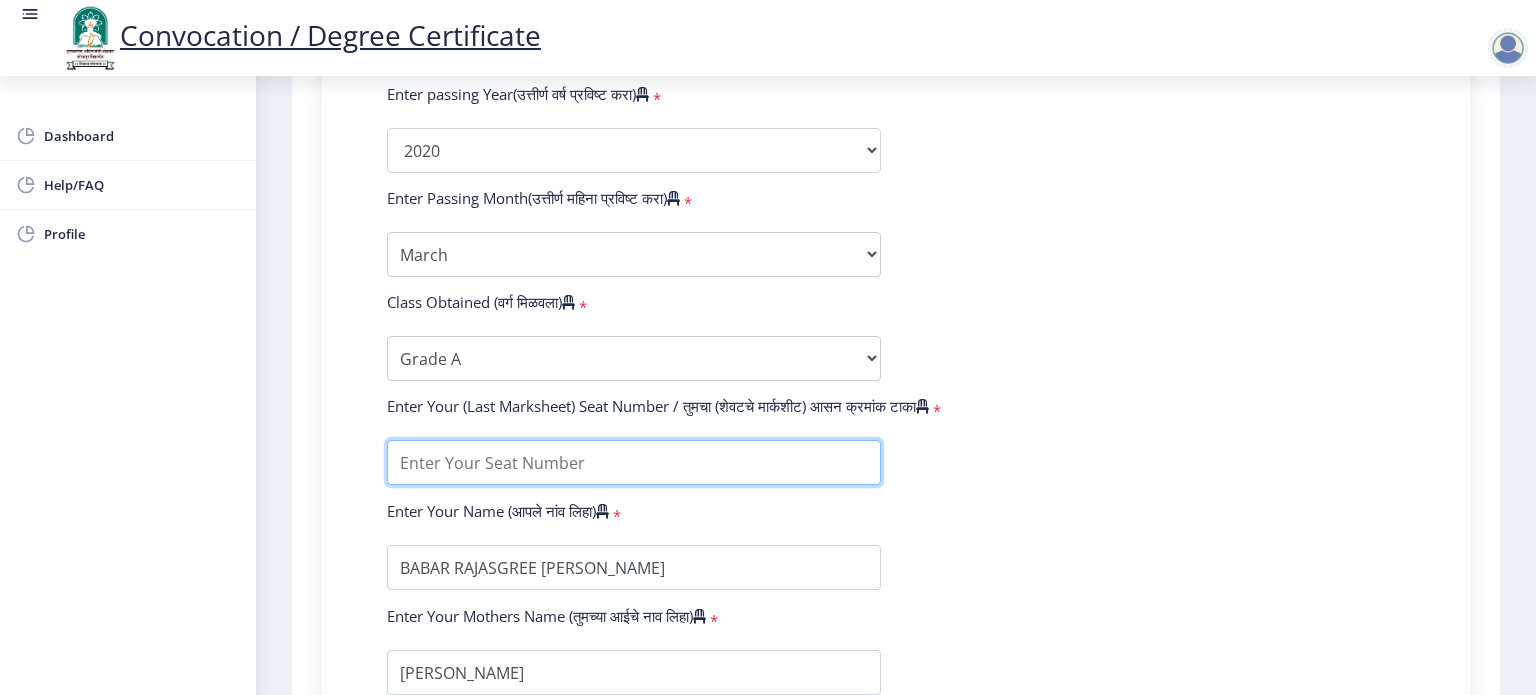 click at bounding box center [634, 462] 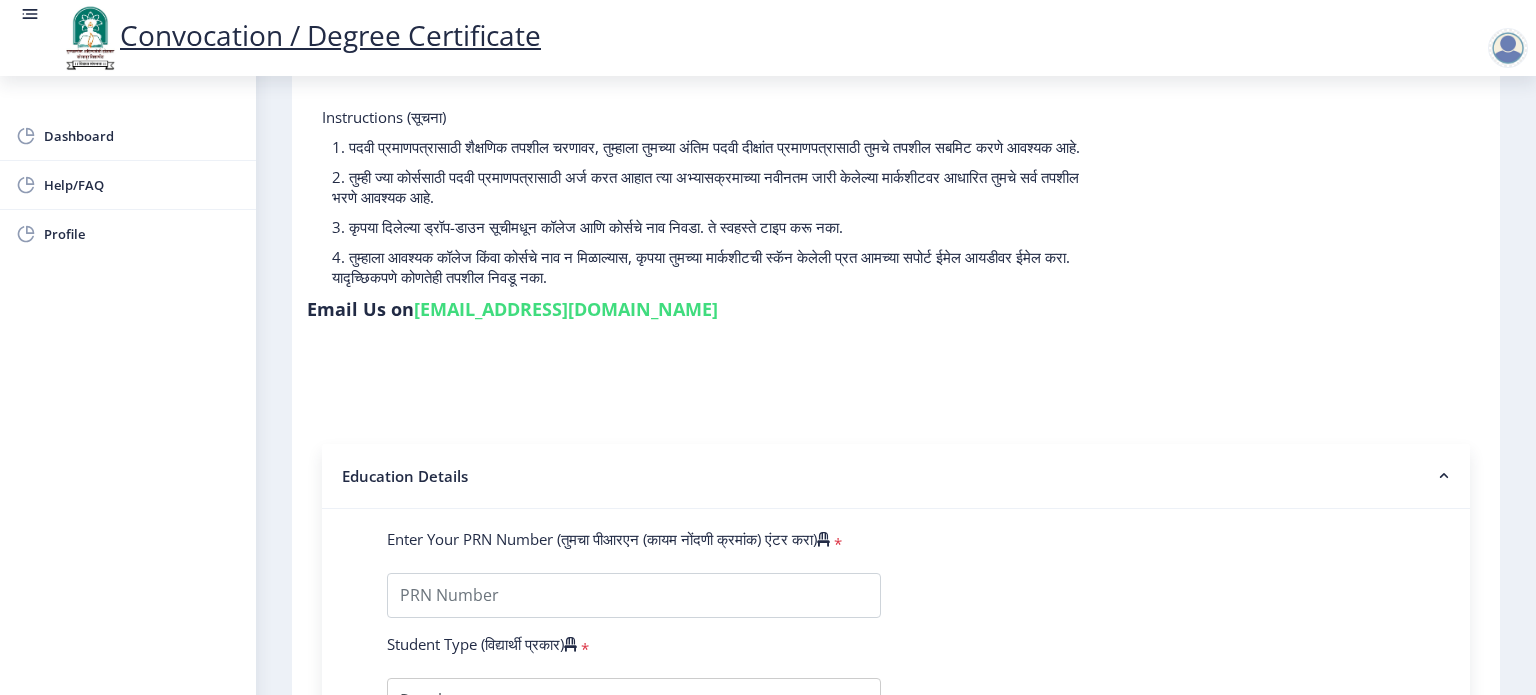 scroll, scrollTop: 100, scrollLeft: 0, axis: vertical 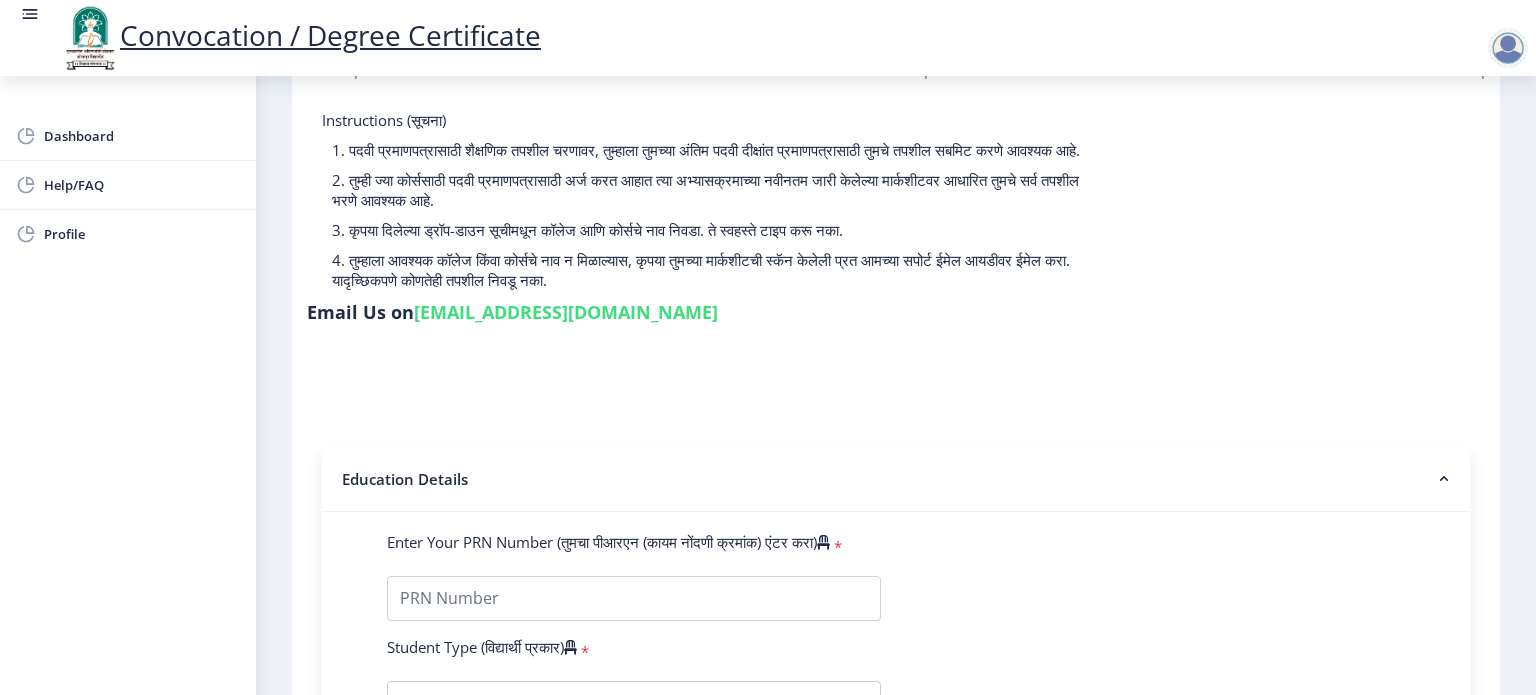 type on "413881" 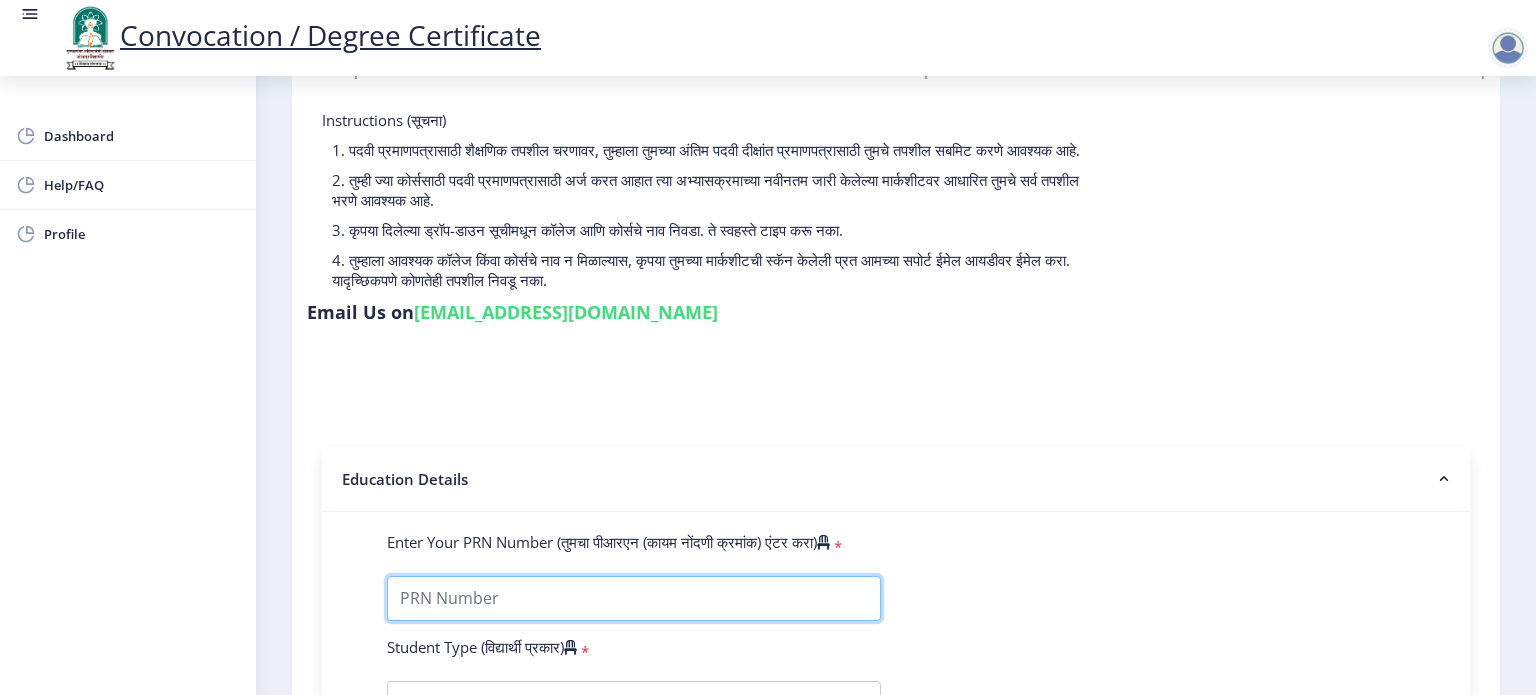 click on "Enter Your PRN Number (तुमचा पीआरएन (कायम नोंदणी क्रमांक) एंटर करा)" at bounding box center [634, 598] 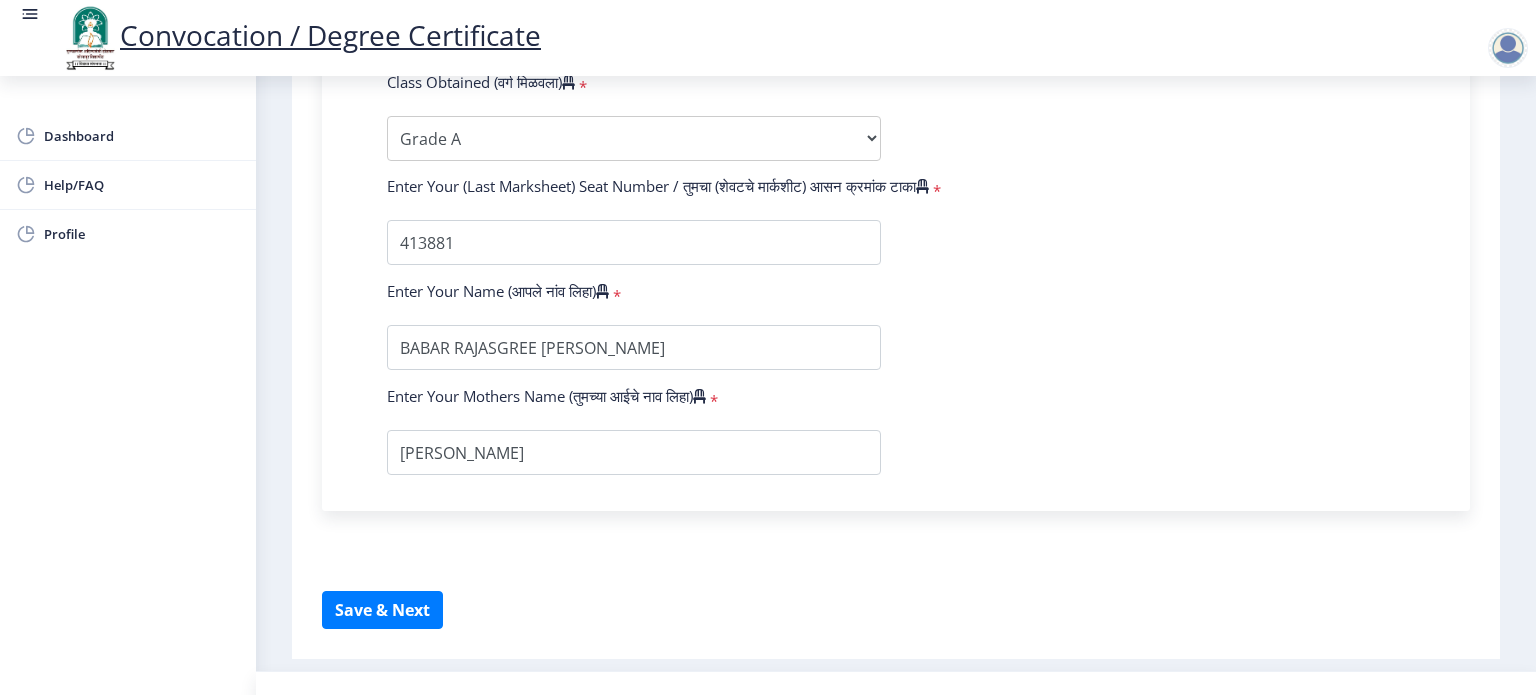 scroll, scrollTop: 1344, scrollLeft: 0, axis: vertical 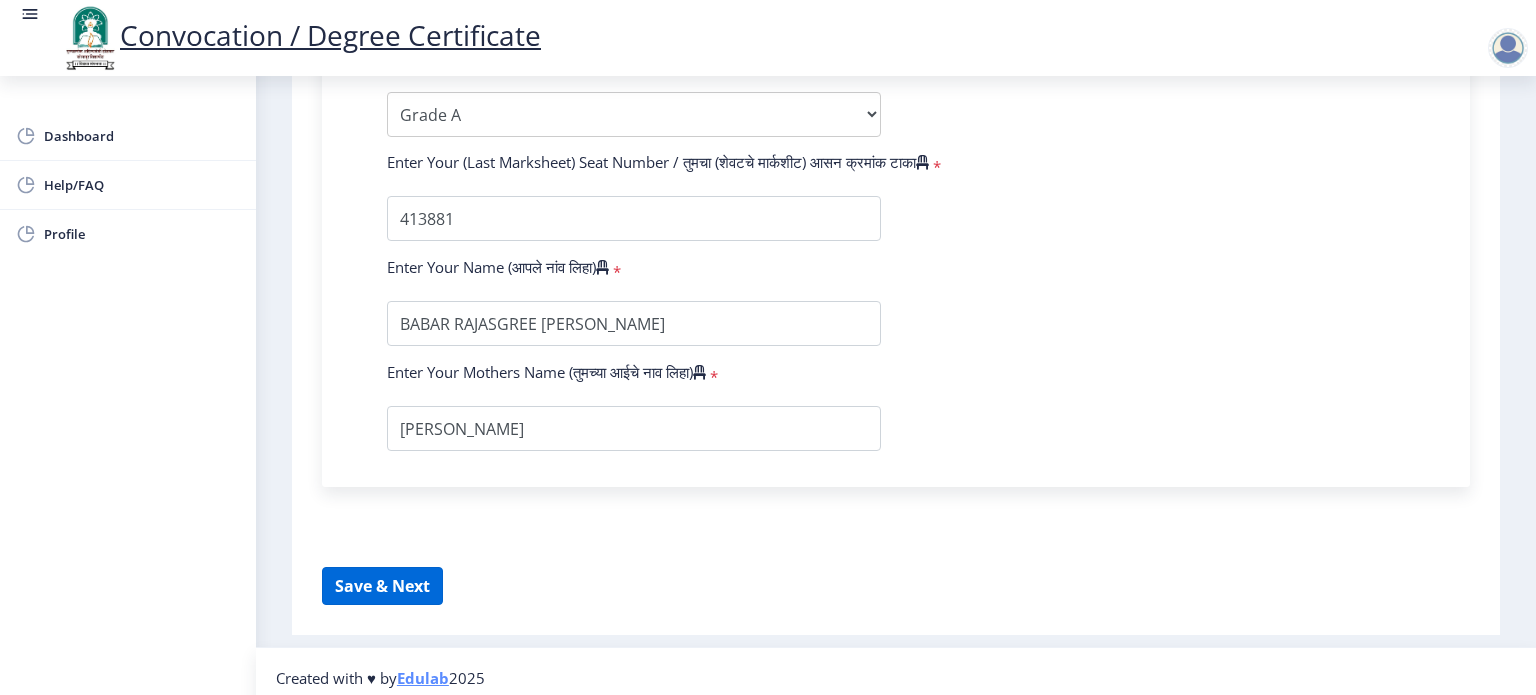 type on "2014032500138815" 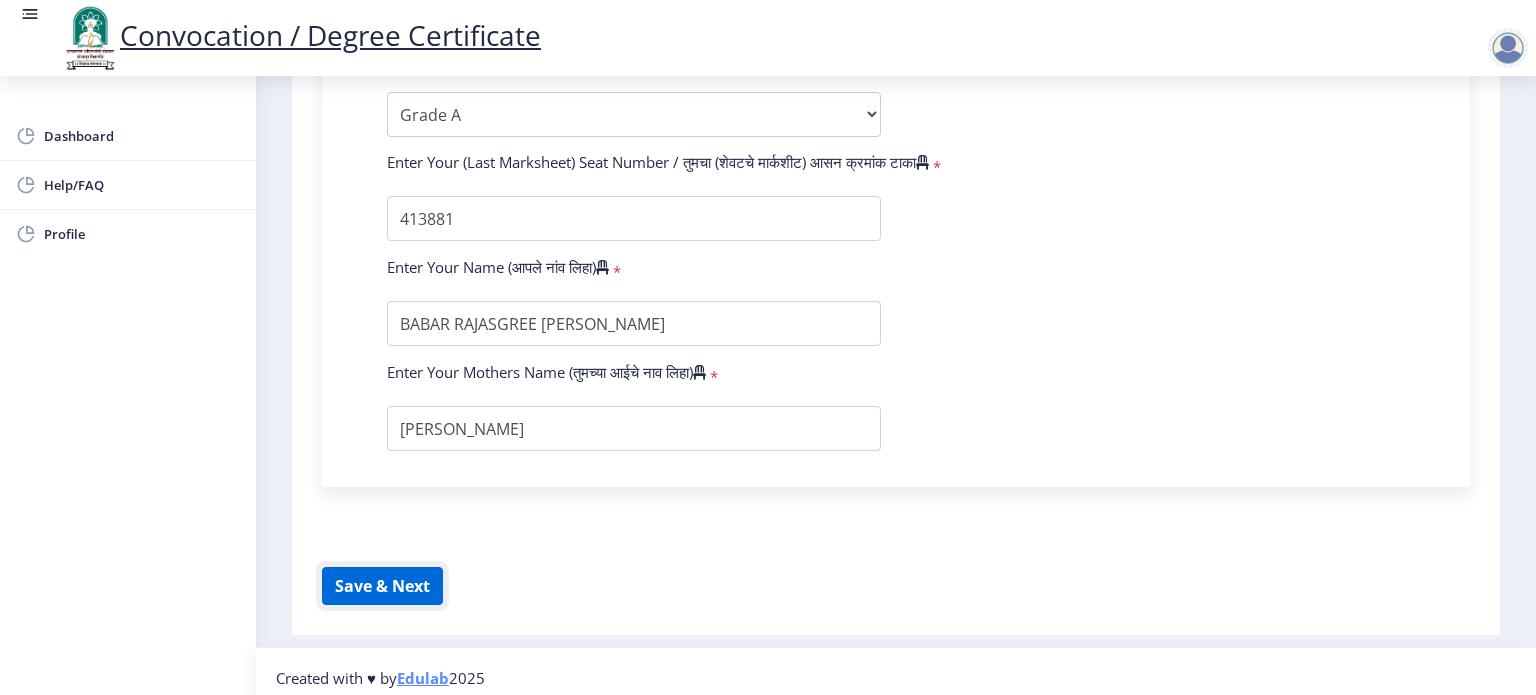 click on "Save & Next" 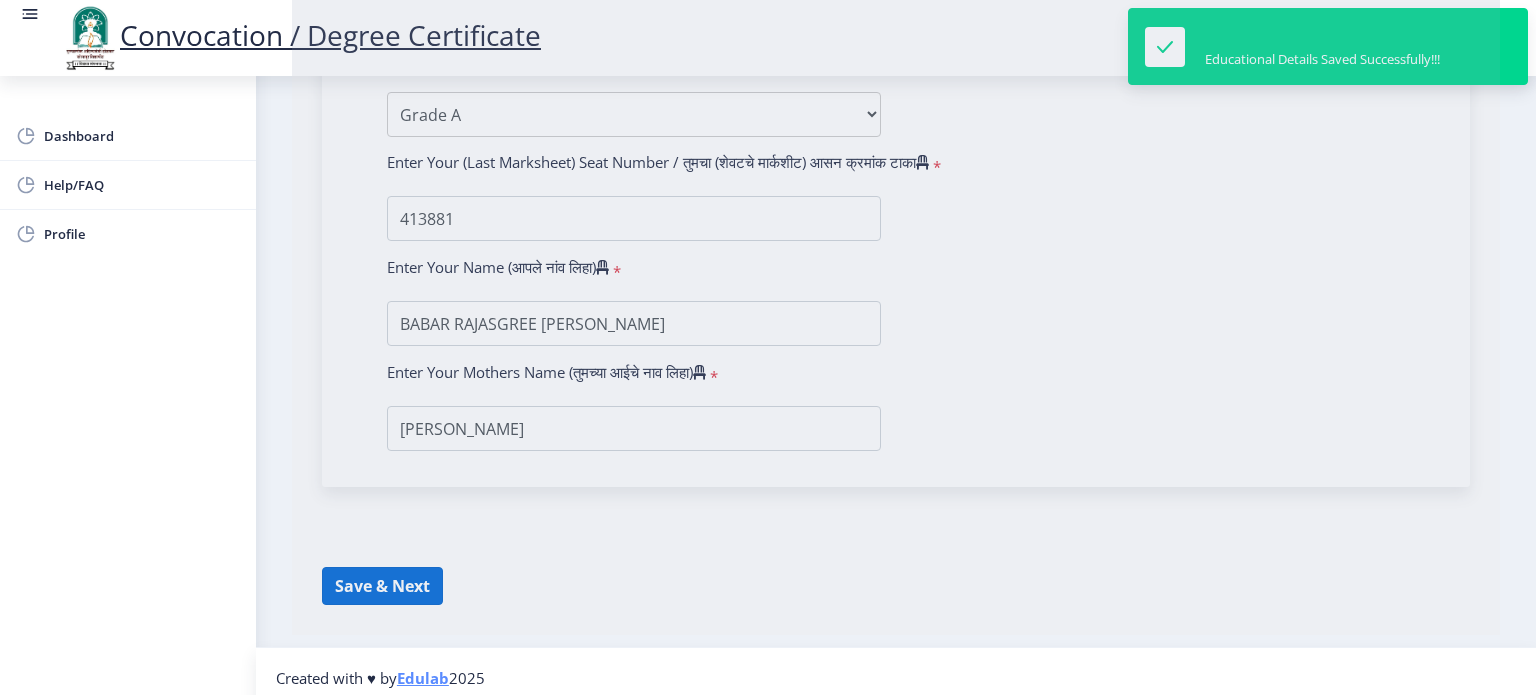 select 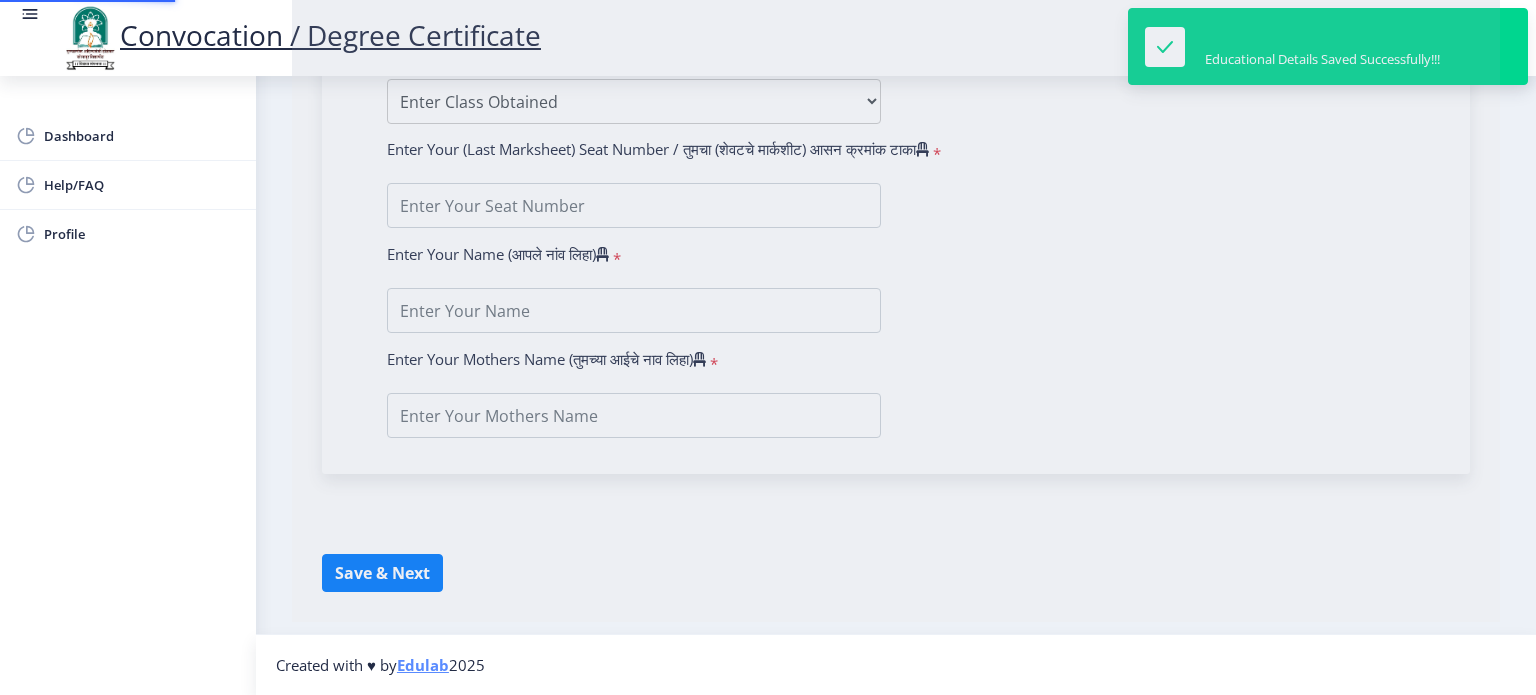 type on "BABAR RAJASGREE ANKUSH" 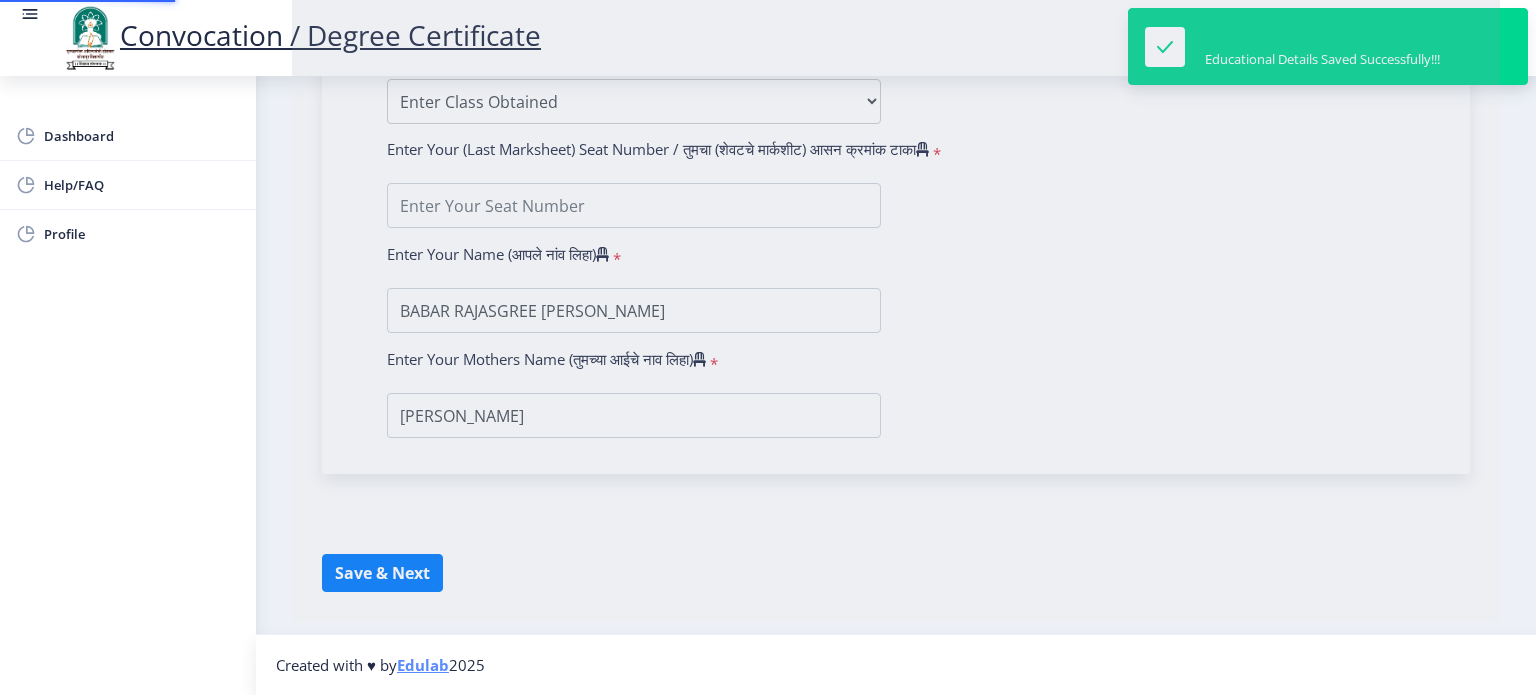 scroll, scrollTop: 0, scrollLeft: 0, axis: both 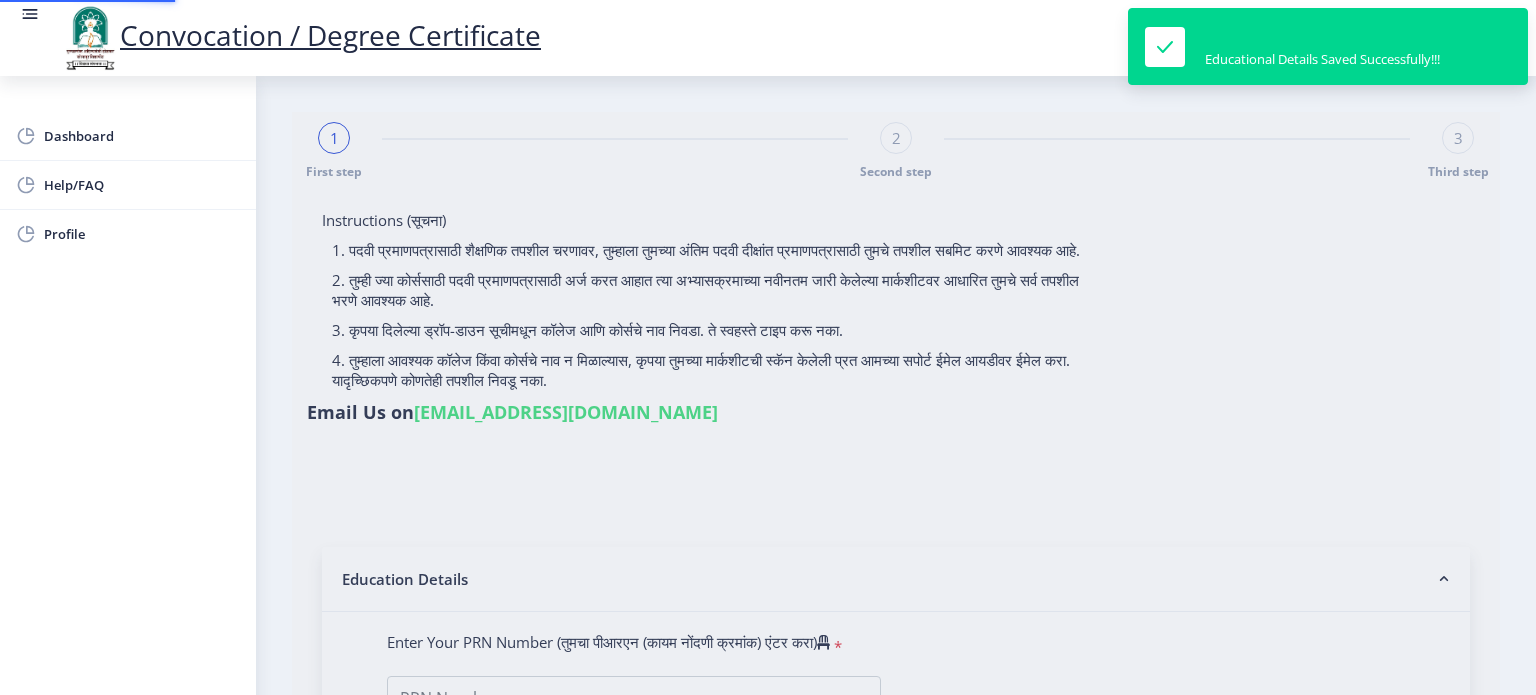 type on "2014032500138815" 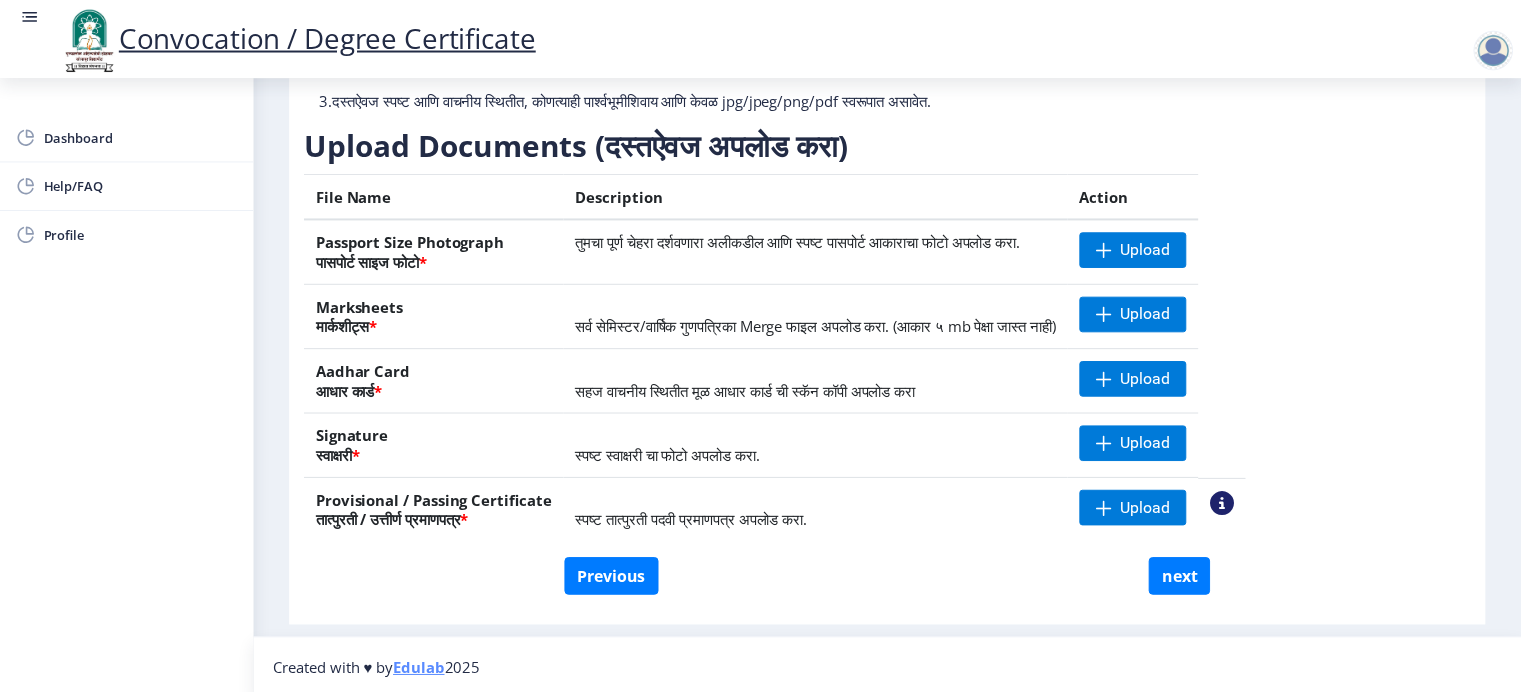 scroll, scrollTop: 252, scrollLeft: 0, axis: vertical 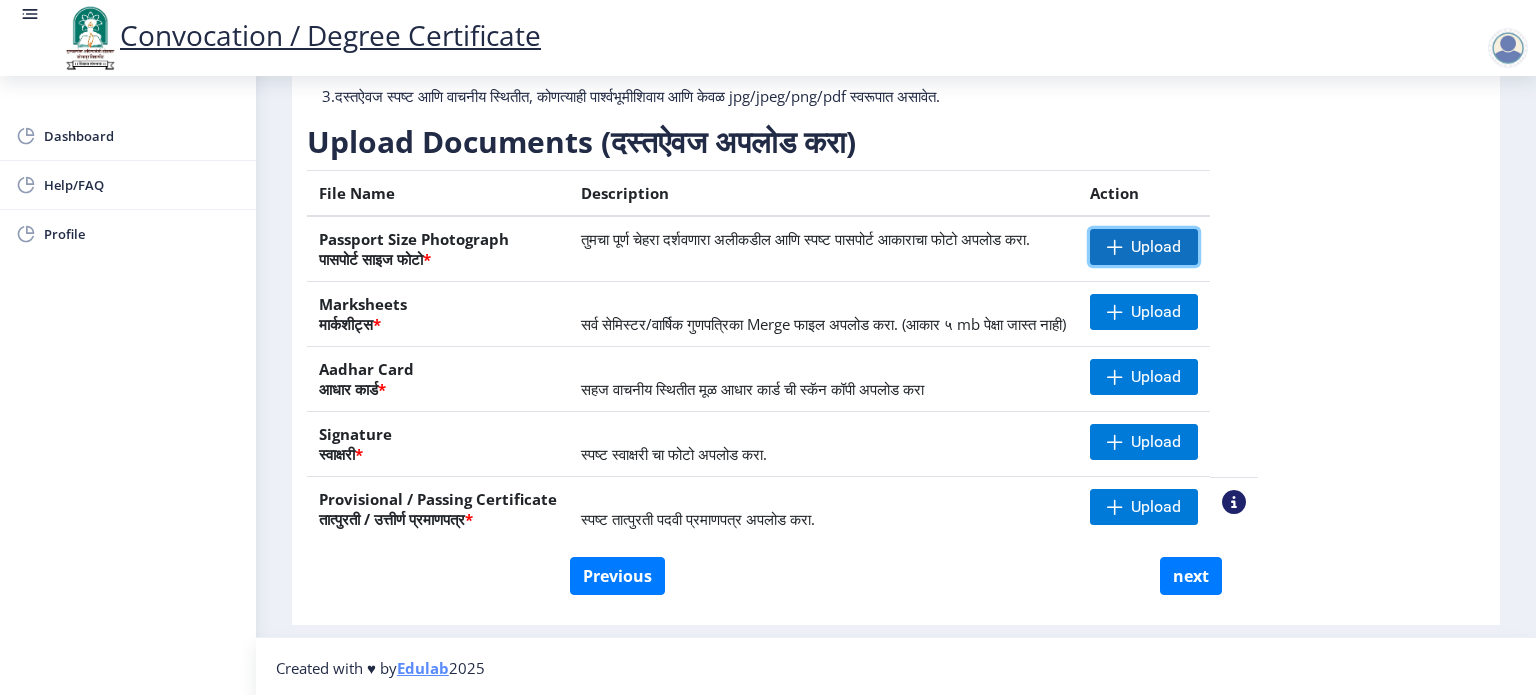 click on "Upload" 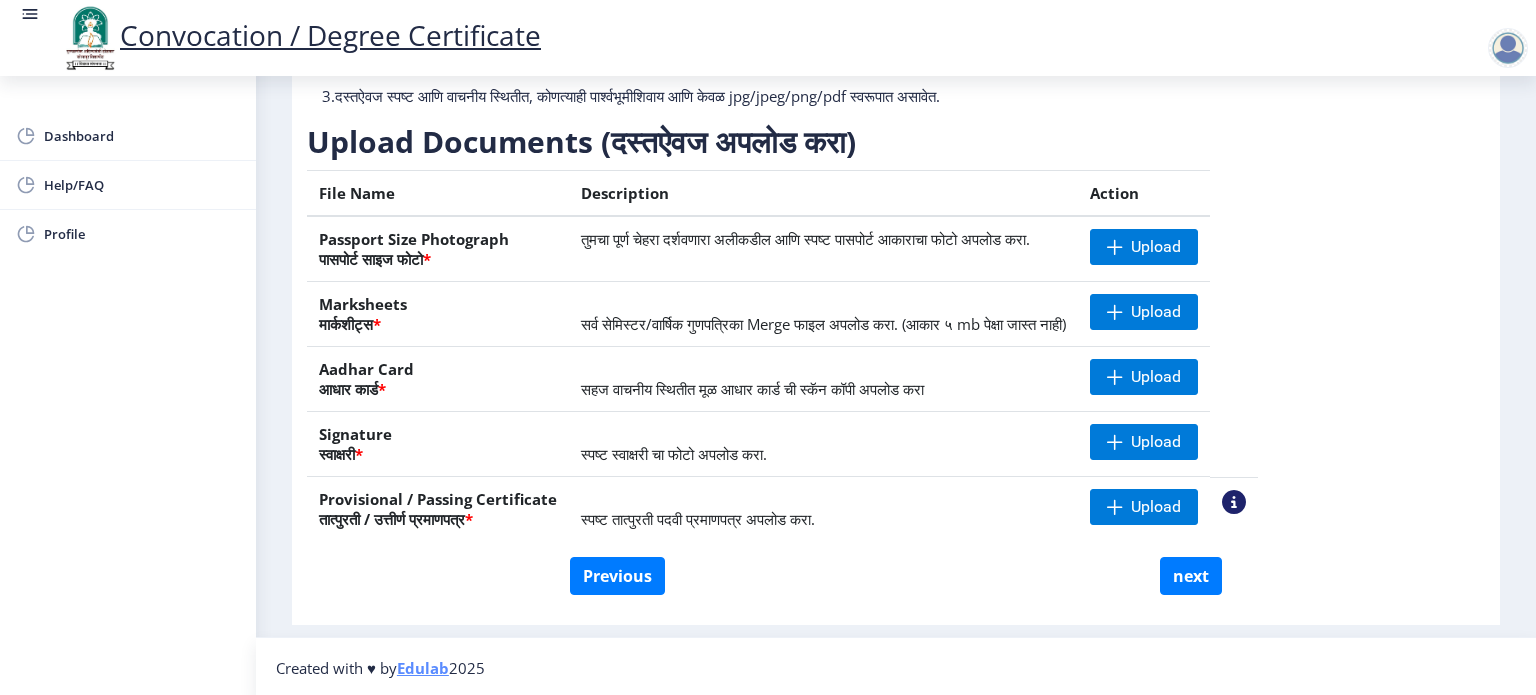 click on "File Name" 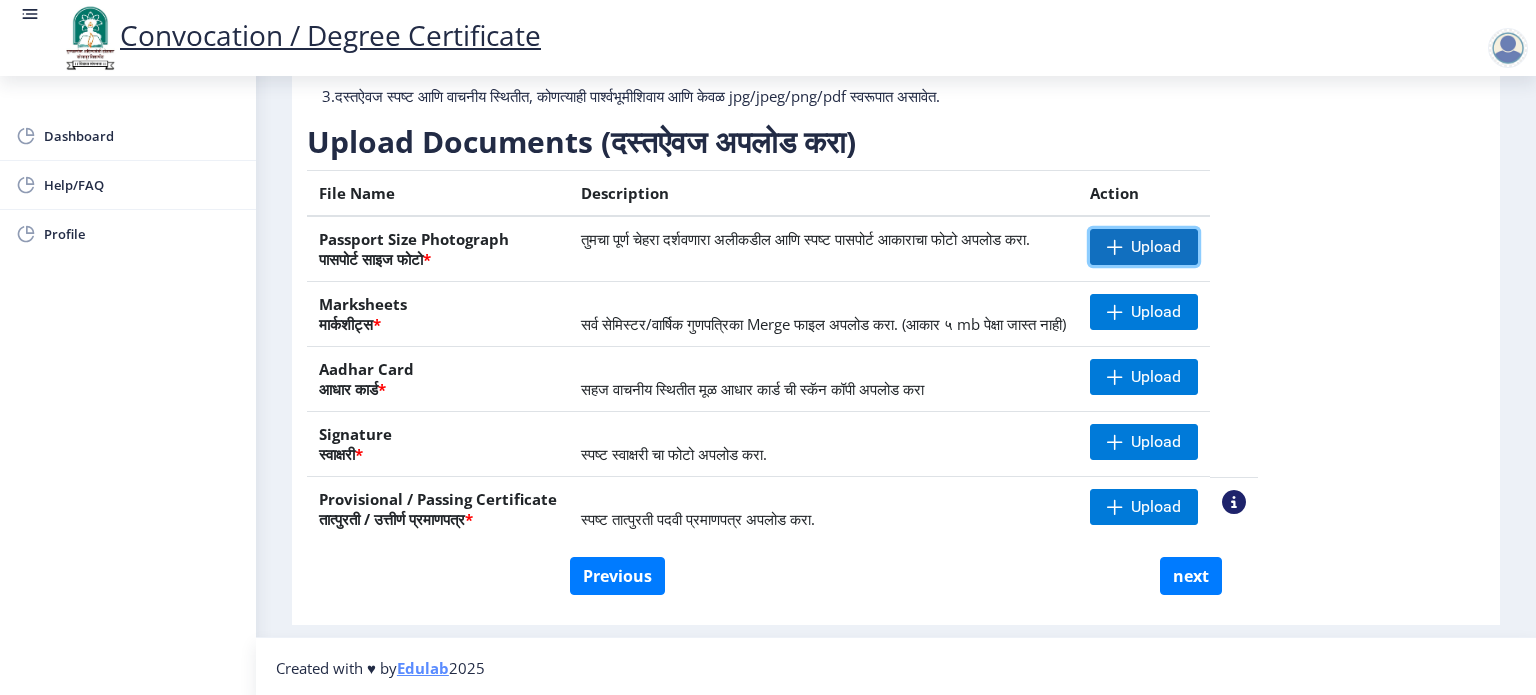 click on "Upload" 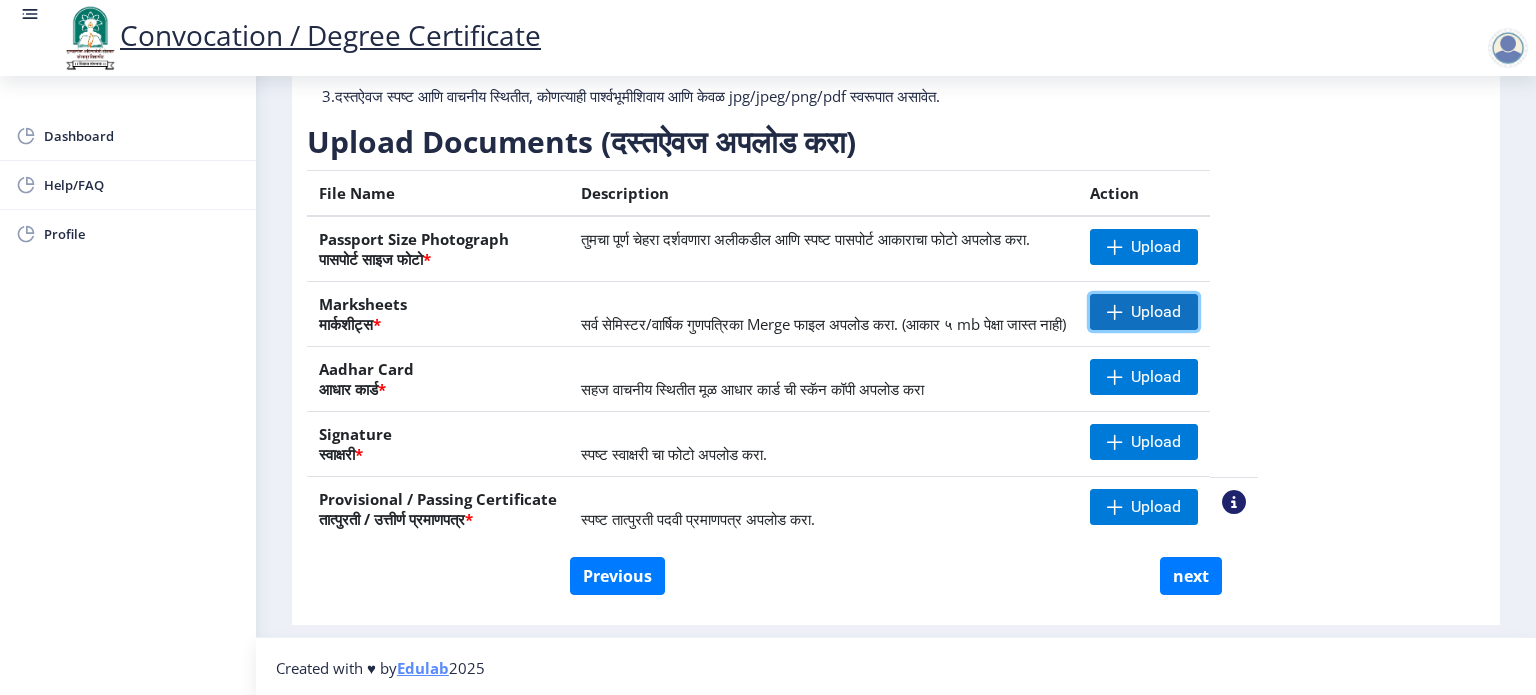 click on "Upload" 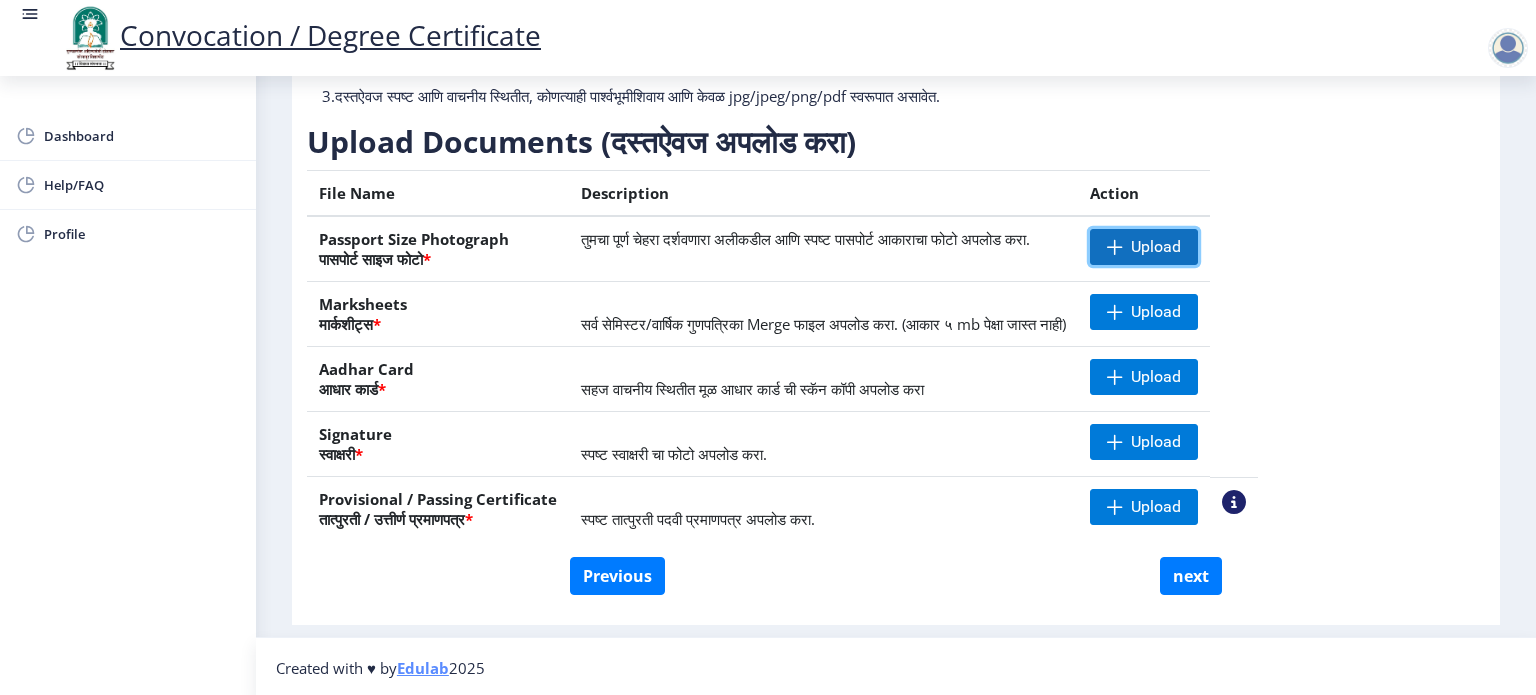 click on "Upload" 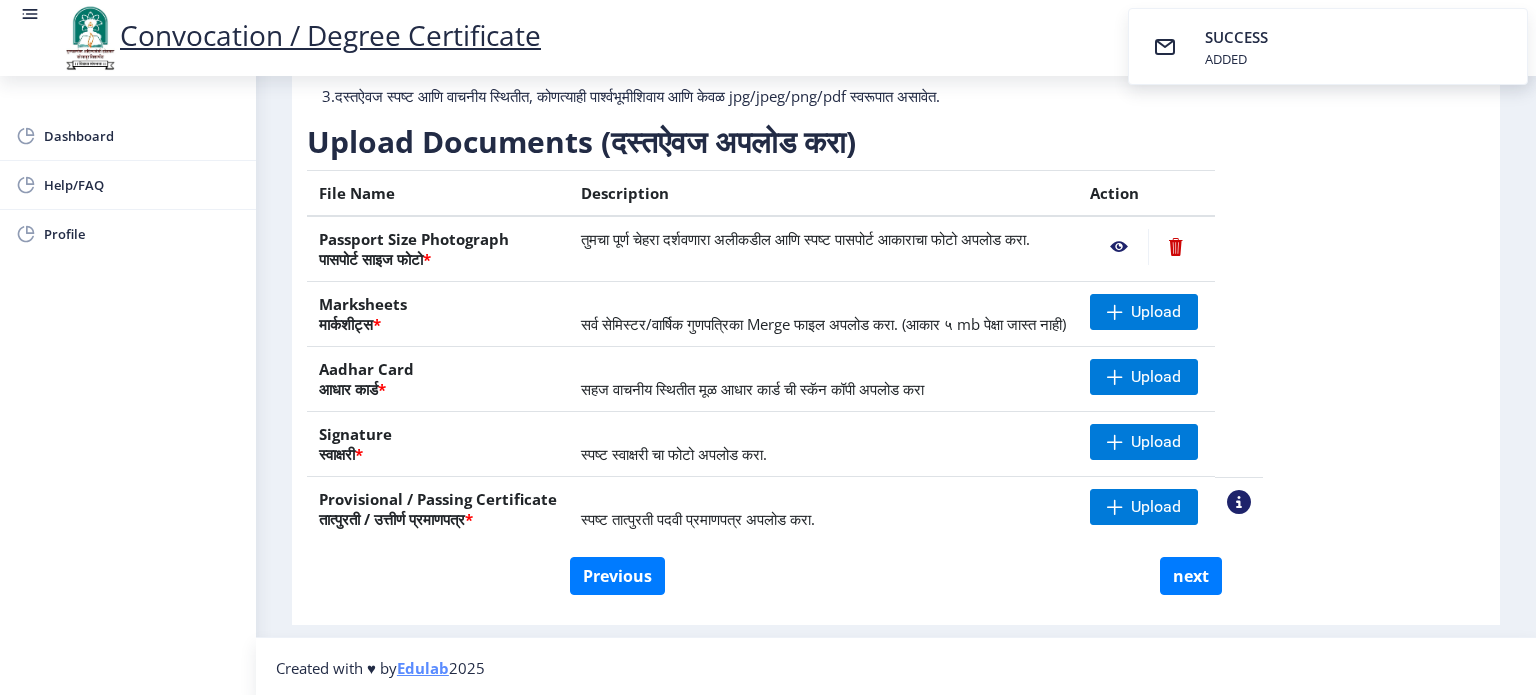click 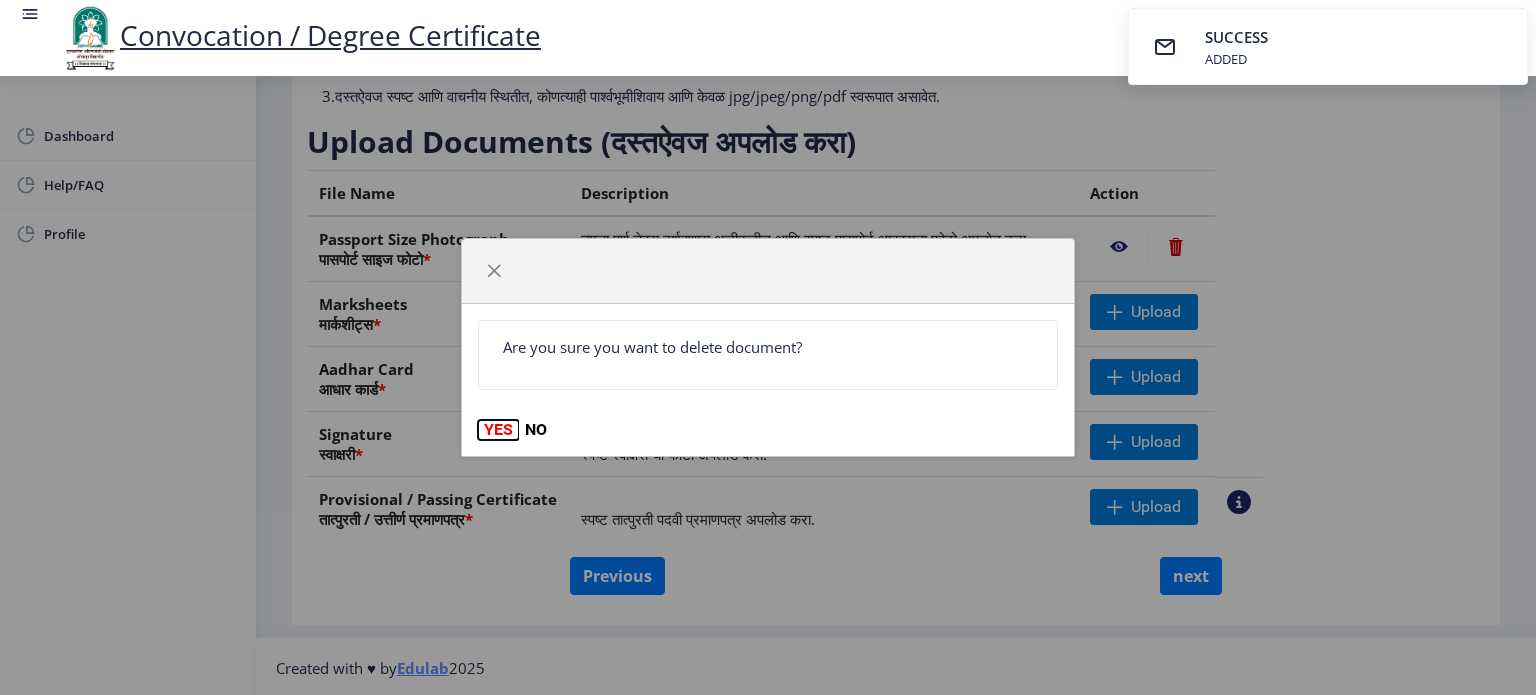 click on "YES" 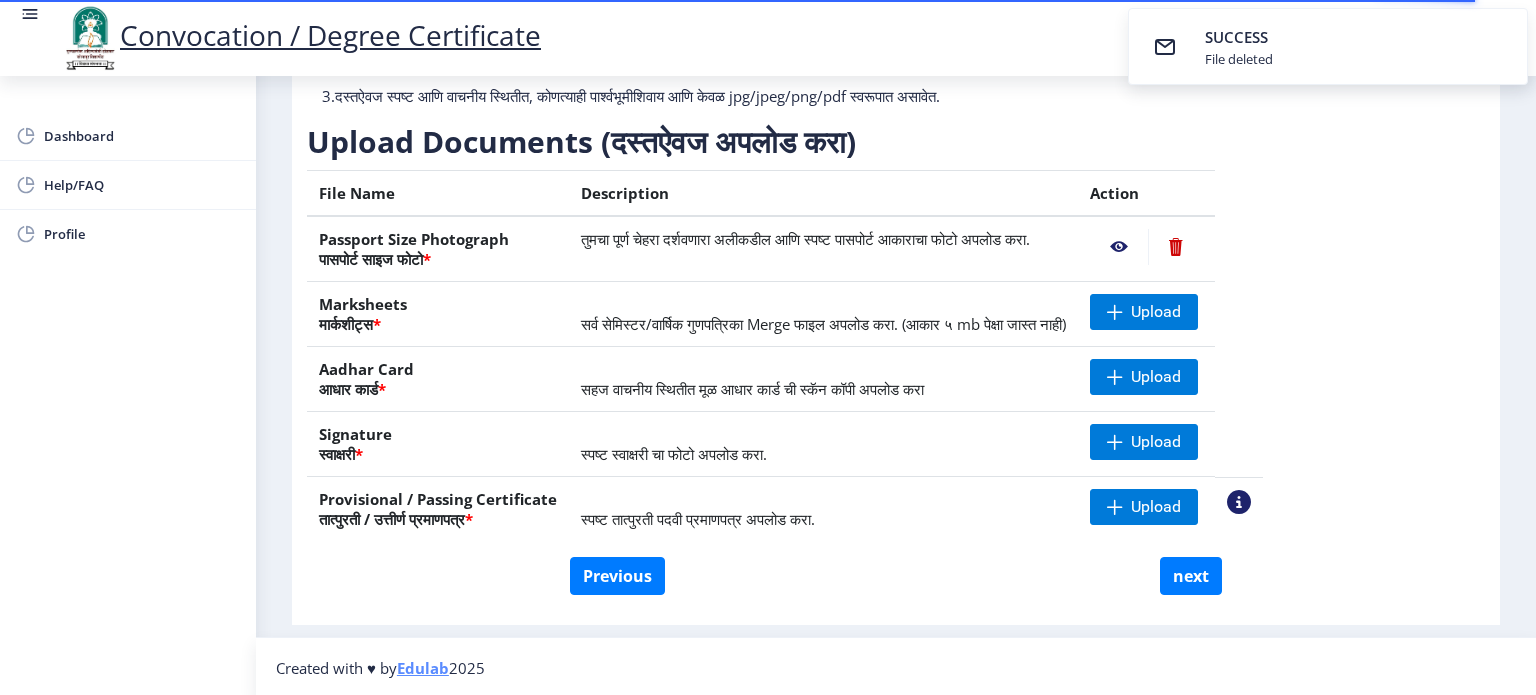 click 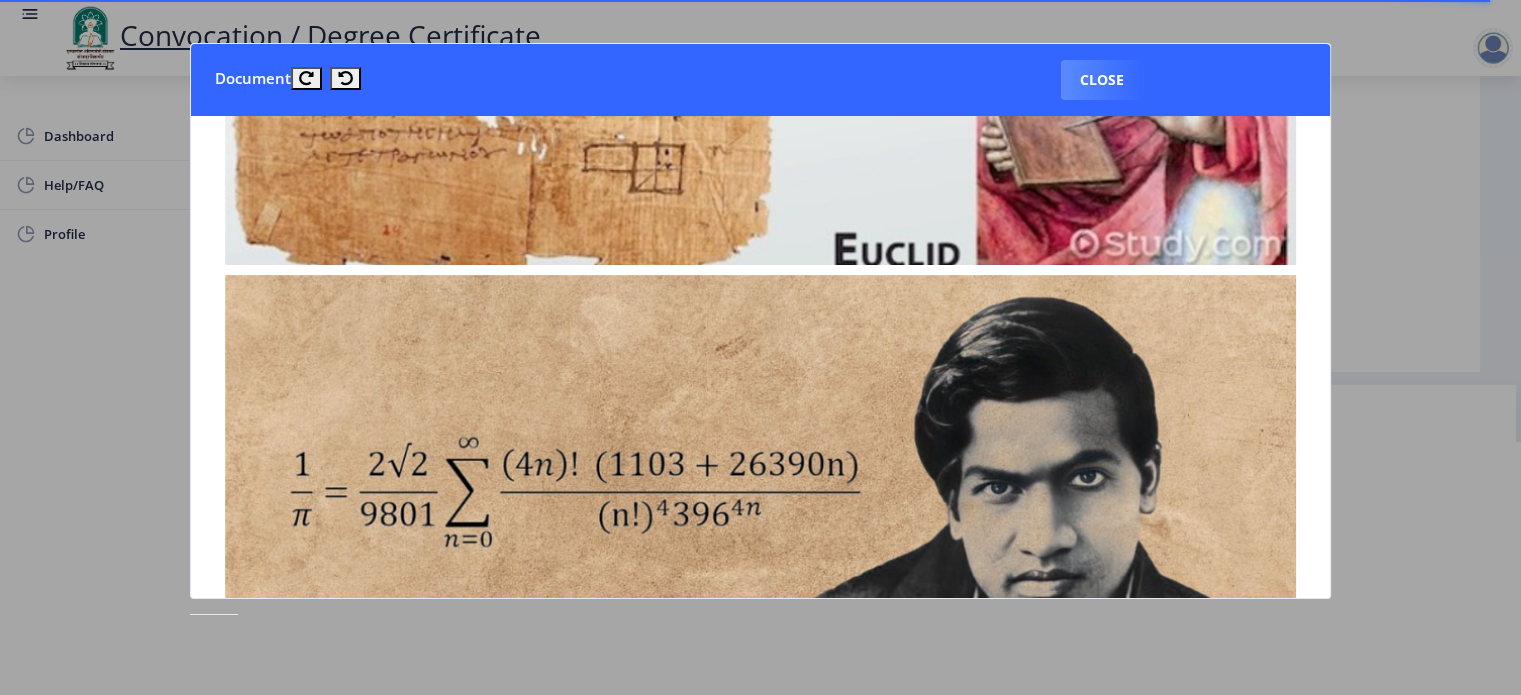 scroll, scrollTop: 500, scrollLeft: 0, axis: vertical 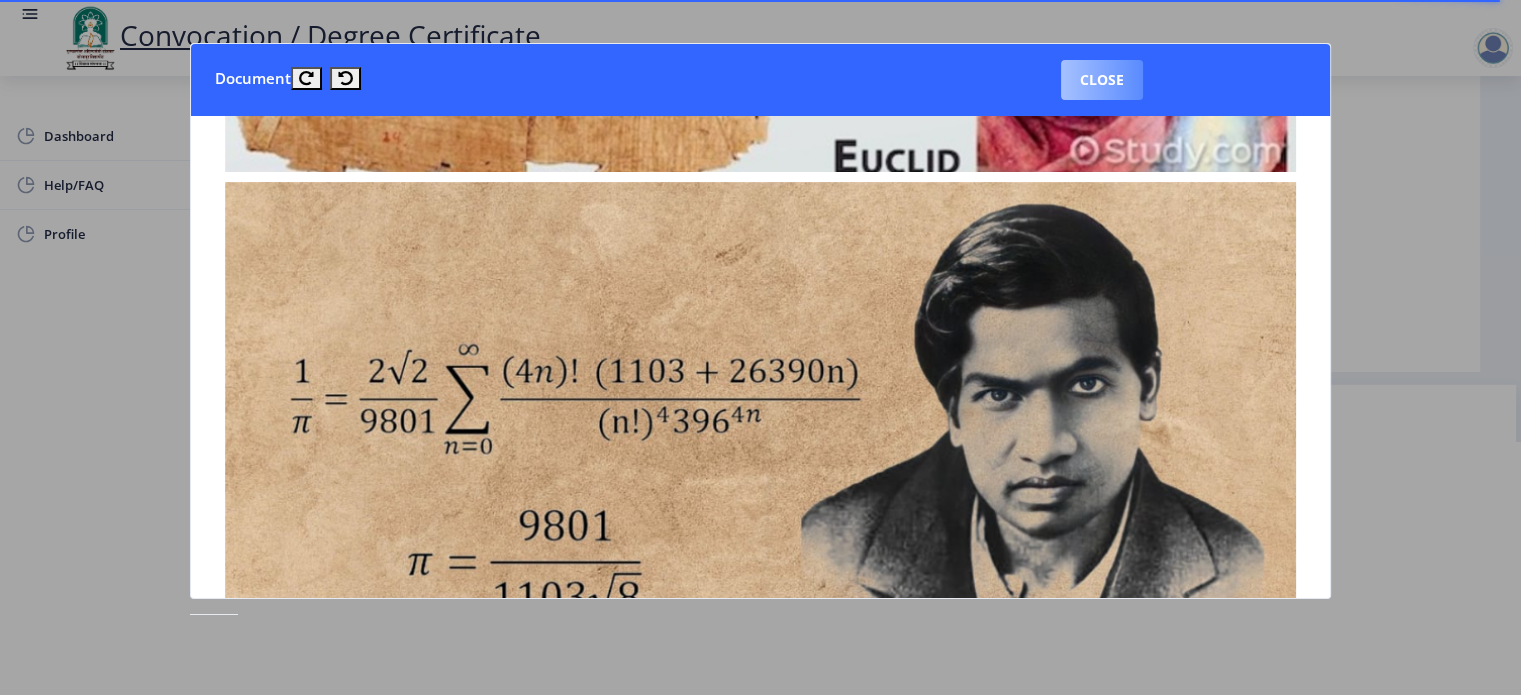 click on "Close" at bounding box center (1102, 80) 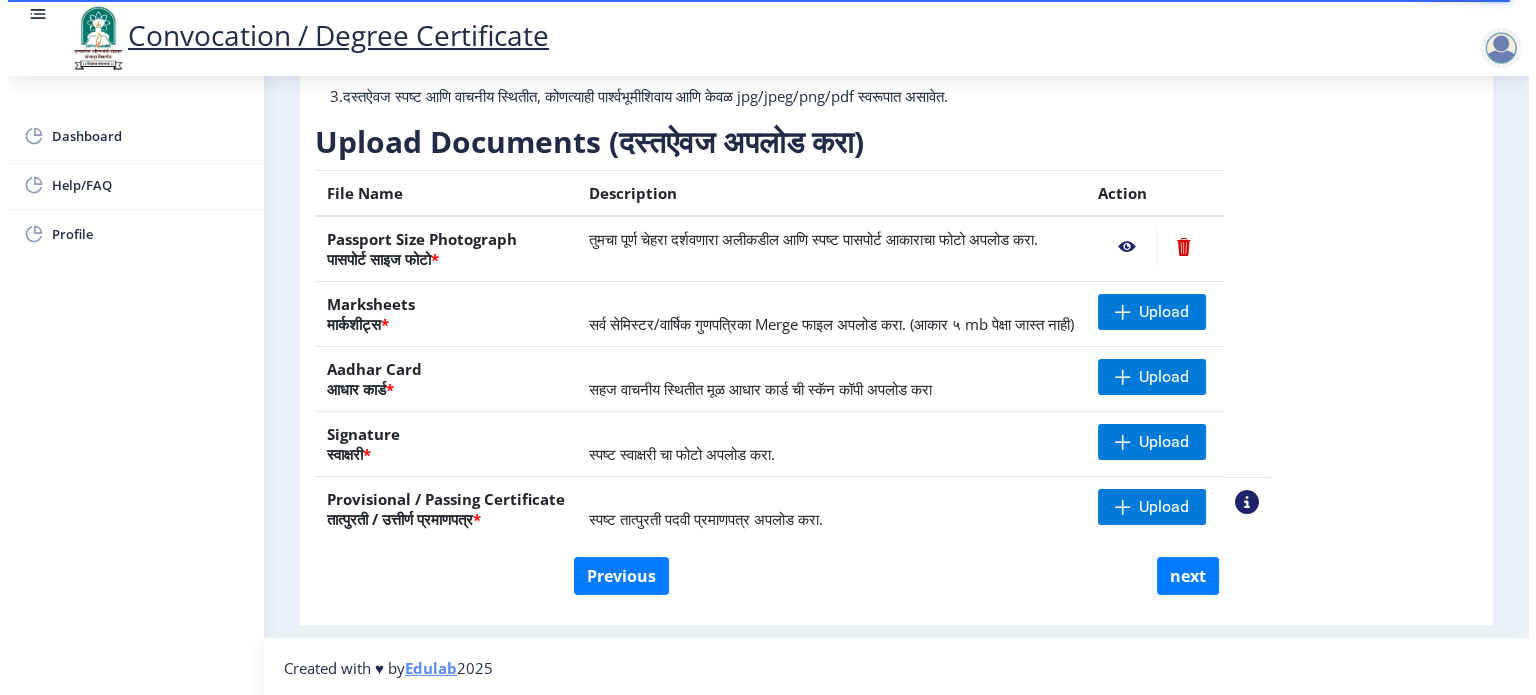 scroll, scrollTop: 57, scrollLeft: 0, axis: vertical 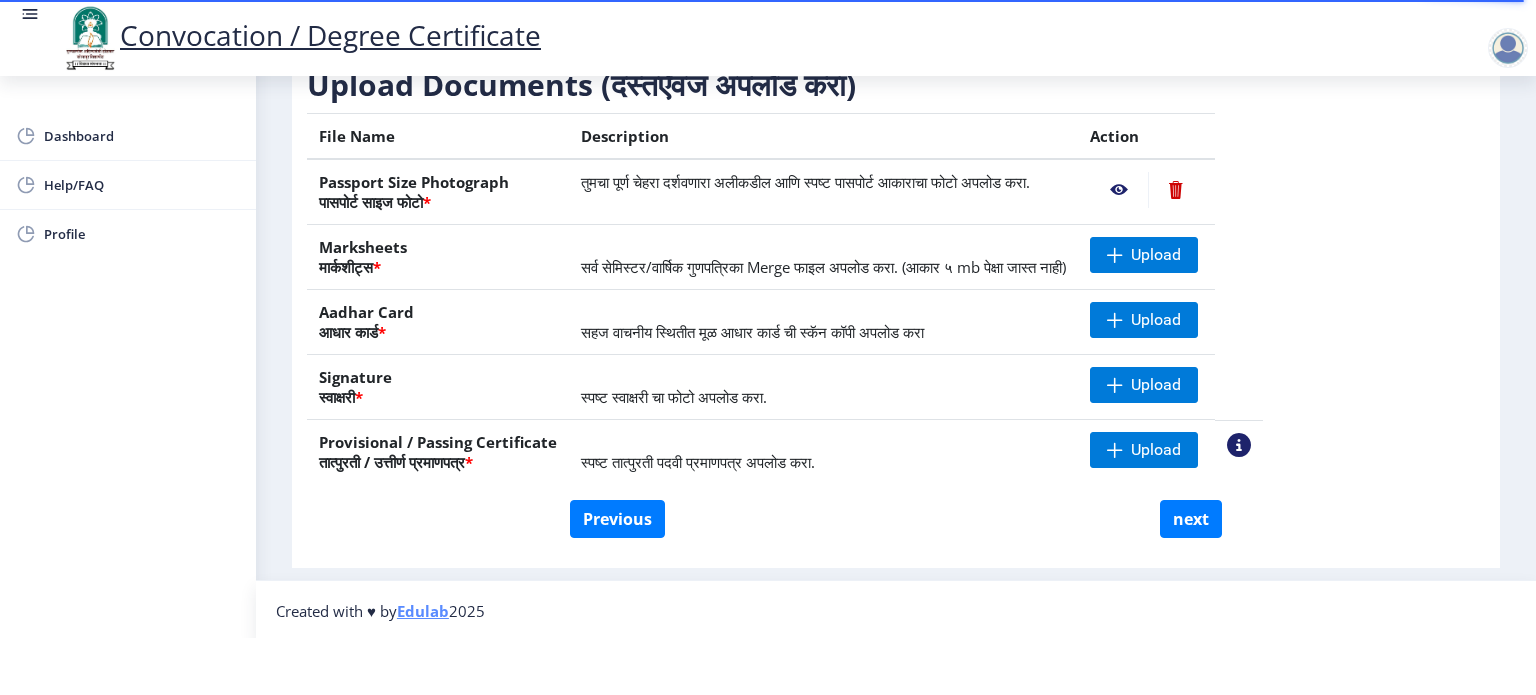 click 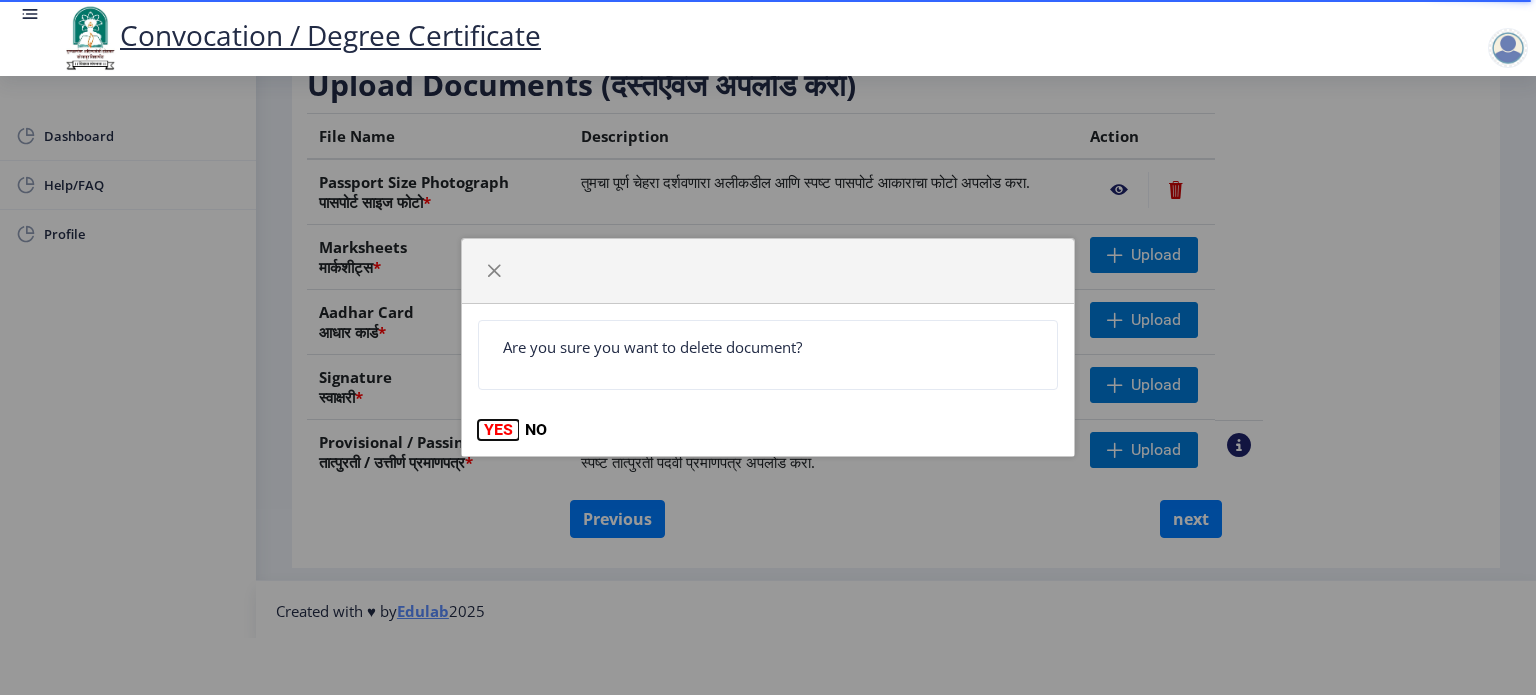 click on "YES" 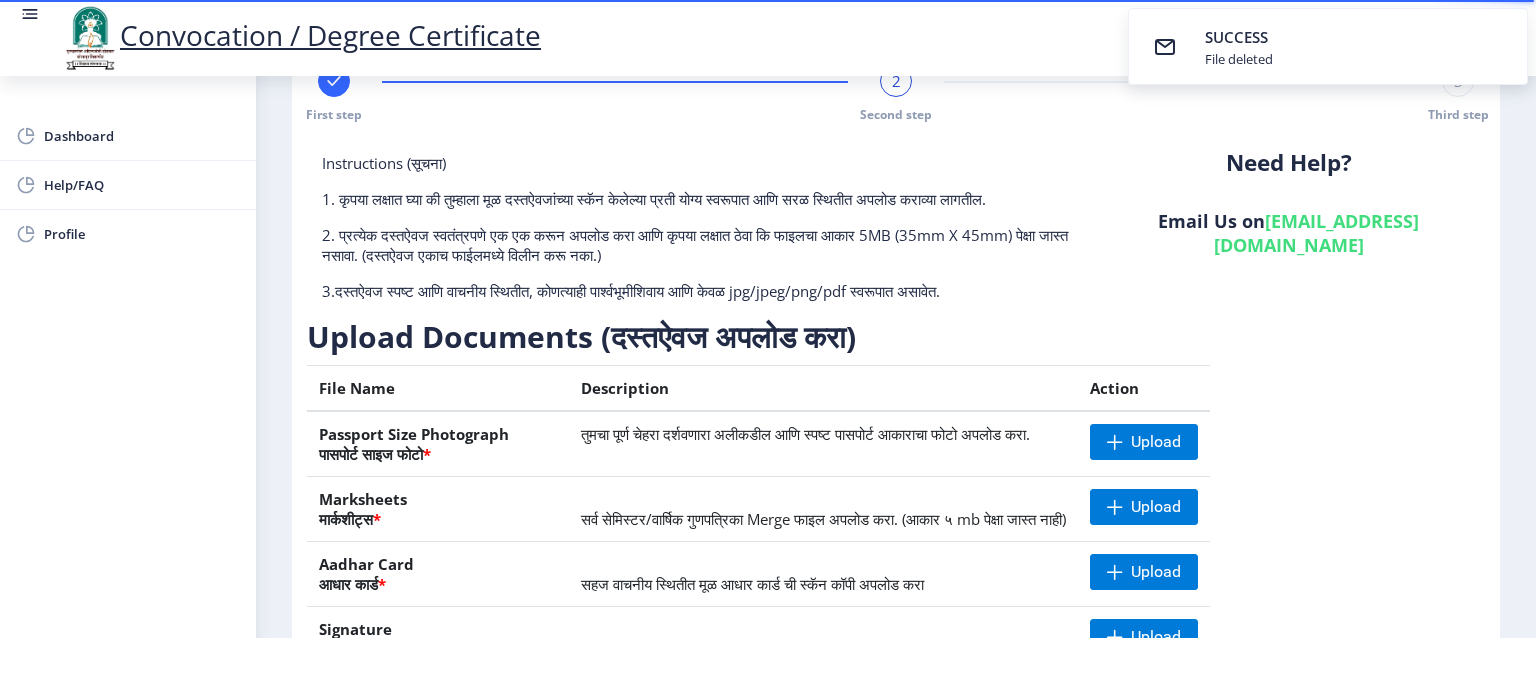 scroll, scrollTop: 0, scrollLeft: 0, axis: both 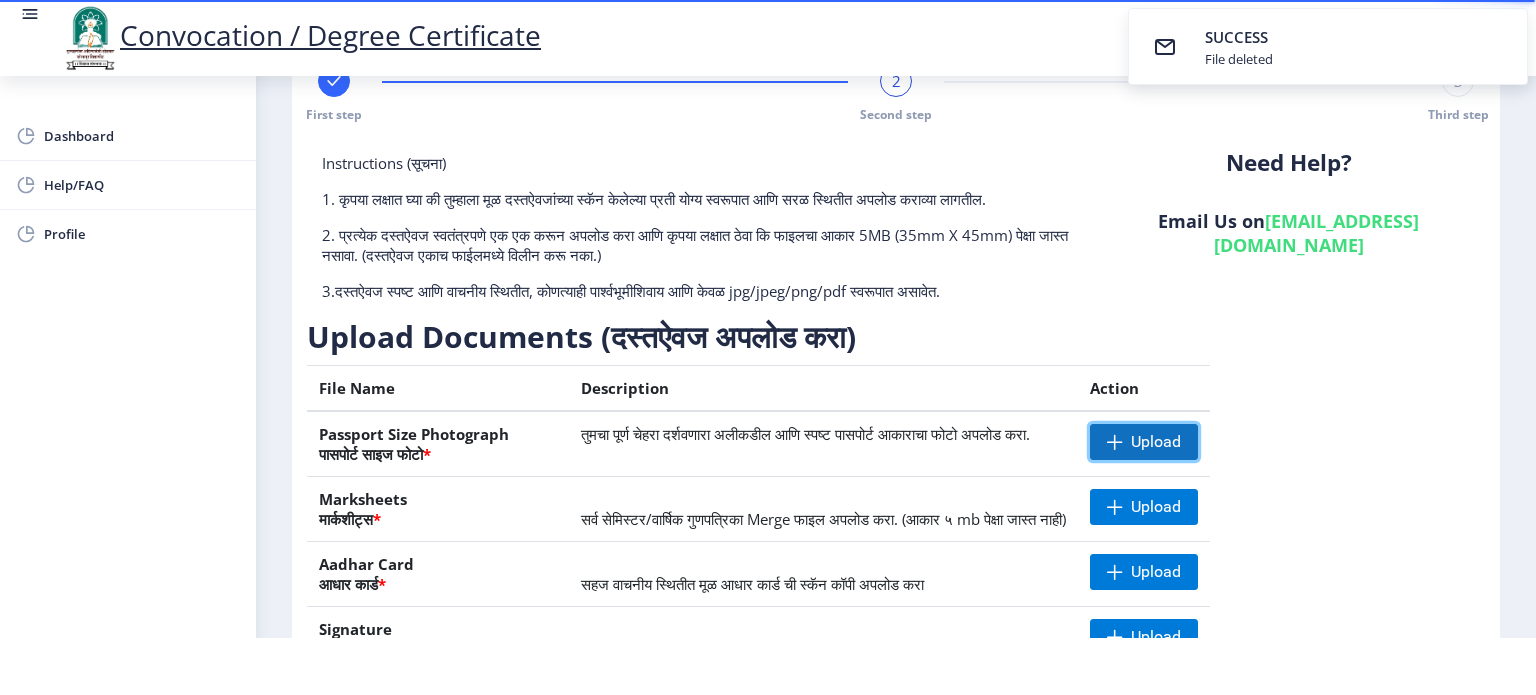 click on "Upload" 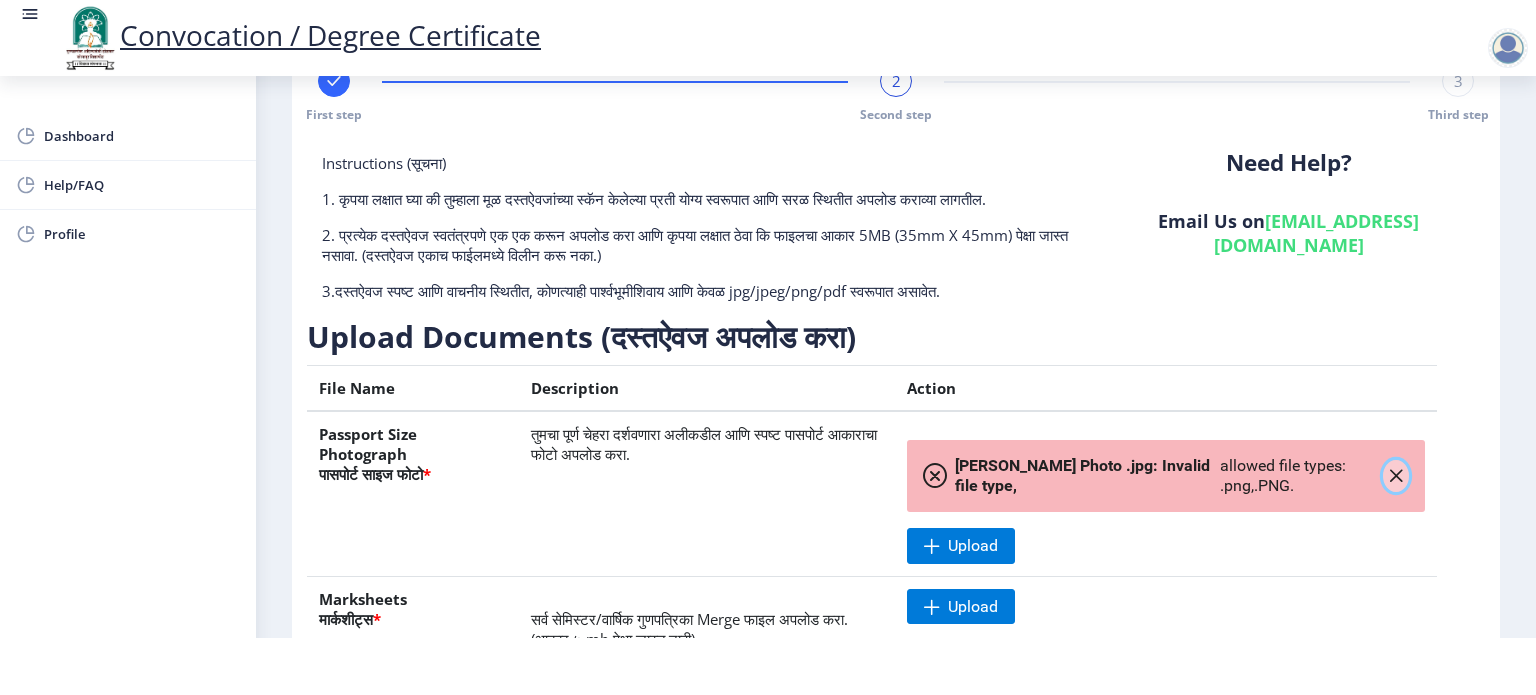 click 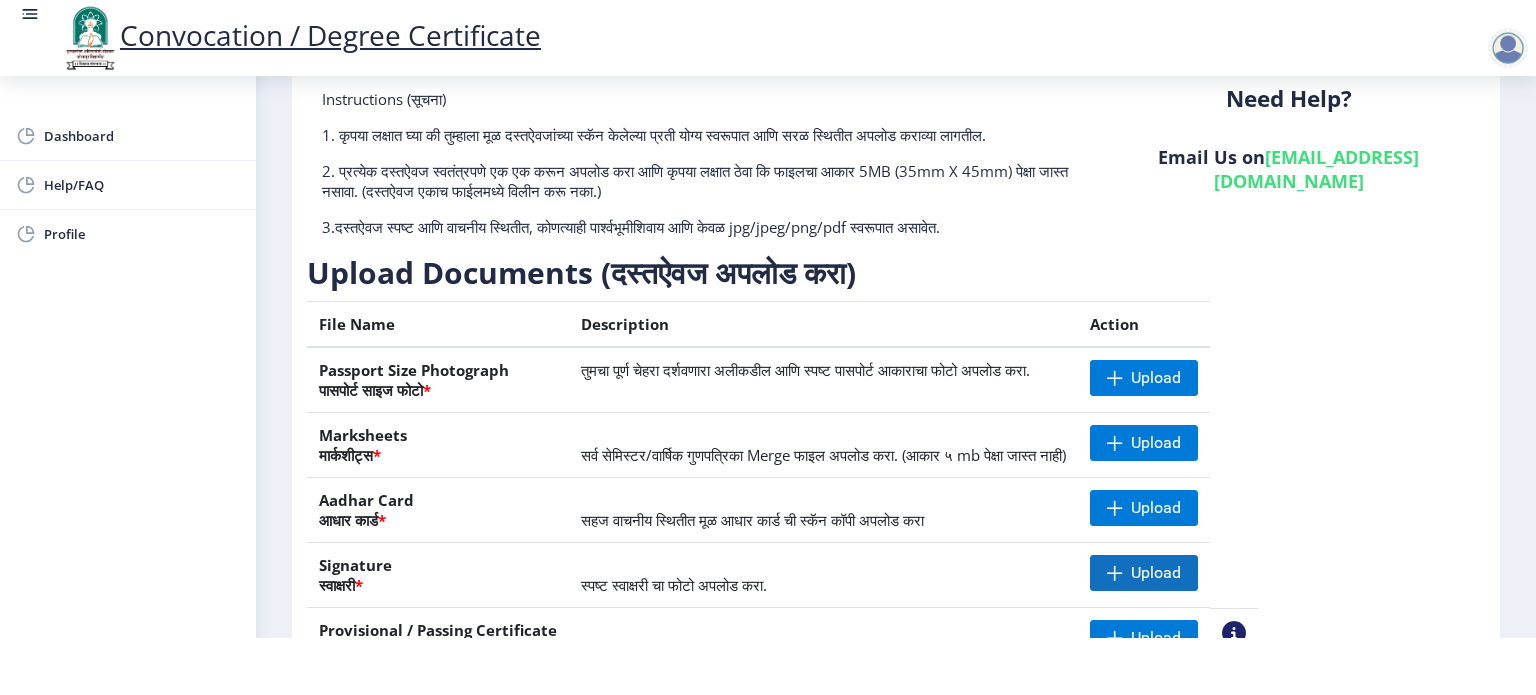 scroll, scrollTop: 100, scrollLeft: 0, axis: vertical 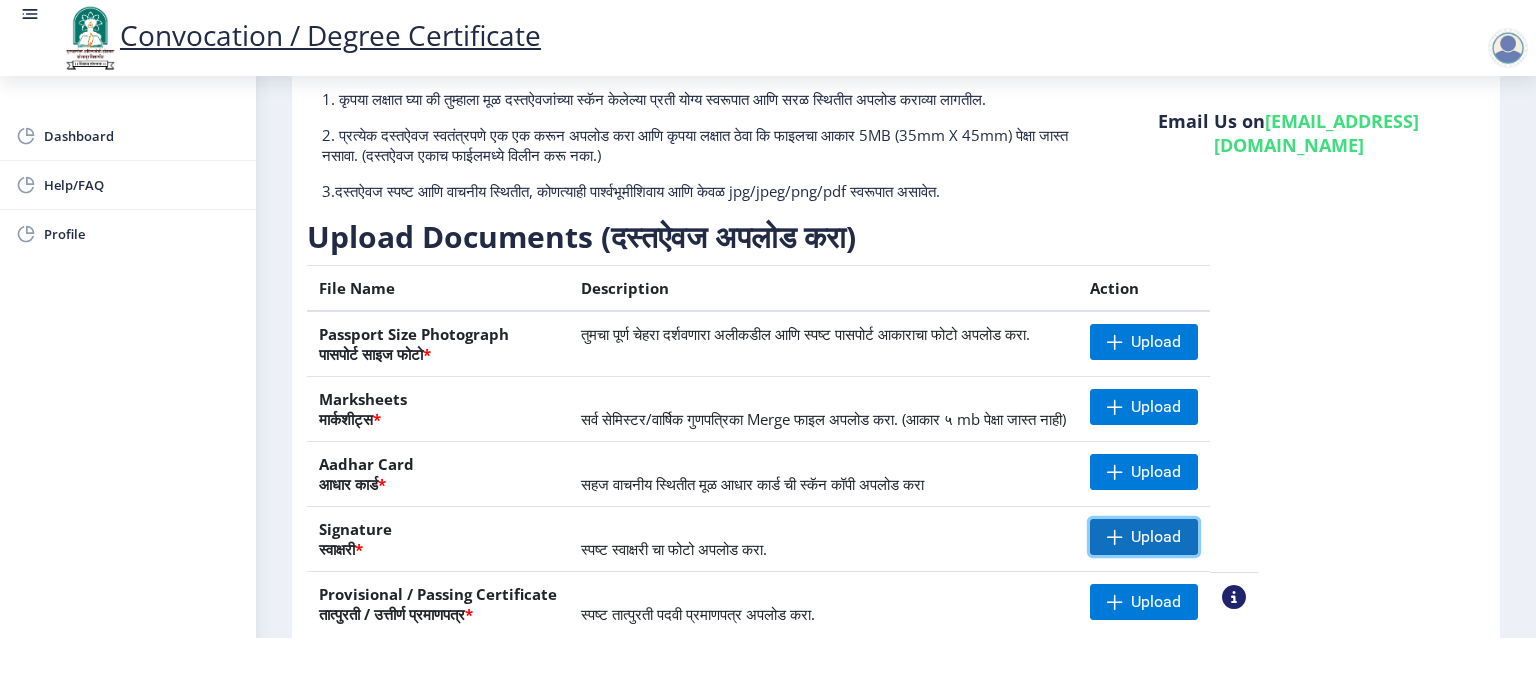 click on "Upload" 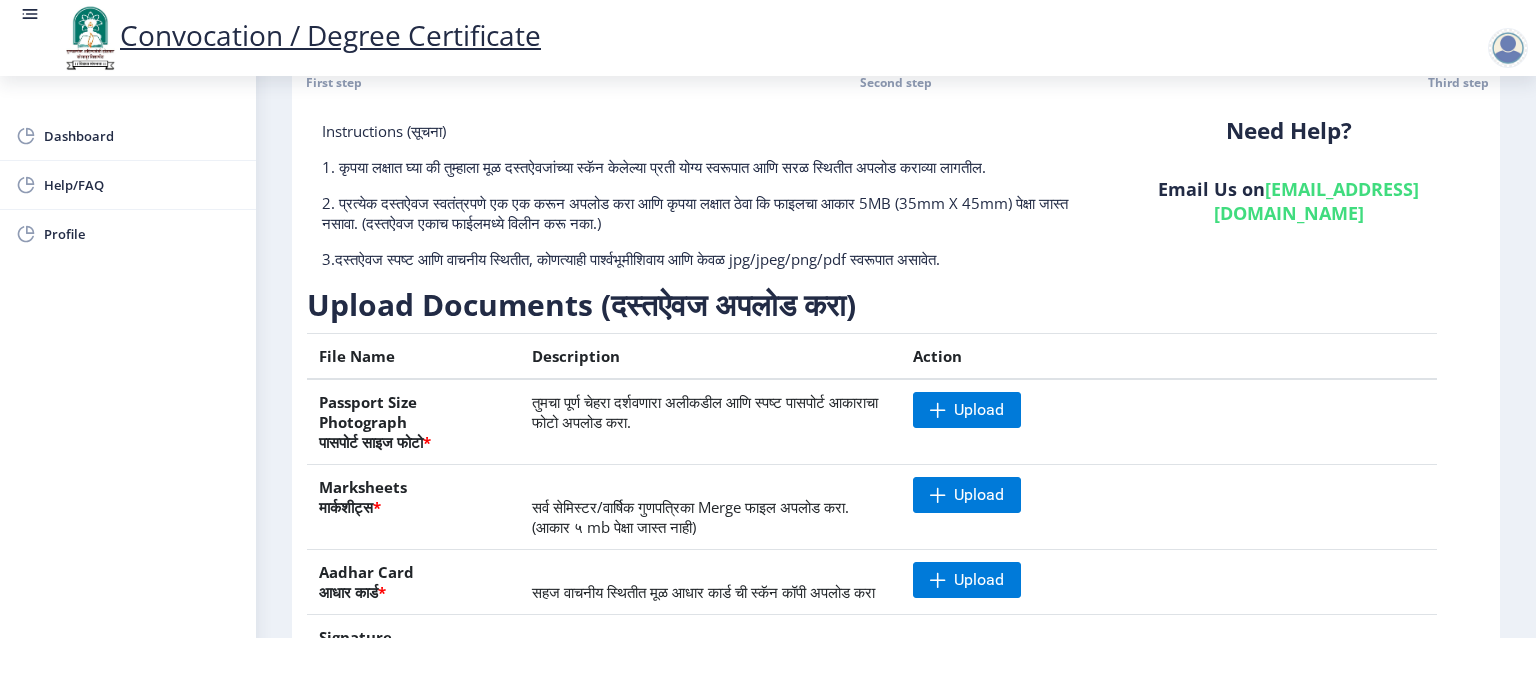 scroll, scrollTop: 0, scrollLeft: 0, axis: both 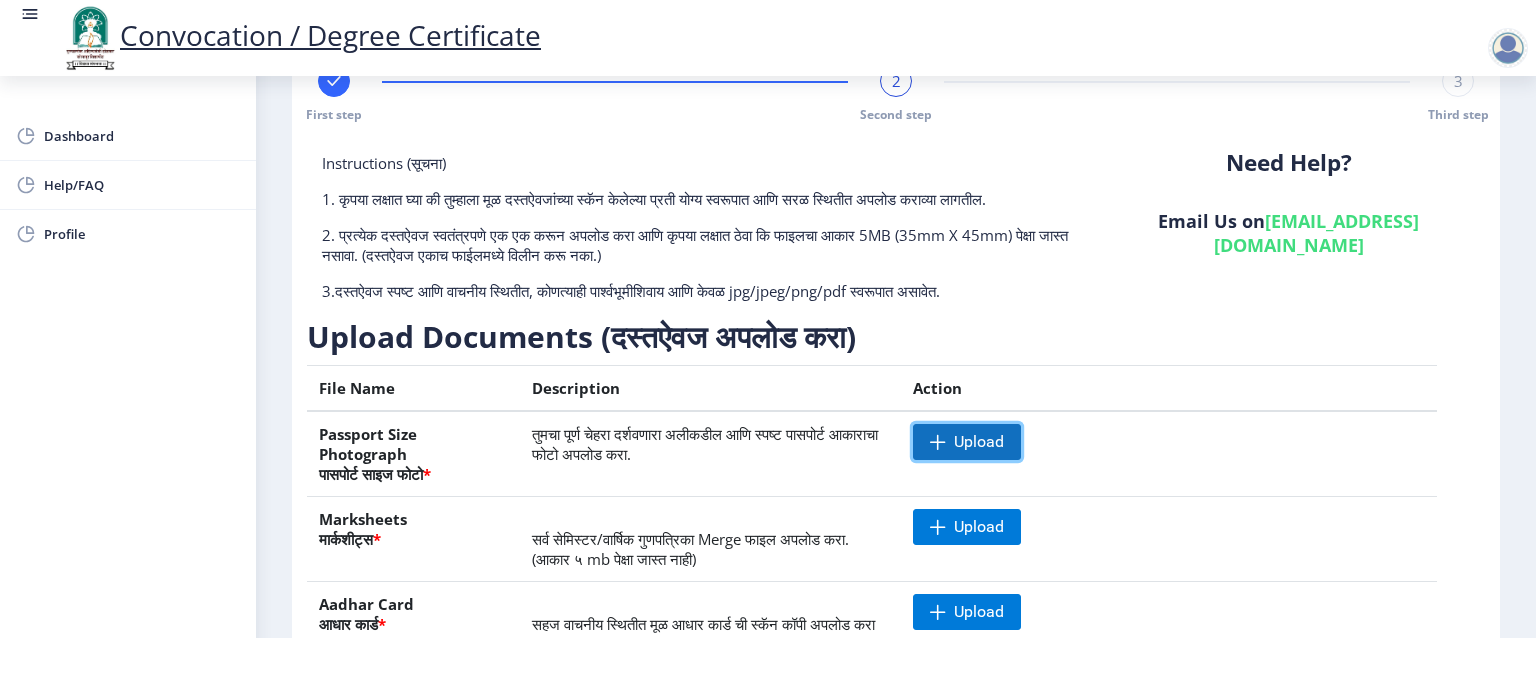 click on "Upload" 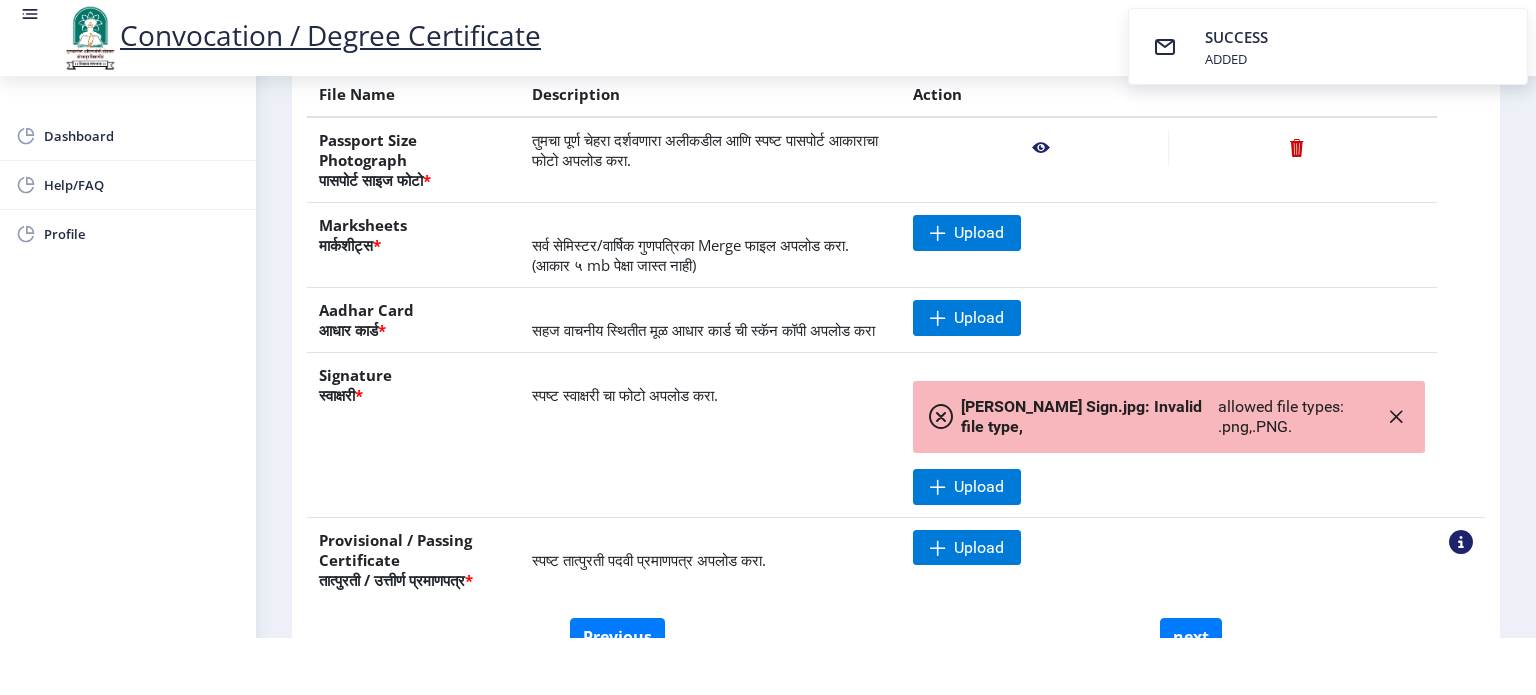 scroll, scrollTop: 300, scrollLeft: 0, axis: vertical 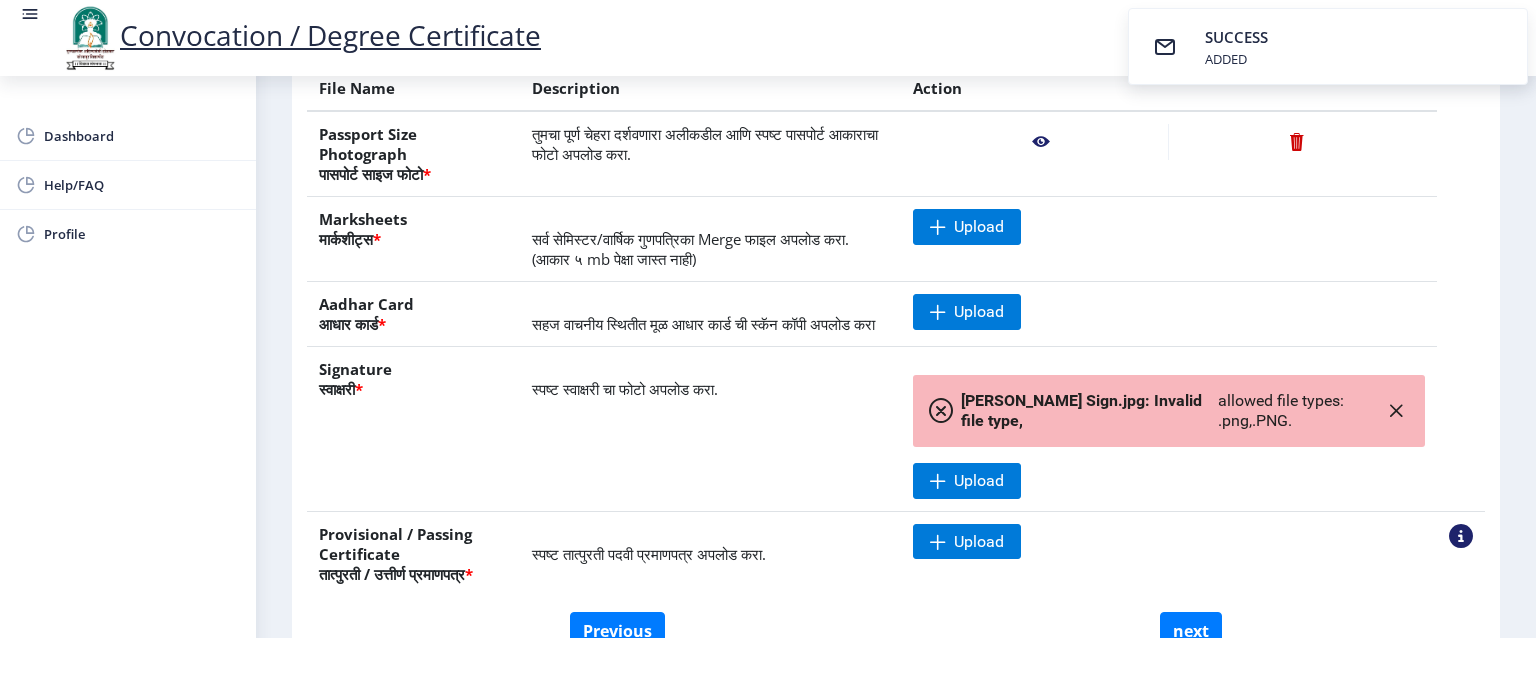click 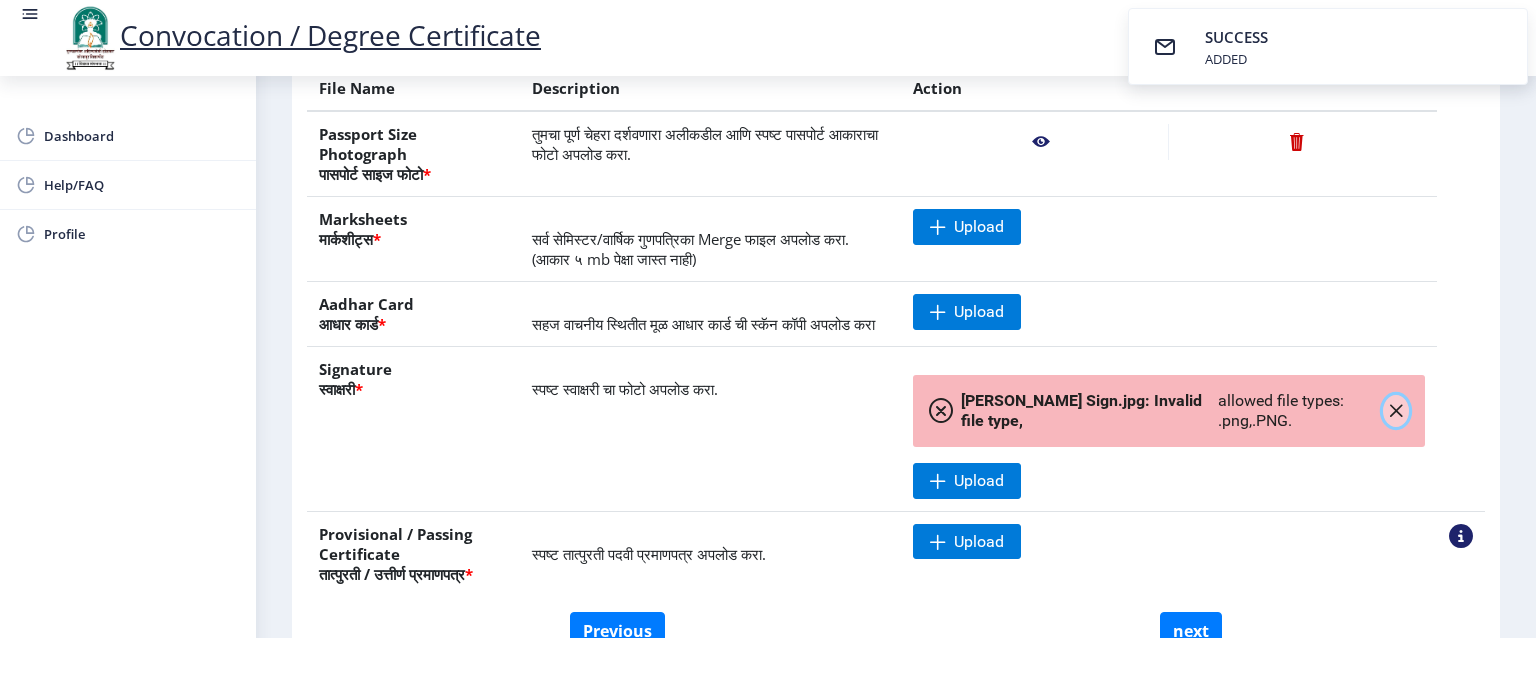 click 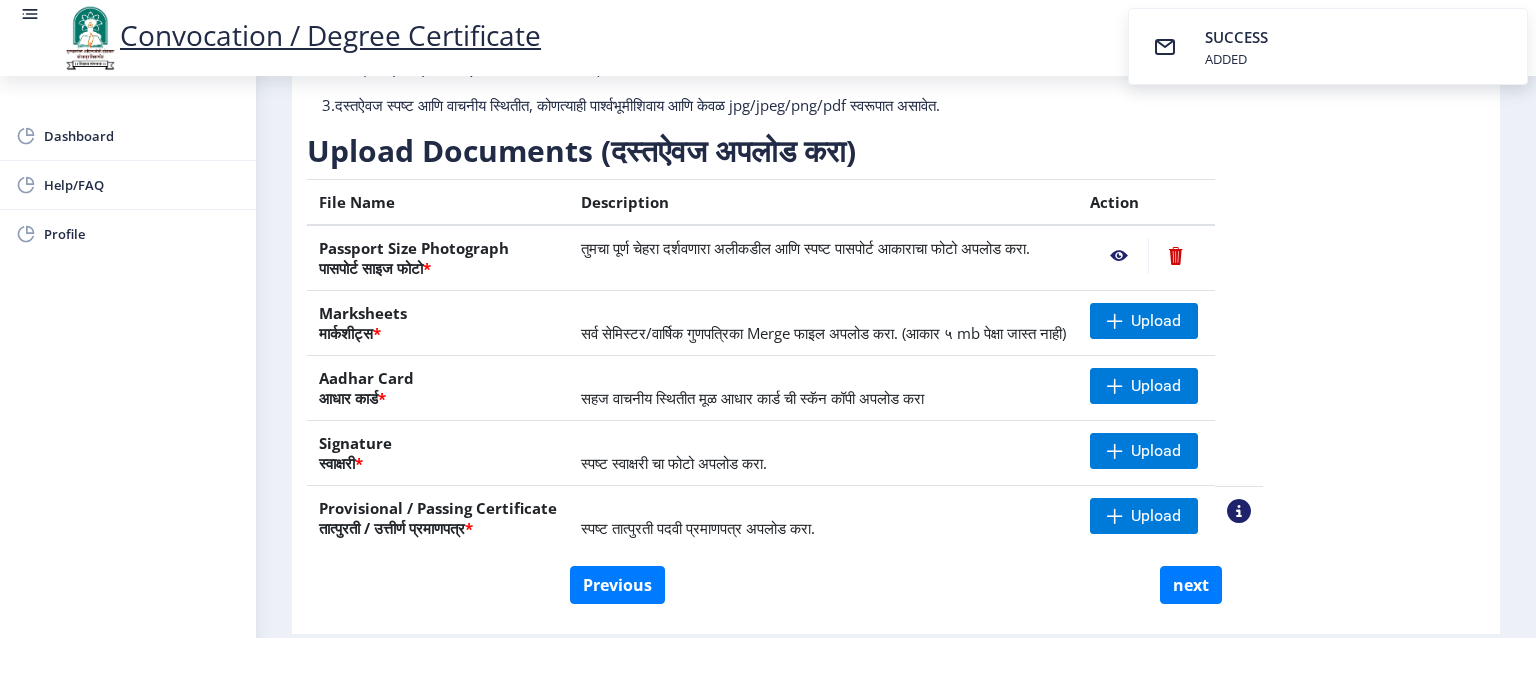 scroll, scrollTop: 152, scrollLeft: 0, axis: vertical 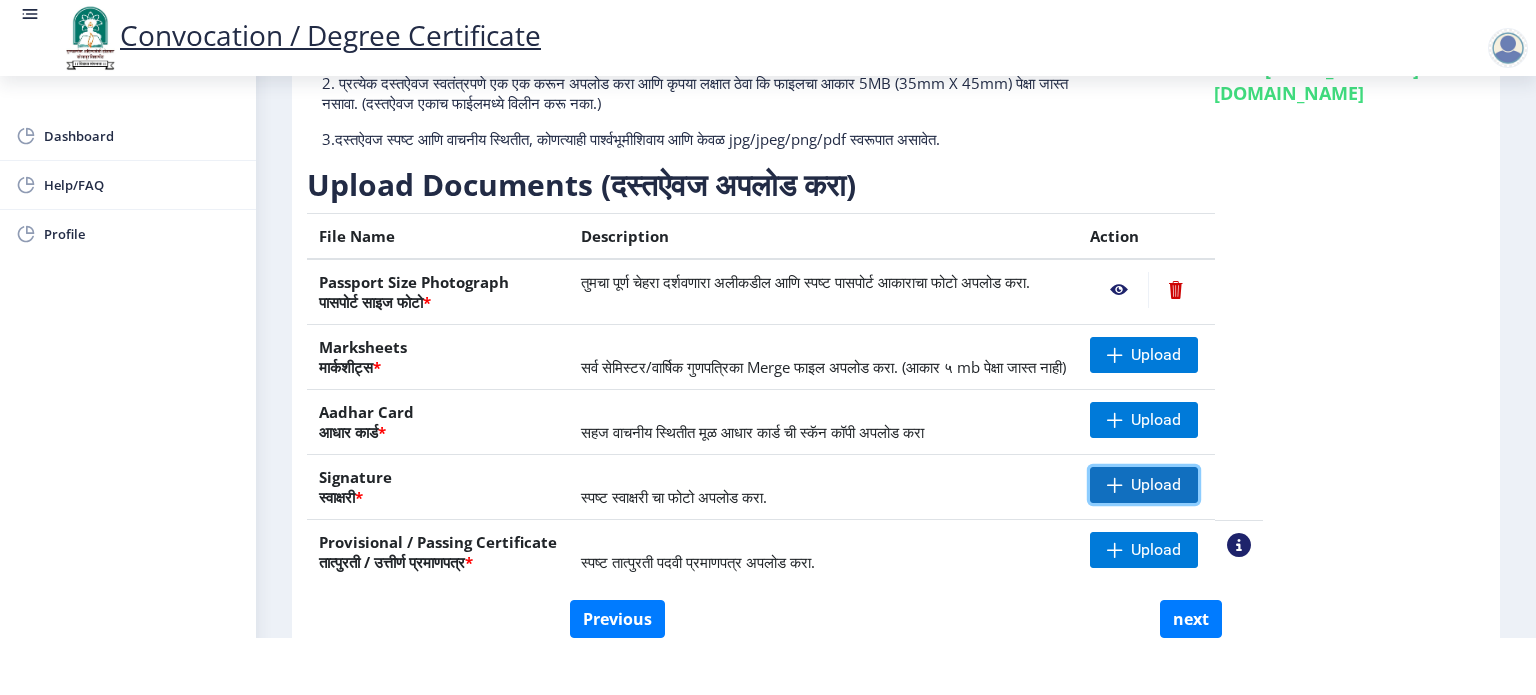click on "Upload" 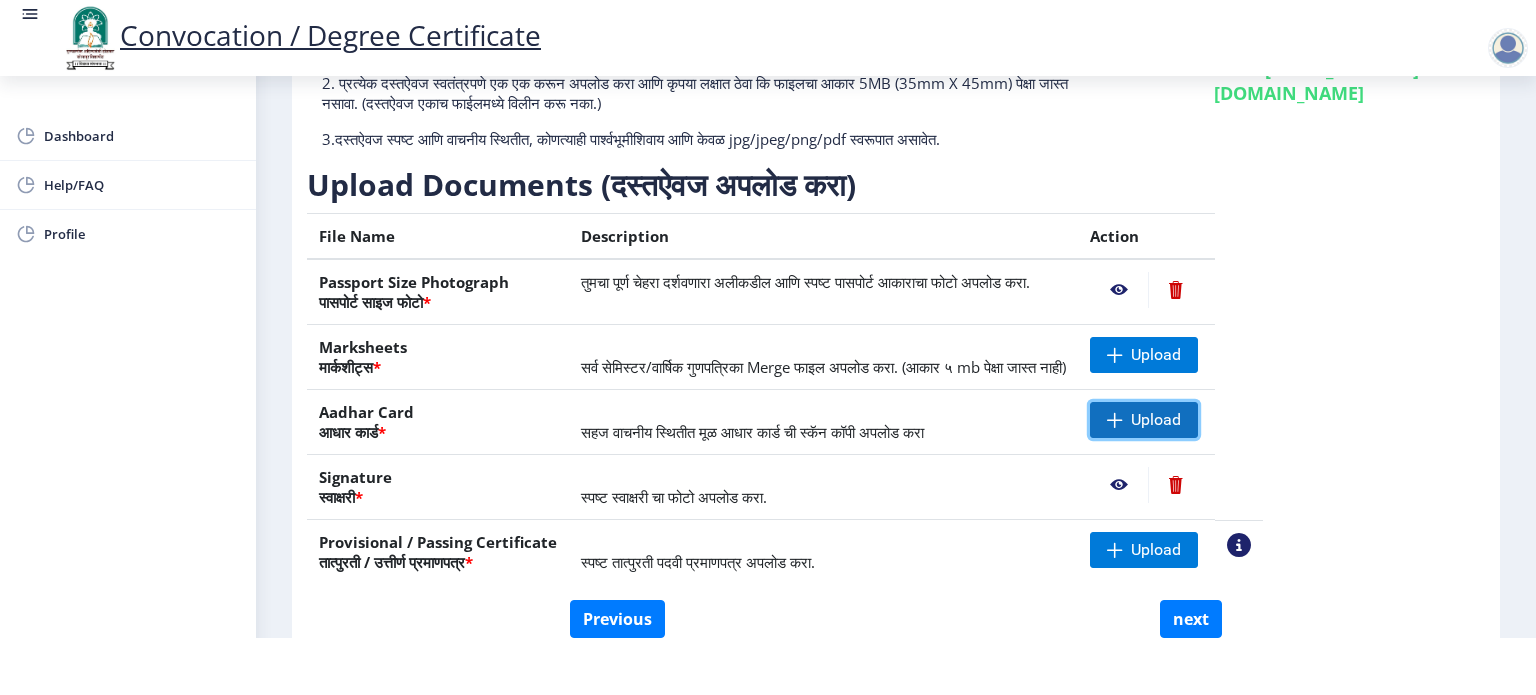click on "Upload" 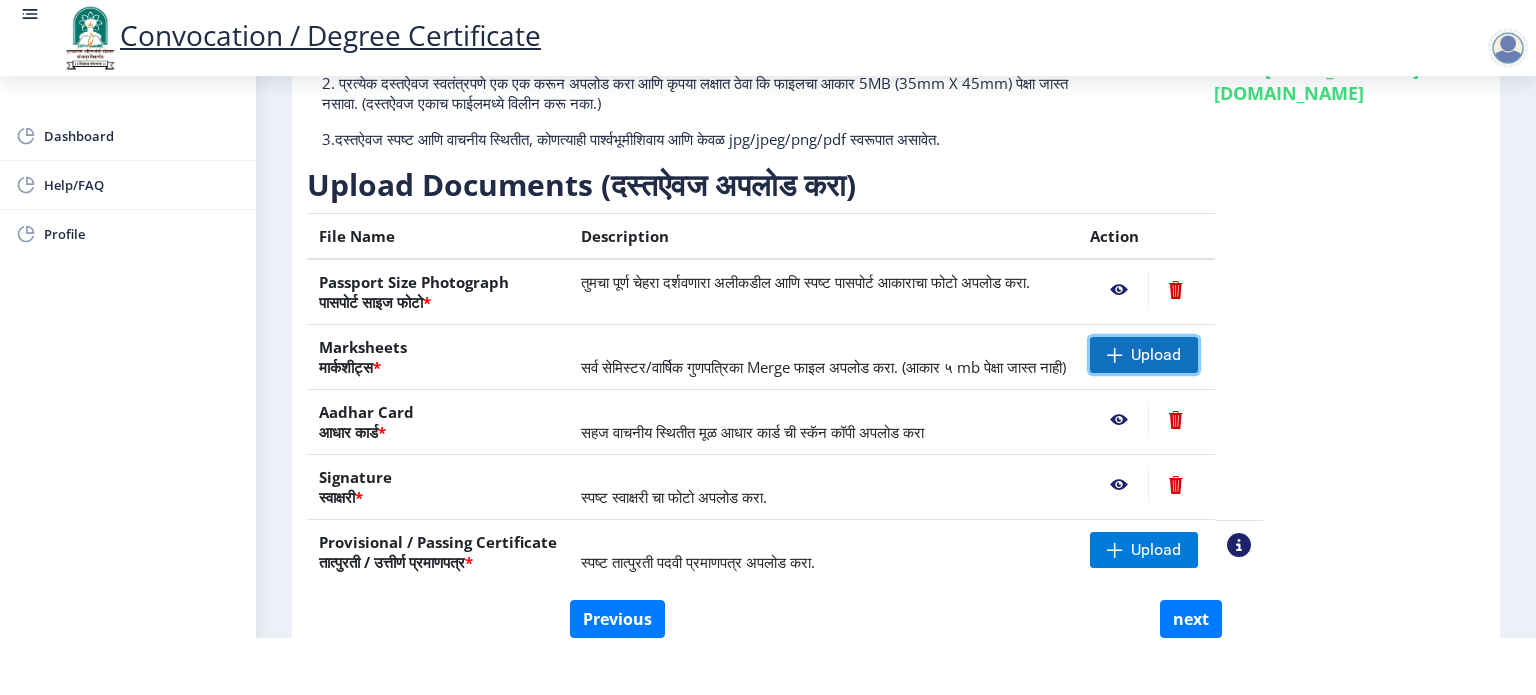 click on "Upload" 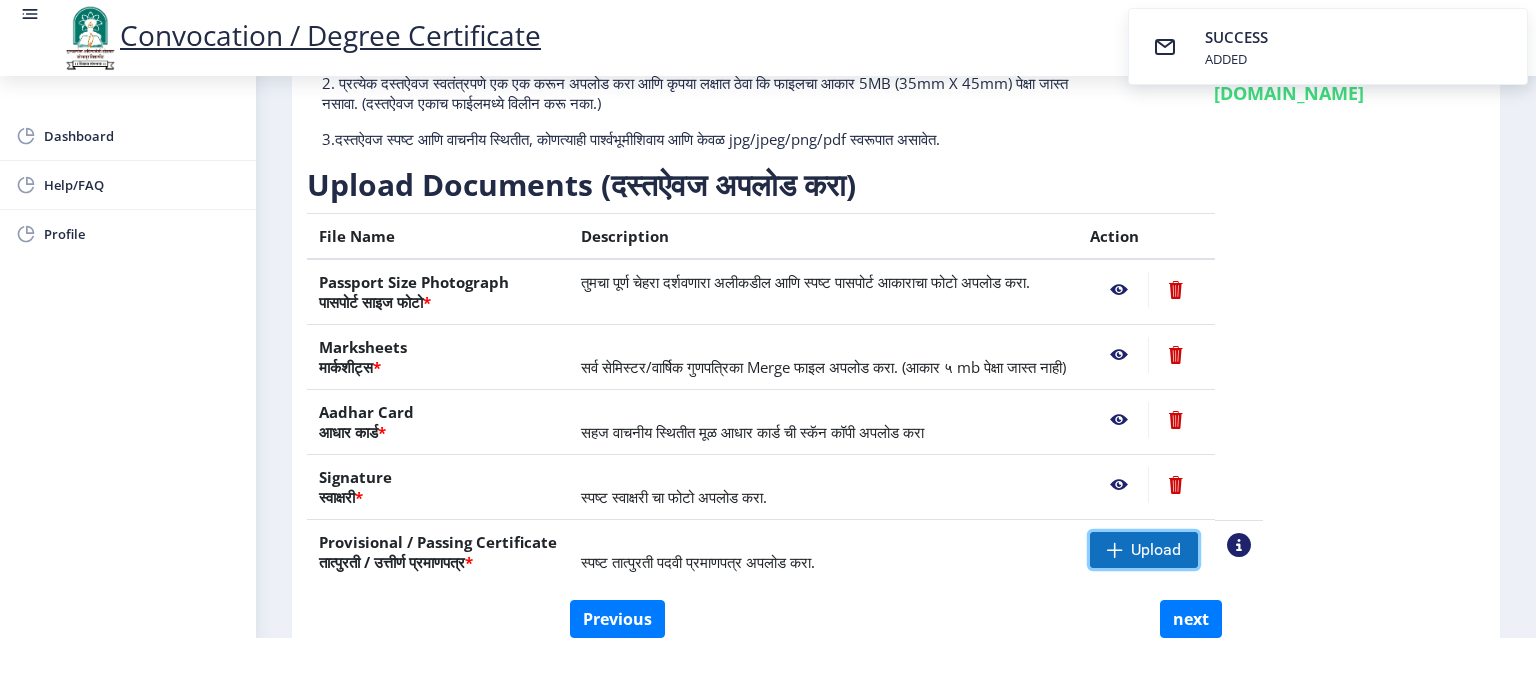 click on "Upload" 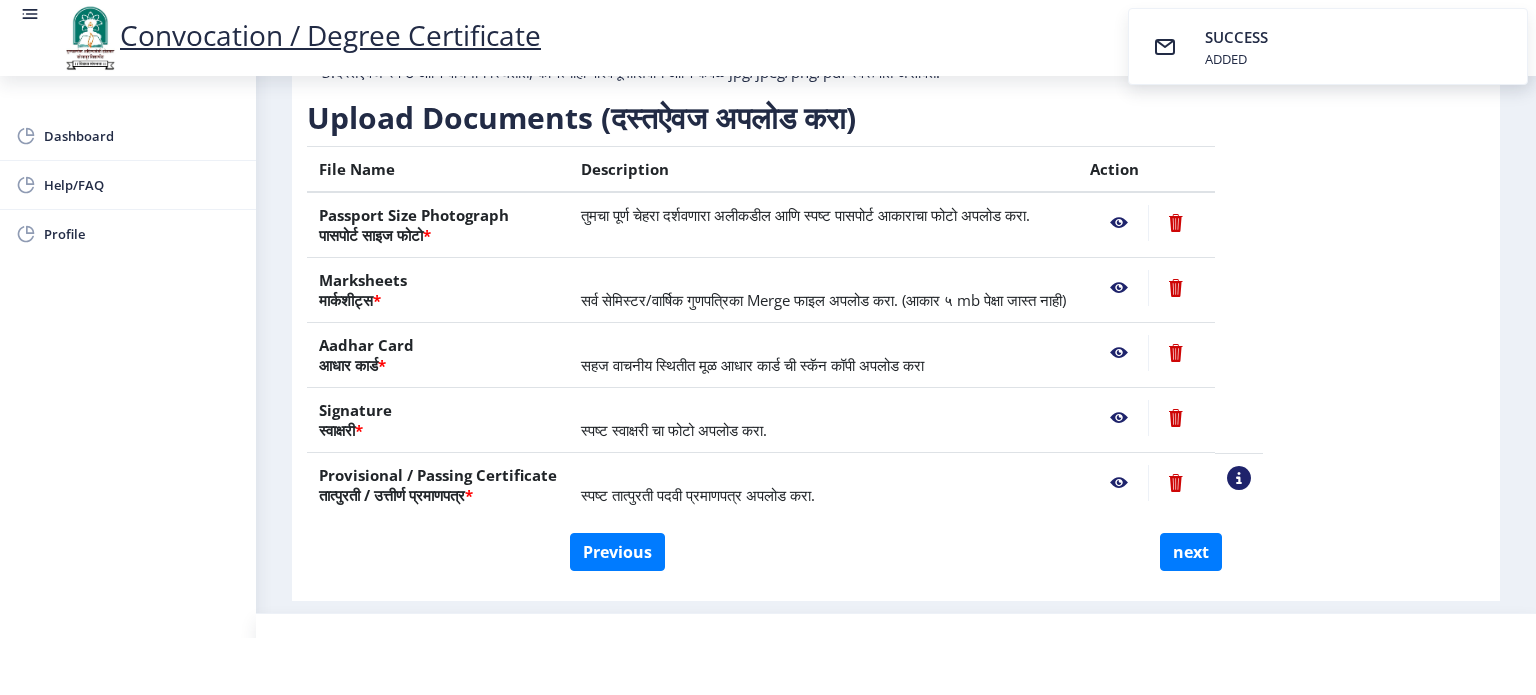 scroll, scrollTop: 252, scrollLeft: 0, axis: vertical 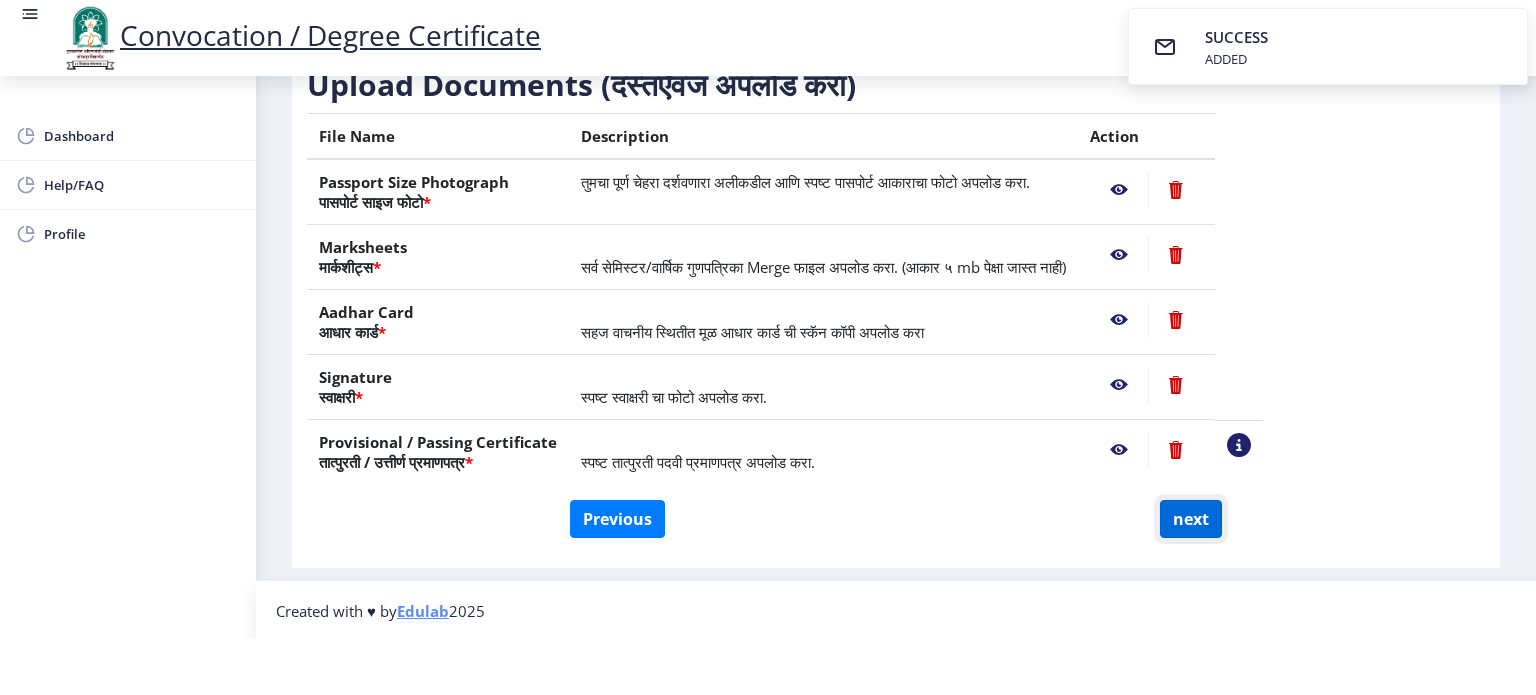 click on "next" 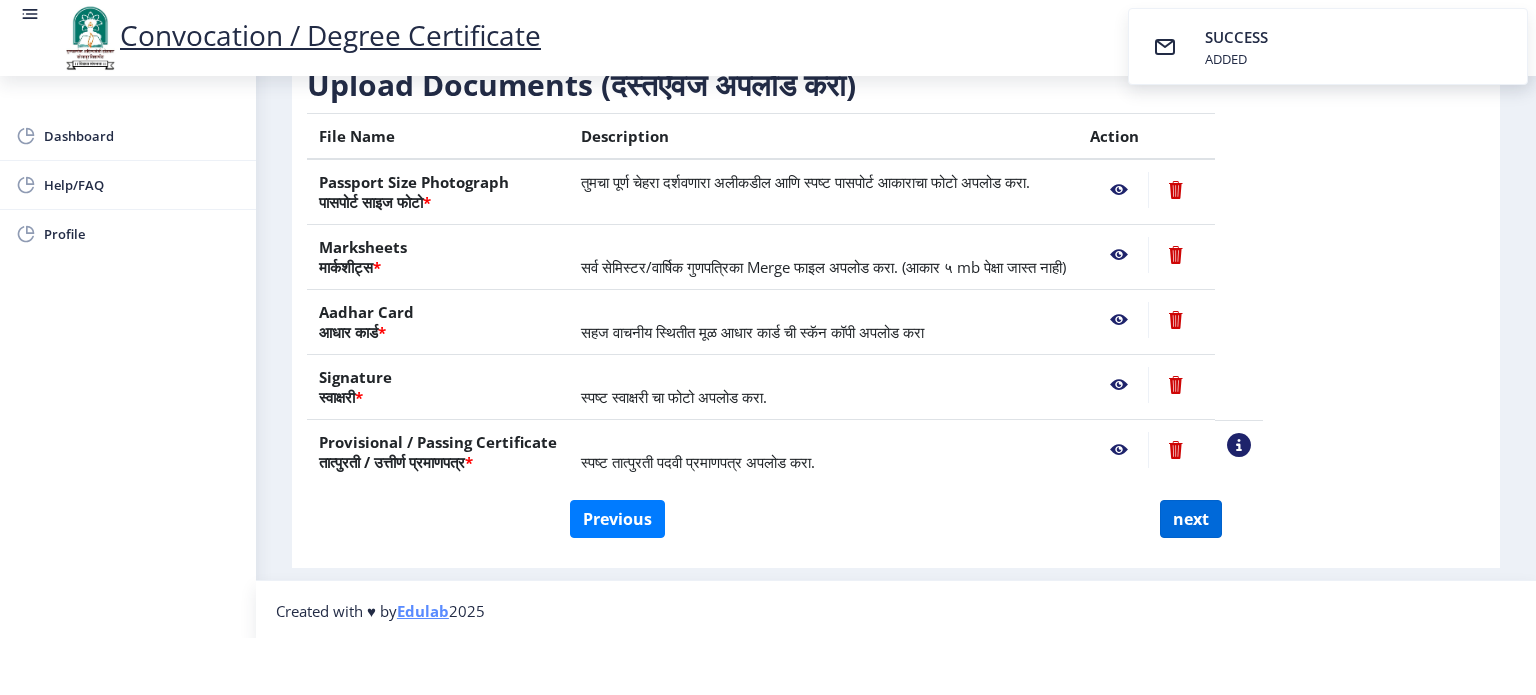 scroll, scrollTop: 0, scrollLeft: 0, axis: both 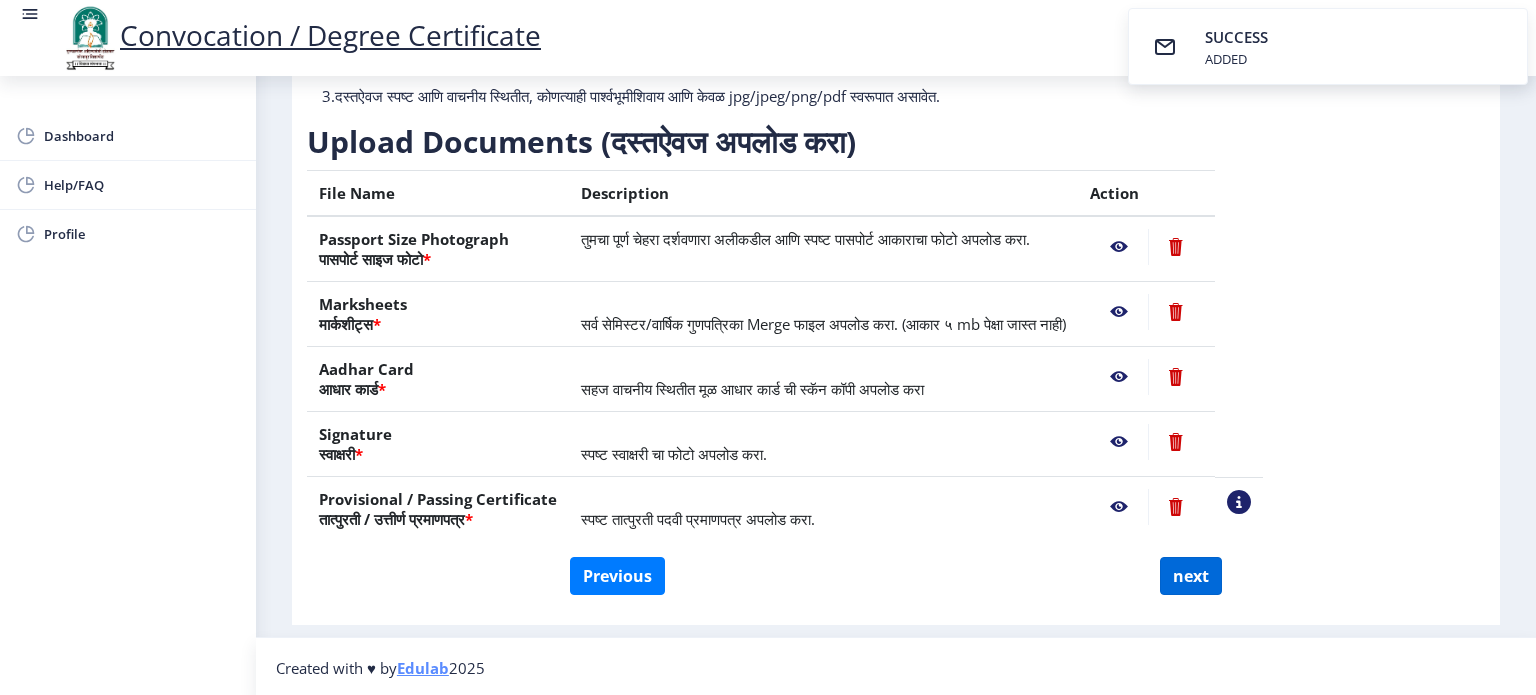 select 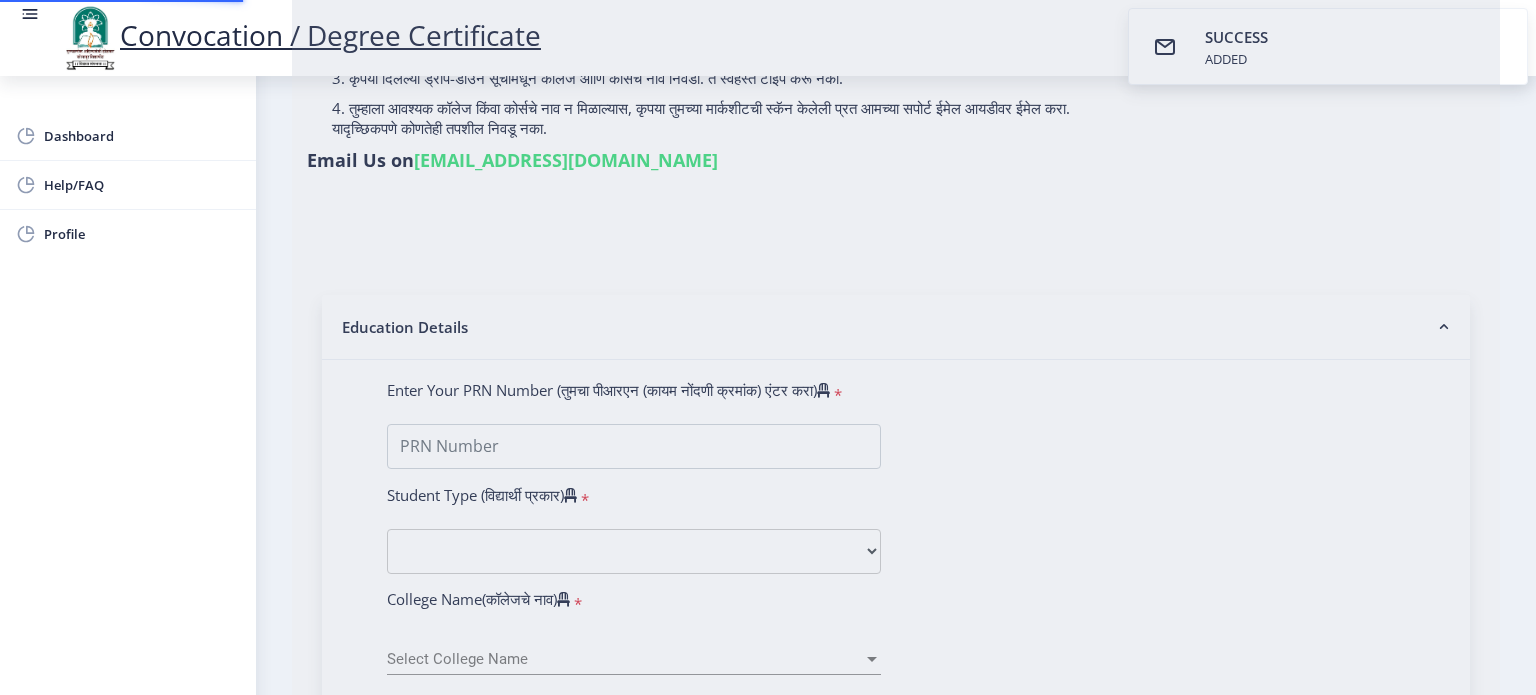 type on "BABAR RAJASGREE ANKUSH" 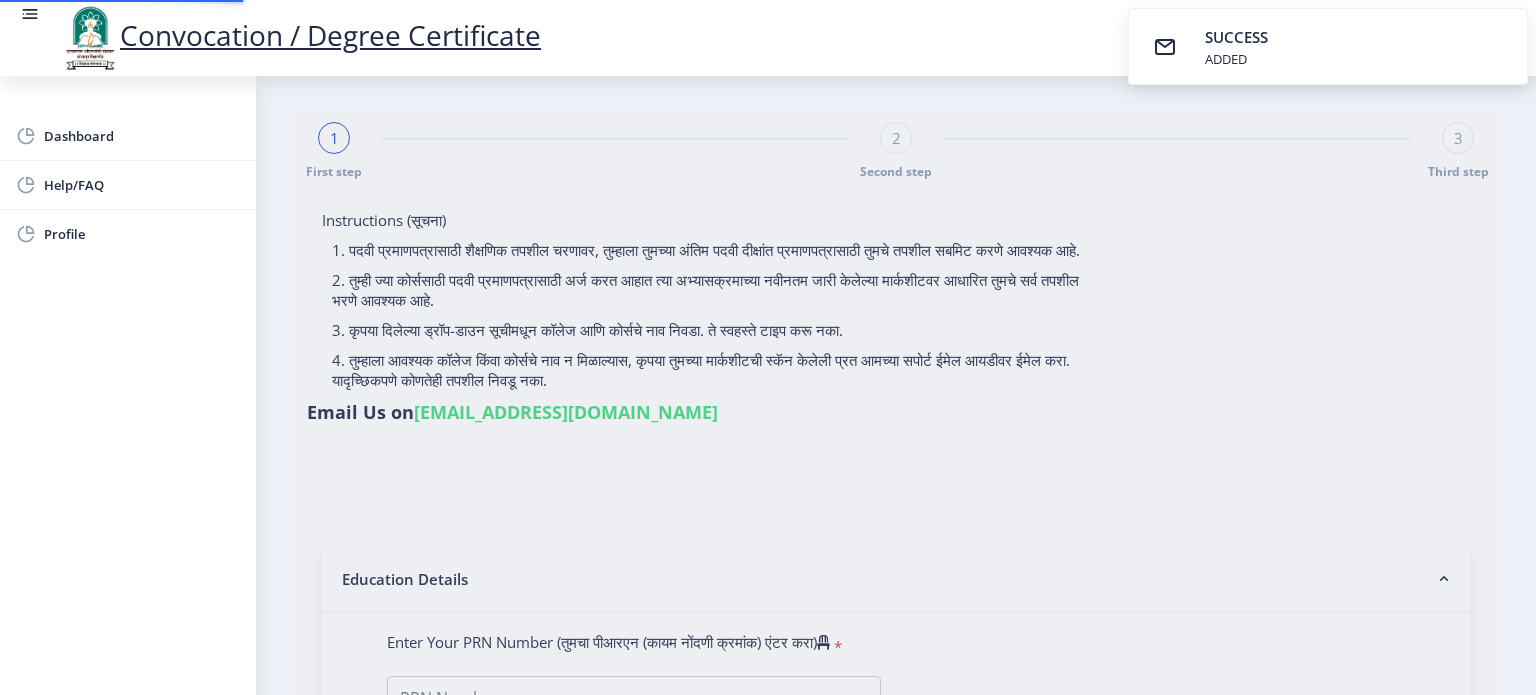 select 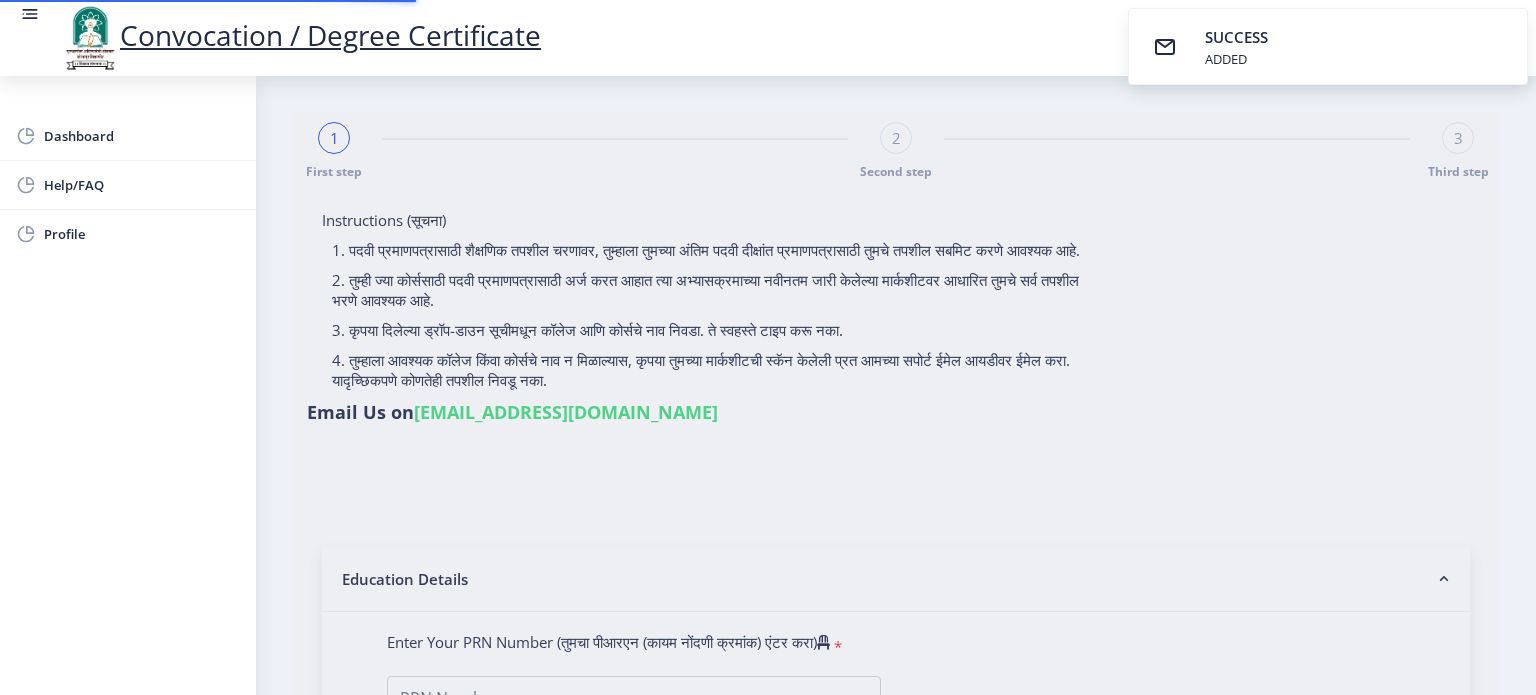 type on "2014032500138815" 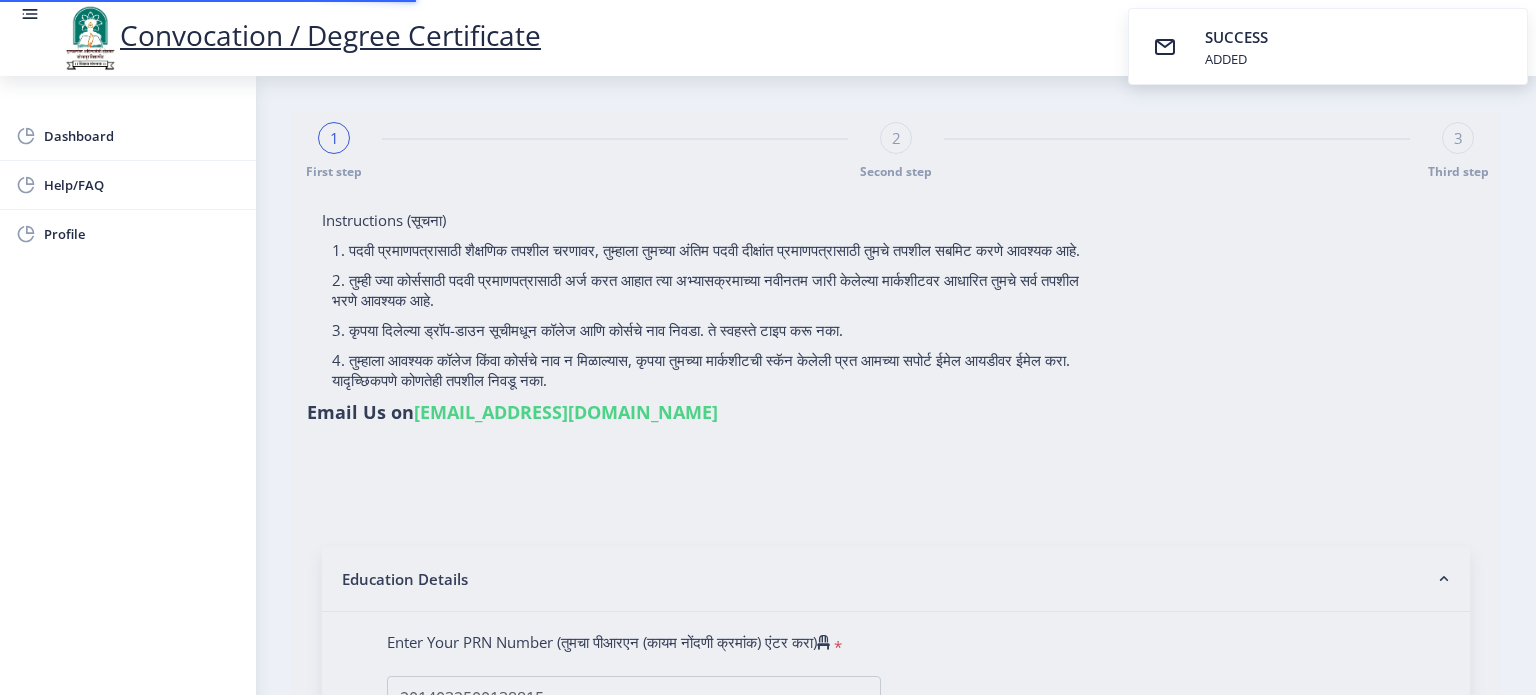 select on "English" 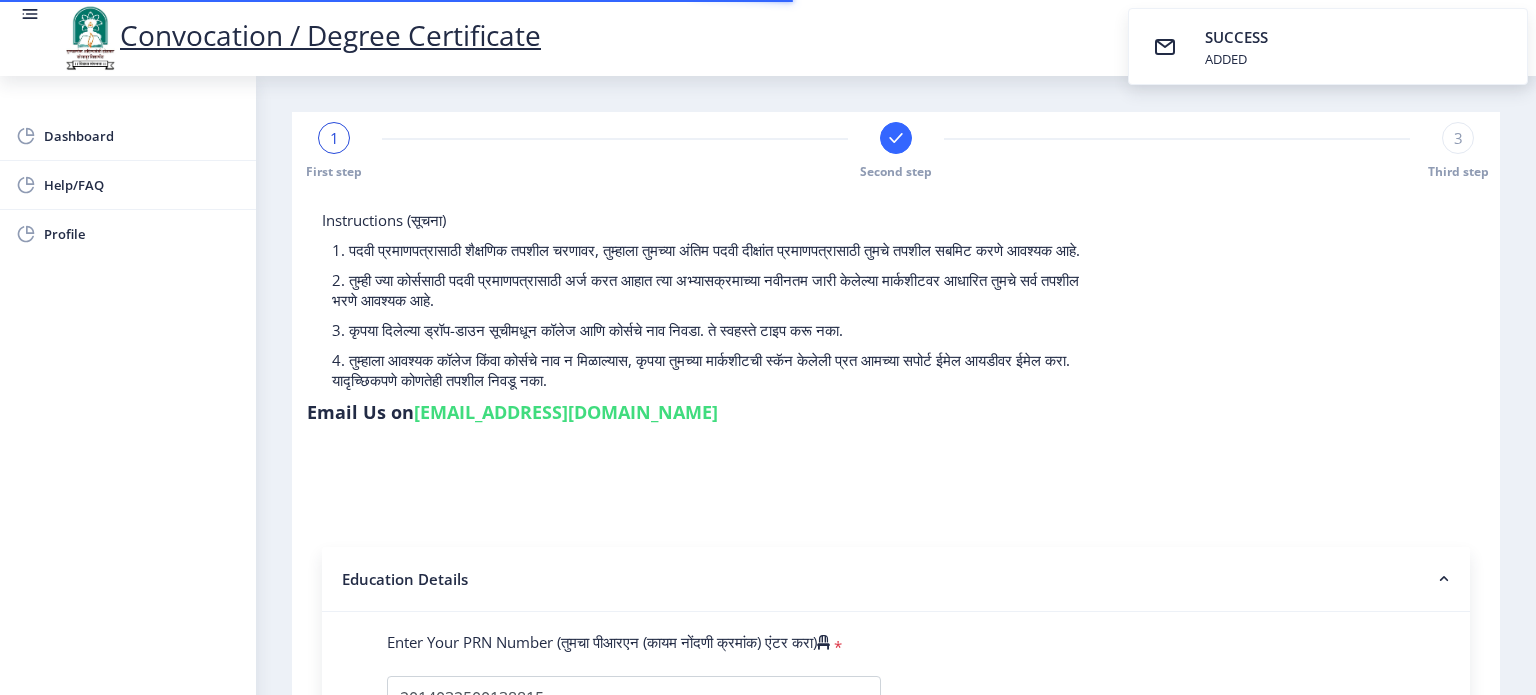 select 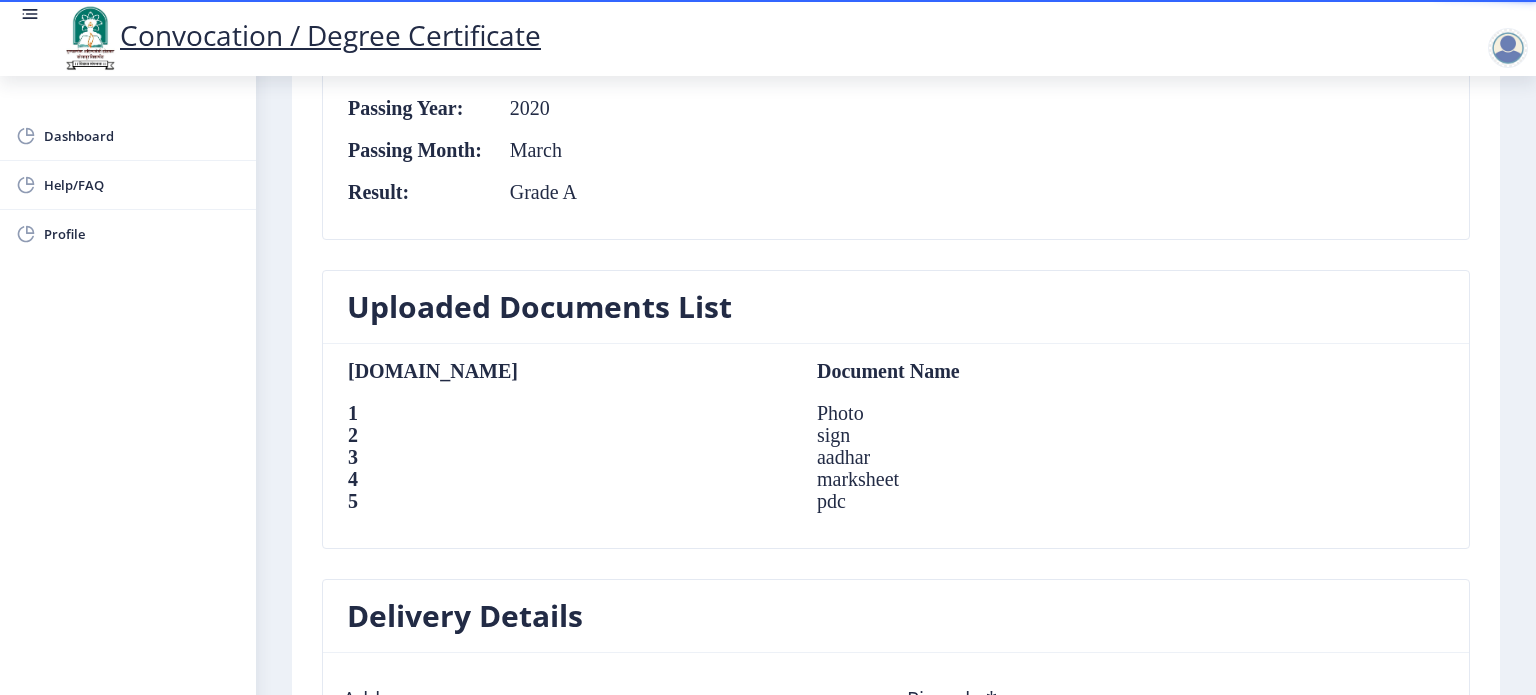 scroll, scrollTop: 1656, scrollLeft: 0, axis: vertical 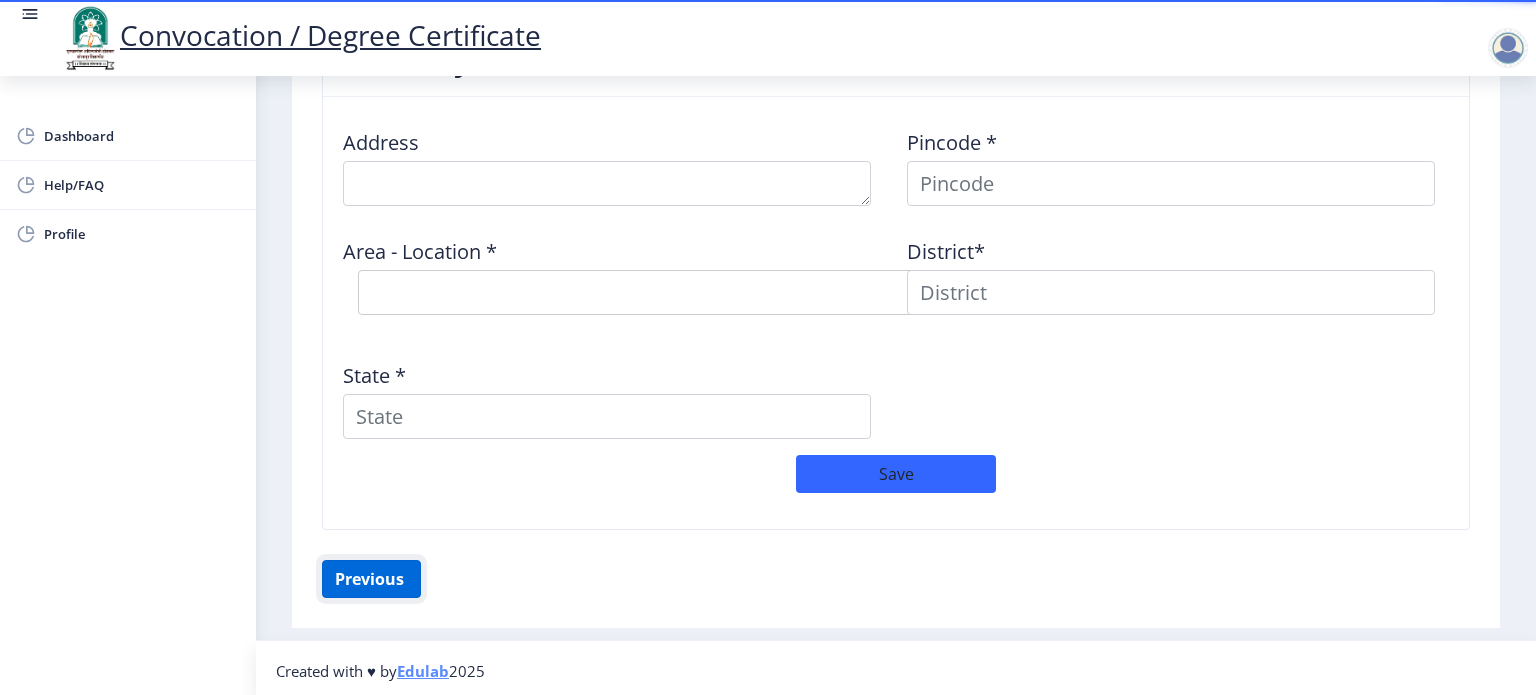 click on "Previous ‍" 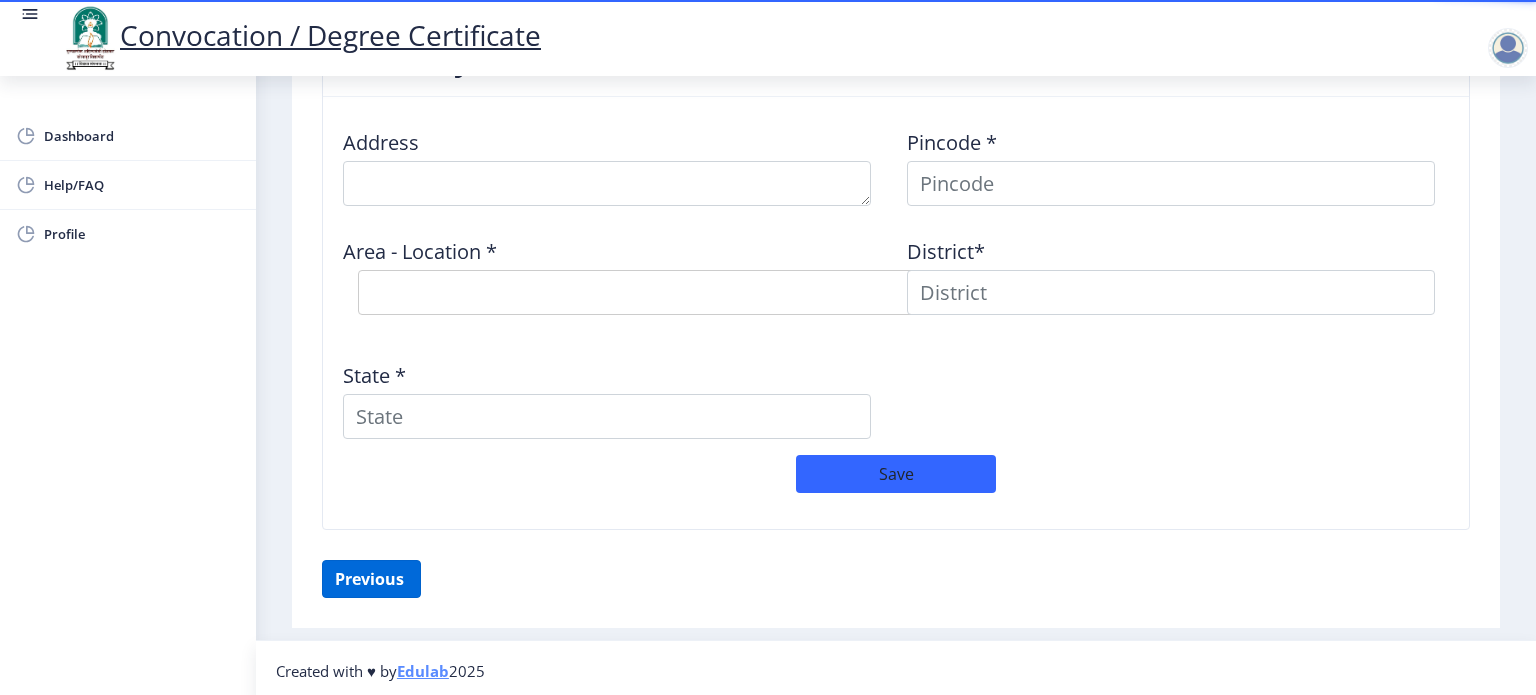 scroll, scrollTop: 252, scrollLeft: 0, axis: vertical 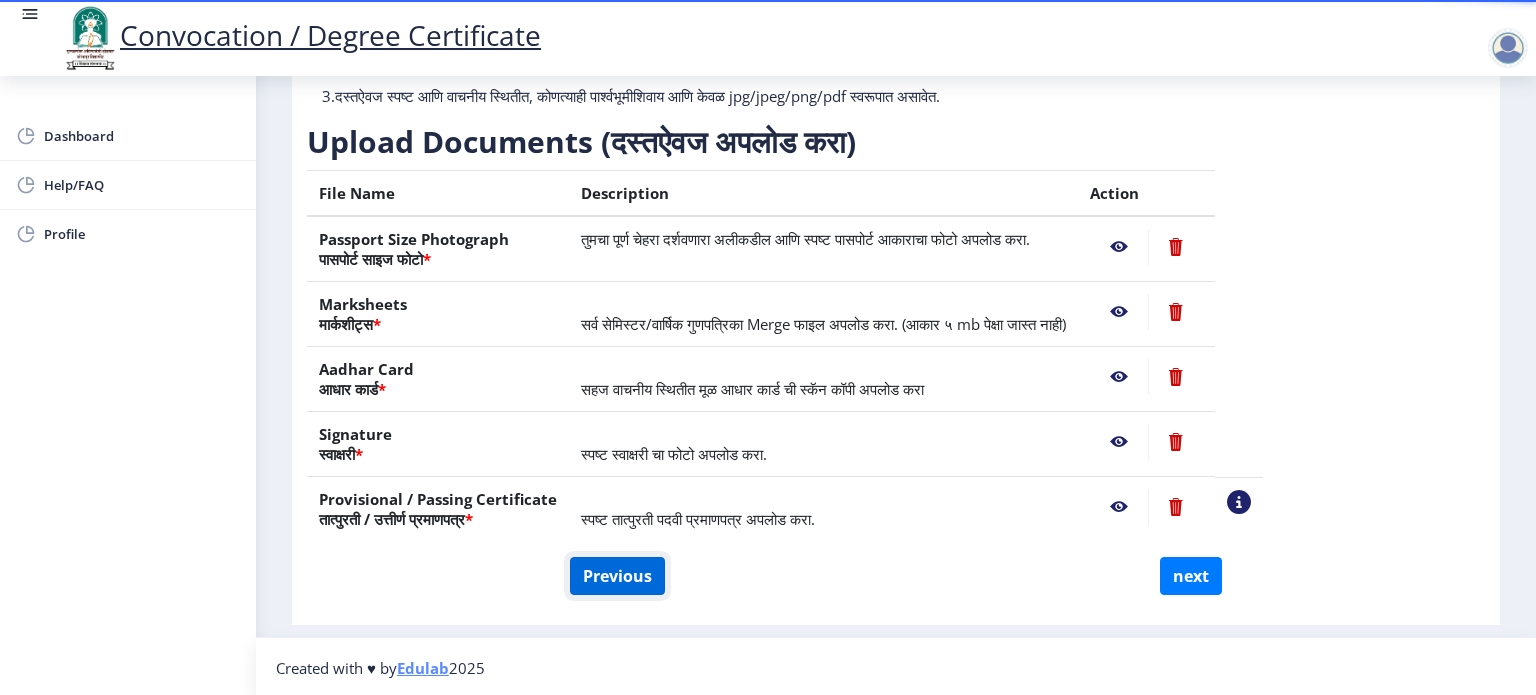 click on "Previous" 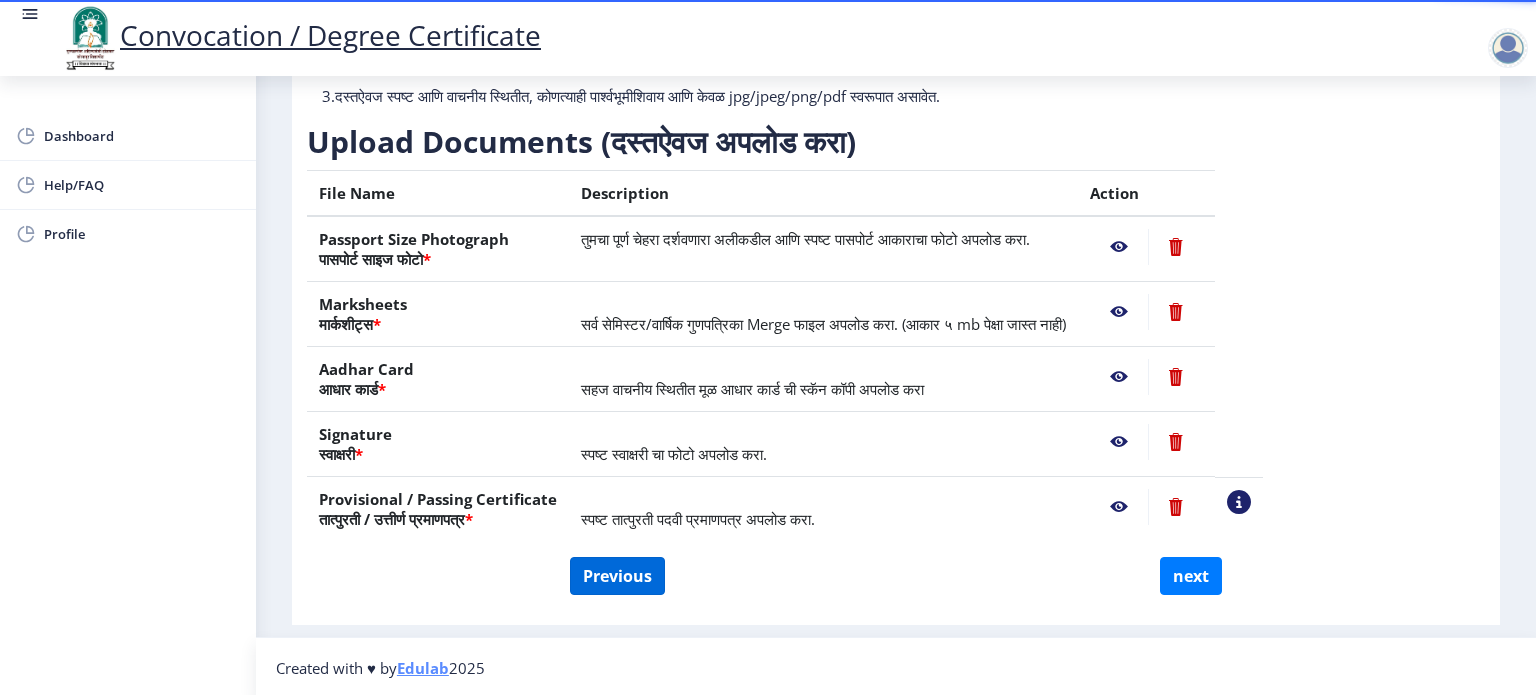 select on "Regular" 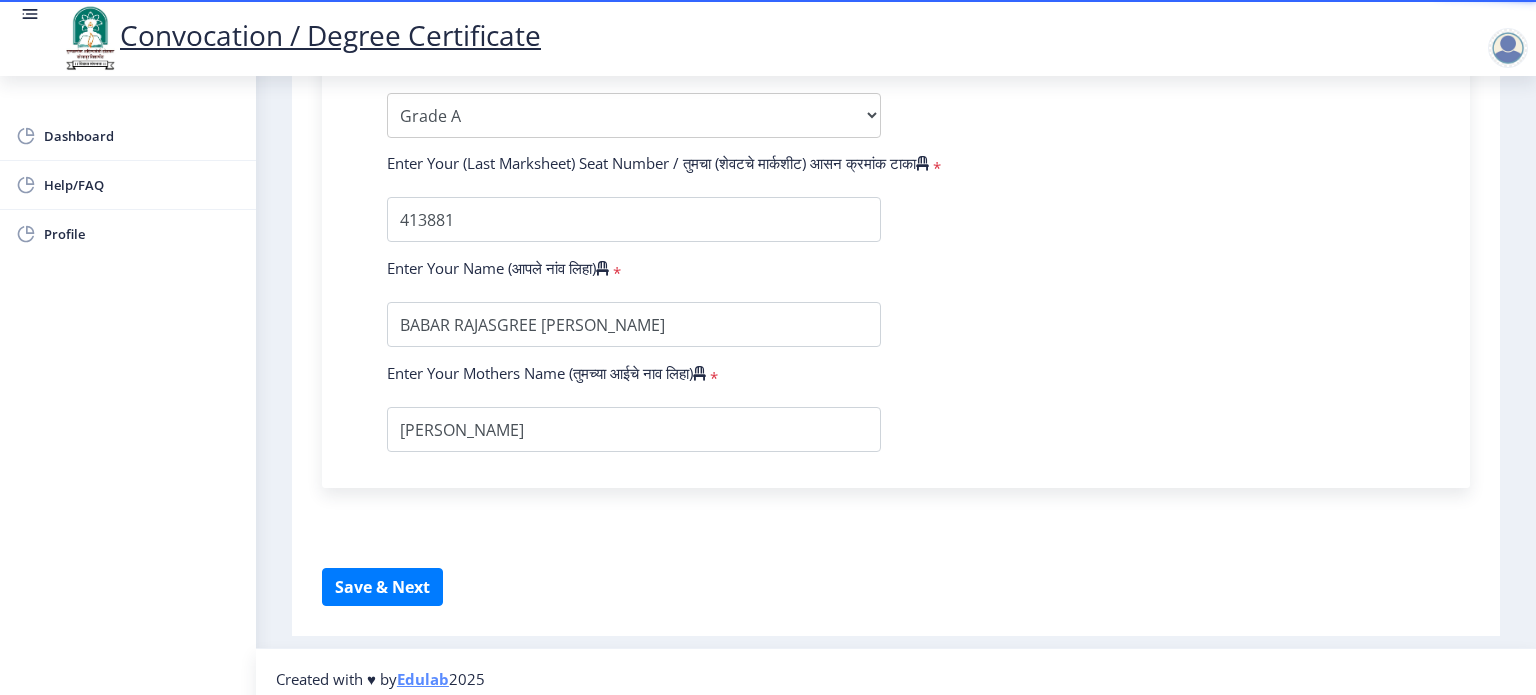 scroll, scrollTop: 1344, scrollLeft: 0, axis: vertical 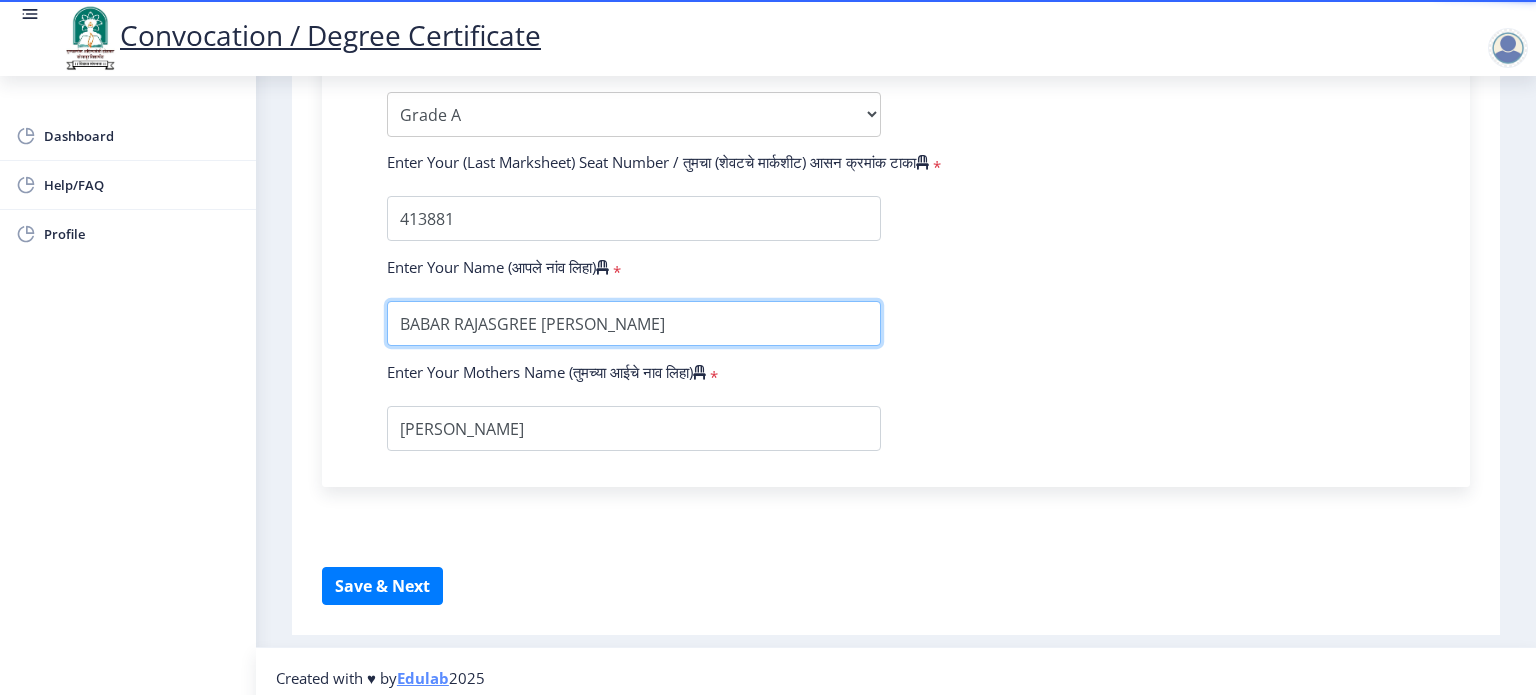 click at bounding box center [634, 323] 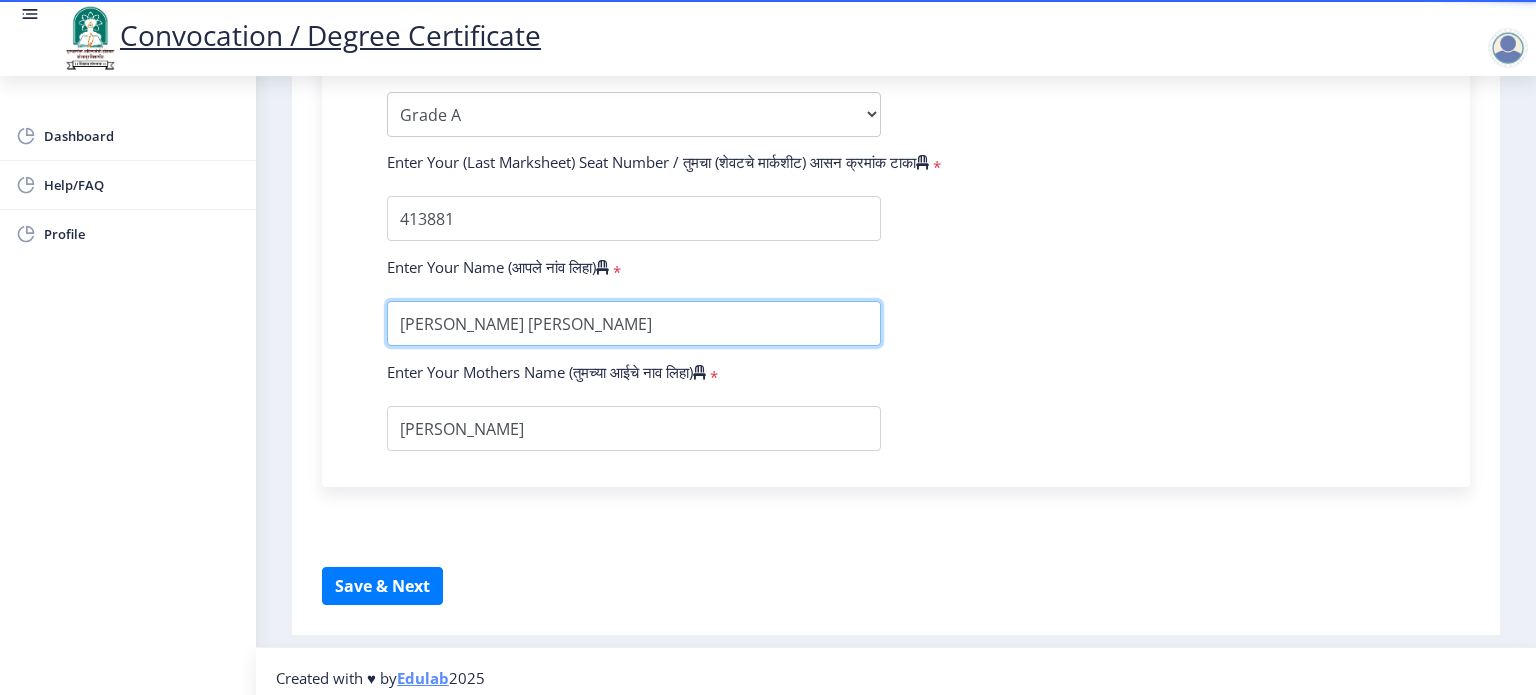 type on "BABAR RAJASHREE ANKUSH" 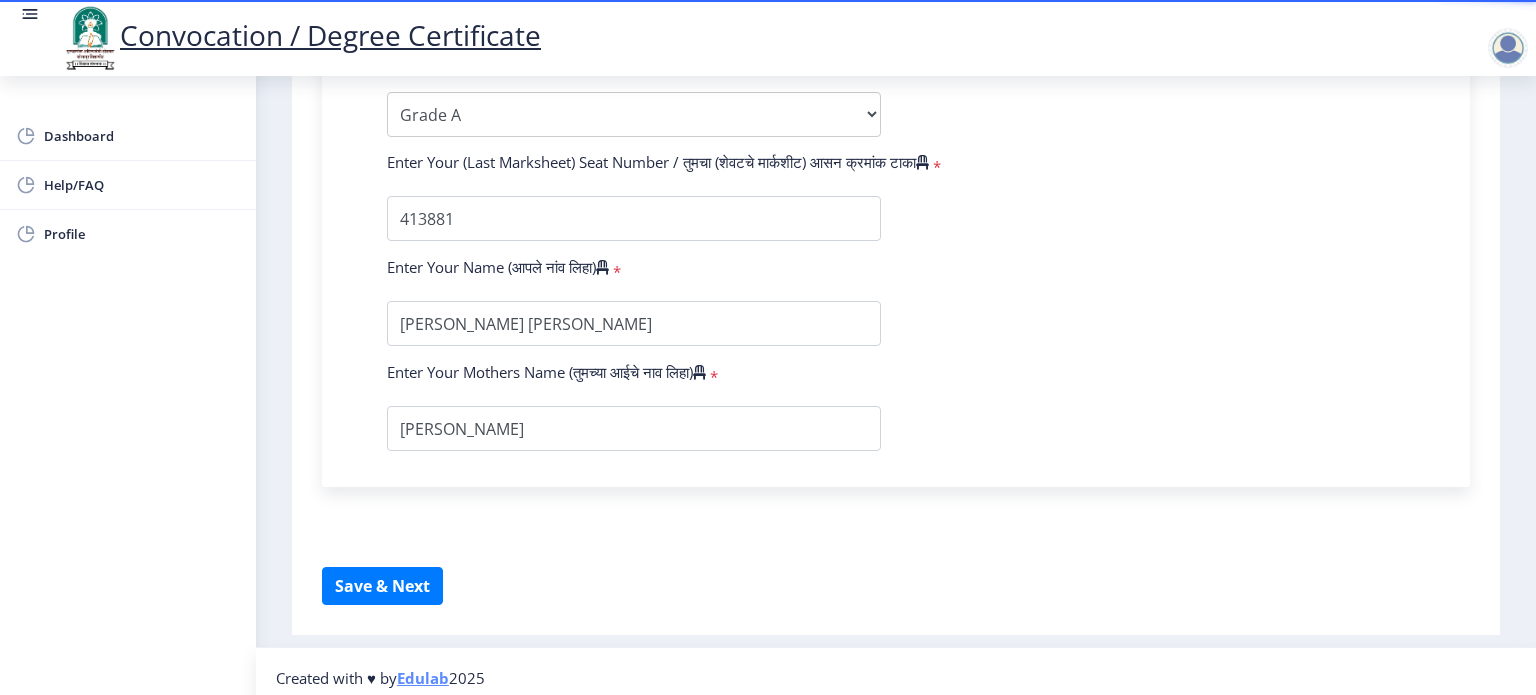 click on "Instructions (सूचना) 1. पदवी प्रमाणपत्रासाठी शैक्षणिक तपशील चरणावर, तुम्हाला तुमच्या अंतिम पदवी दीक्षांत प्रमाणपत्रासाठी तुमचे तपशील सबमिट करणे आवश्यक आहे.   2. तुम्ही ज्या कोर्ससाठी पदवी प्रमाणपत्रासाठी अर्ज करत आहात त्या अभ्यासक्रमाच्या नवीनतम जारी केलेल्या मार्कशीटवर आधारित तुमचे सर्व तपशील भरणे आवश्यक आहे.  Email Us on   su.sfc@studentscenter.in Education Details   Enter Your PRN Number (तुमचा पीआरएन (कायम नोंदणी क्रमांक) एंटर करा)   * * Regular * *" 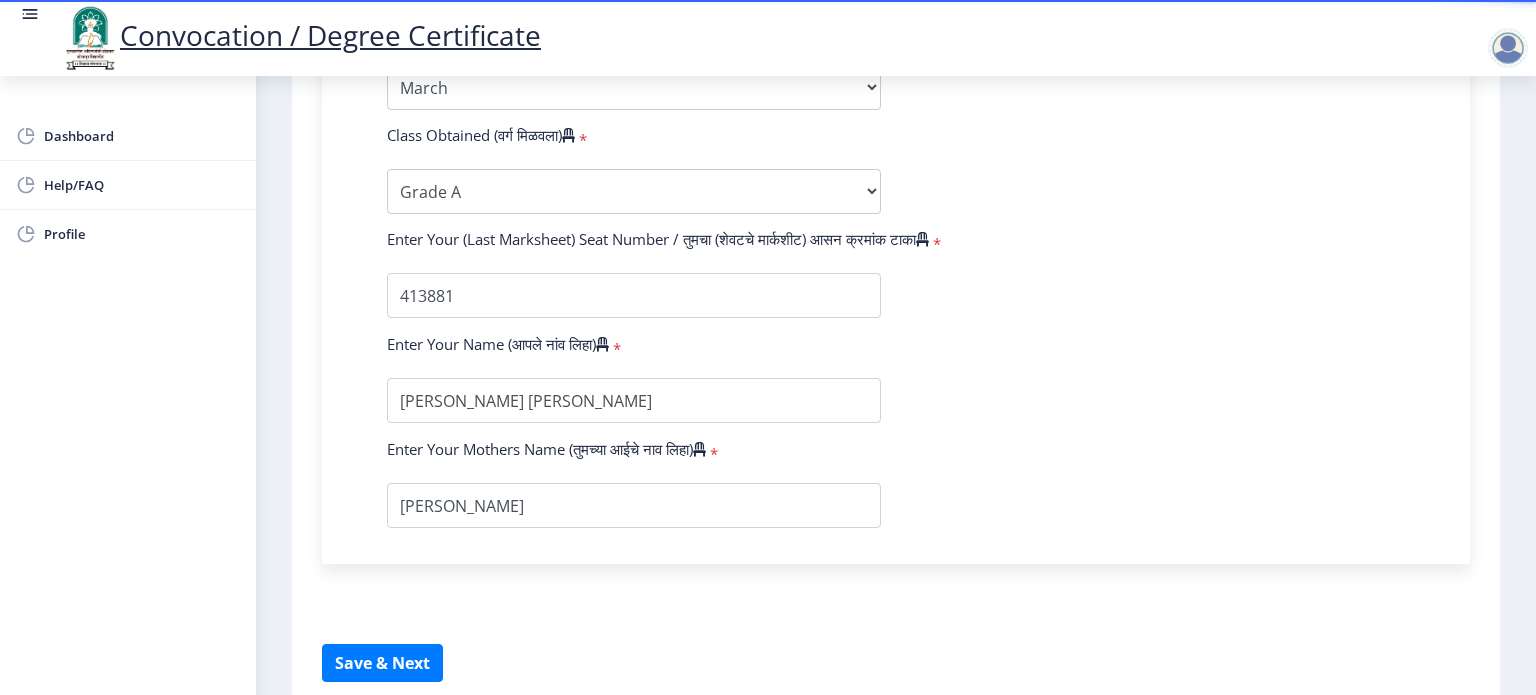 scroll, scrollTop: 1344, scrollLeft: 0, axis: vertical 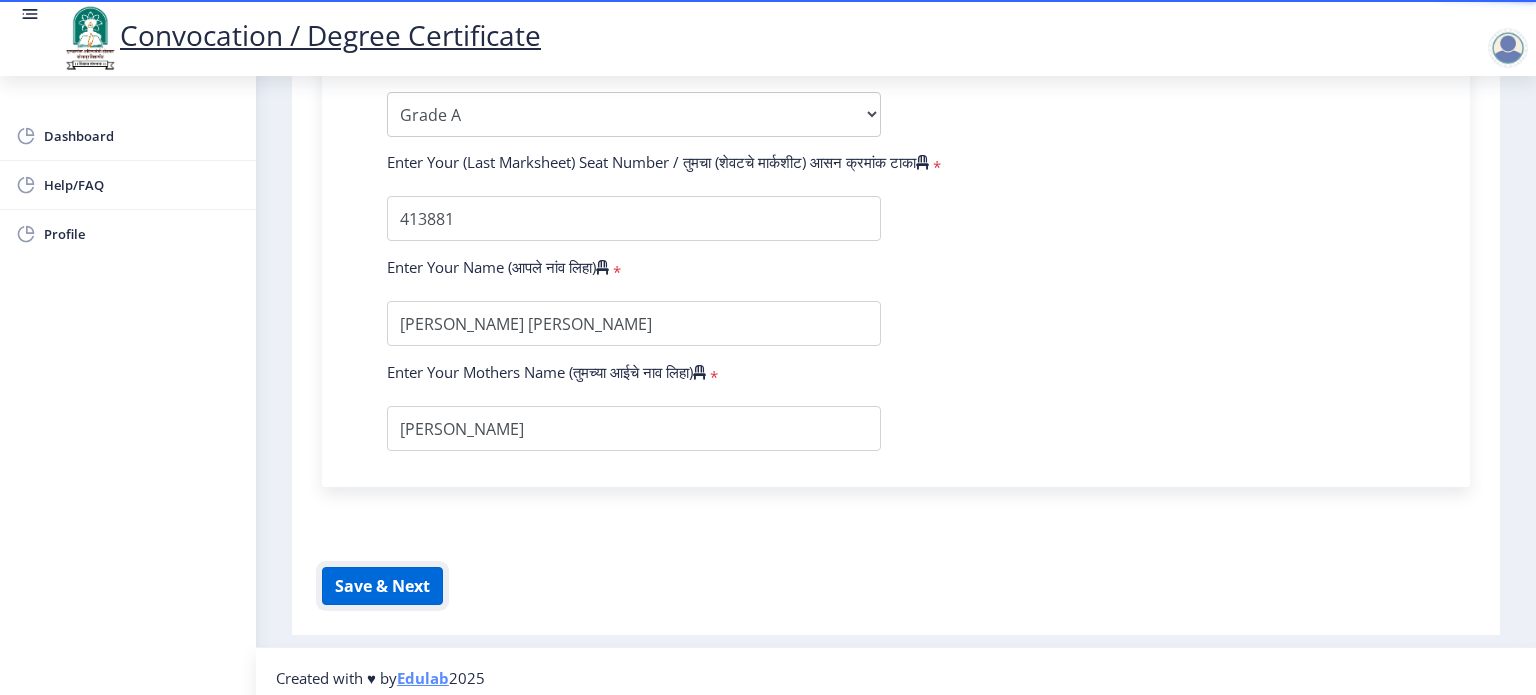 click on "Save & Next" 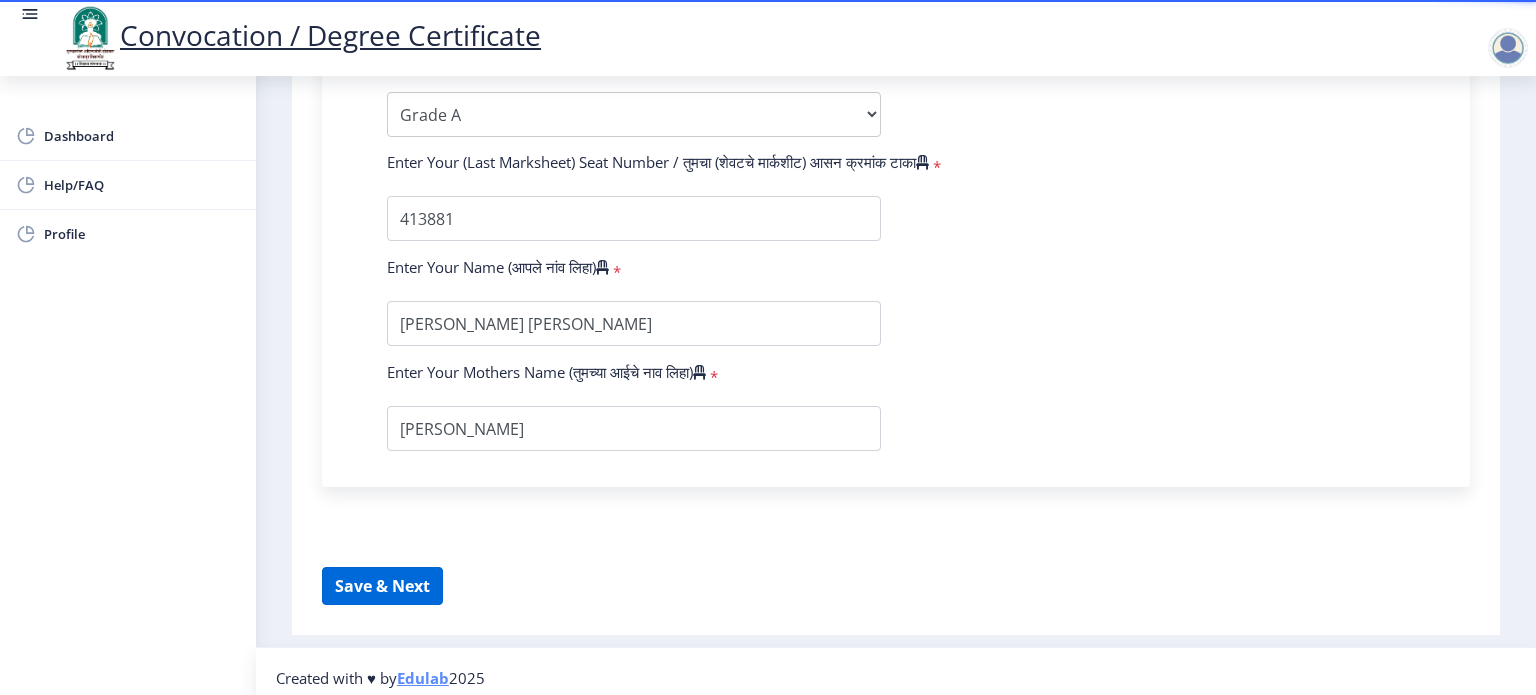 select 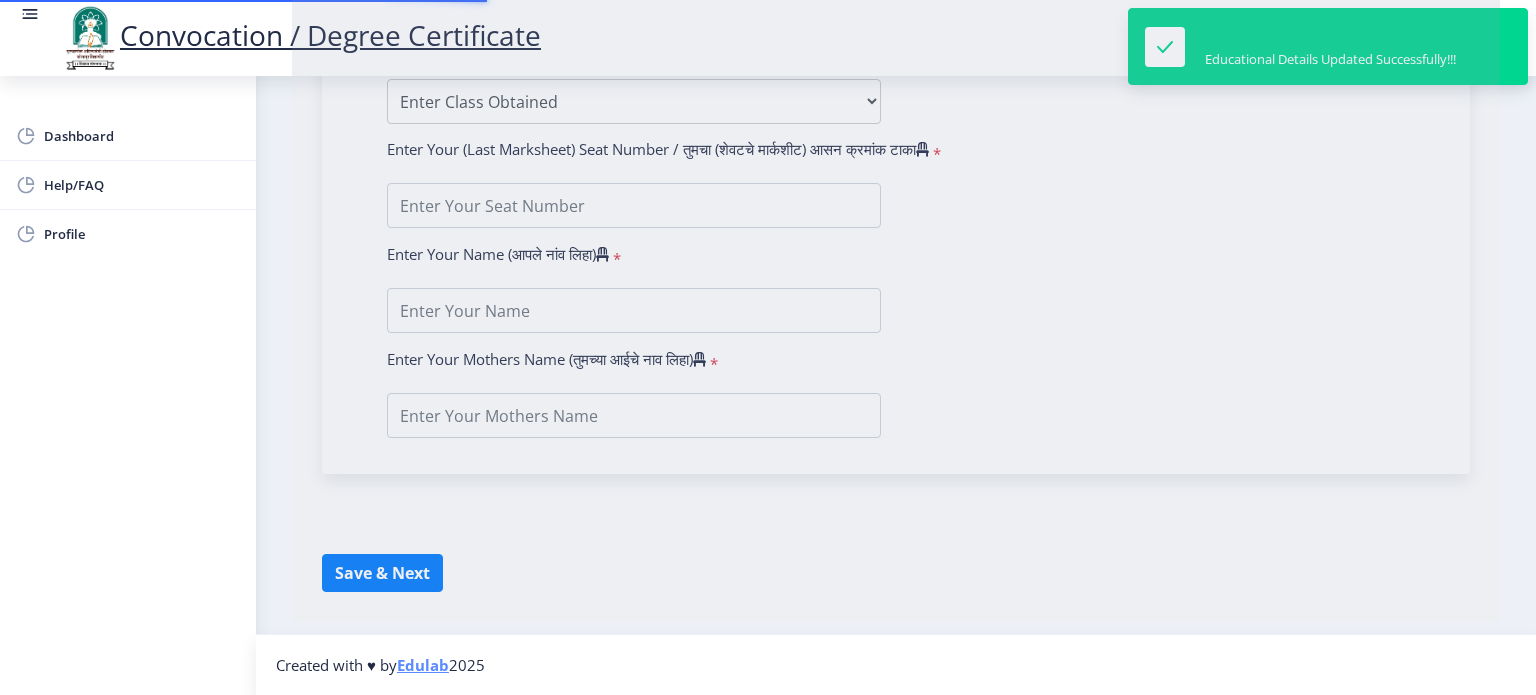 type on "BABAR RAJASGREE ANKUSH" 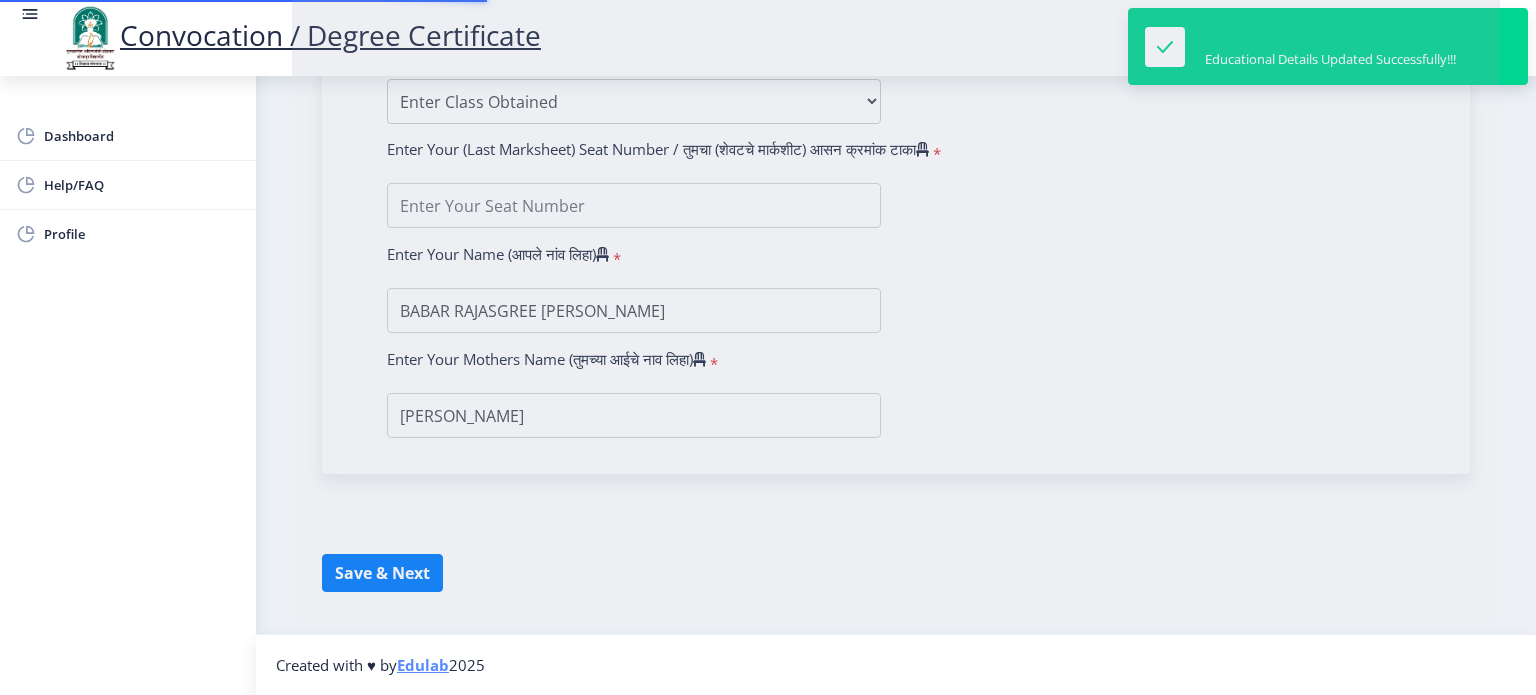 scroll, scrollTop: 0, scrollLeft: 0, axis: both 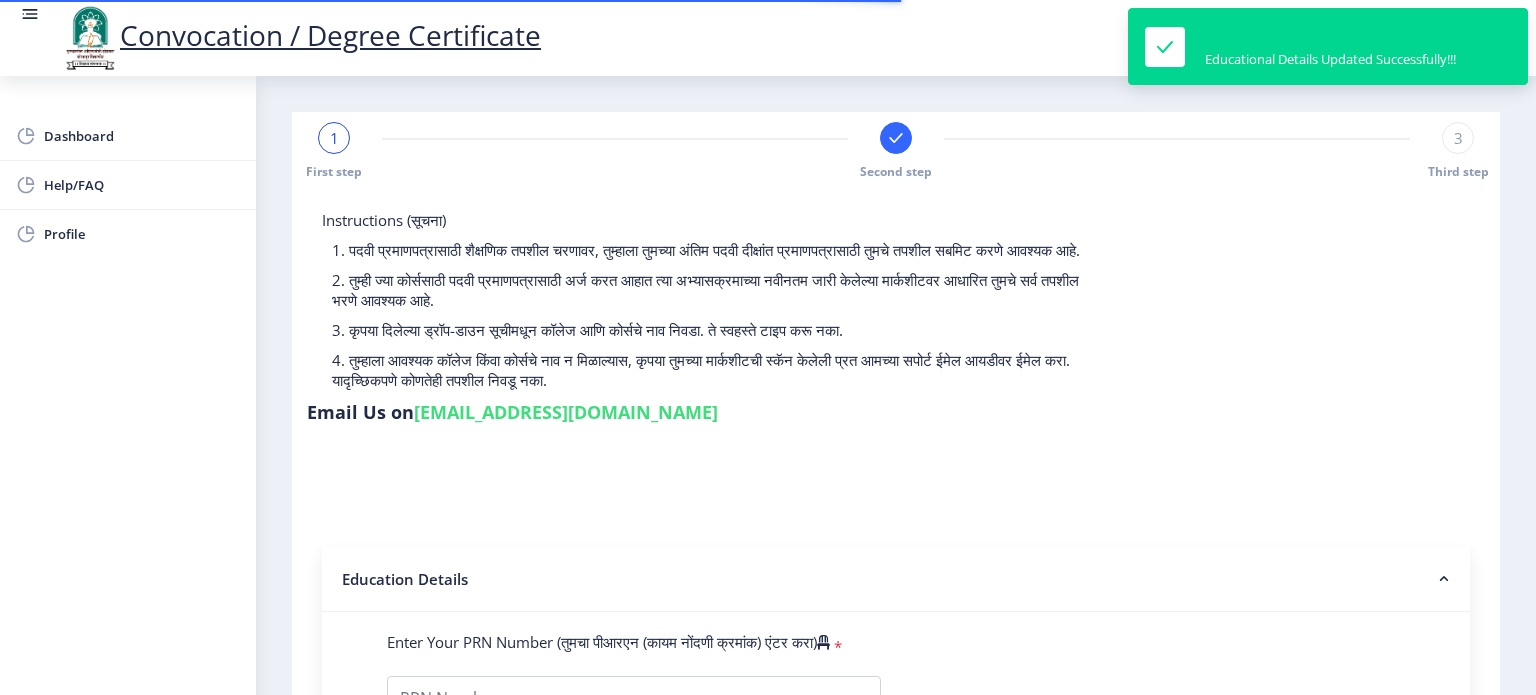 type on "2014032500138815" 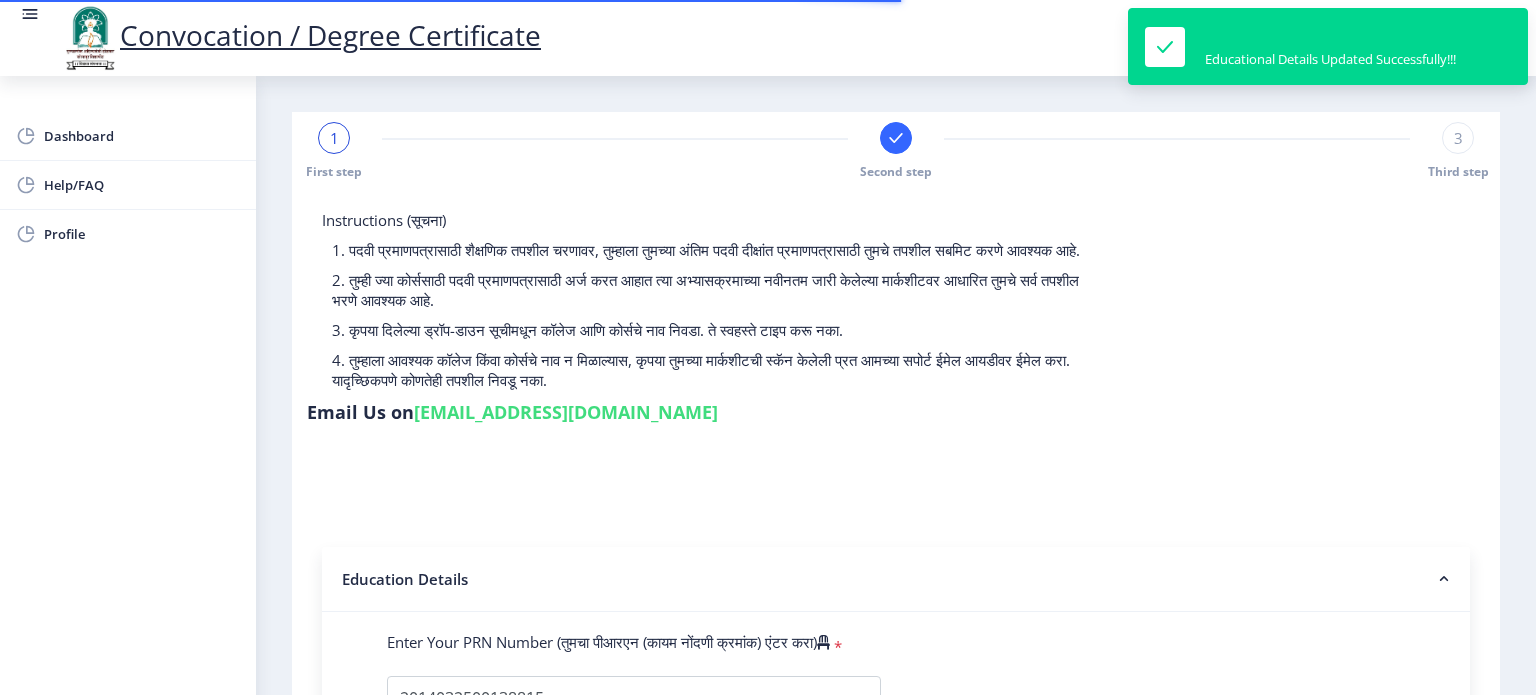 select on "Regular" 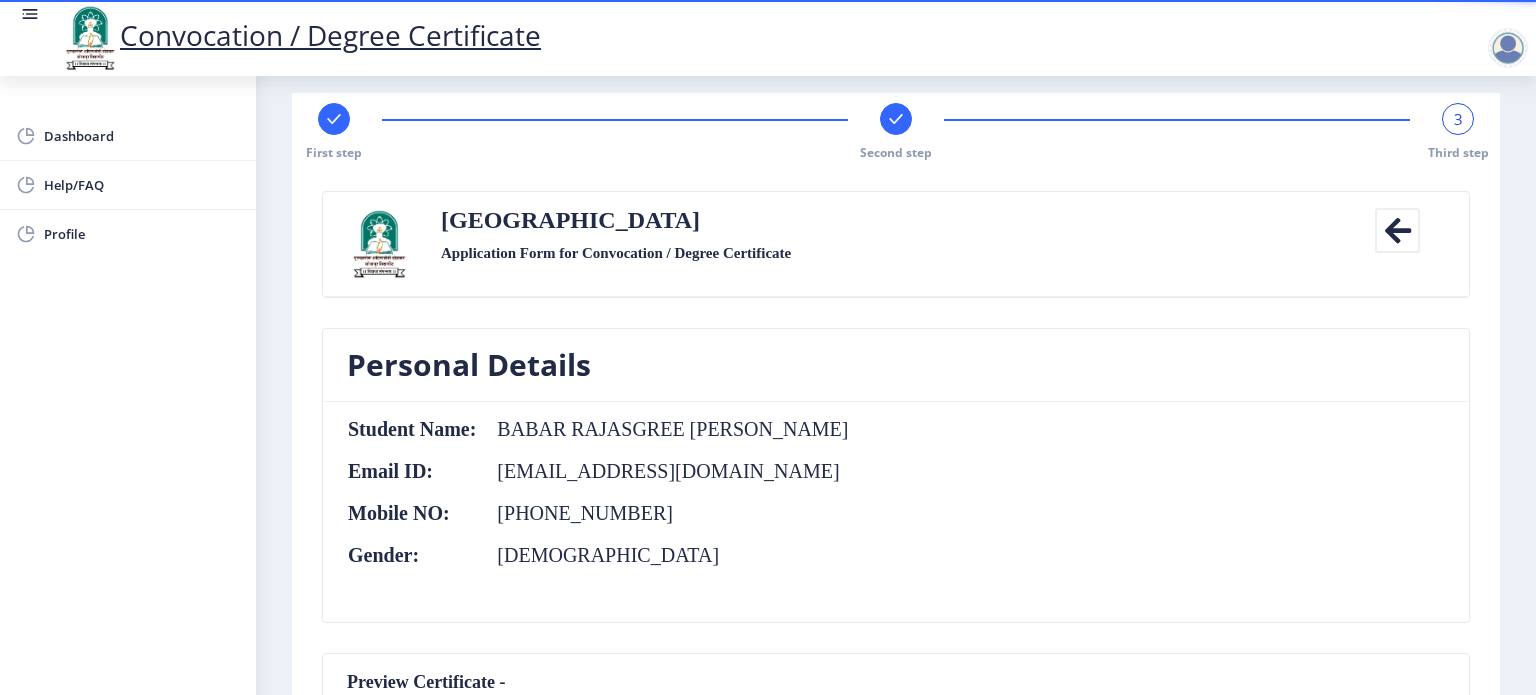 scroll, scrollTop: 0, scrollLeft: 0, axis: both 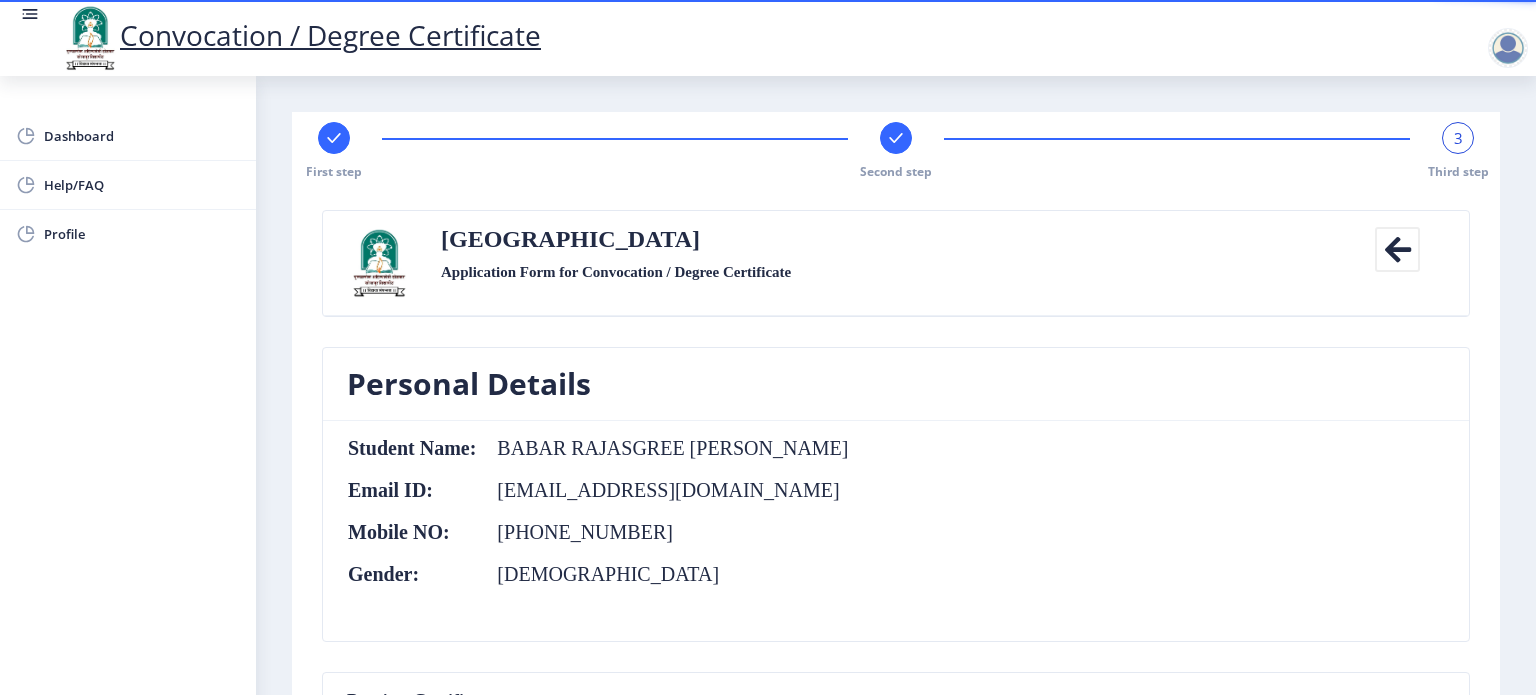 click on "BABAR RAJASGREE ANKUSH" 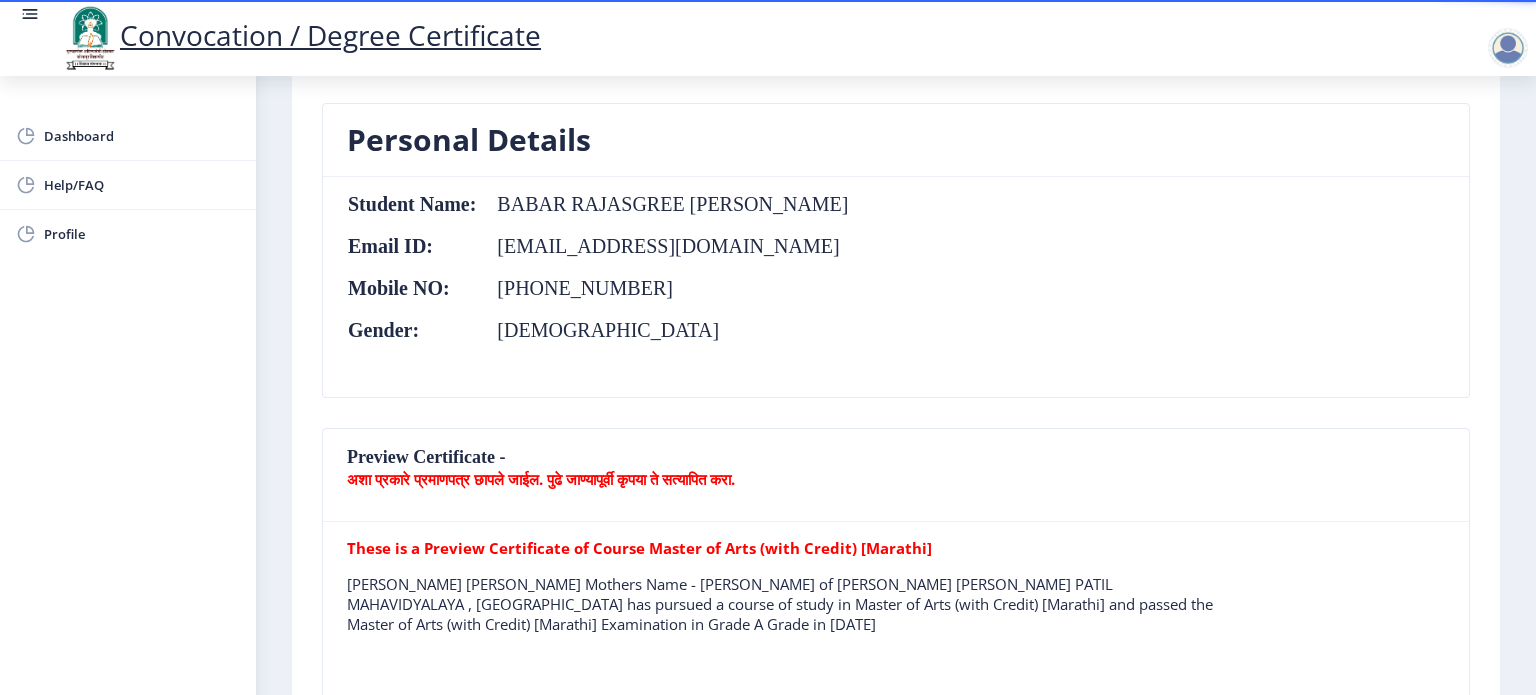 scroll, scrollTop: 400, scrollLeft: 0, axis: vertical 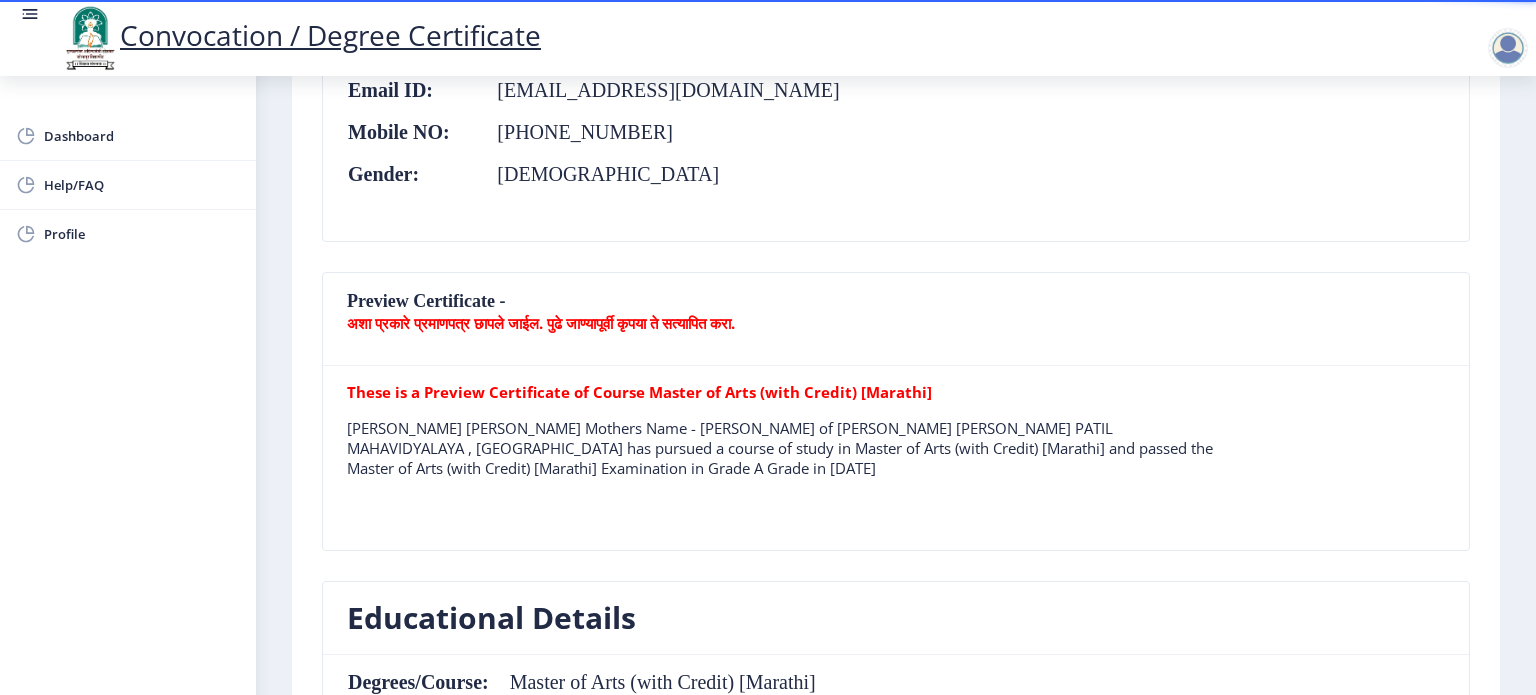 click on "अशा प्रकारे प्रमाणपत्र छापले जाईल. पुढे जाण्यापूर्वी कृपया ते सत्यापित करा." 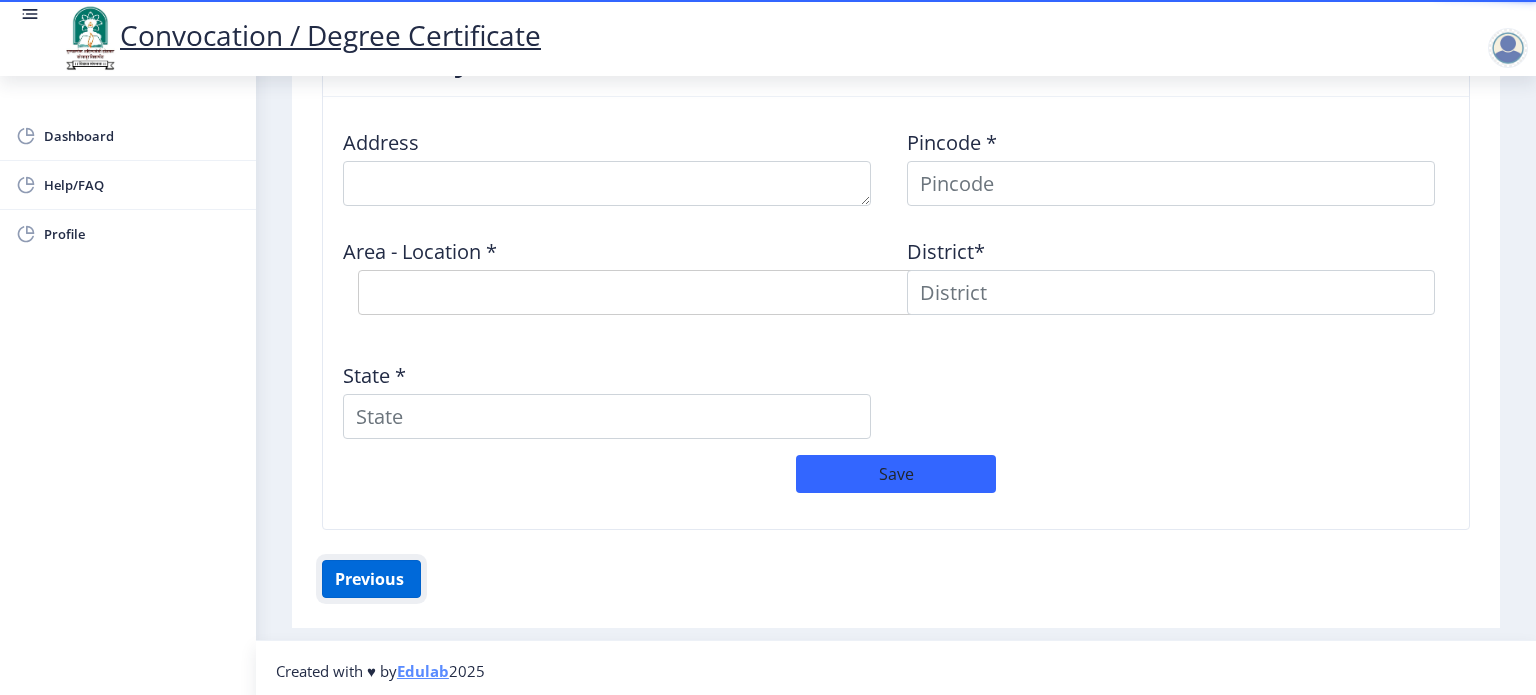 click on "Previous ‍" 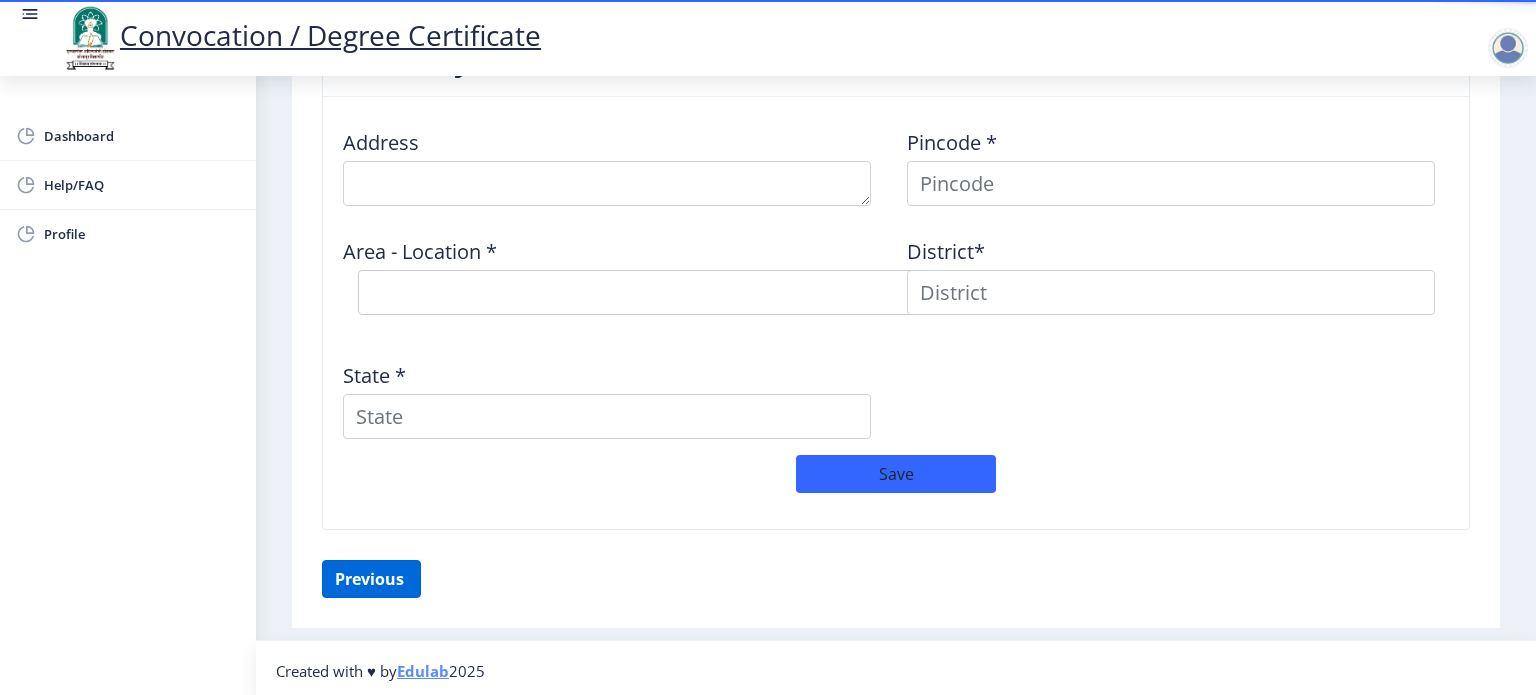 scroll, scrollTop: 252, scrollLeft: 0, axis: vertical 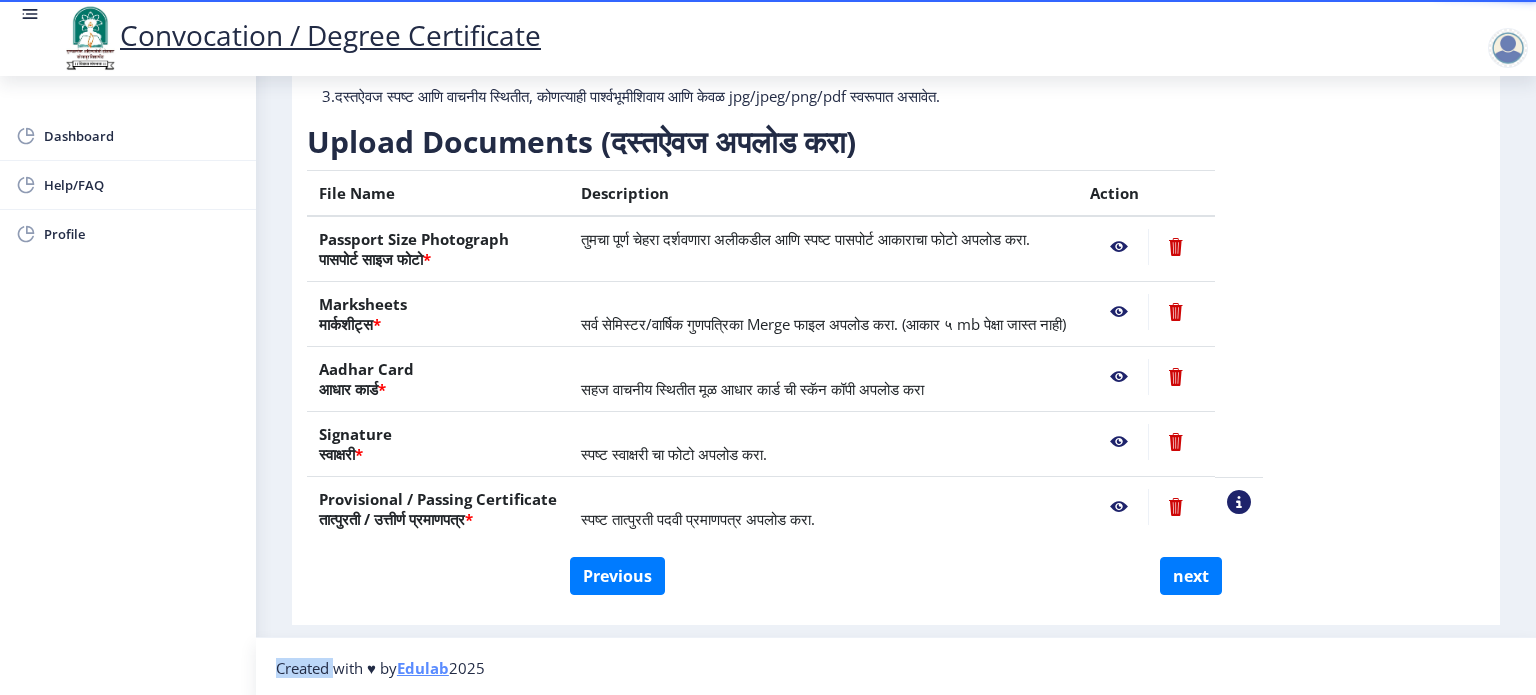 click on "Previous next" 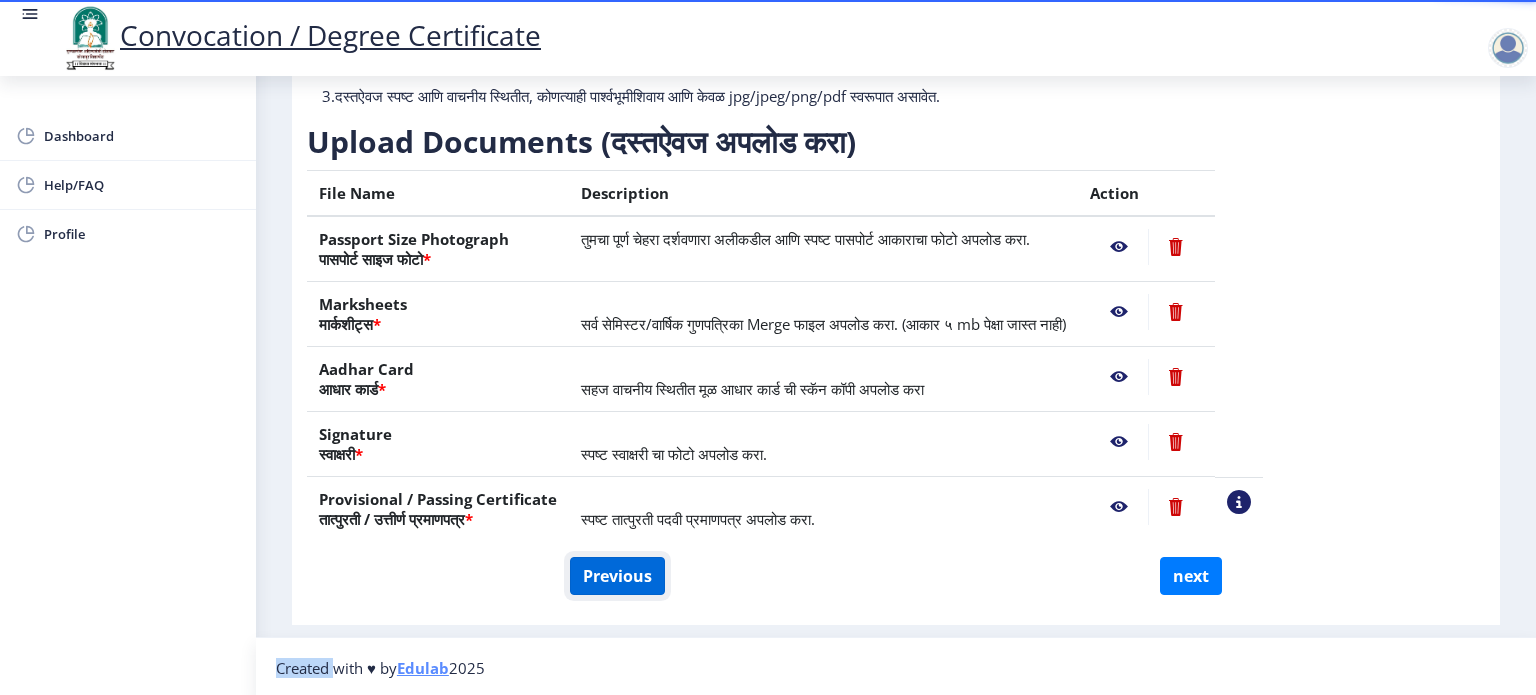 click on "Previous" 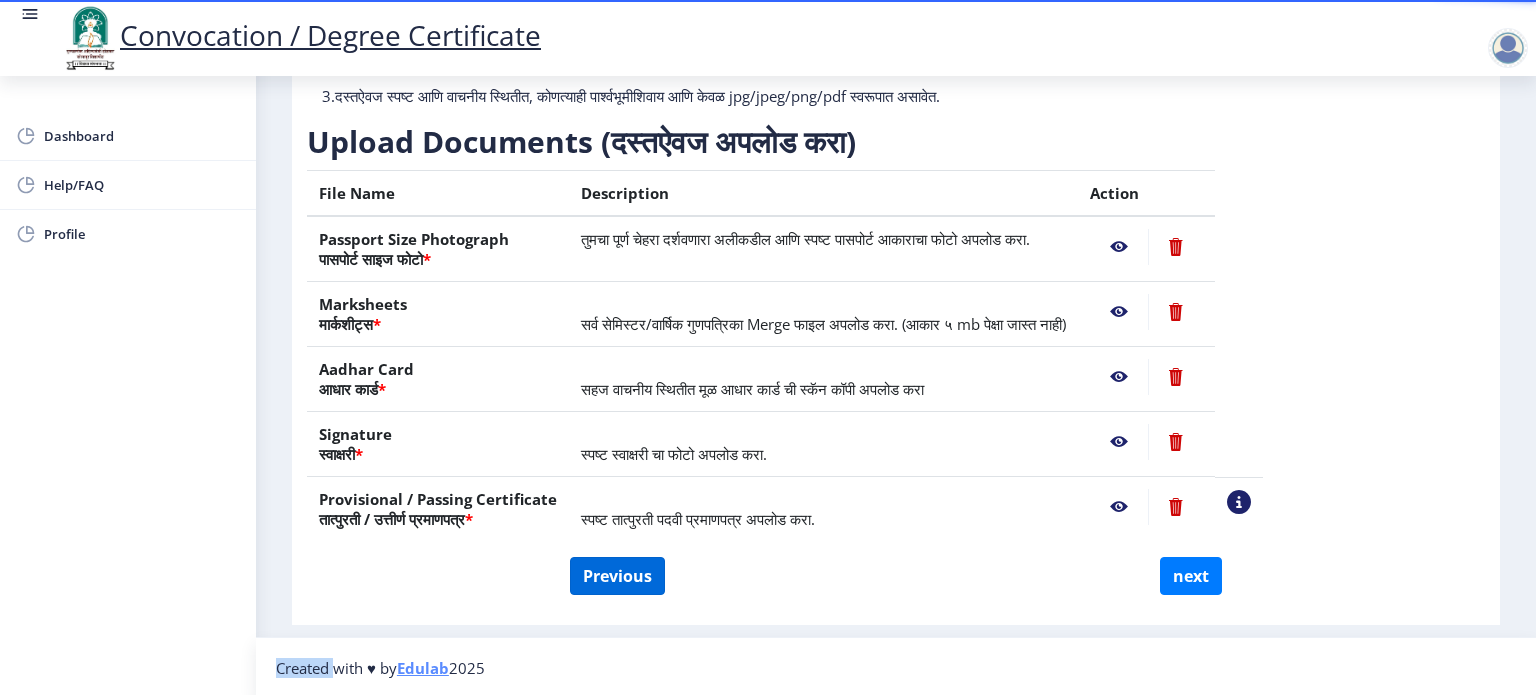 select on "Regular" 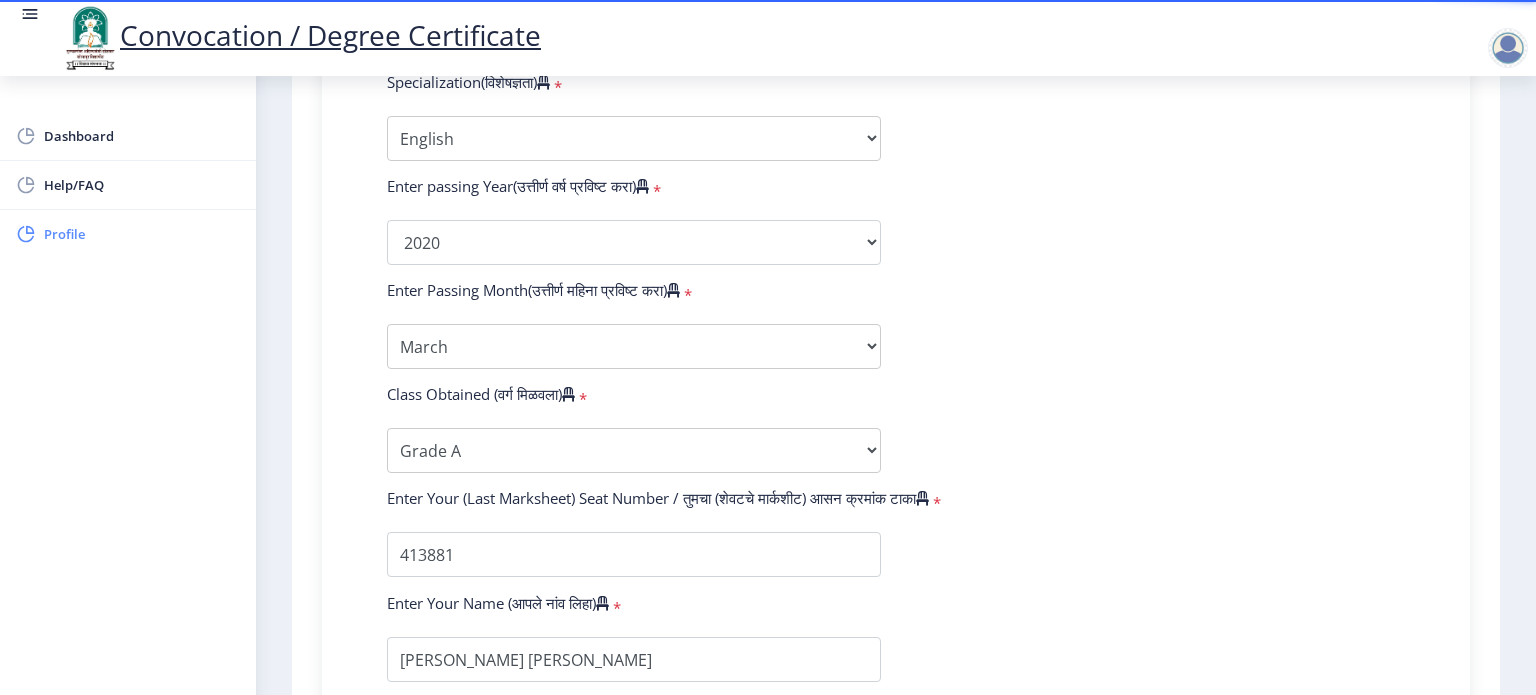 scroll, scrollTop: 744, scrollLeft: 0, axis: vertical 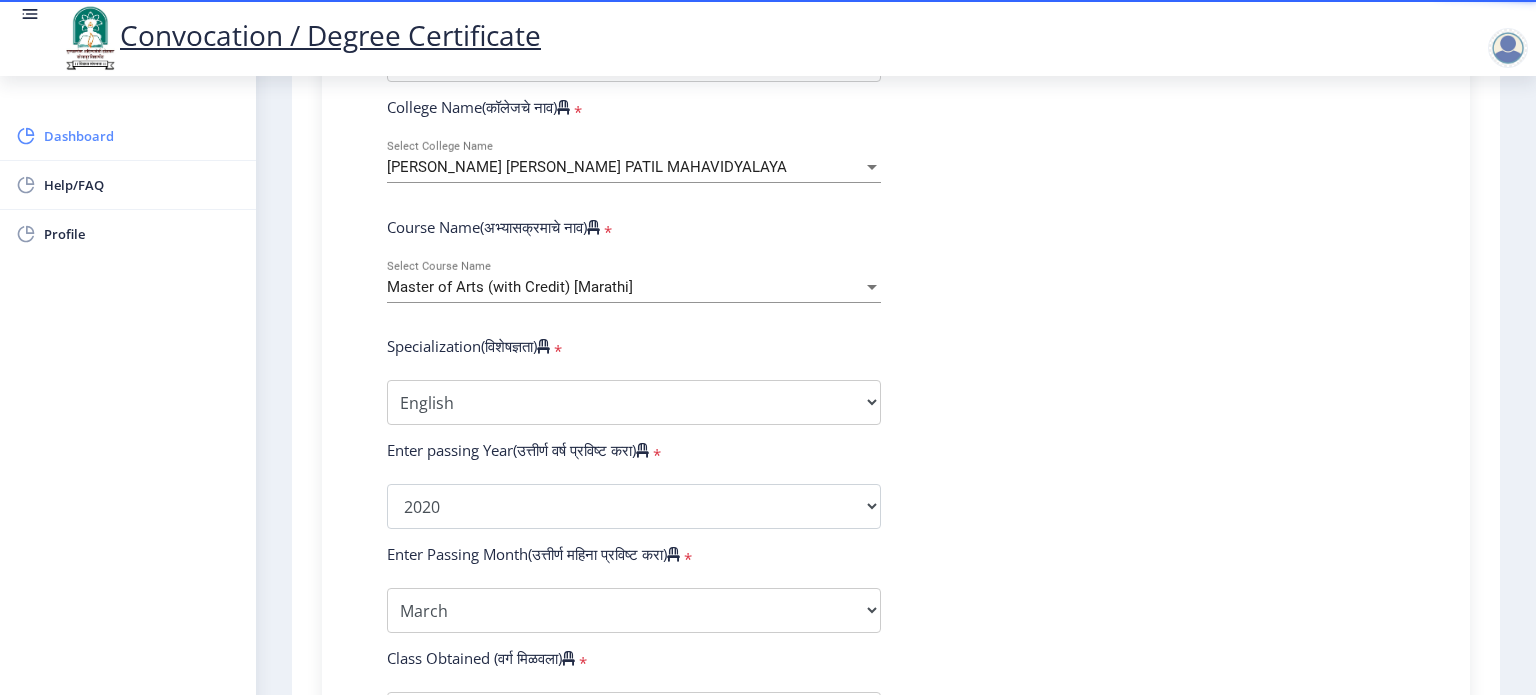 click on "Dashboard" 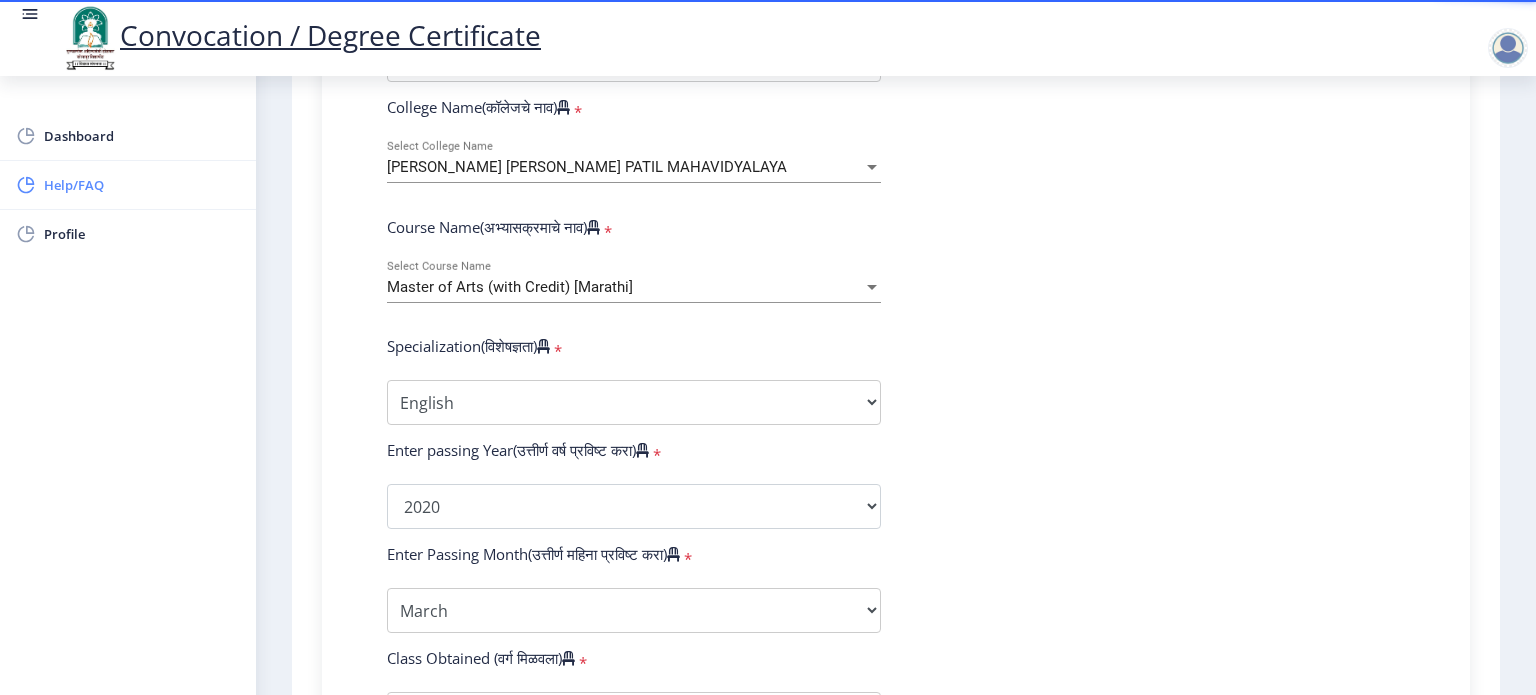 scroll, scrollTop: 0, scrollLeft: 0, axis: both 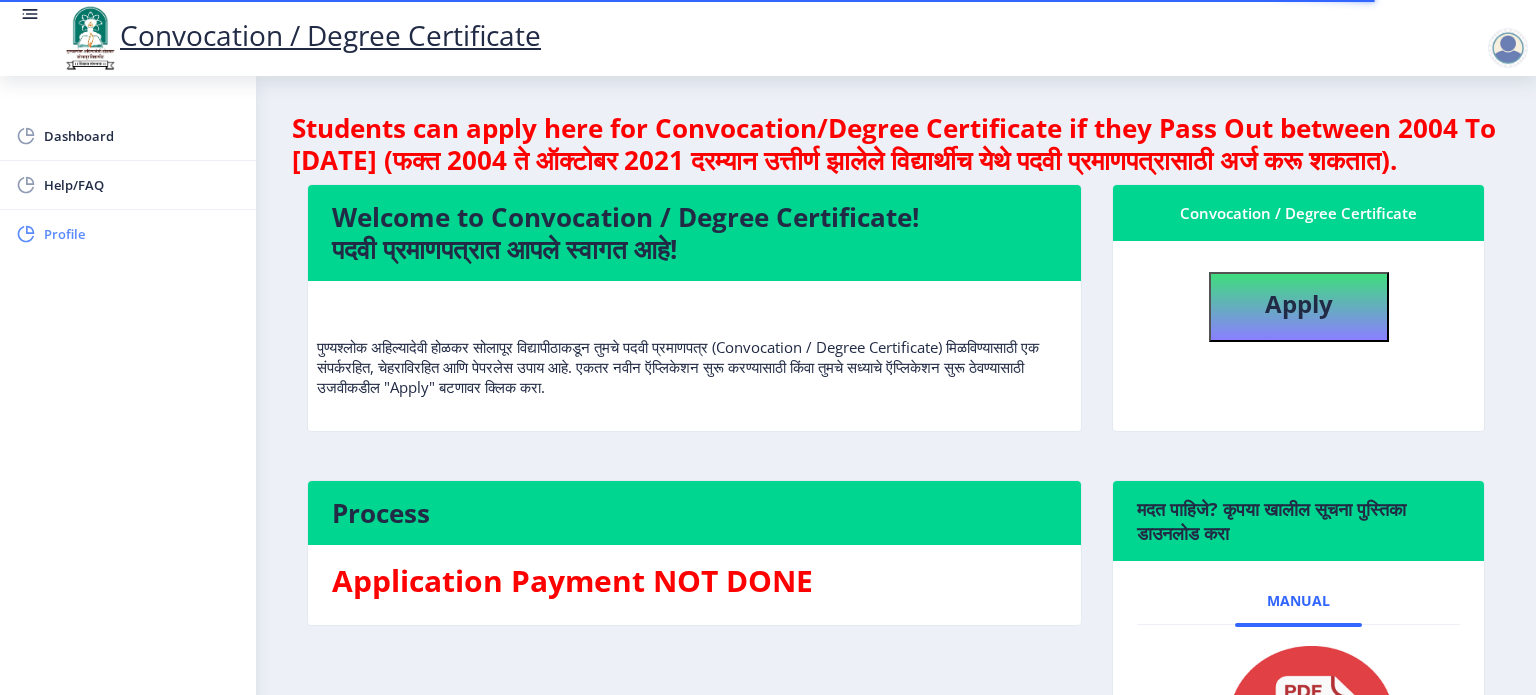 click on "Profile" 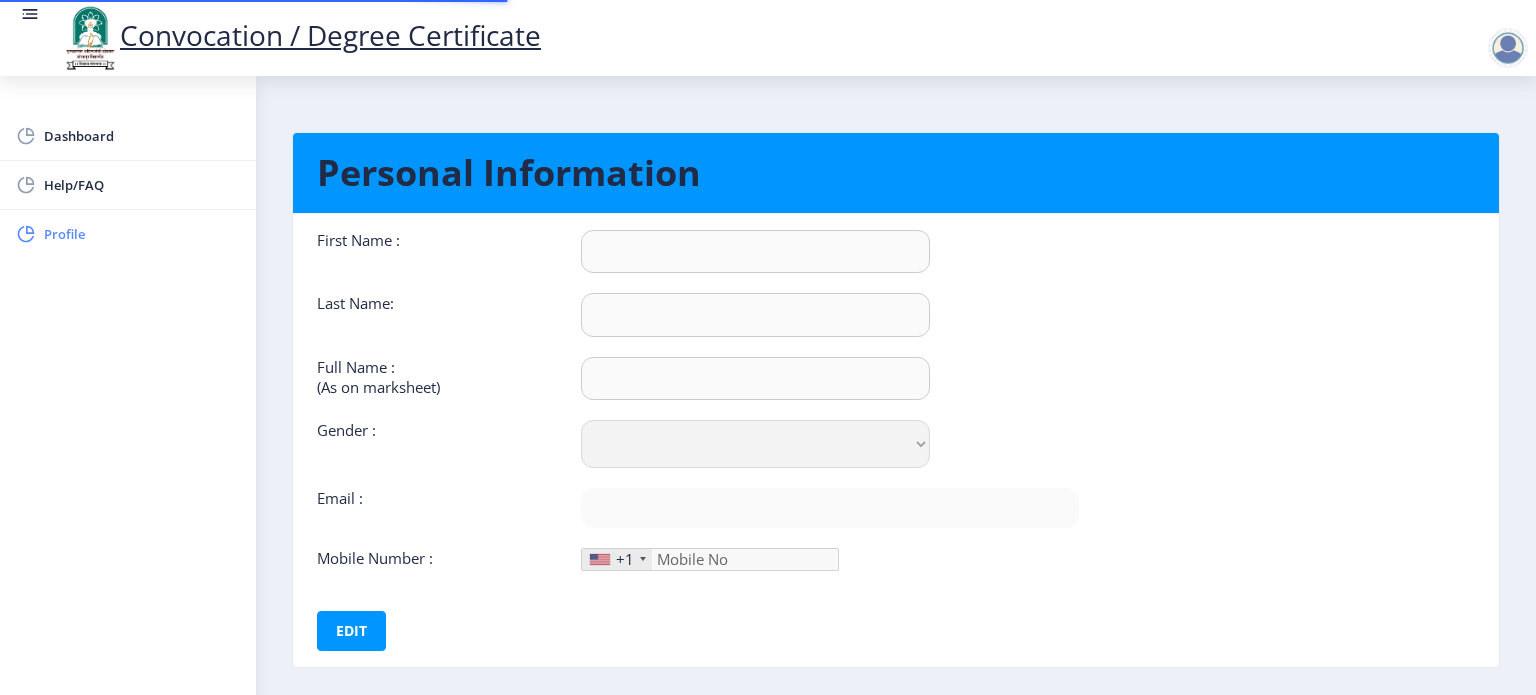 type on "RAJASGREE" 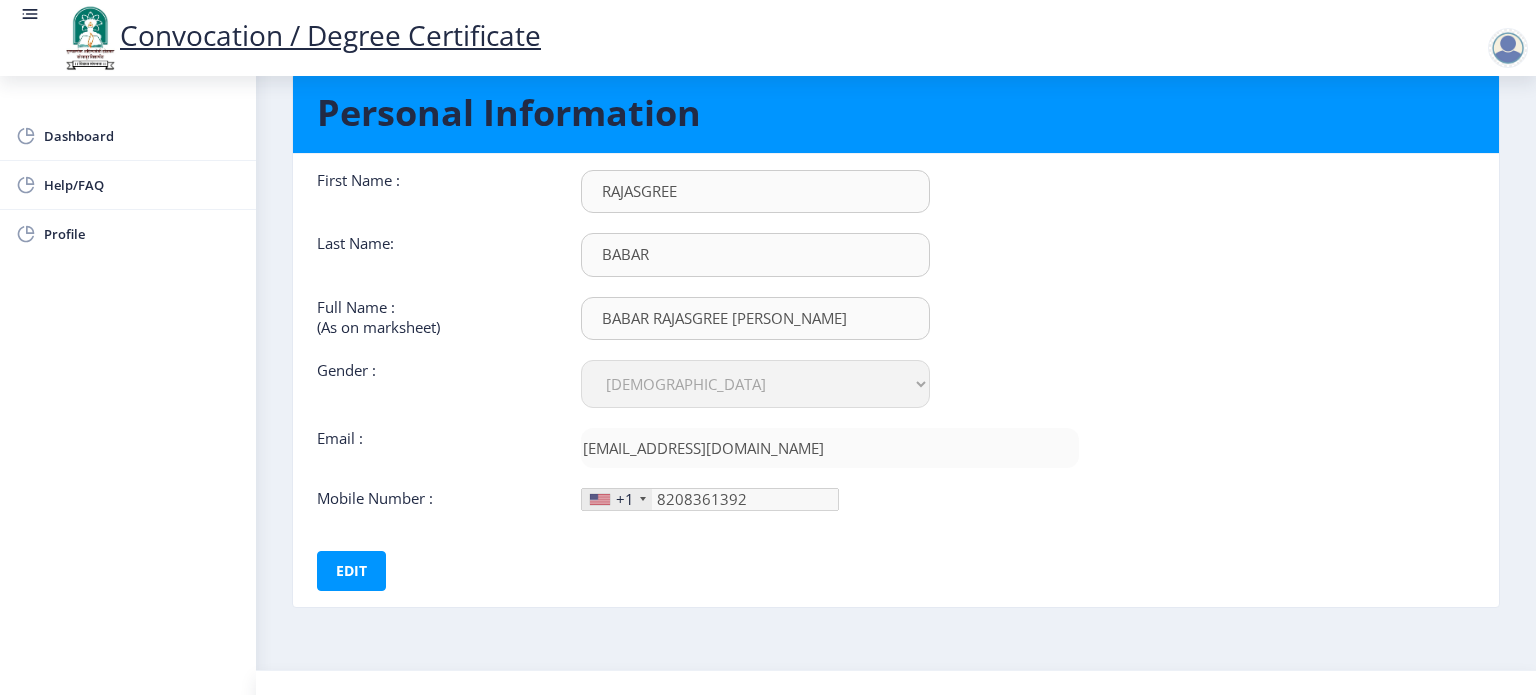 scroll, scrollTop: 92, scrollLeft: 0, axis: vertical 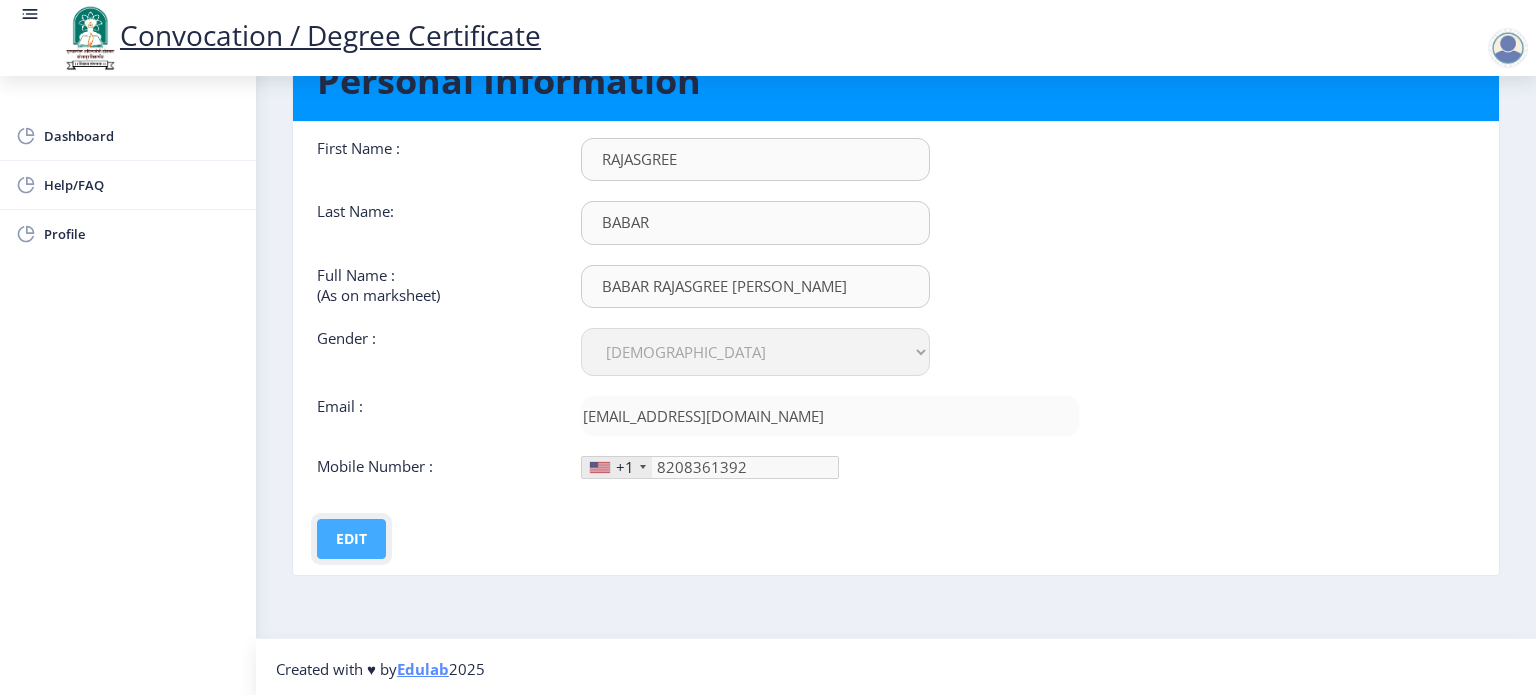 click on "Edit" 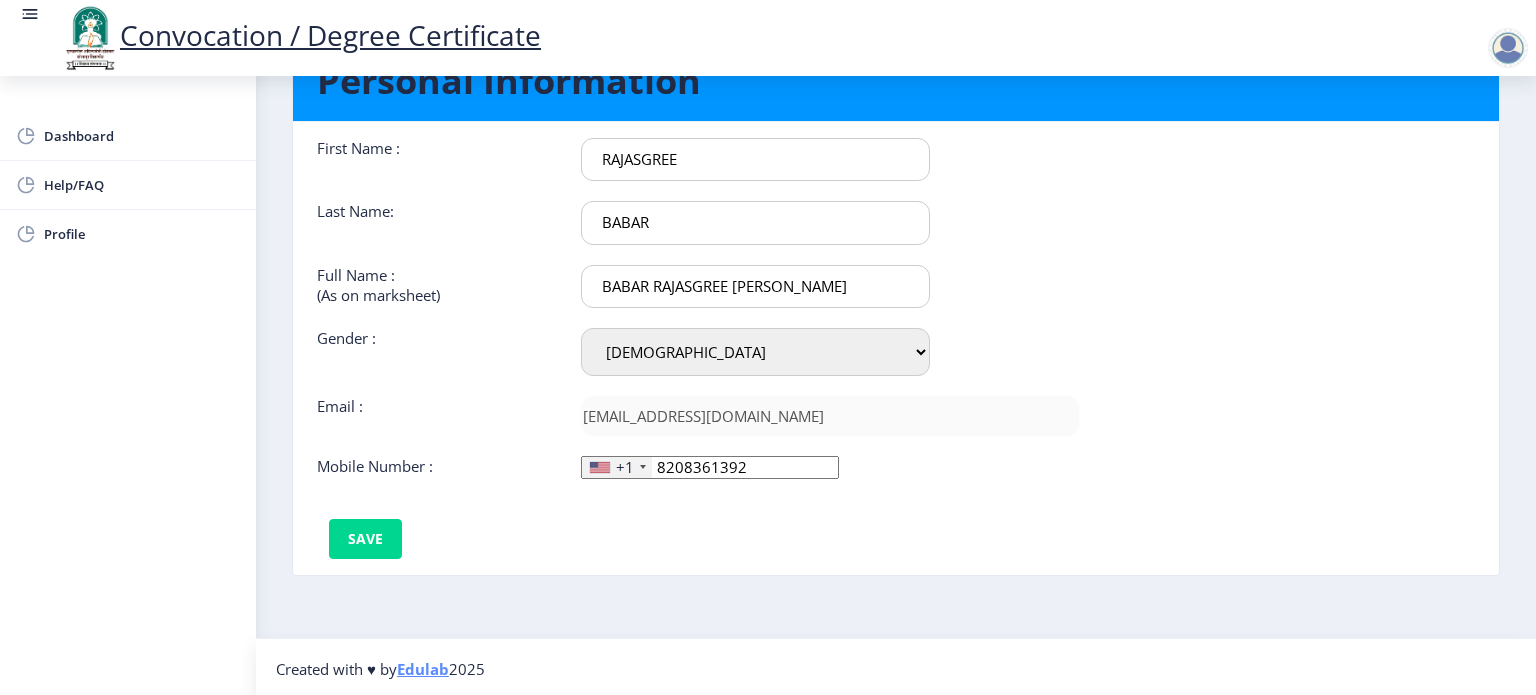 click on "BABAR RAJASGREE ANKUSH" at bounding box center (755, 159) 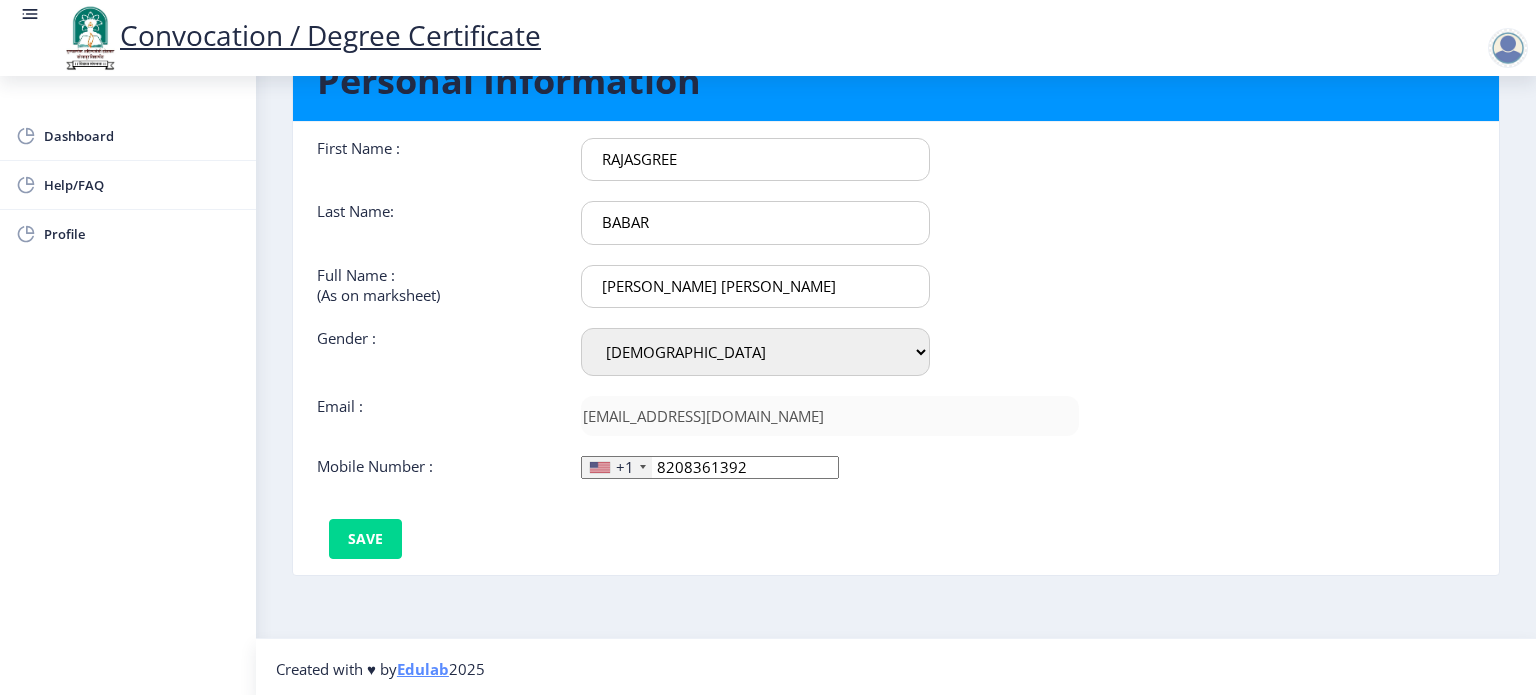 scroll, scrollTop: 0, scrollLeft: 0, axis: both 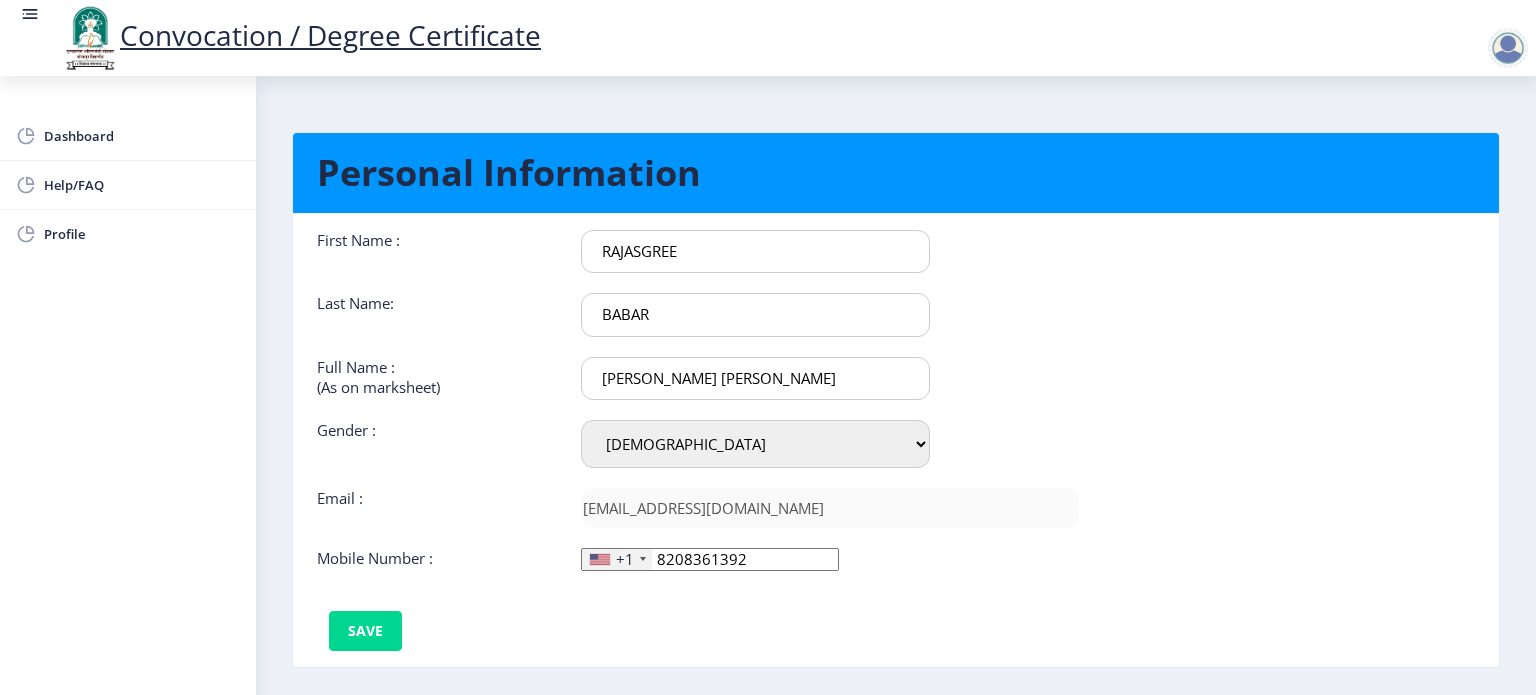type on "BABAR RAJASHREE ANKUSH" 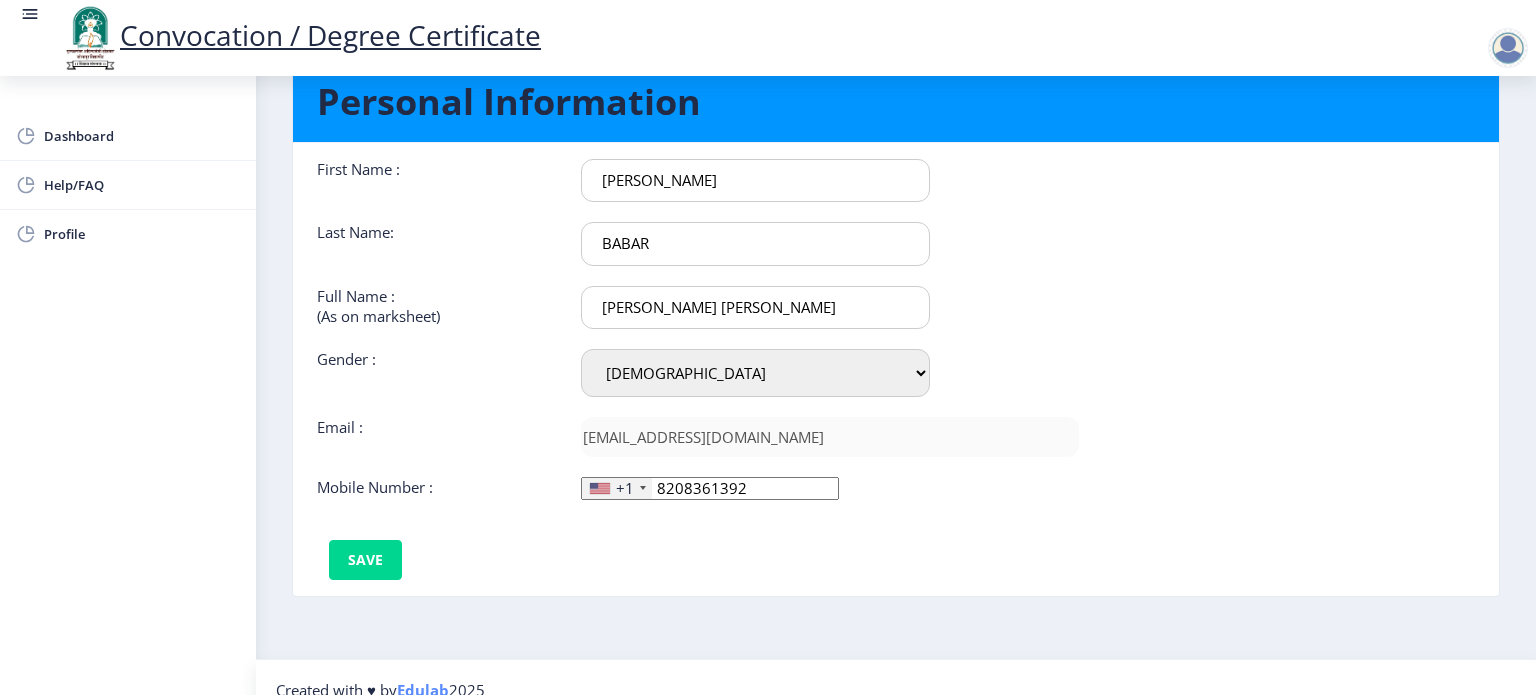 scroll, scrollTop: 92, scrollLeft: 0, axis: vertical 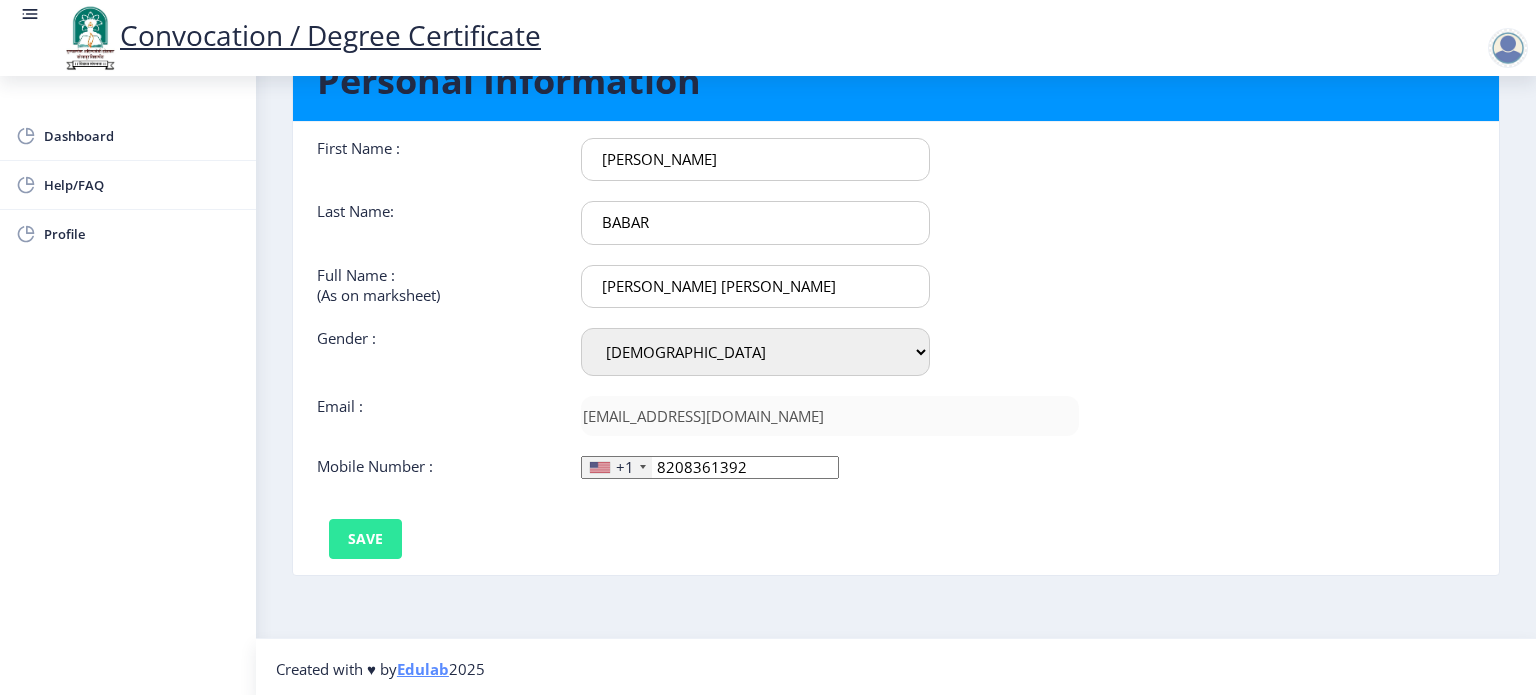 type on "RAJASHREE" 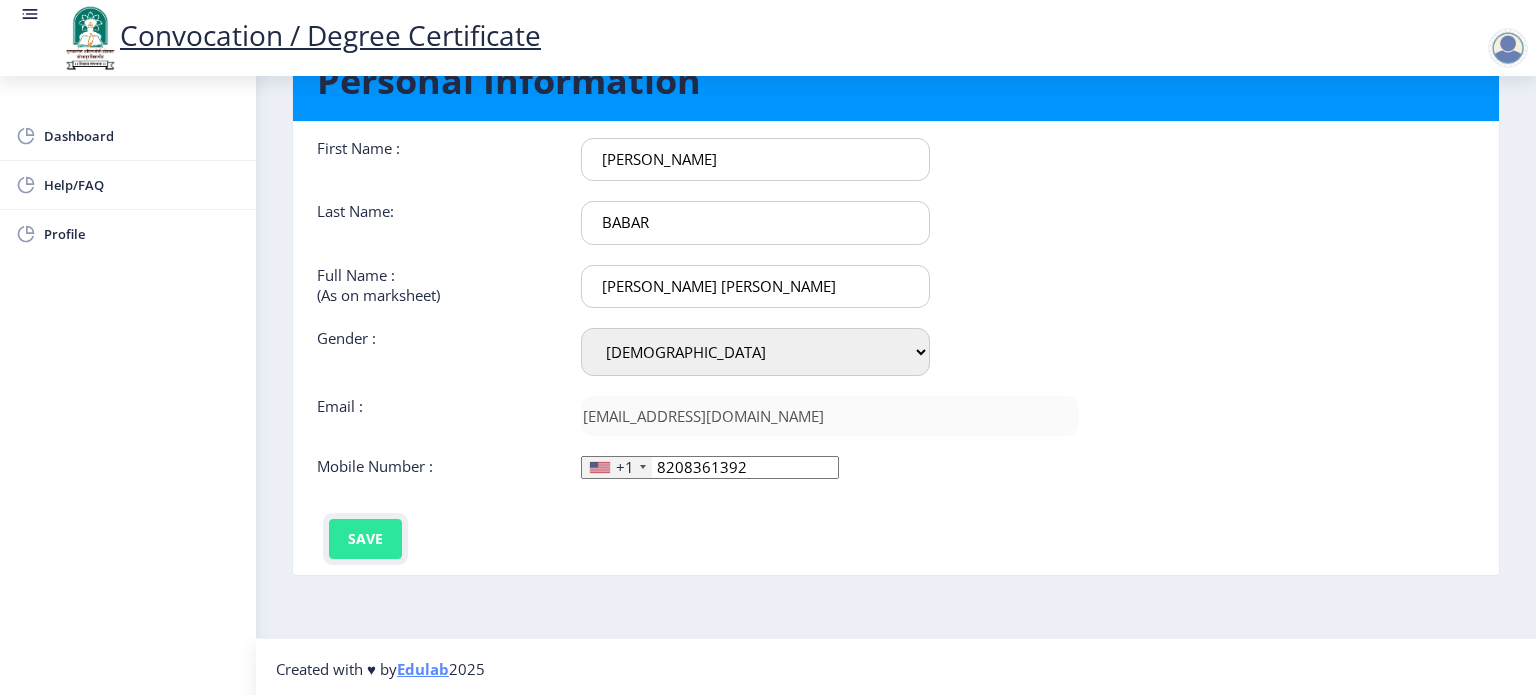 click on "Save" 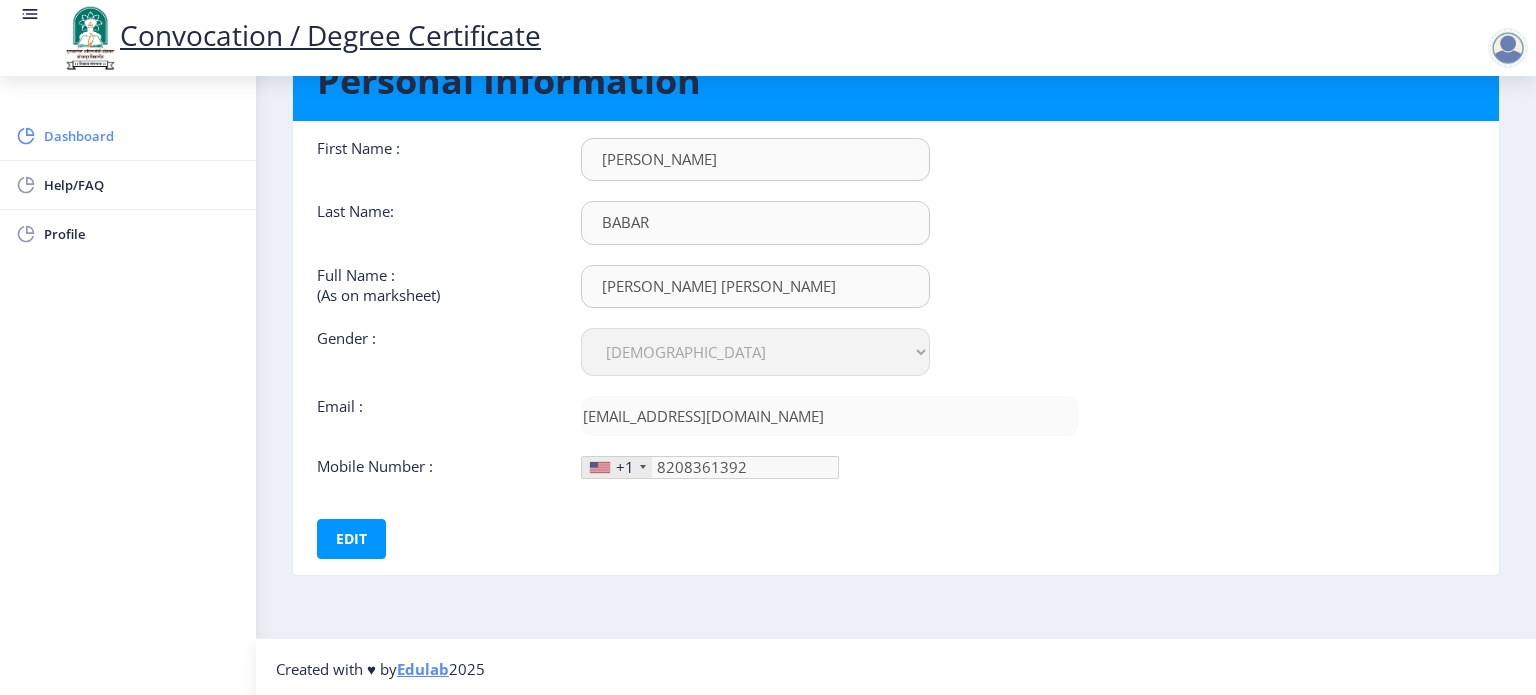 click on "Dashboard" 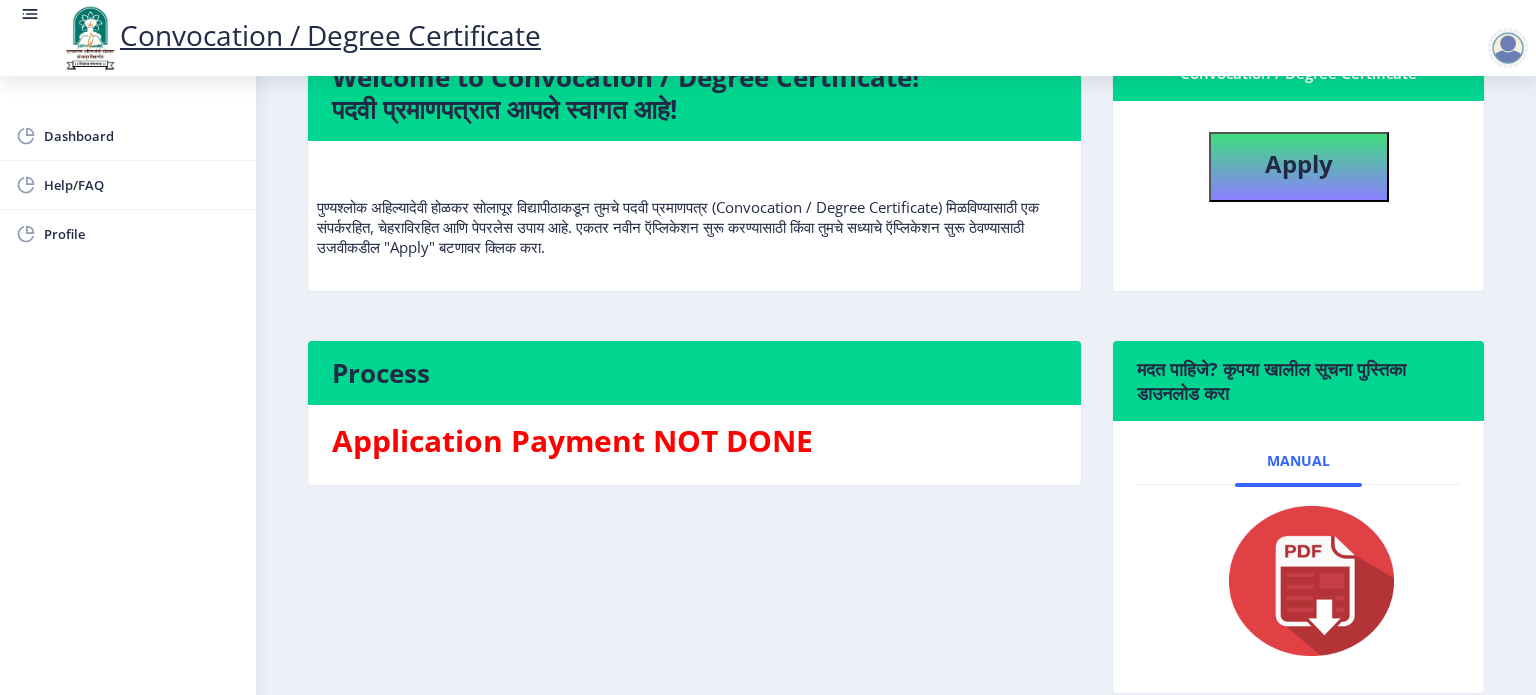 scroll, scrollTop: 0, scrollLeft: 0, axis: both 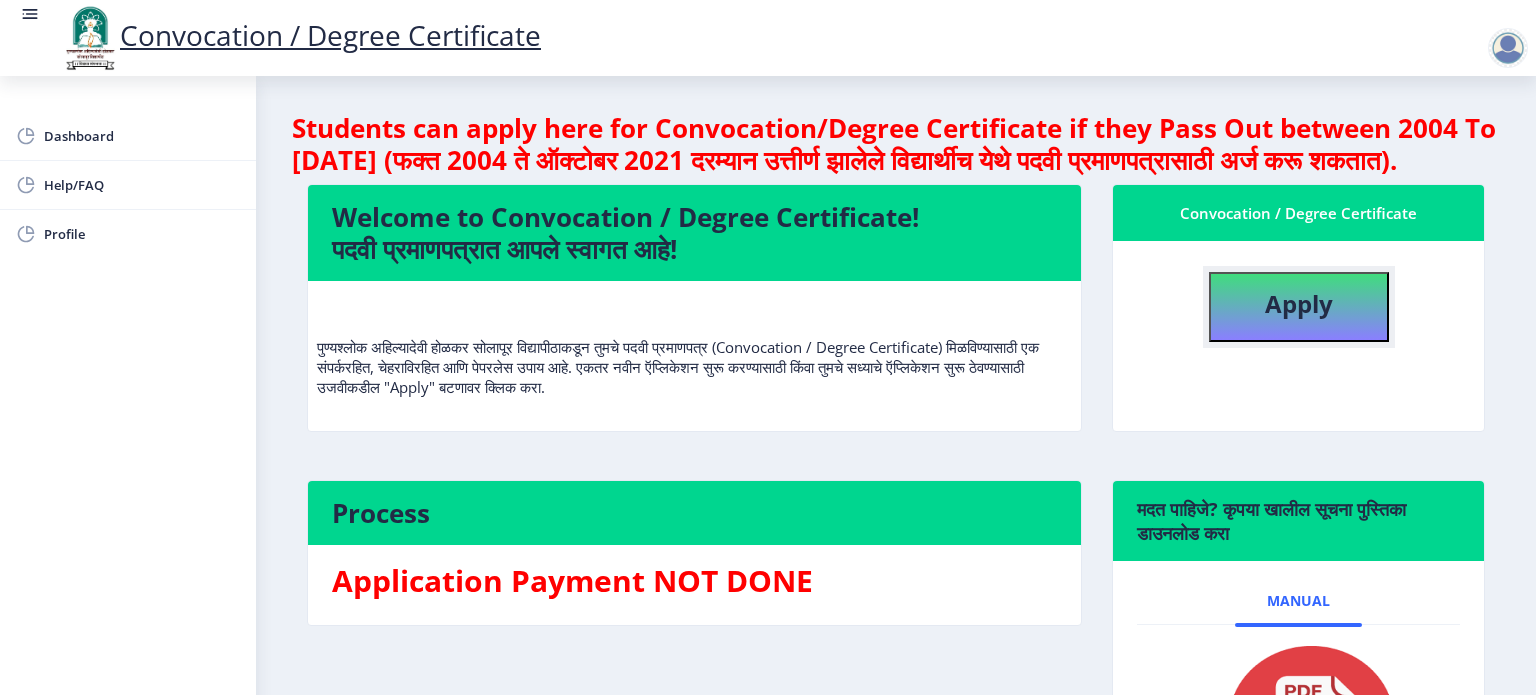 click on "Apply" 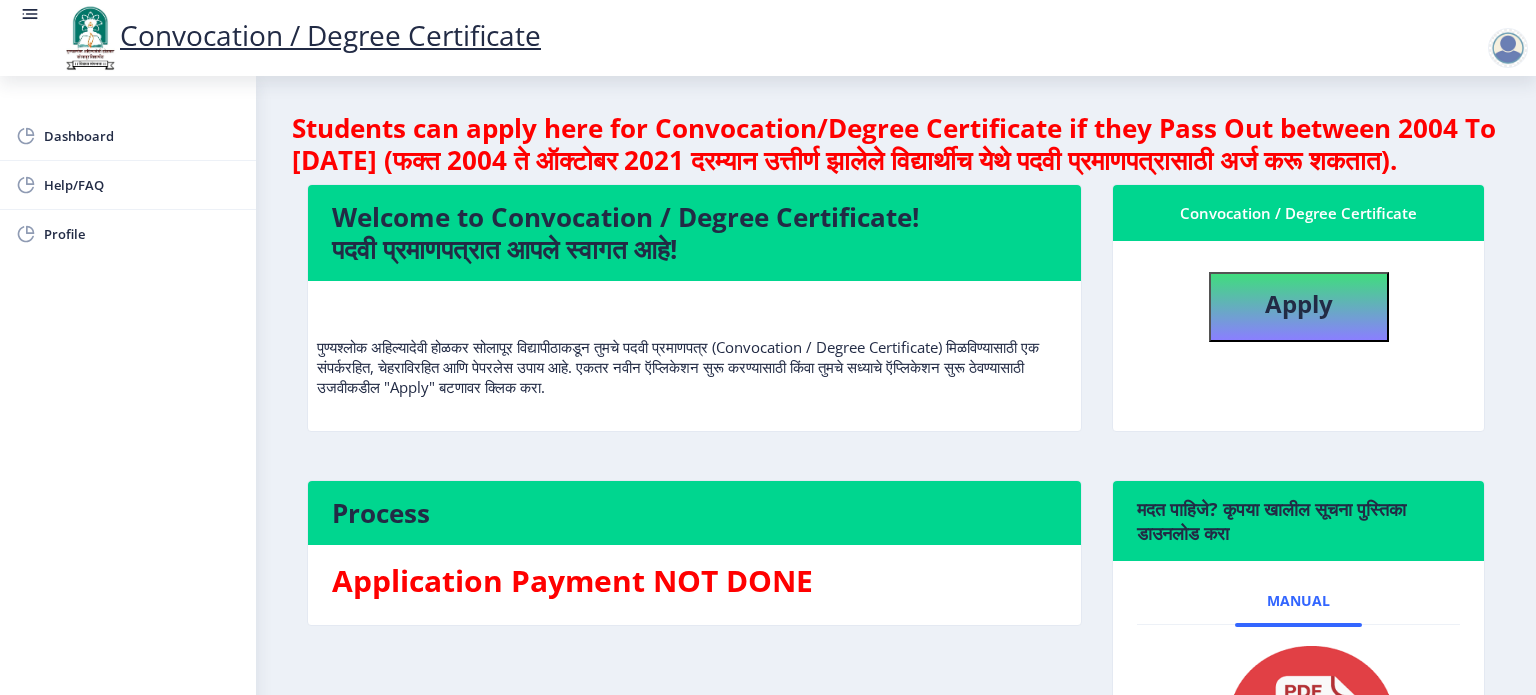 select 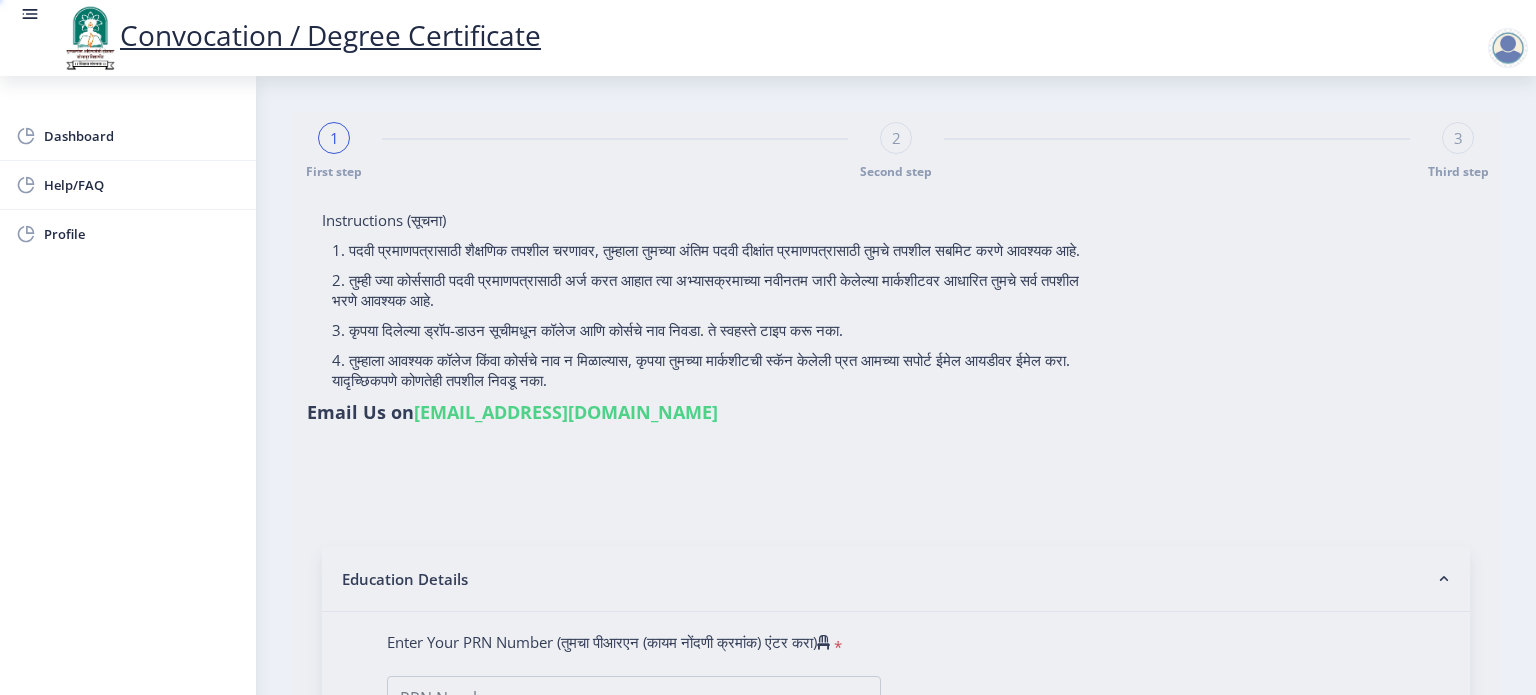 type on "BABAR RAJASGREE ANKUSH" 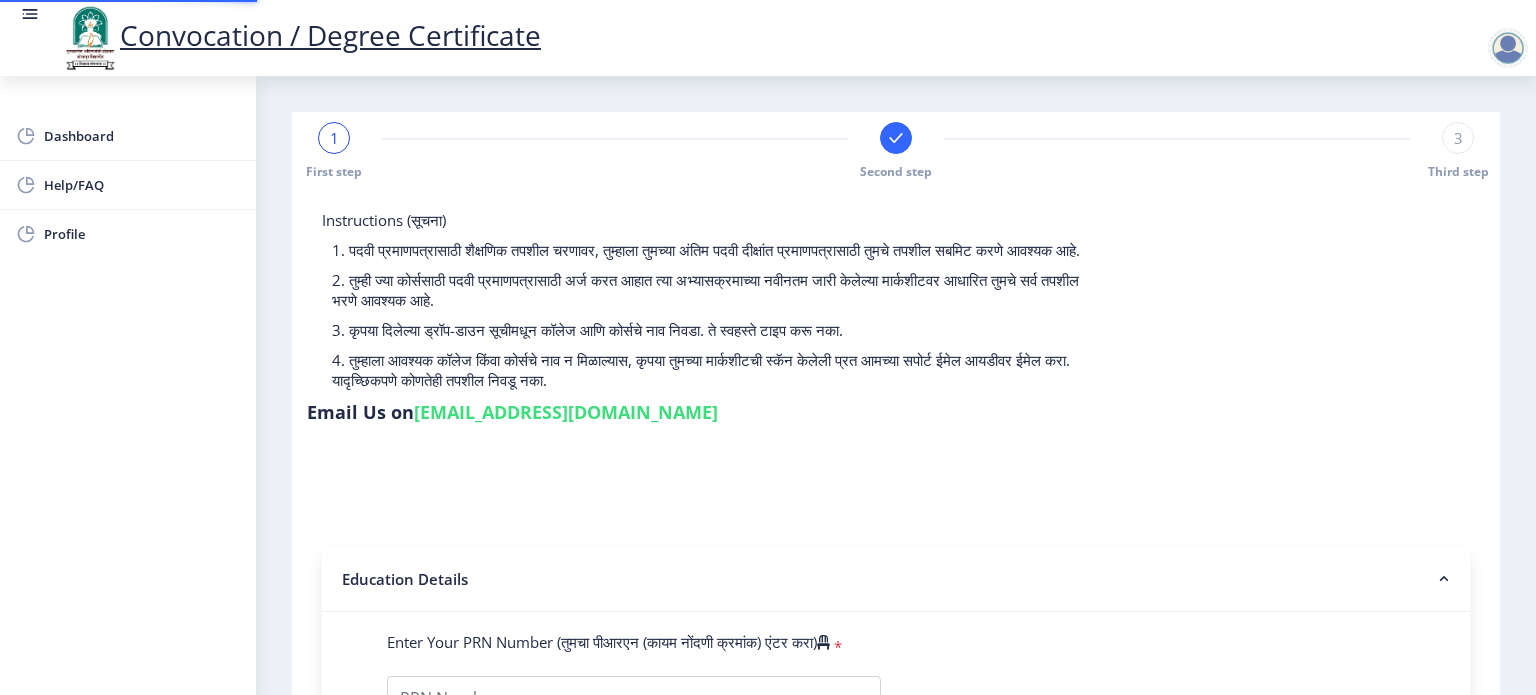 type on "2014032500138815" 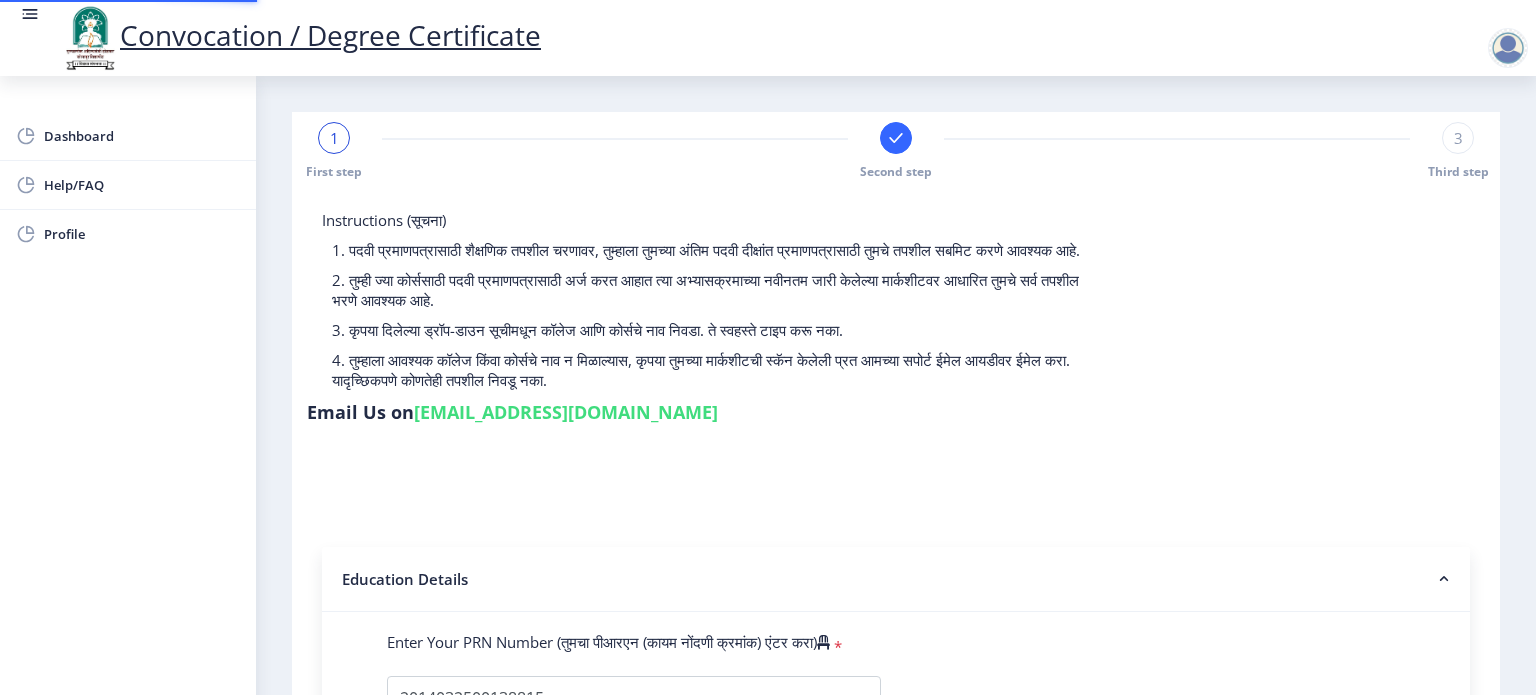 select 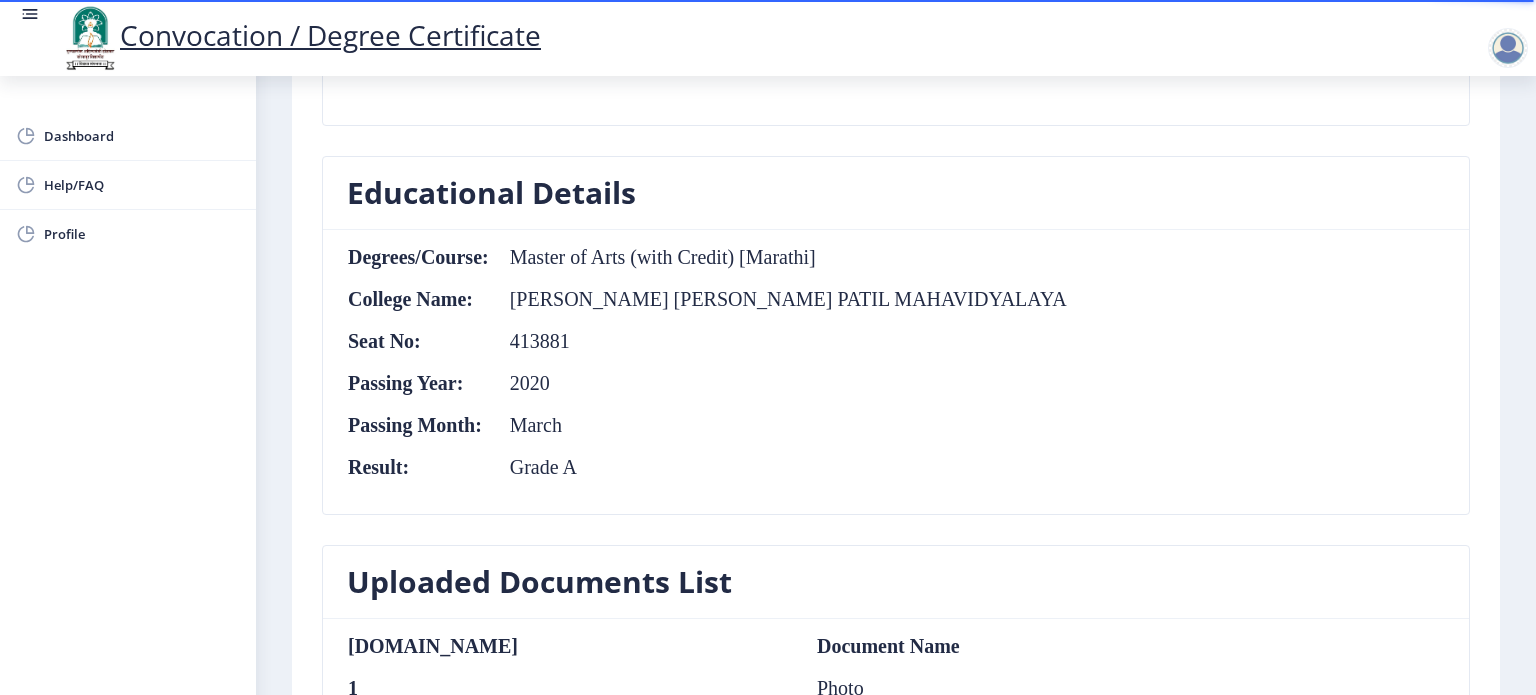 scroll, scrollTop: 900, scrollLeft: 0, axis: vertical 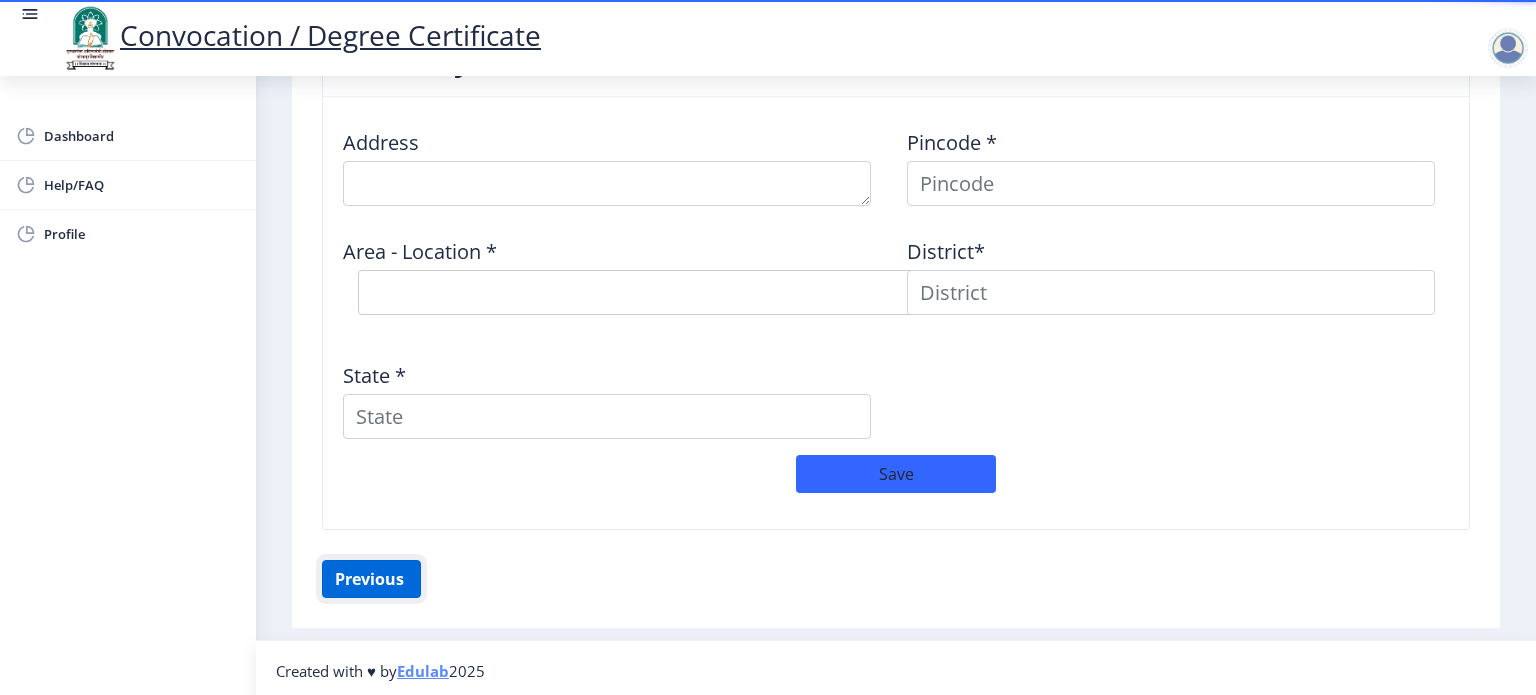 click on "Previous ‍" 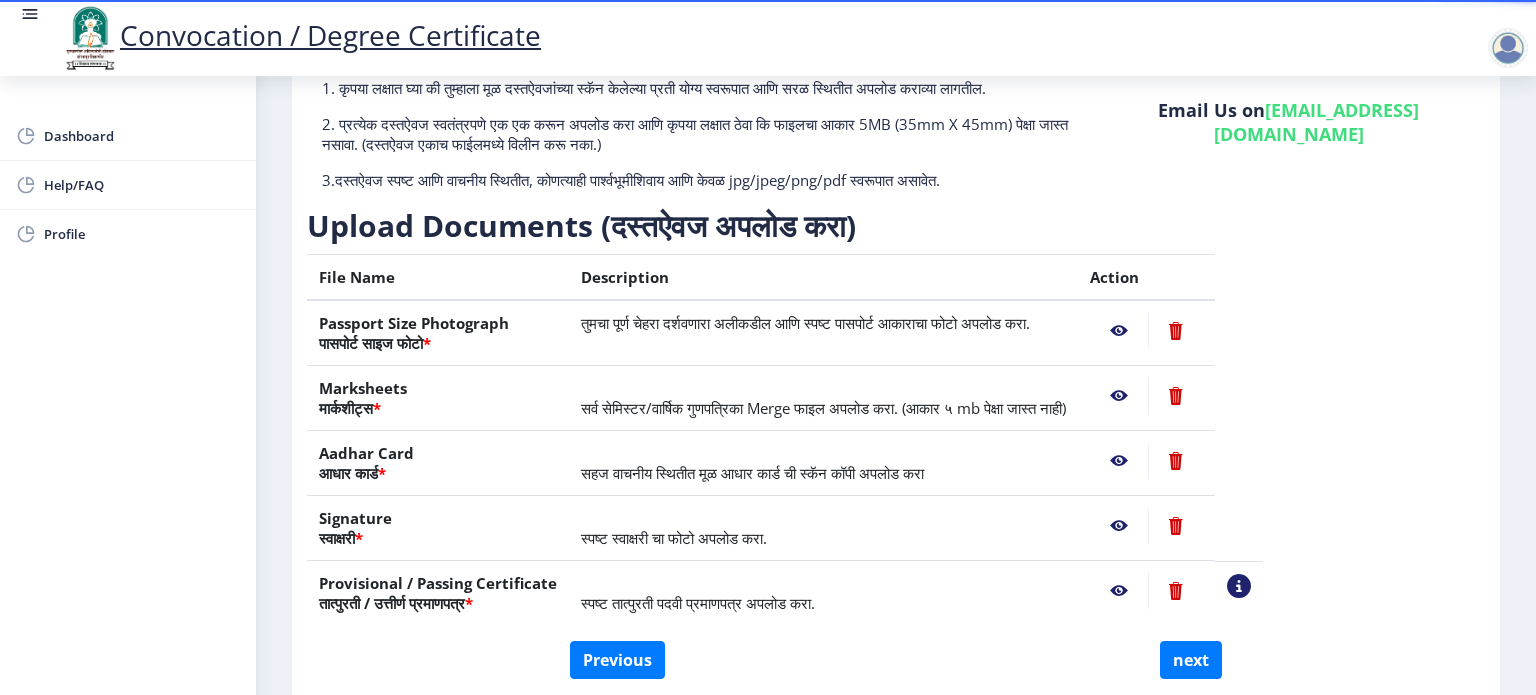 scroll, scrollTop: 252, scrollLeft: 0, axis: vertical 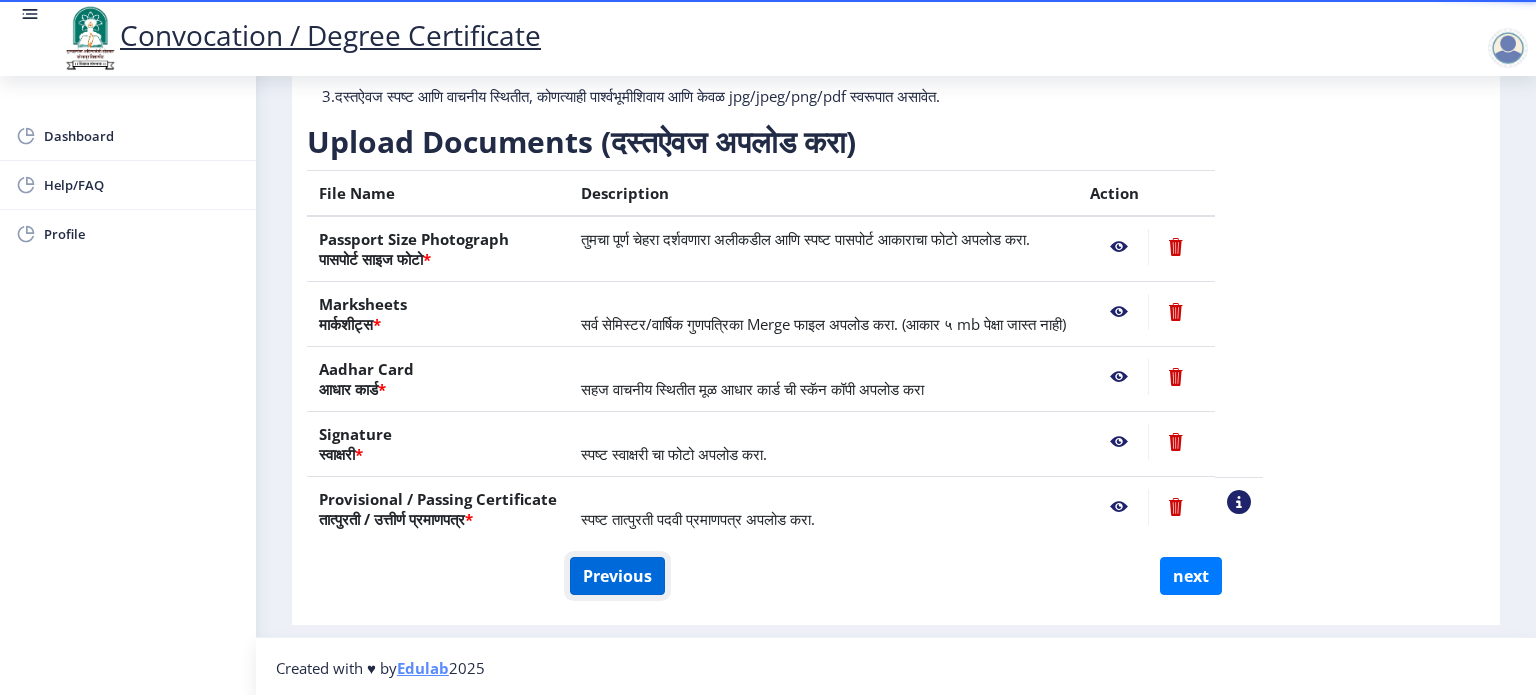 click on "Previous" 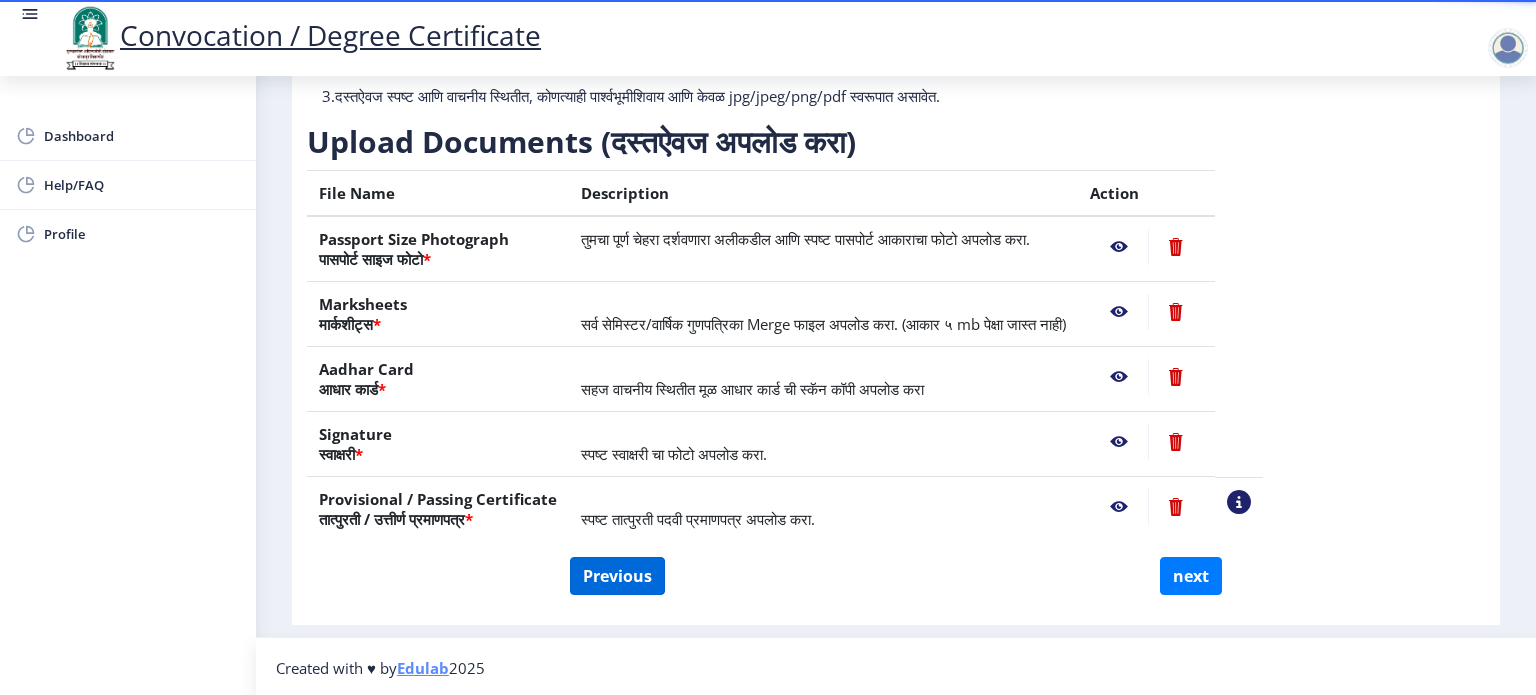 select on "Regular" 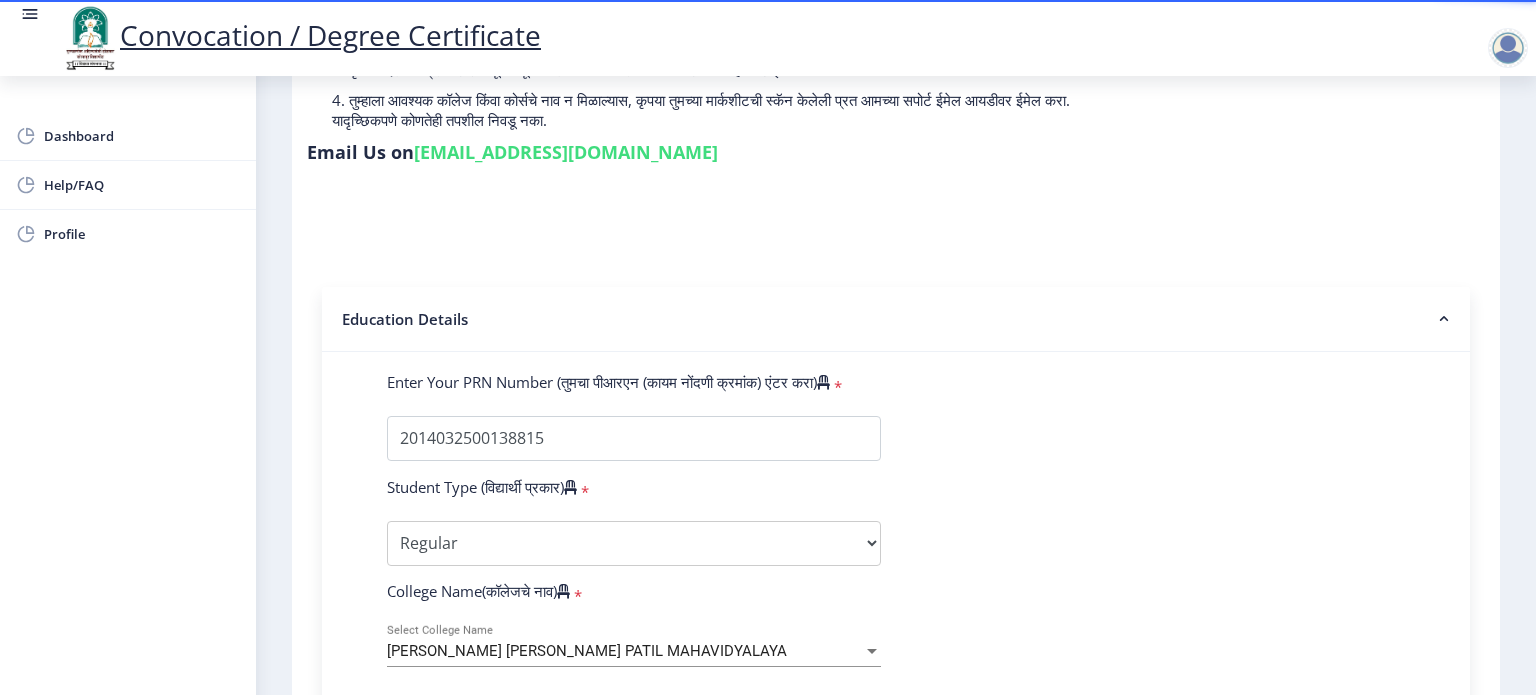 scroll, scrollTop: 452, scrollLeft: 0, axis: vertical 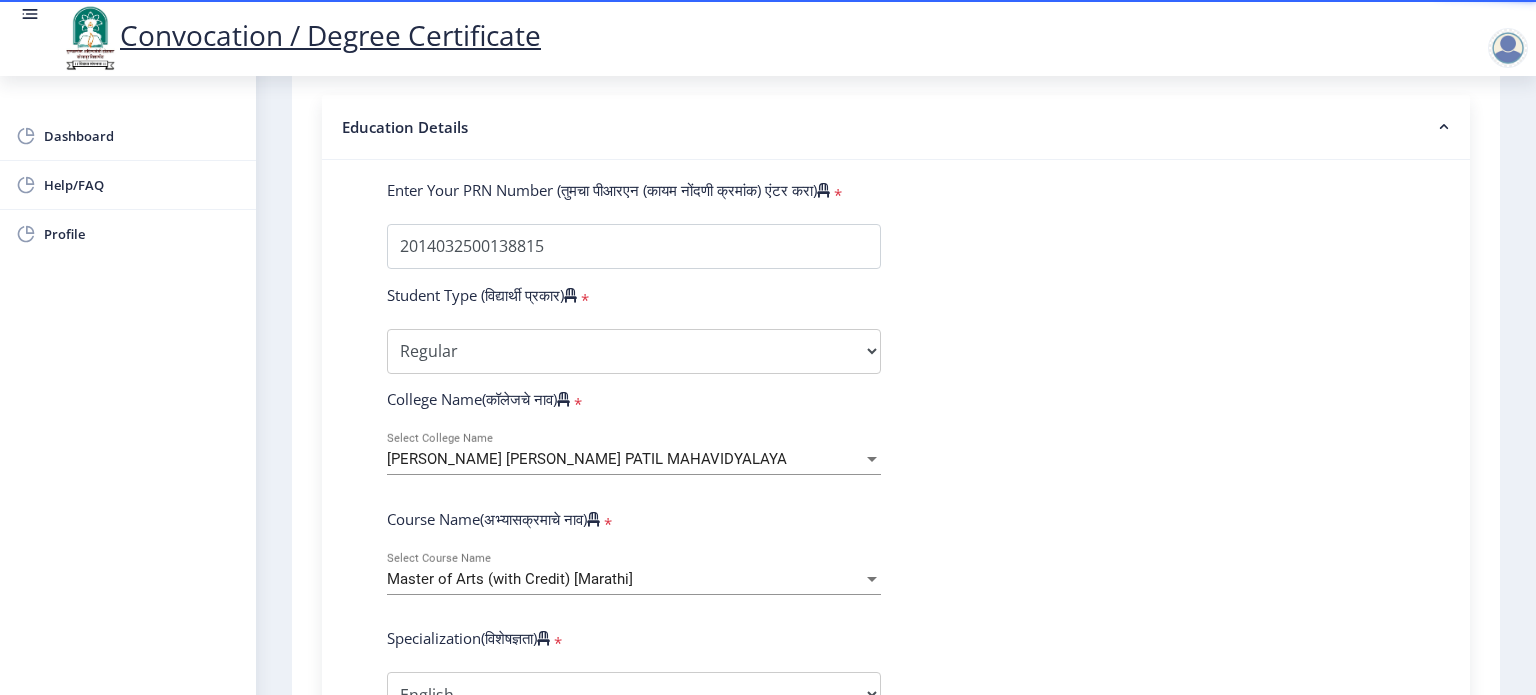 click on "SAHAKAR MAHARSHI SHANKARRAO MOHITE PATIL MAHAVIDYALAYA" at bounding box center [587, 459] 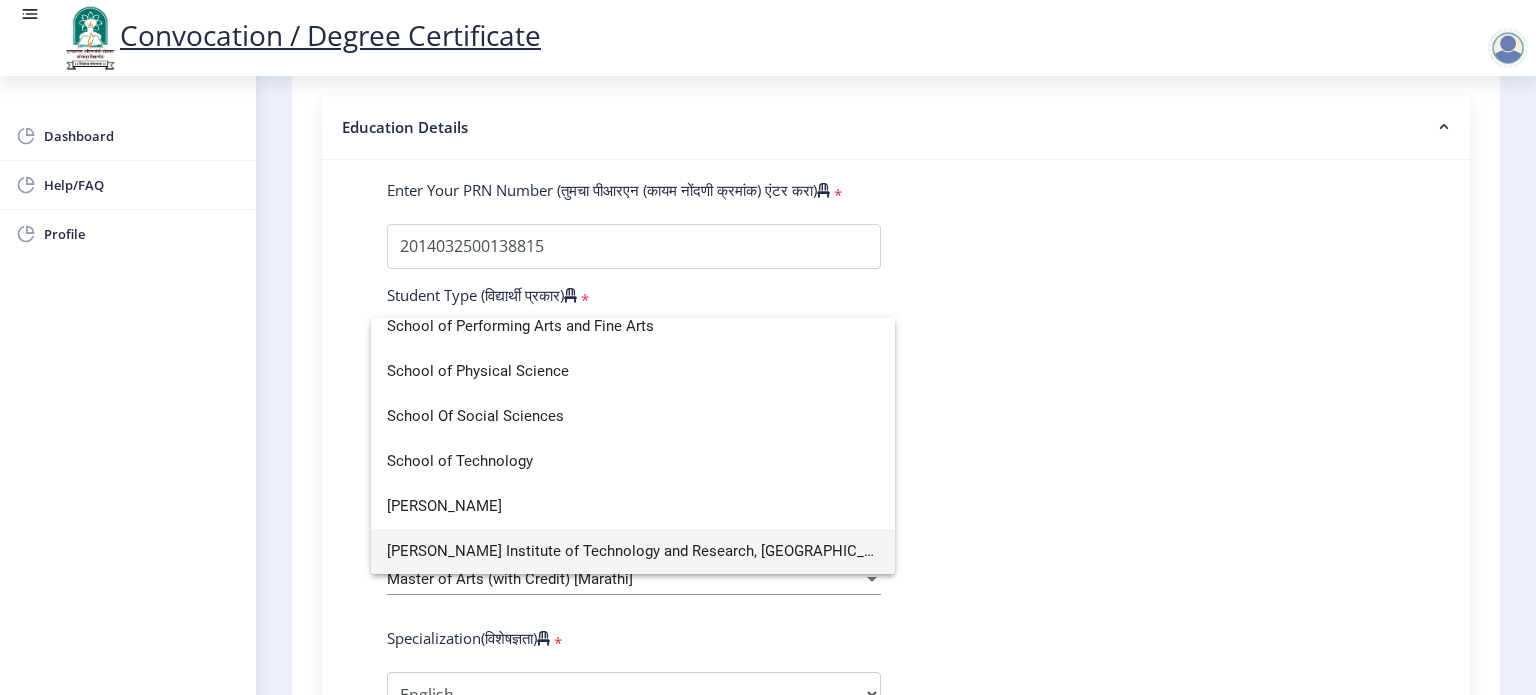 scroll, scrollTop: 4559, scrollLeft: 0, axis: vertical 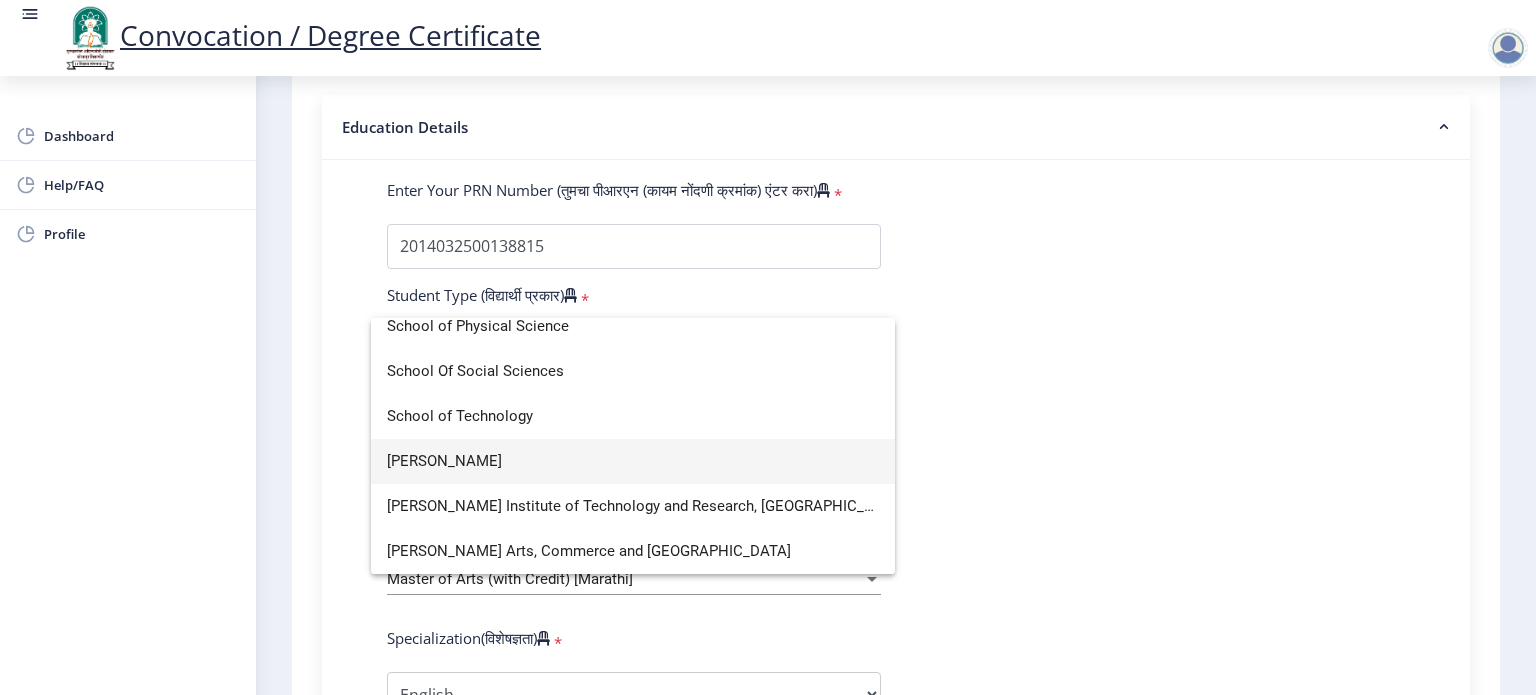 click on "Shankarrao Mohite Mahavidyalaya" at bounding box center (633, 461) 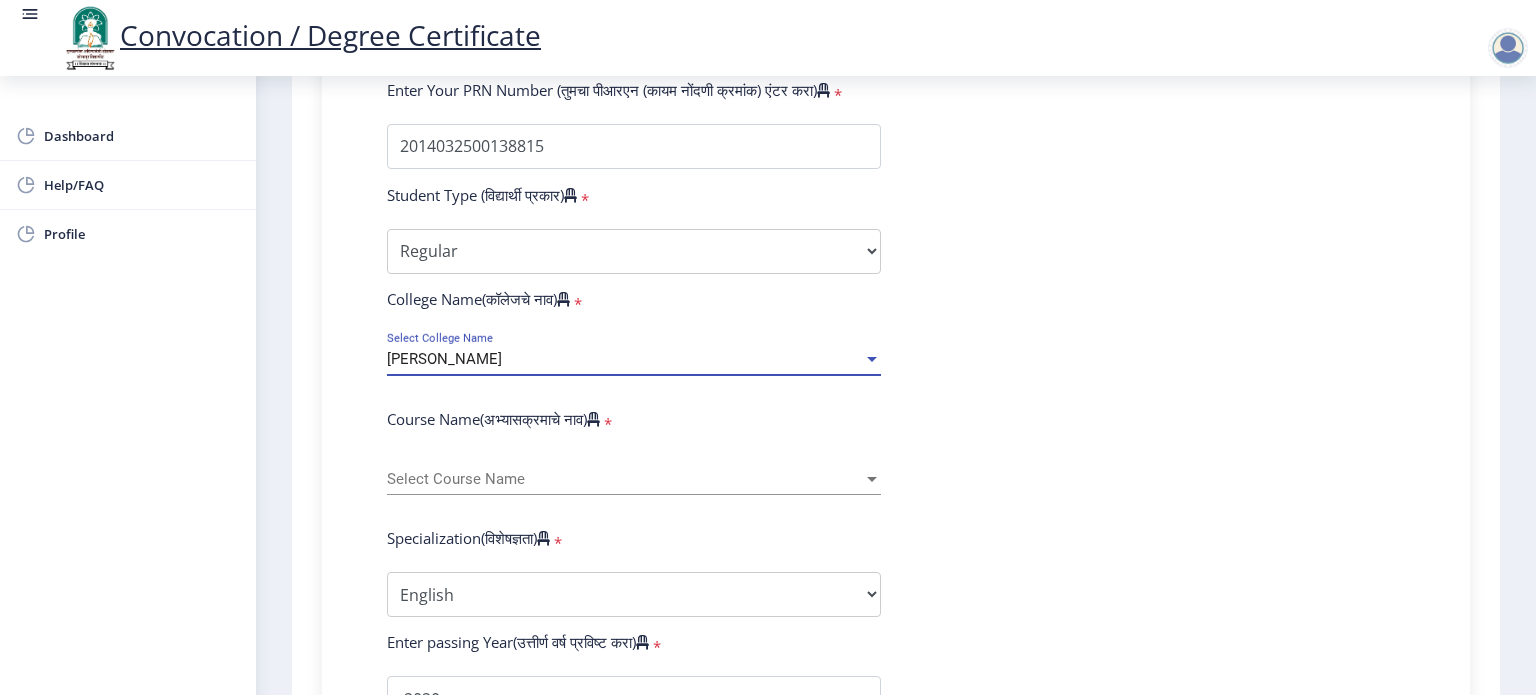 scroll, scrollTop: 552, scrollLeft: 0, axis: vertical 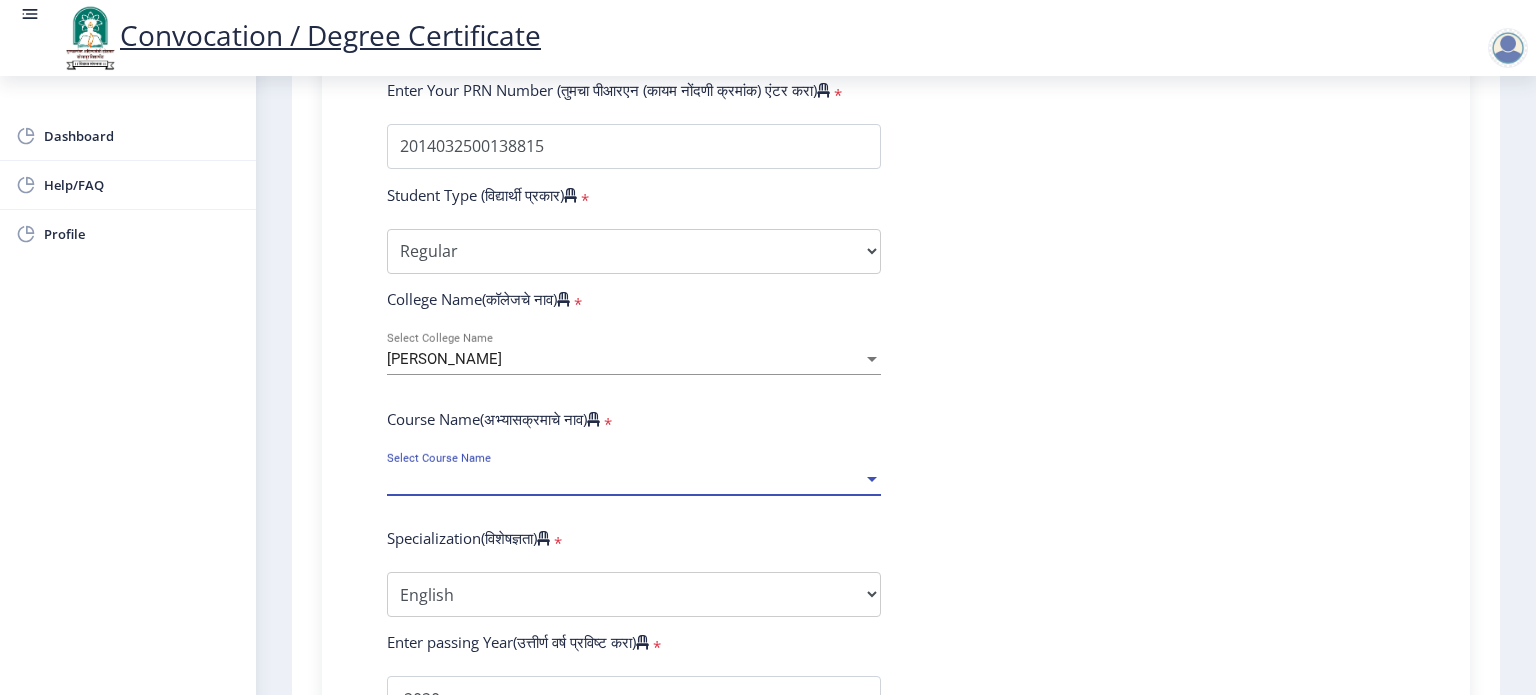 click on "Select Course Name" at bounding box center (625, 479) 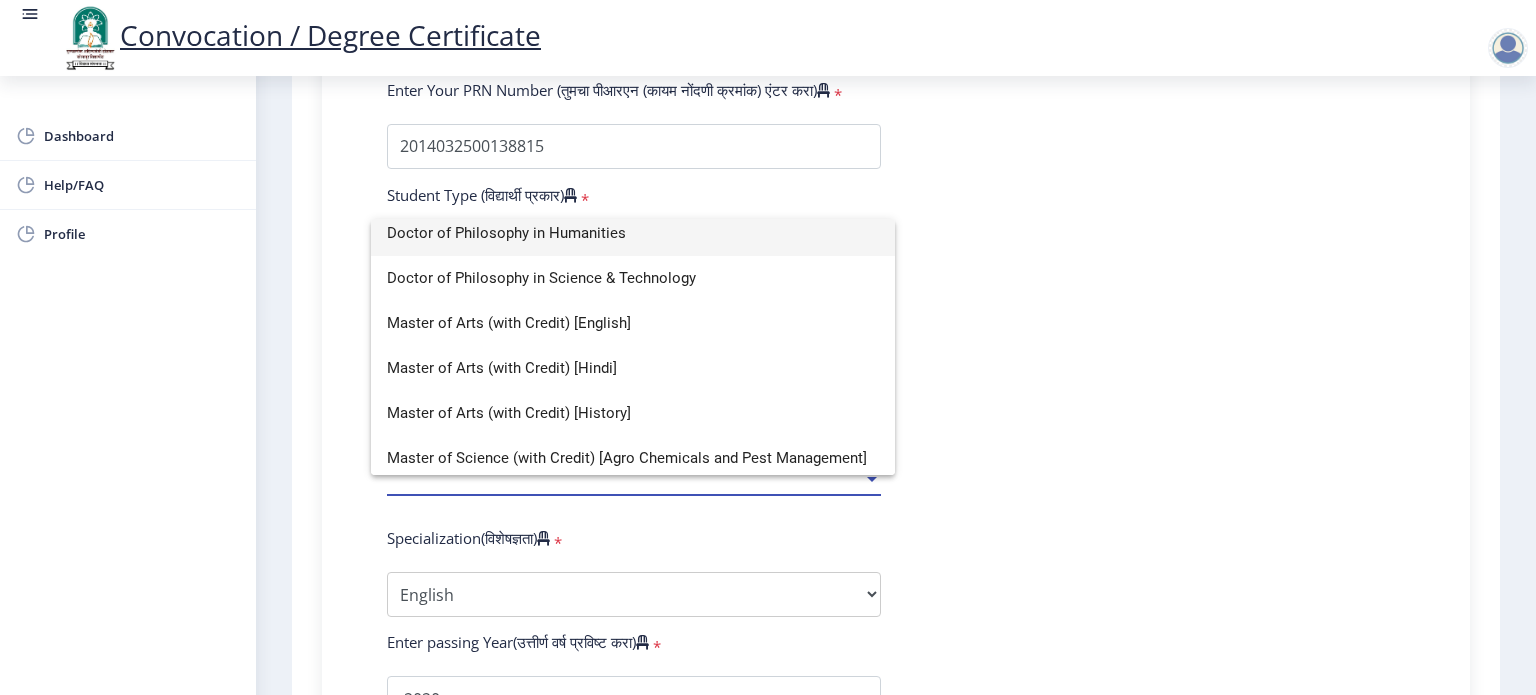scroll, scrollTop: 200, scrollLeft: 0, axis: vertical 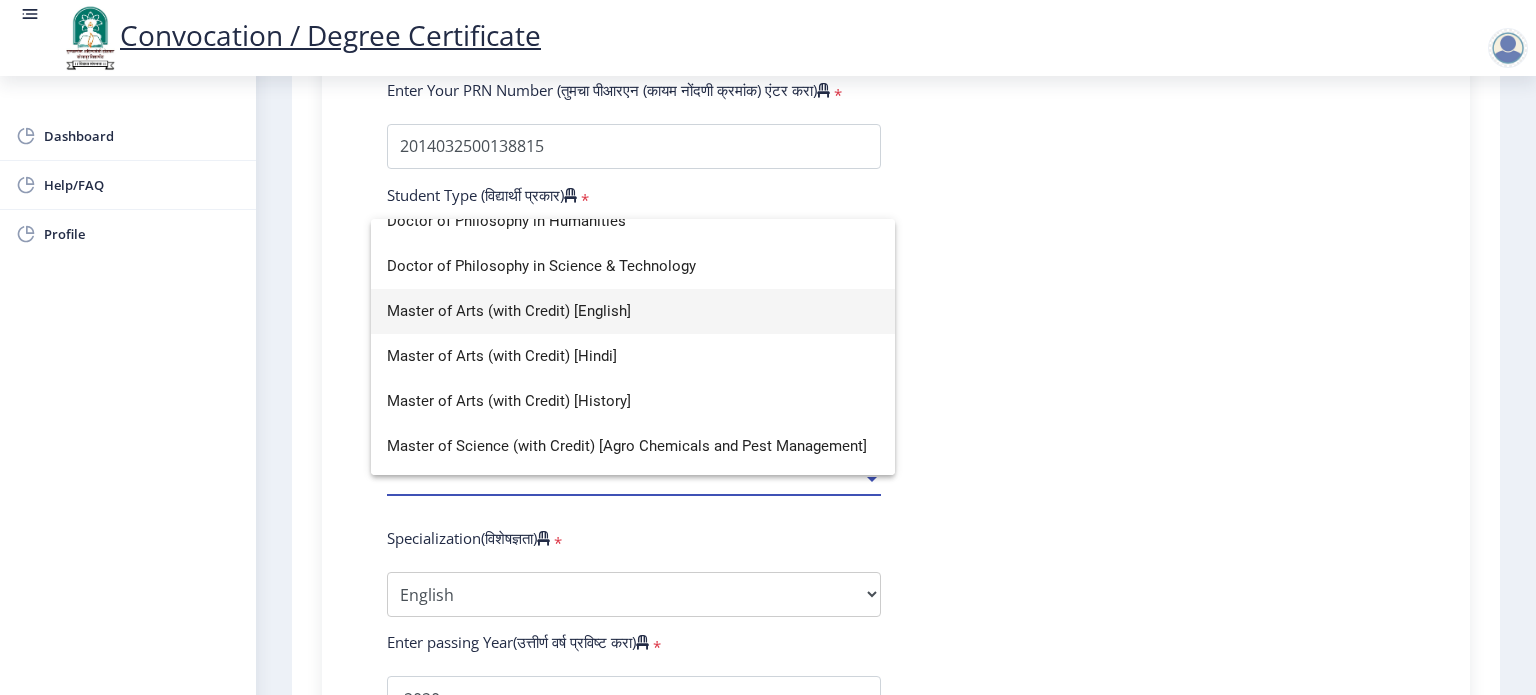 click on "Master of Arts (with Credit) [English]" at bounding box center (633, 311) 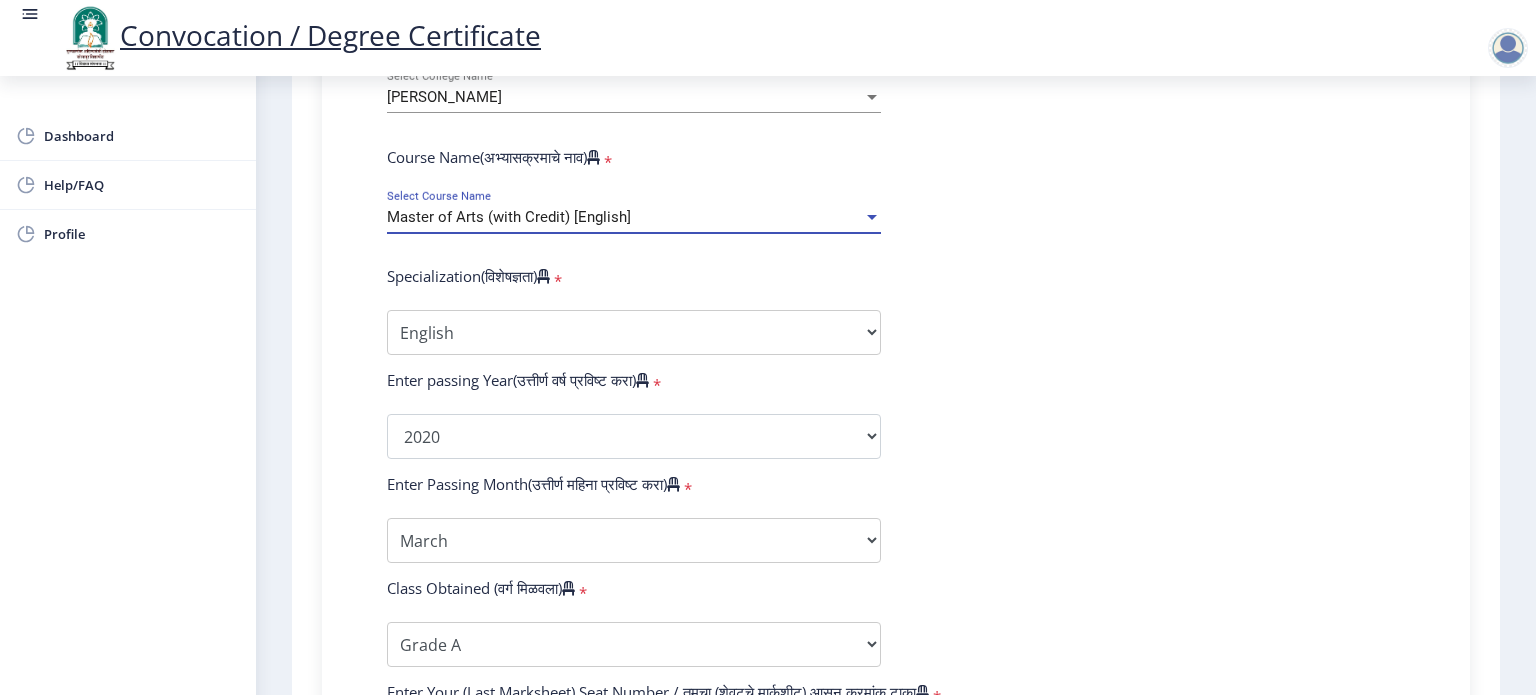 scroll, scrollTop: 852, scrollLeft: 0, axis: vertical 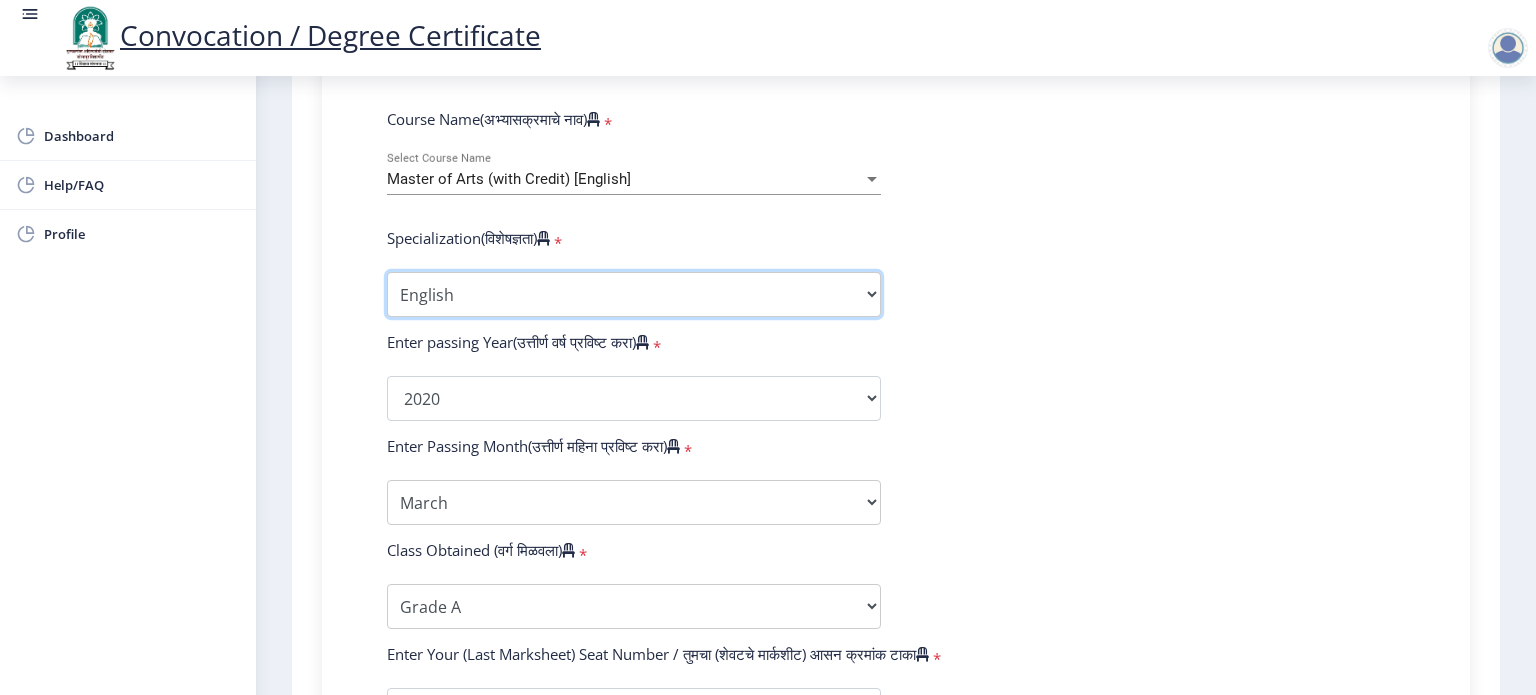 click on "Specialization English Hindi Marathi Urdu Ancient Indian History Culture & Archaeology Clinical Psychology Economics History Mass Communication Political Science Rural Development Sanskrit Sociology Applied Economics Kannada Geography Music (Tabla/Pakhavaj) Pali Prakrit Other" at bounding box center [634, 294] 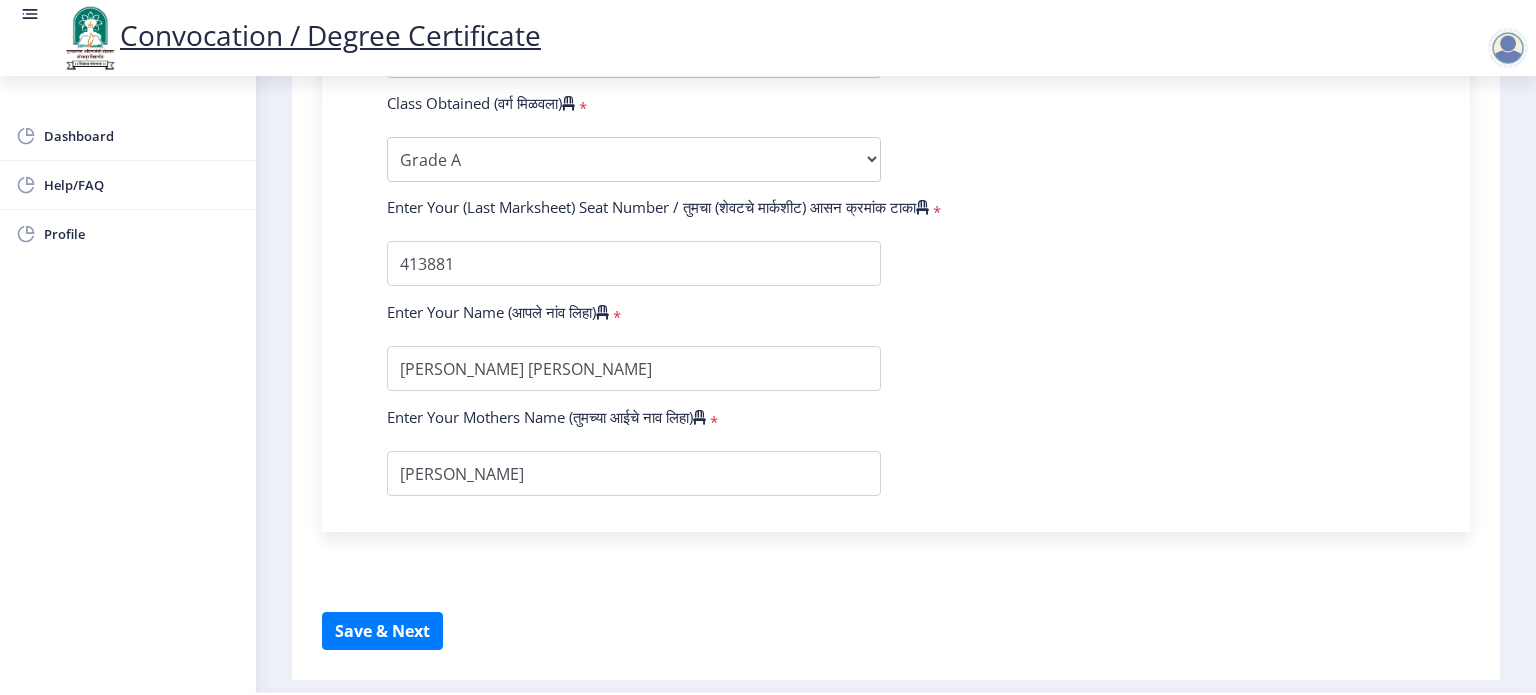 scroll, scrollTop: 1344, scrollLeft: 0, axis: vertical 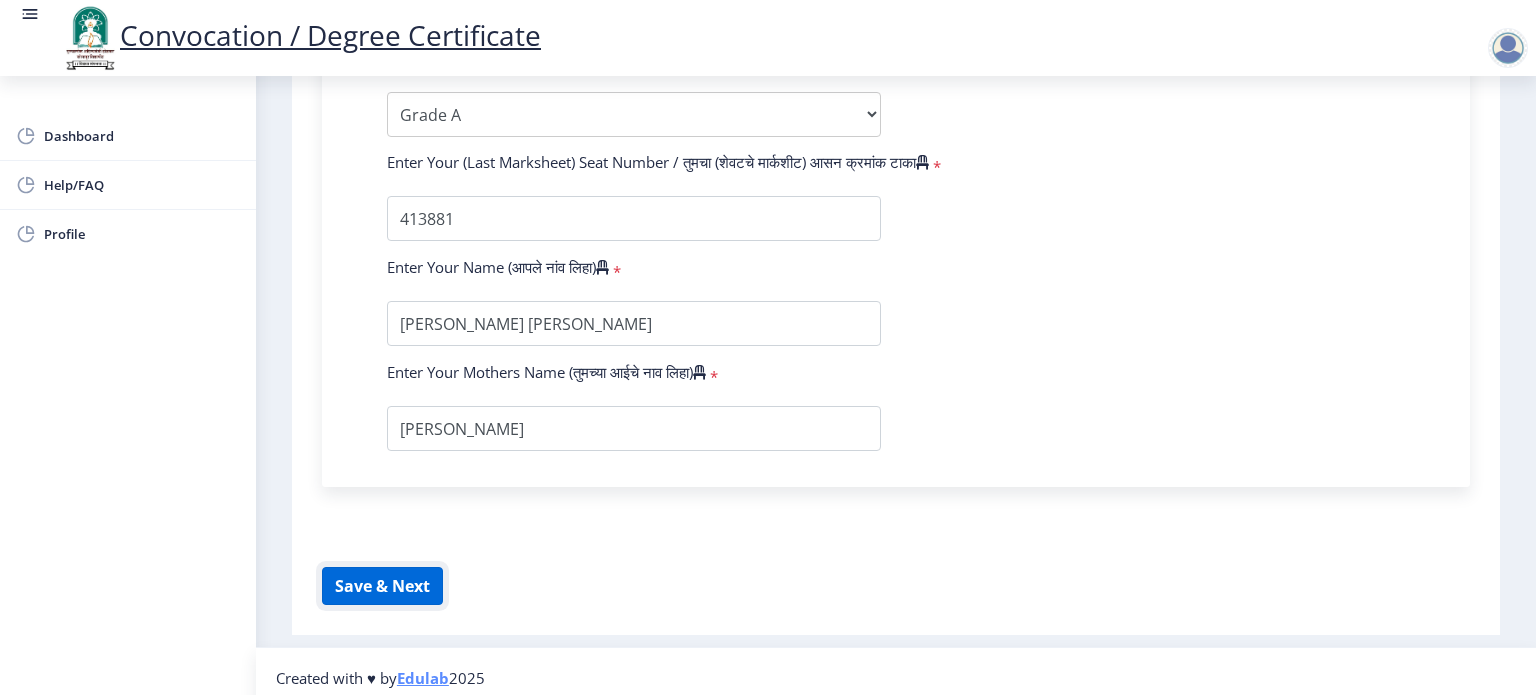 click on "Save & Next" 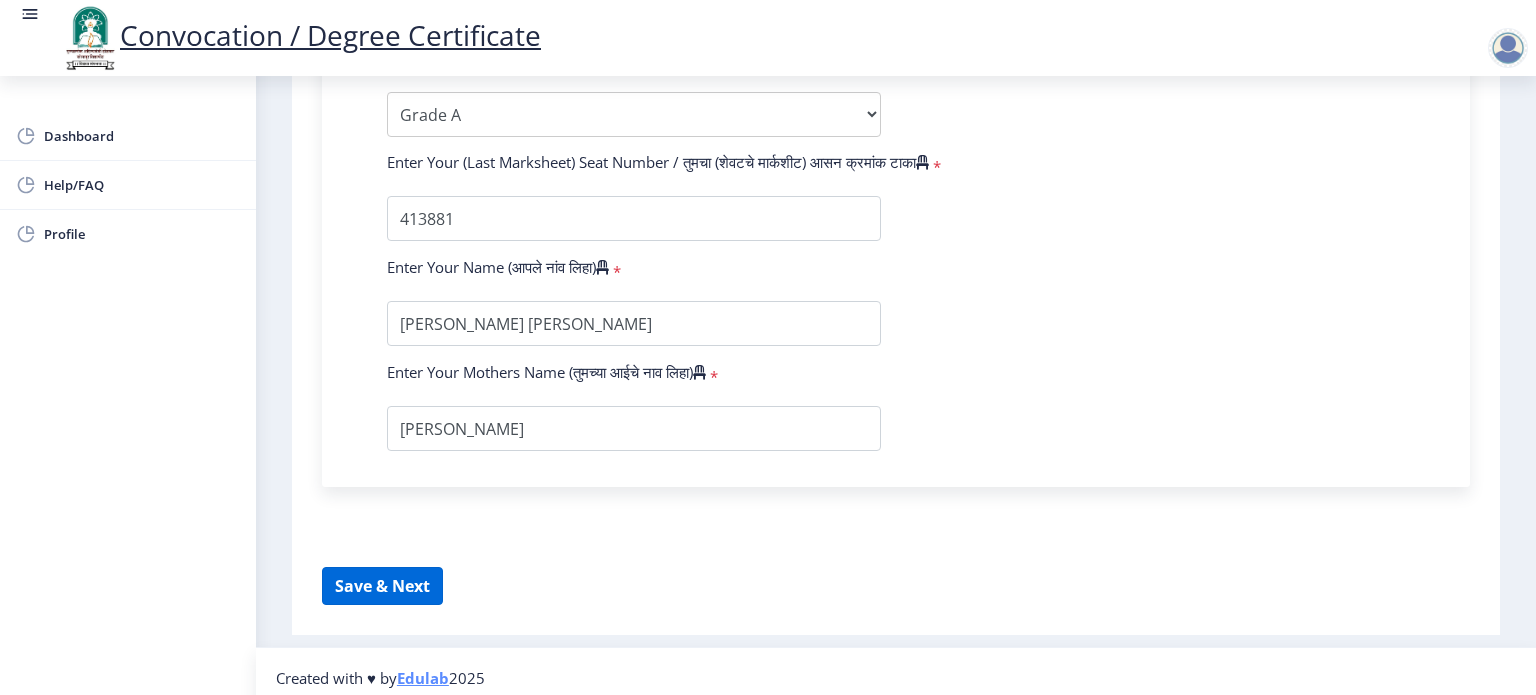 select 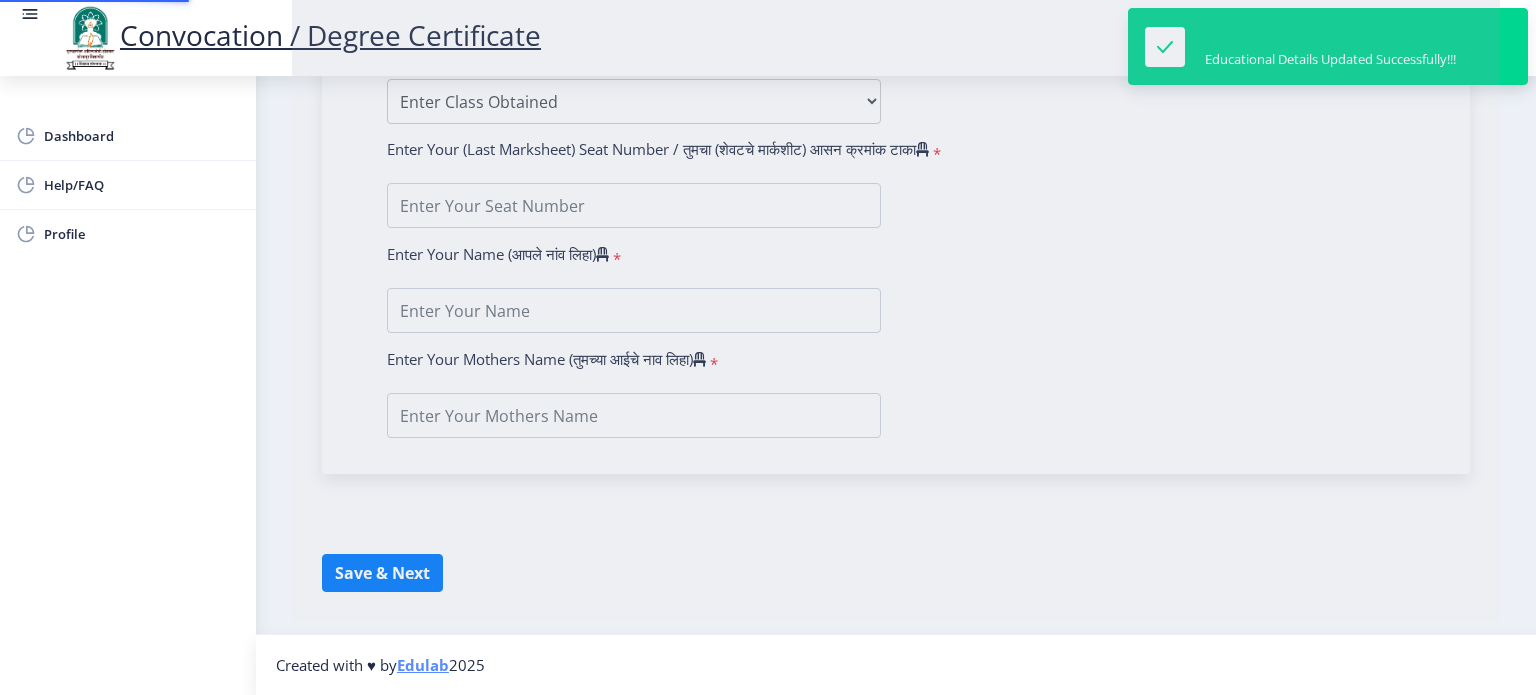 type on "BABAR RAJASGREE ANKUSH" 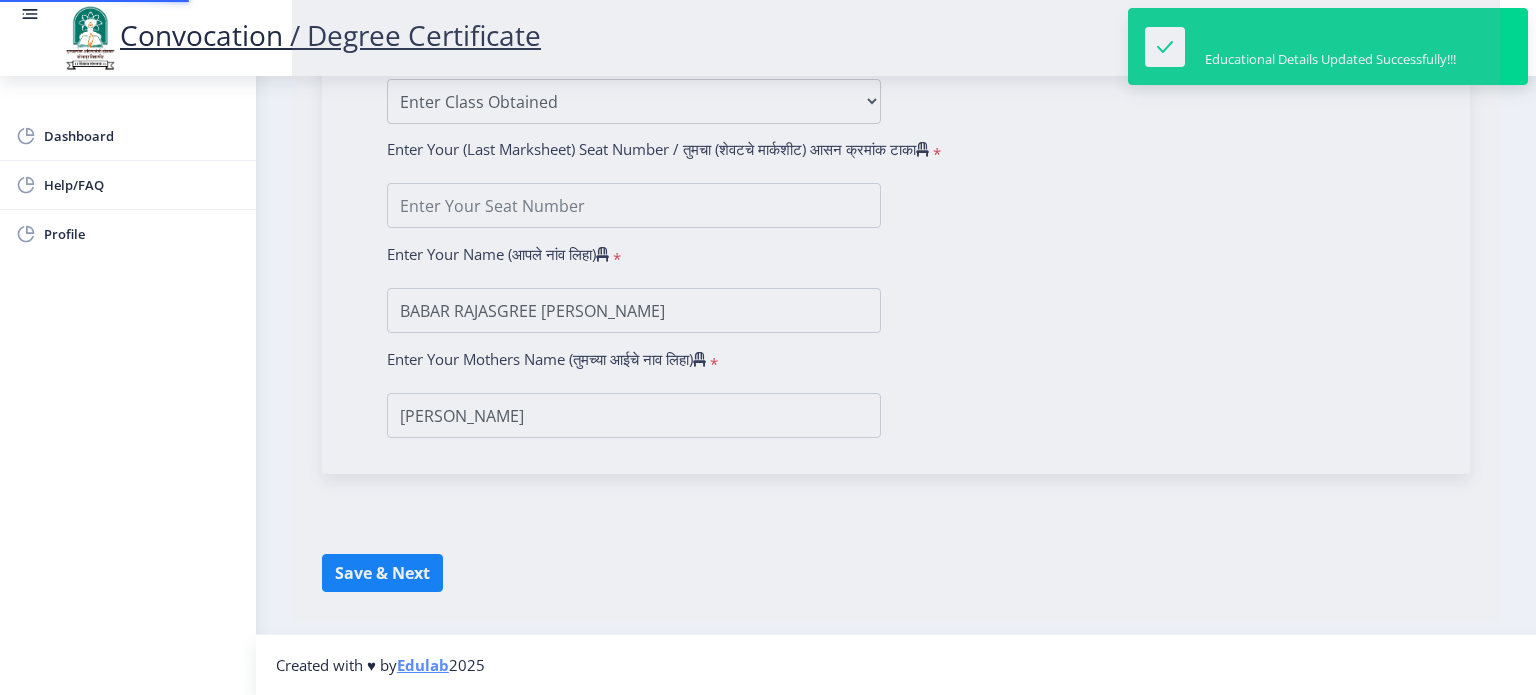 scroll, scrollTop: 0, scrollLeft: 0, axis: both 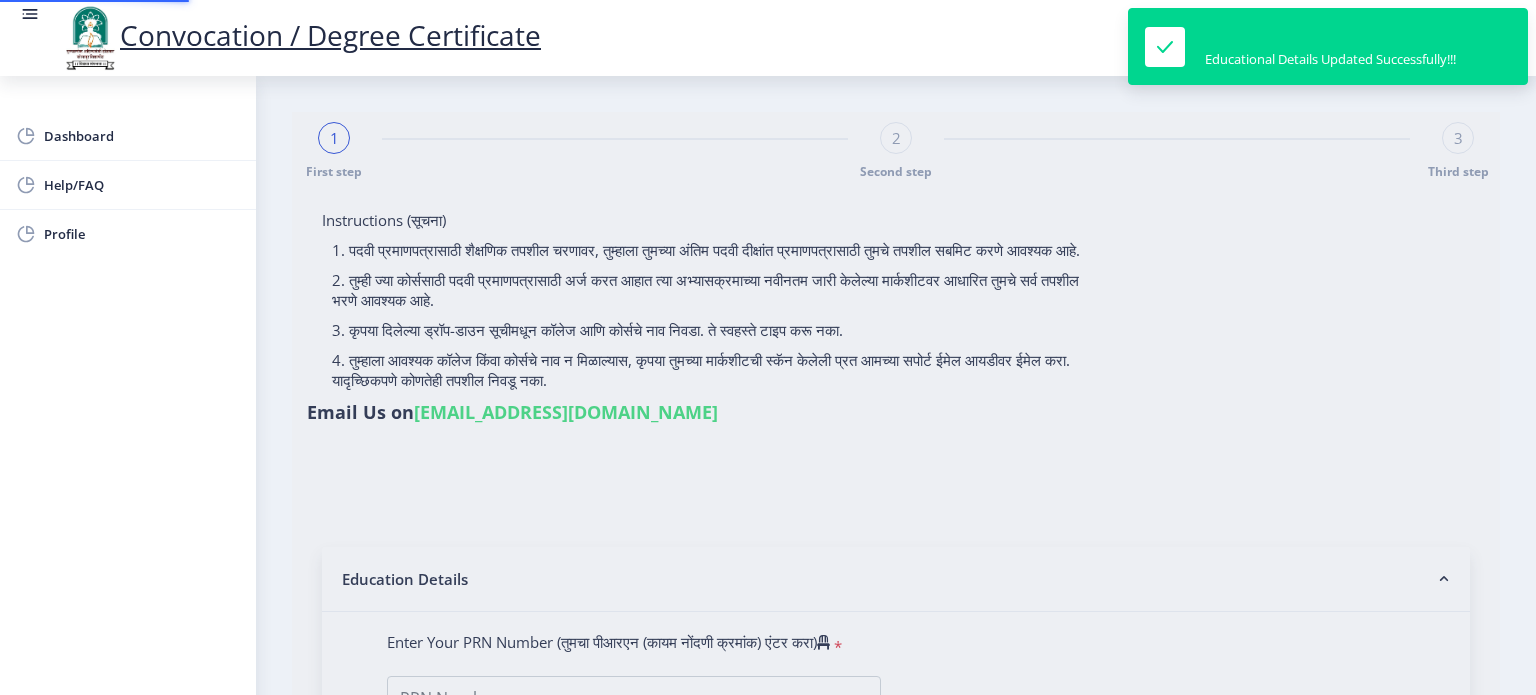 type on "2014032500138815" 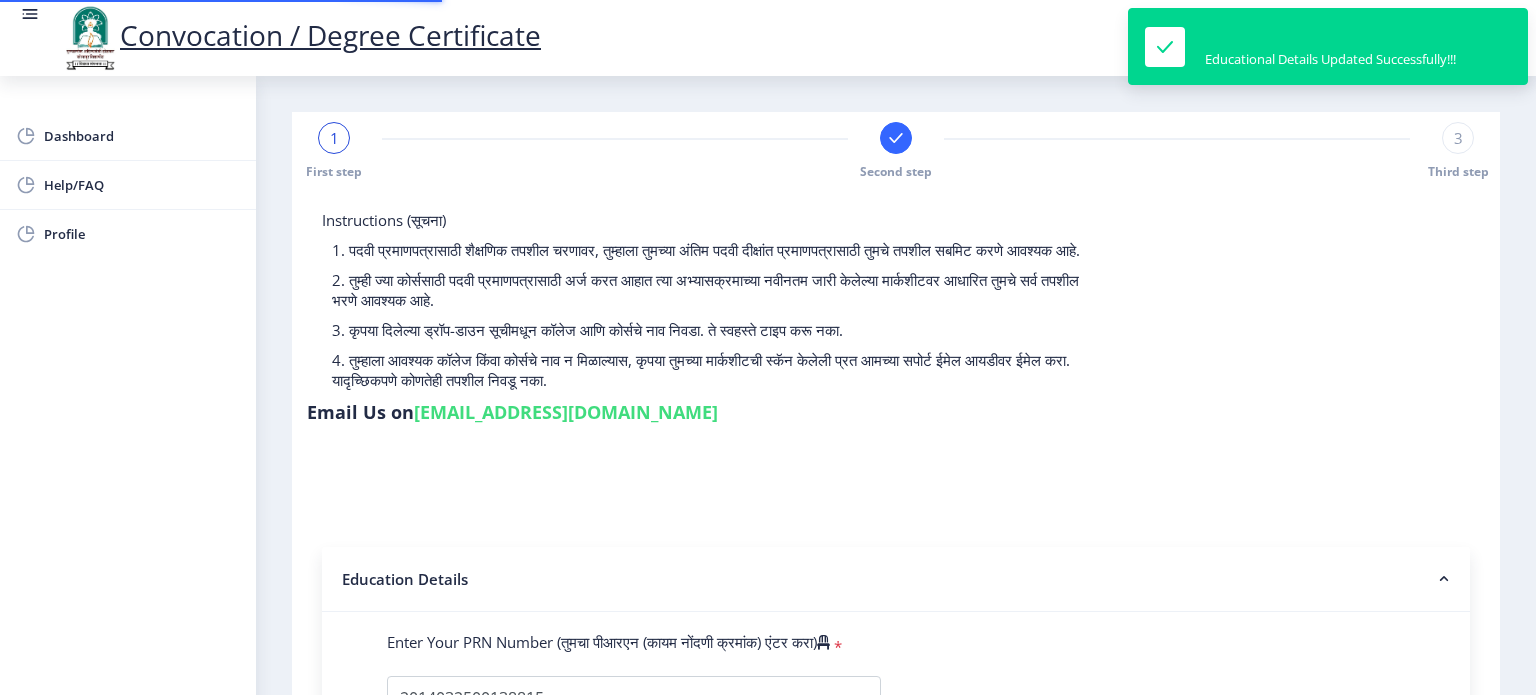 select 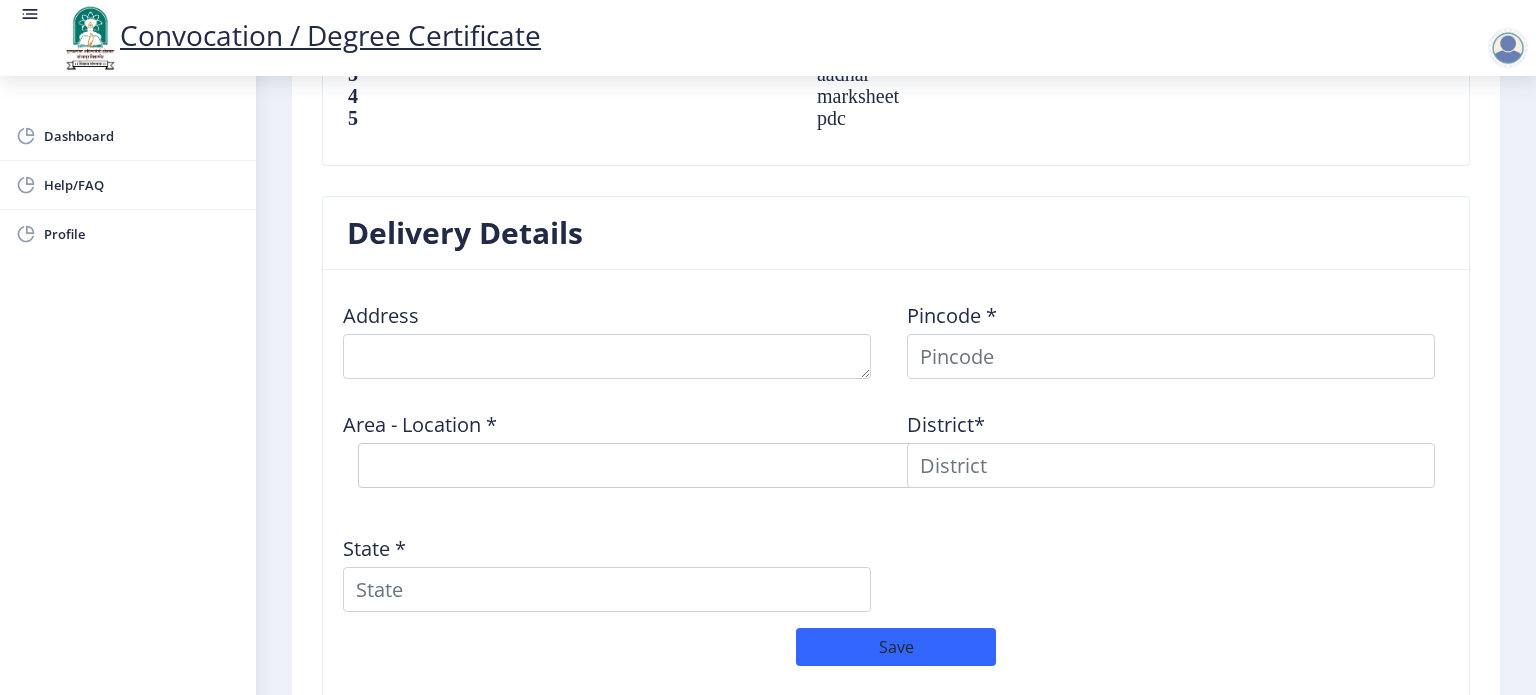 scroll, scrollTop: 1456, scrollLeft: 0, axis: vertical 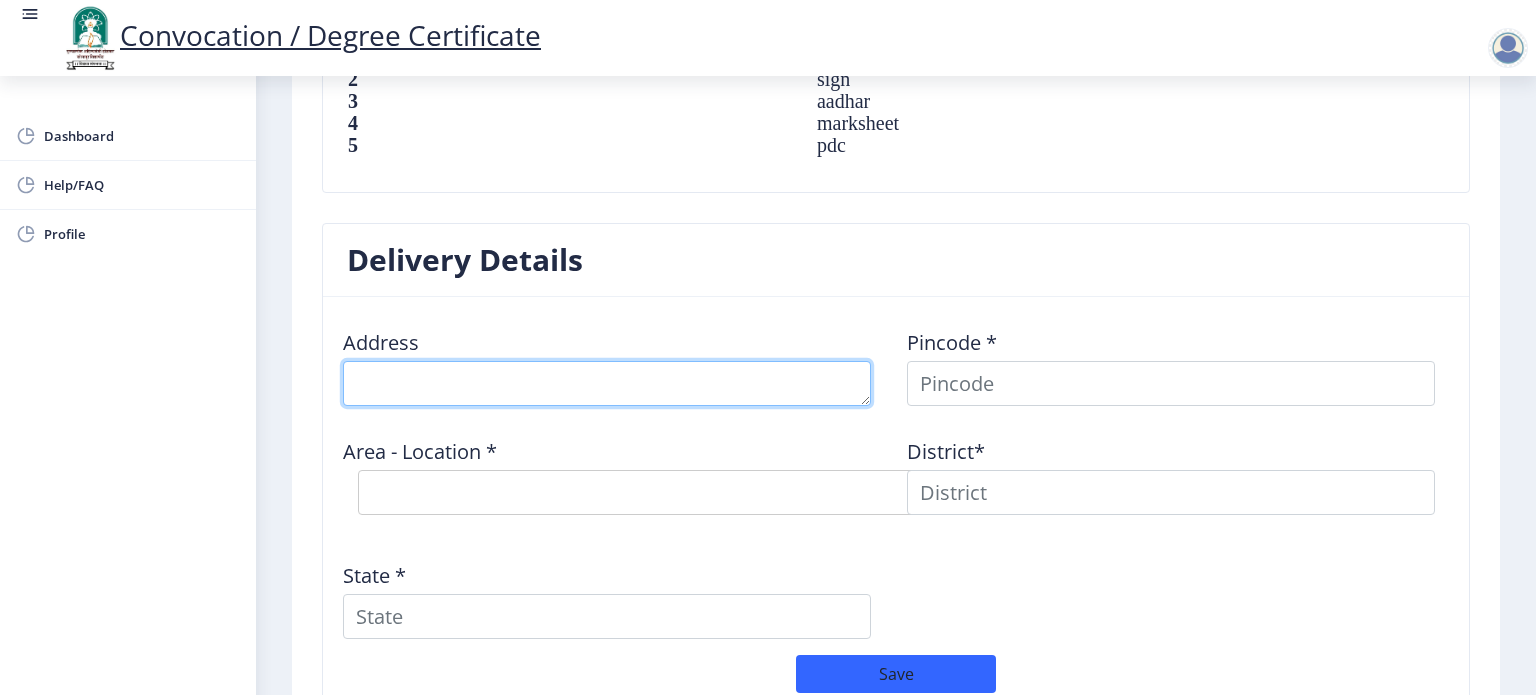 click at bounding box center [607, 383] 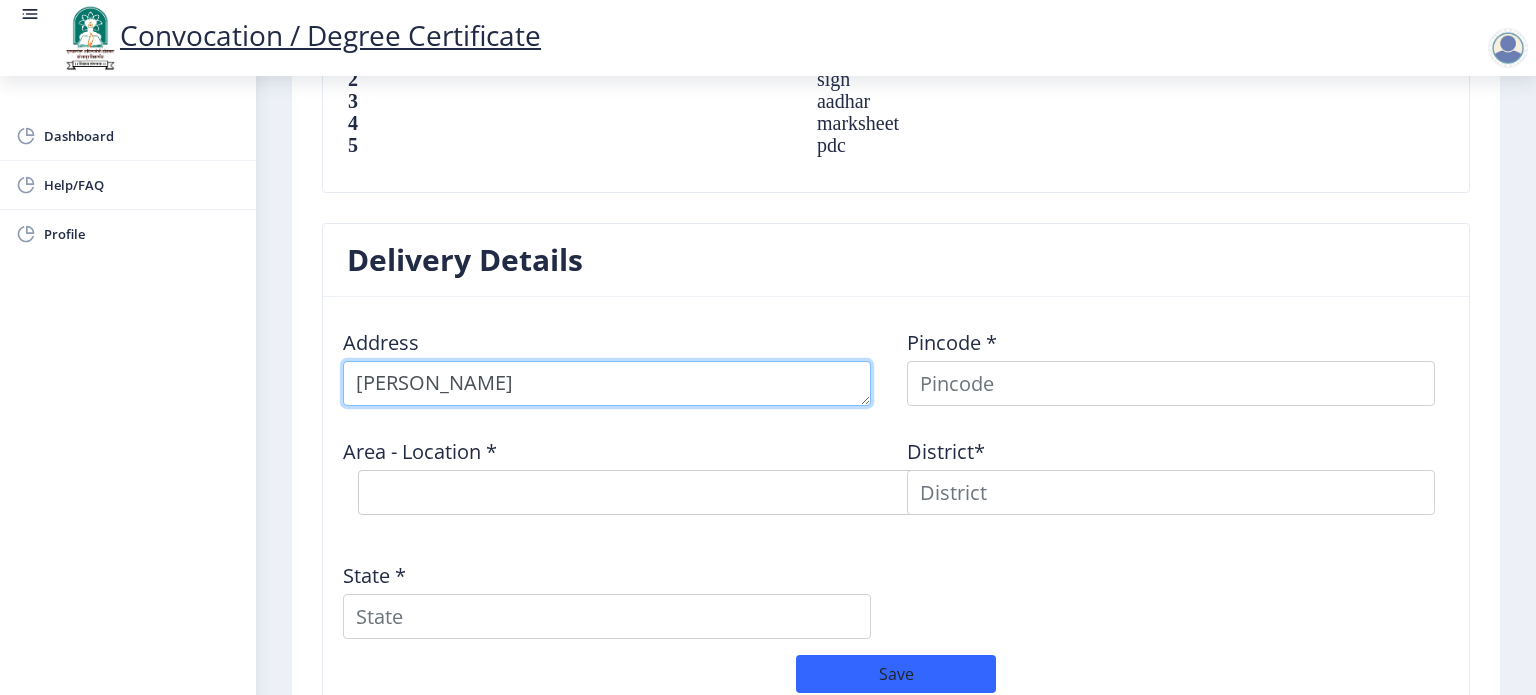 type on "Shivaji Nagar Malewadi Akluj" 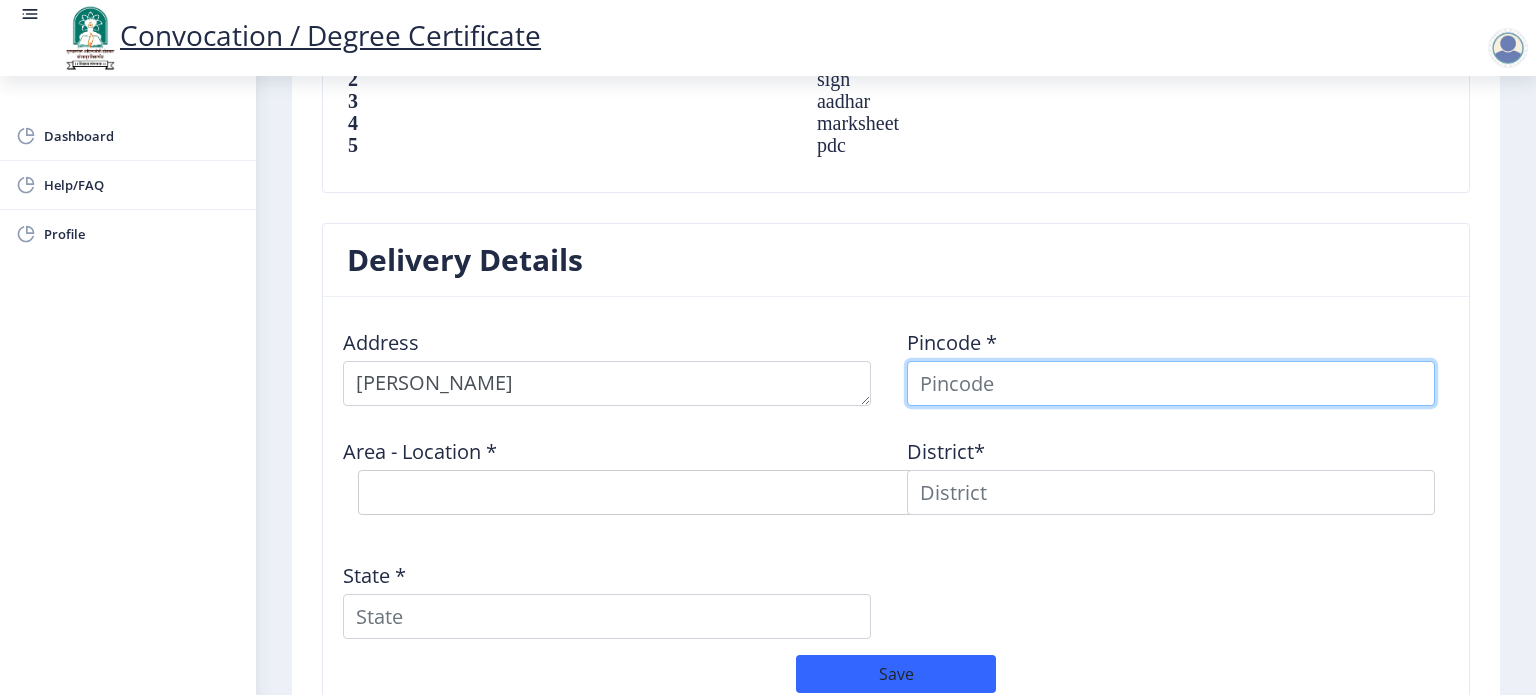 click at bounding box center (1171, 383) 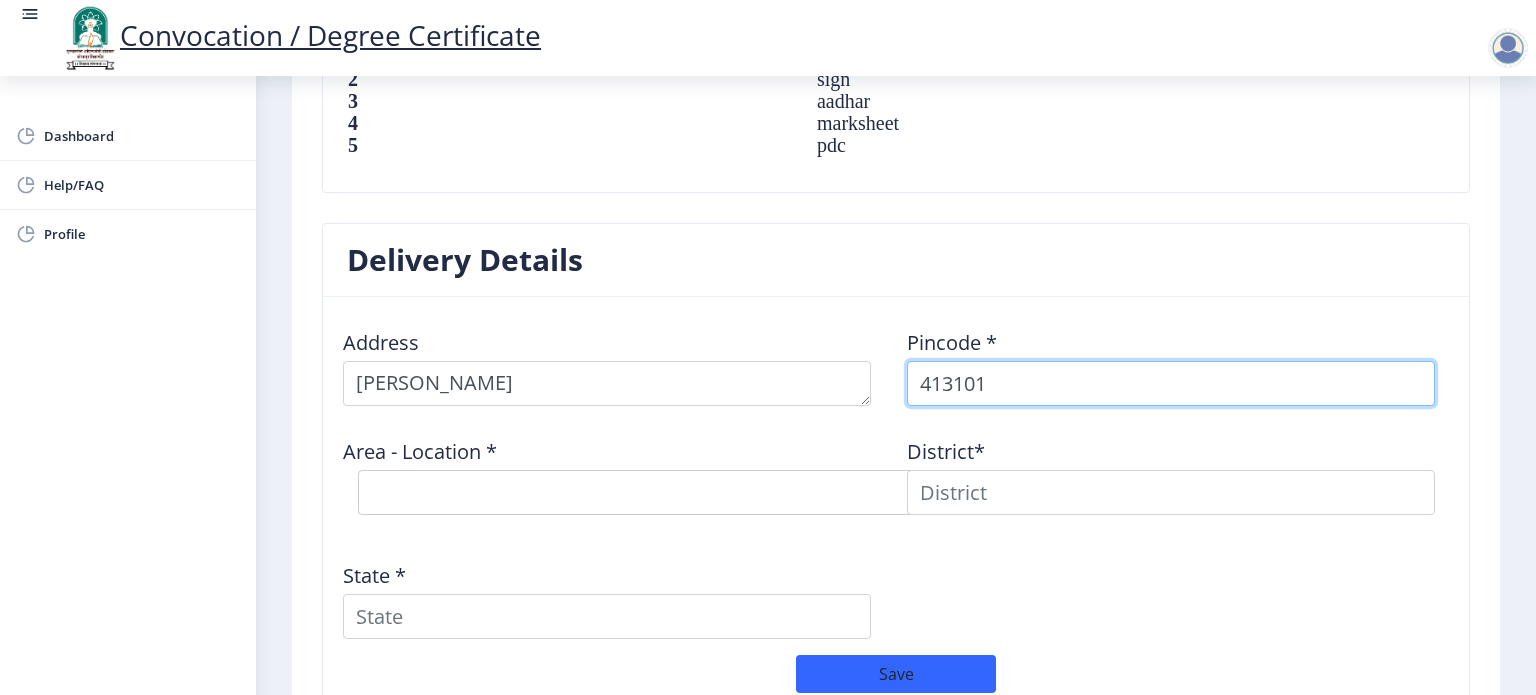 type on "413101" 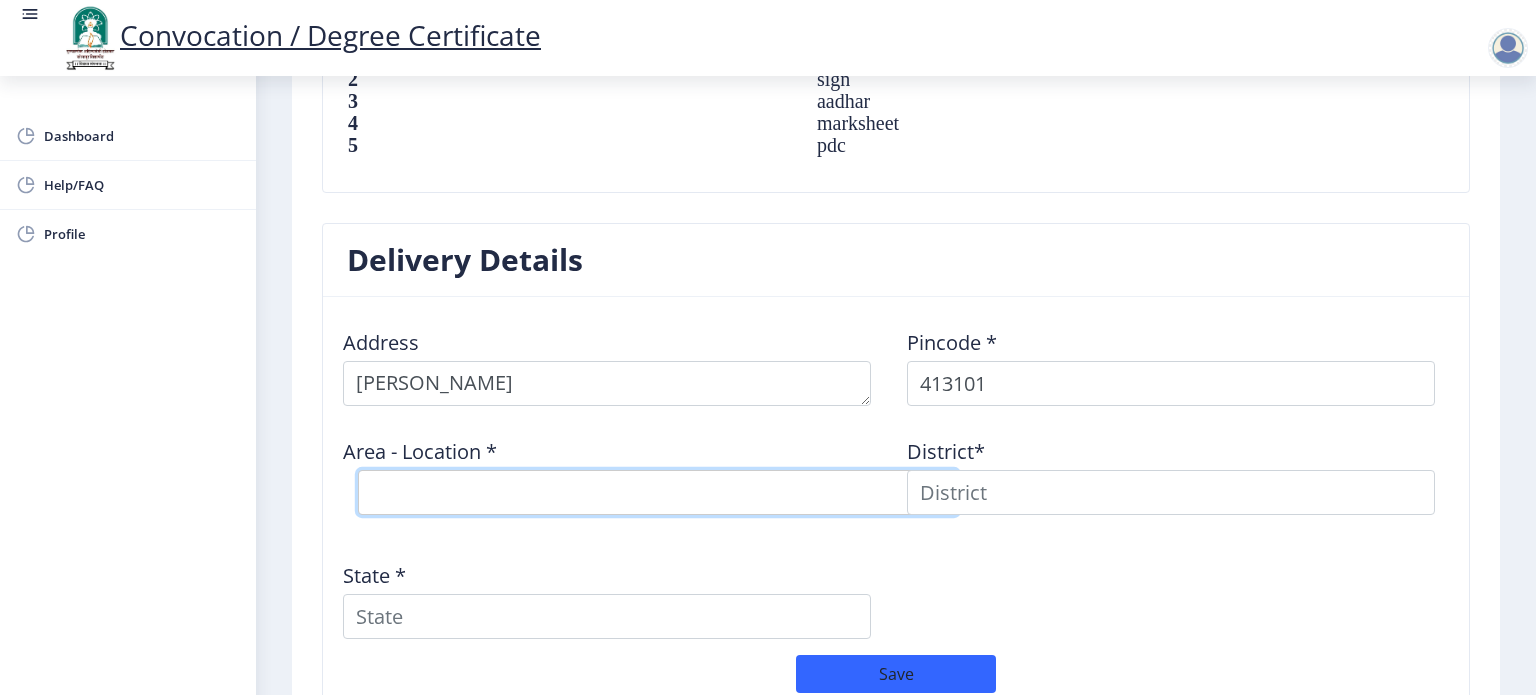 click on "Select Area Location" at bounding box center [658, 492] 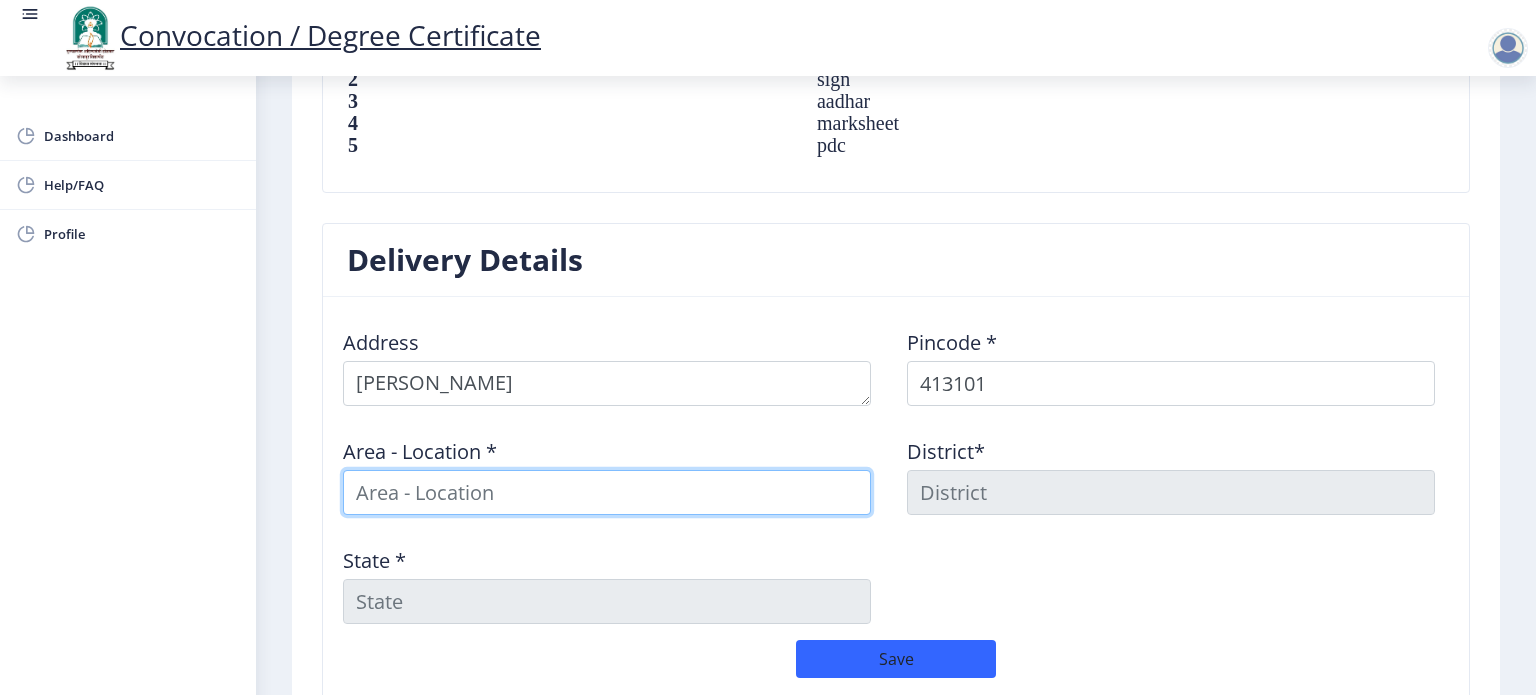 click at bounding box center (607, 492) 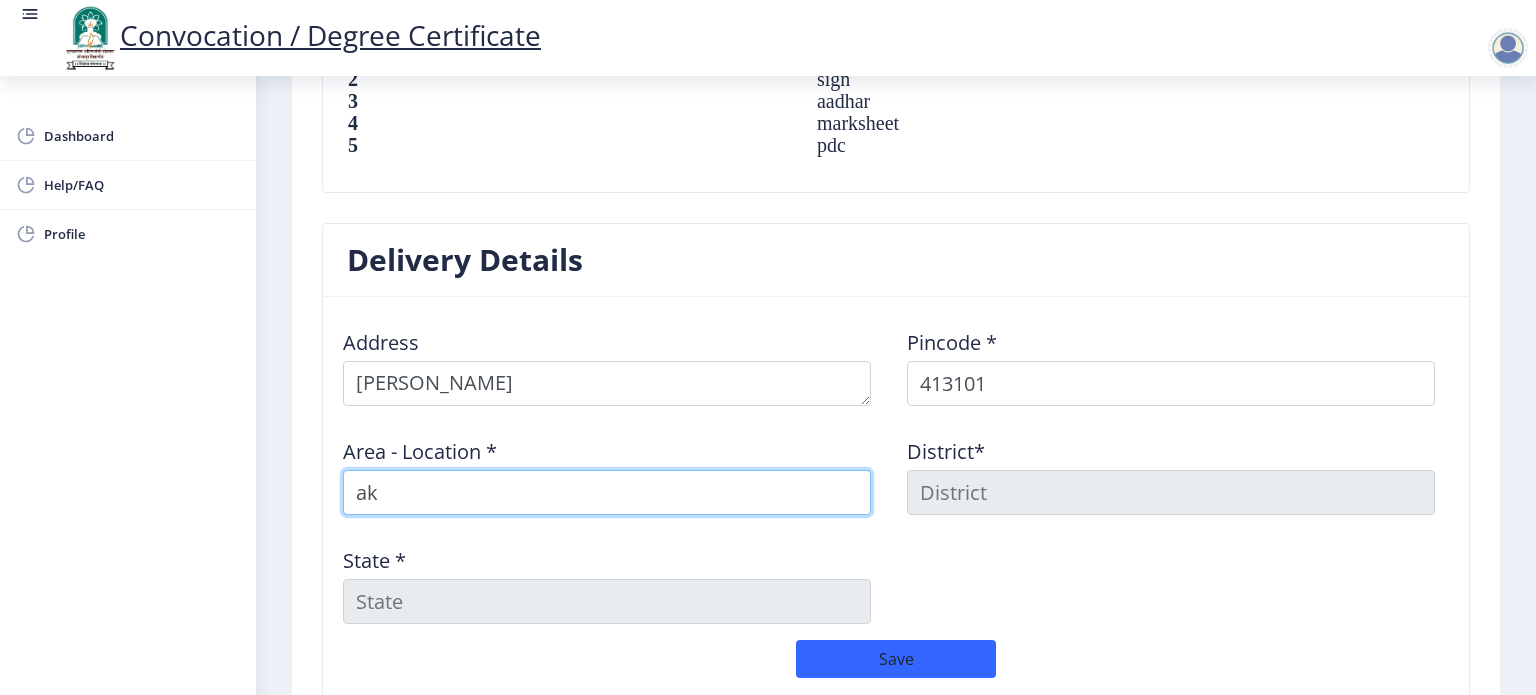 type on "a" 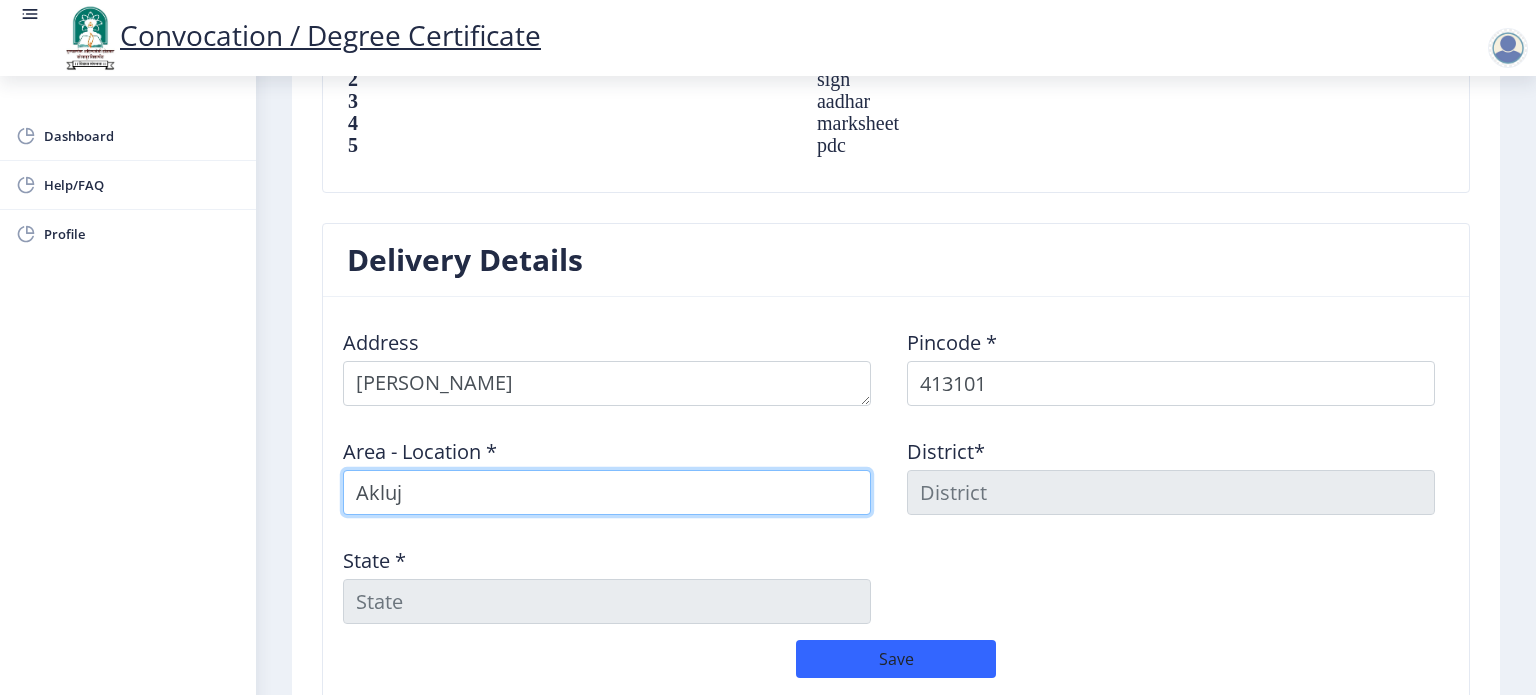 type on "Akluj" 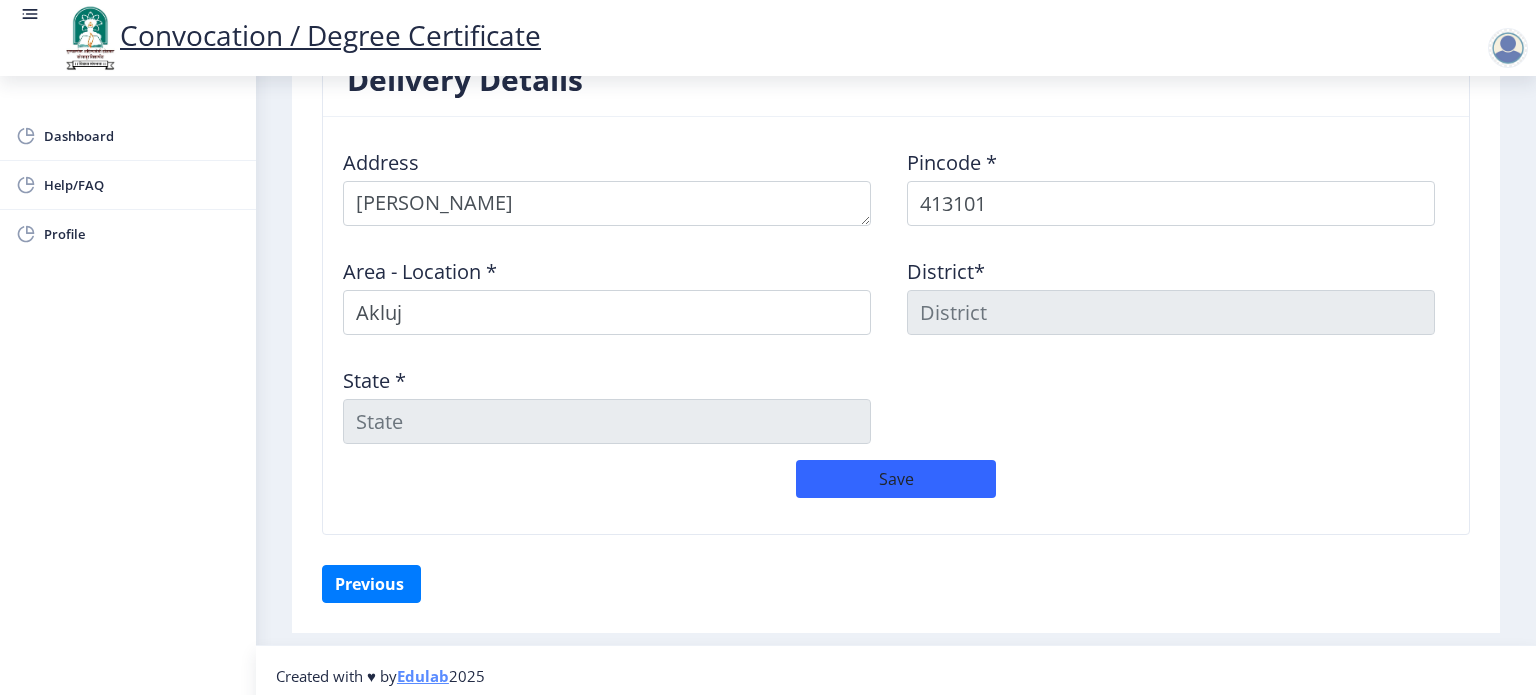 scroll, scrollTop: 1641, scrollLeft: 0, axis: vertical 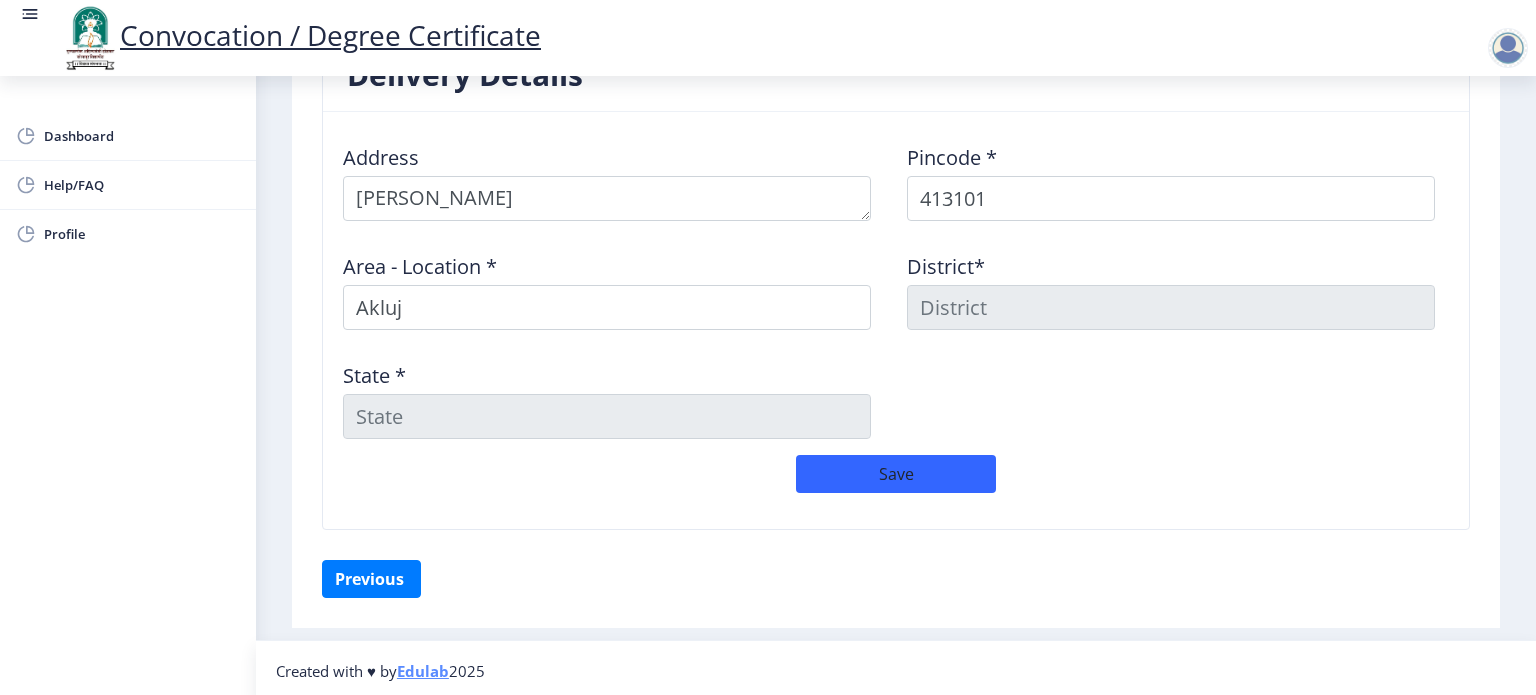 click on "Save" 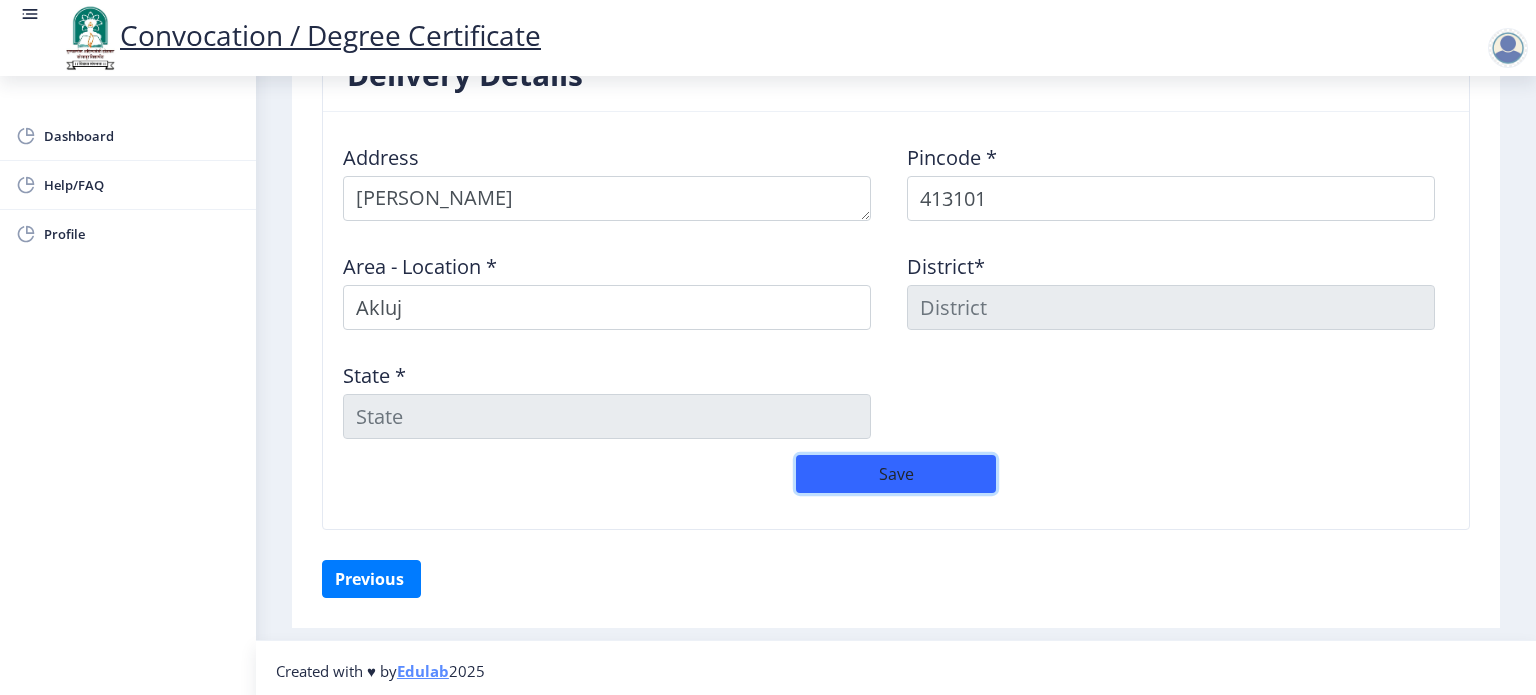 click on "Save" 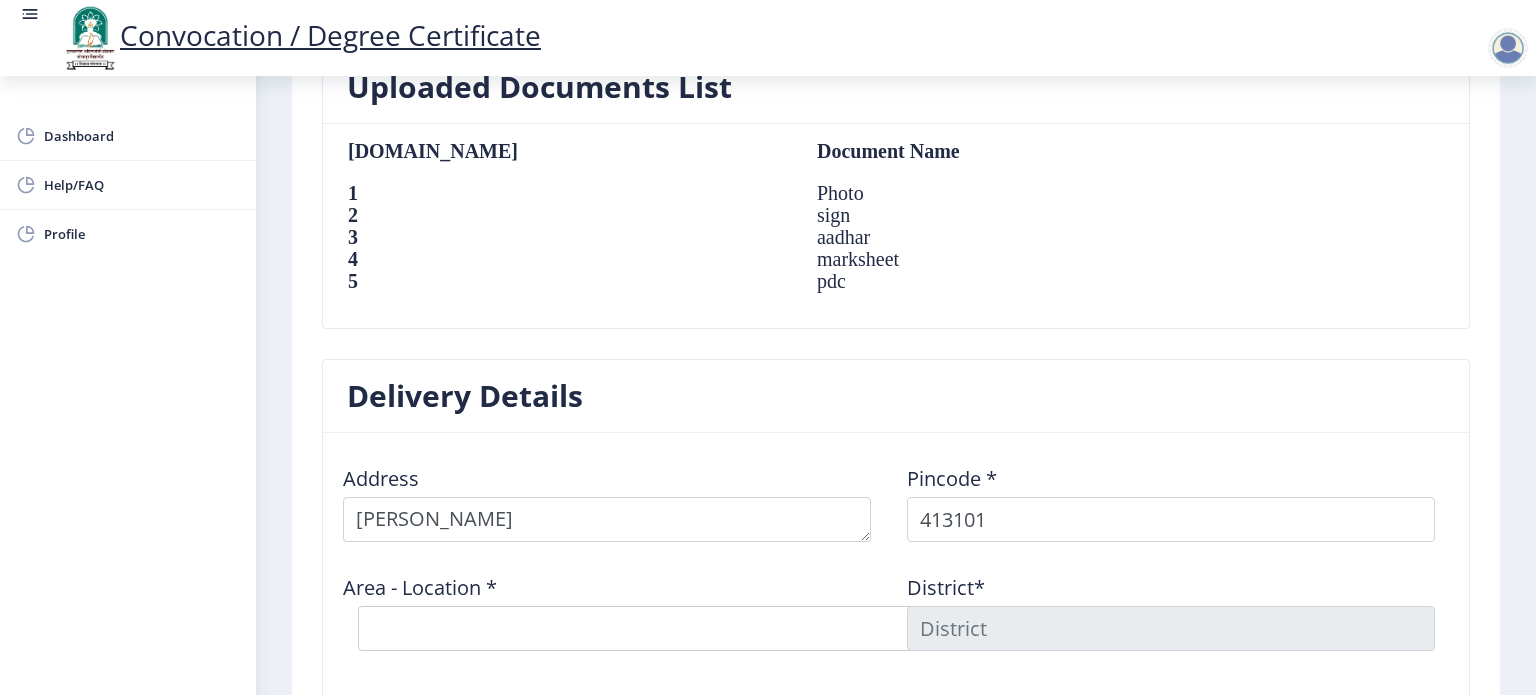 scroll, scrollTop: 1656, scrollLeft: 0, axis: vertical 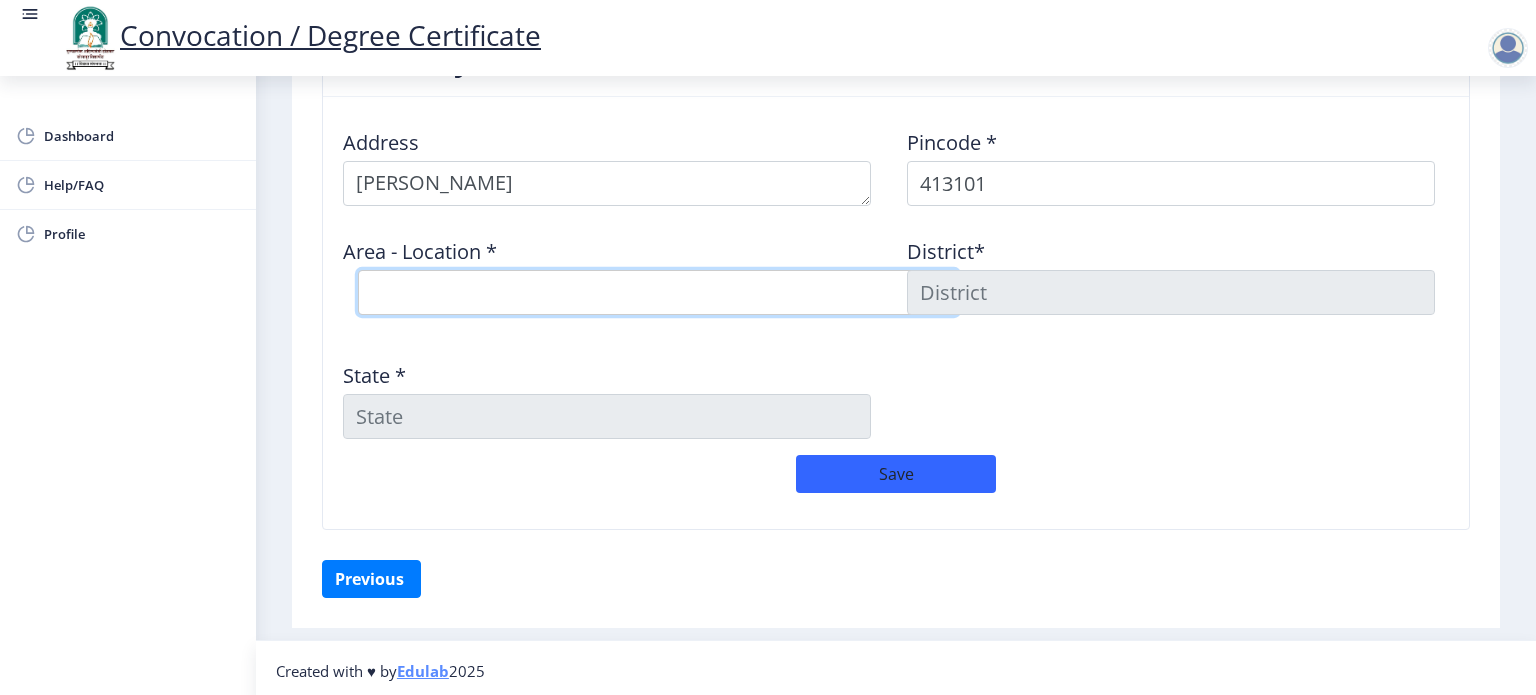 click on "Select Area Location" at bounding box center (658, 292) 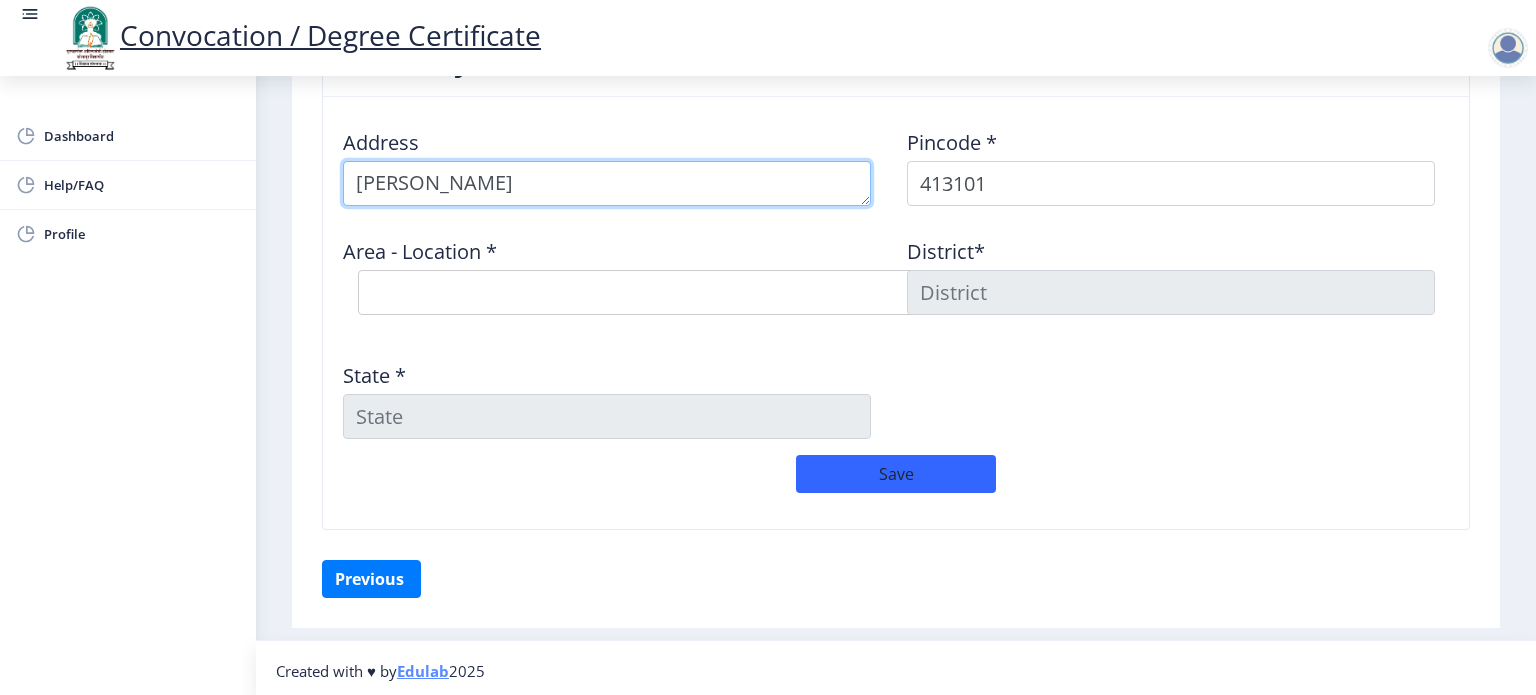 click at bounding box center [607, 183] 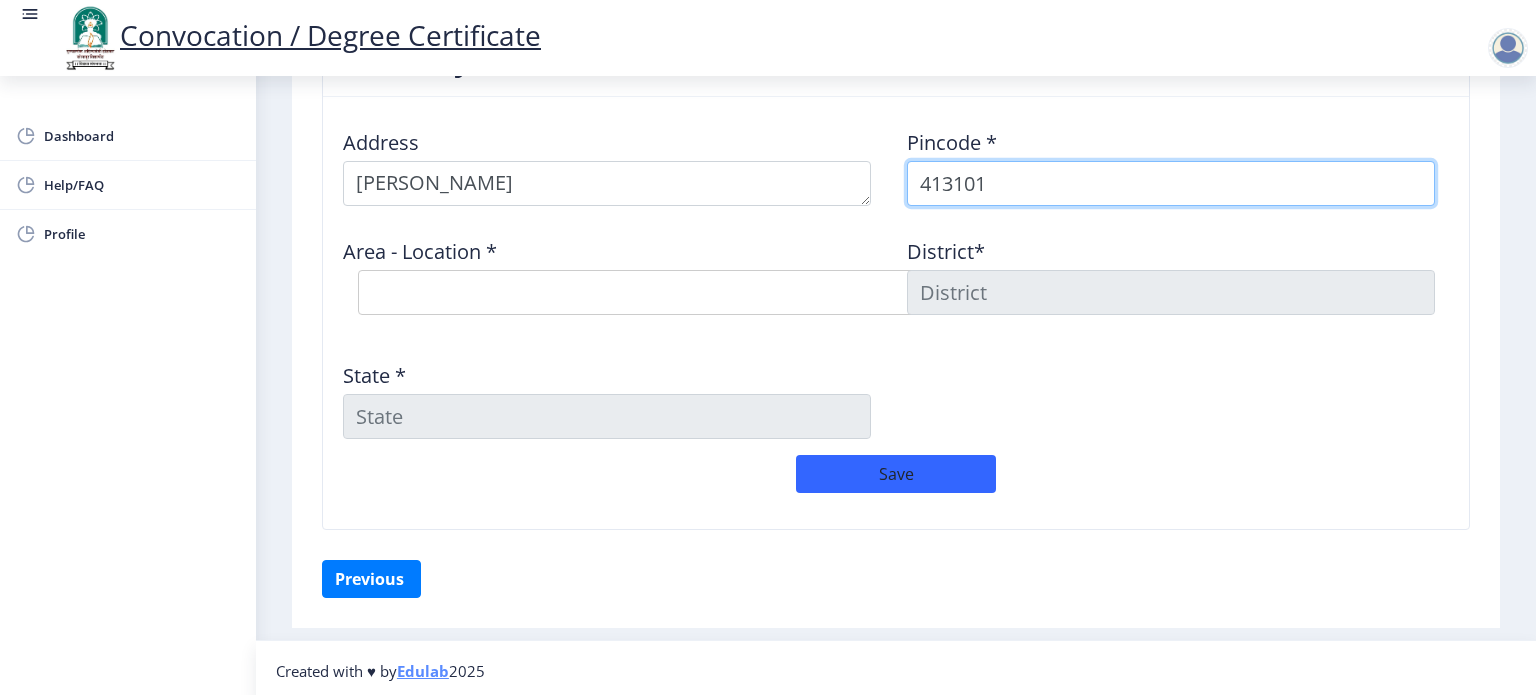click on "413101" at bounding box center [1171, 183] 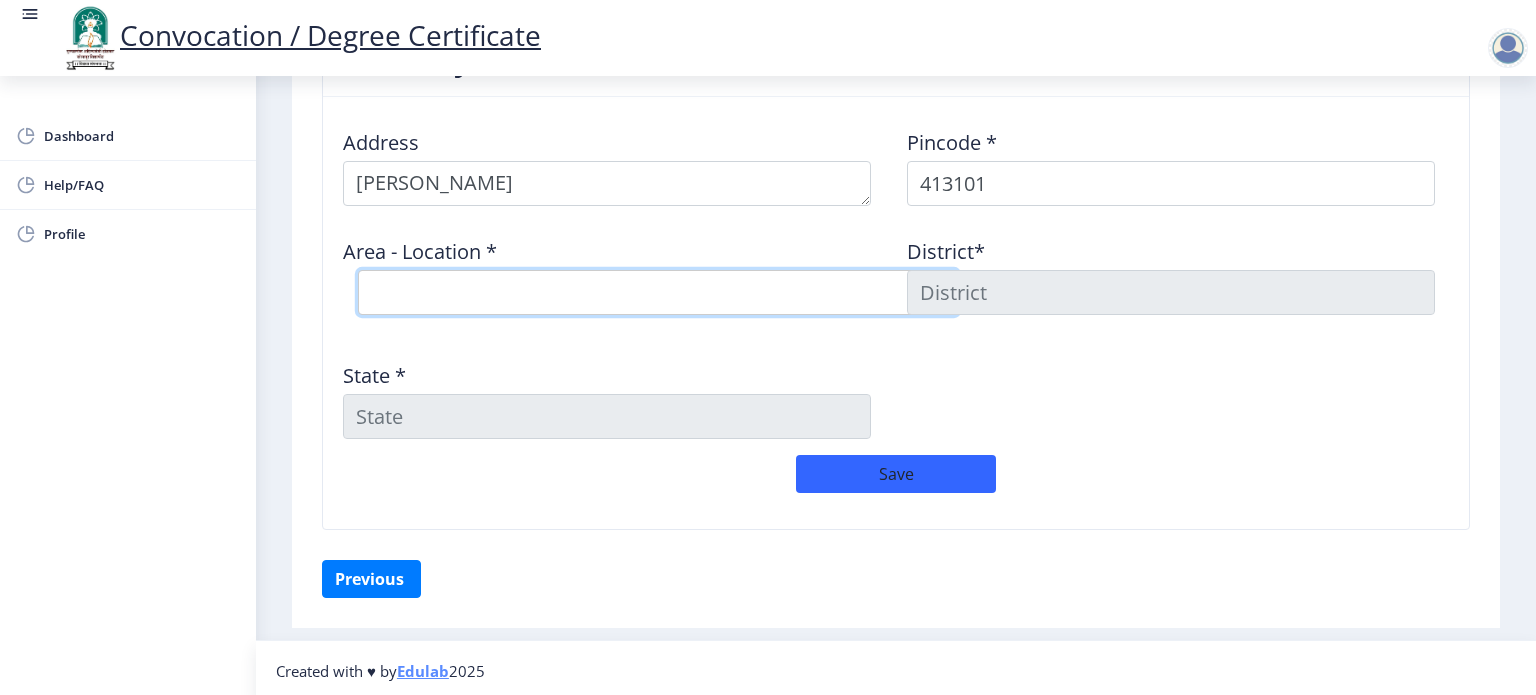 click on "Select Area Location" at bounding box center [658, 292] 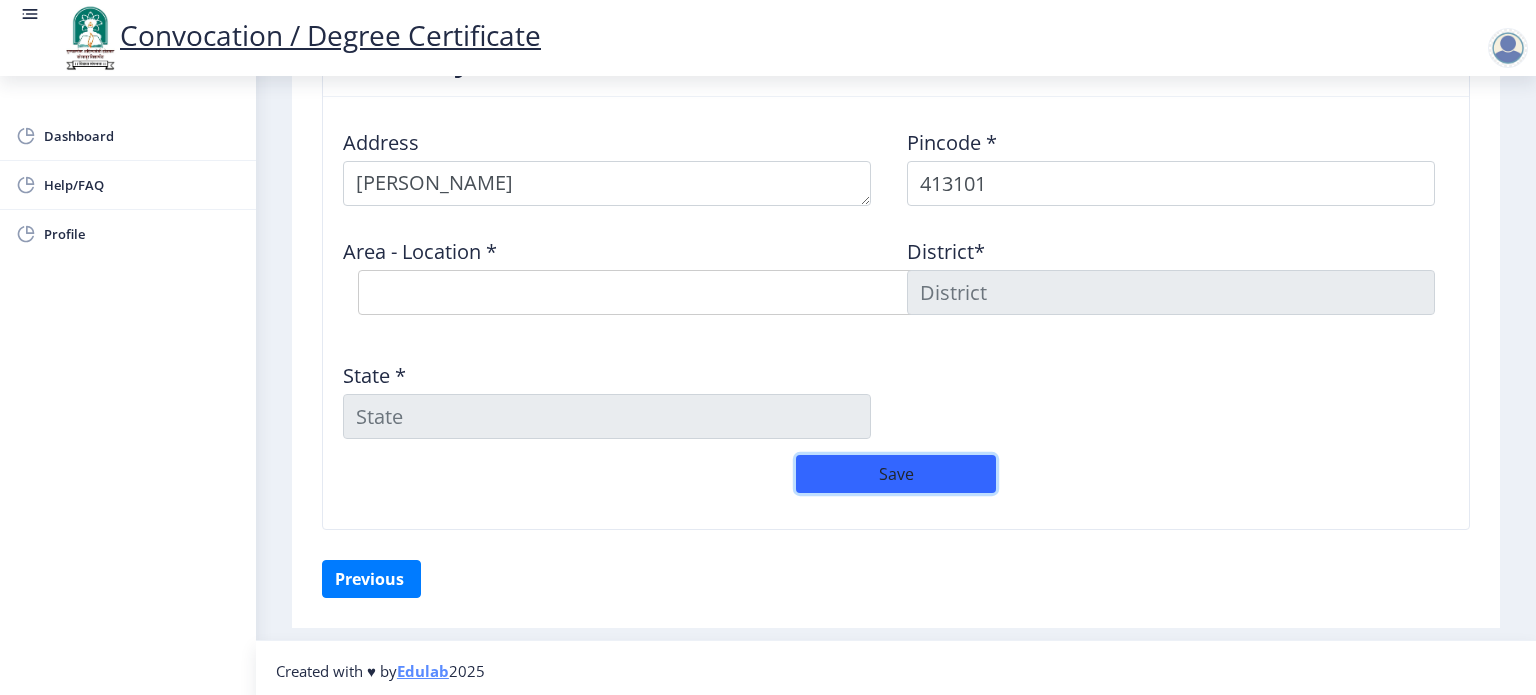 click on "Save" 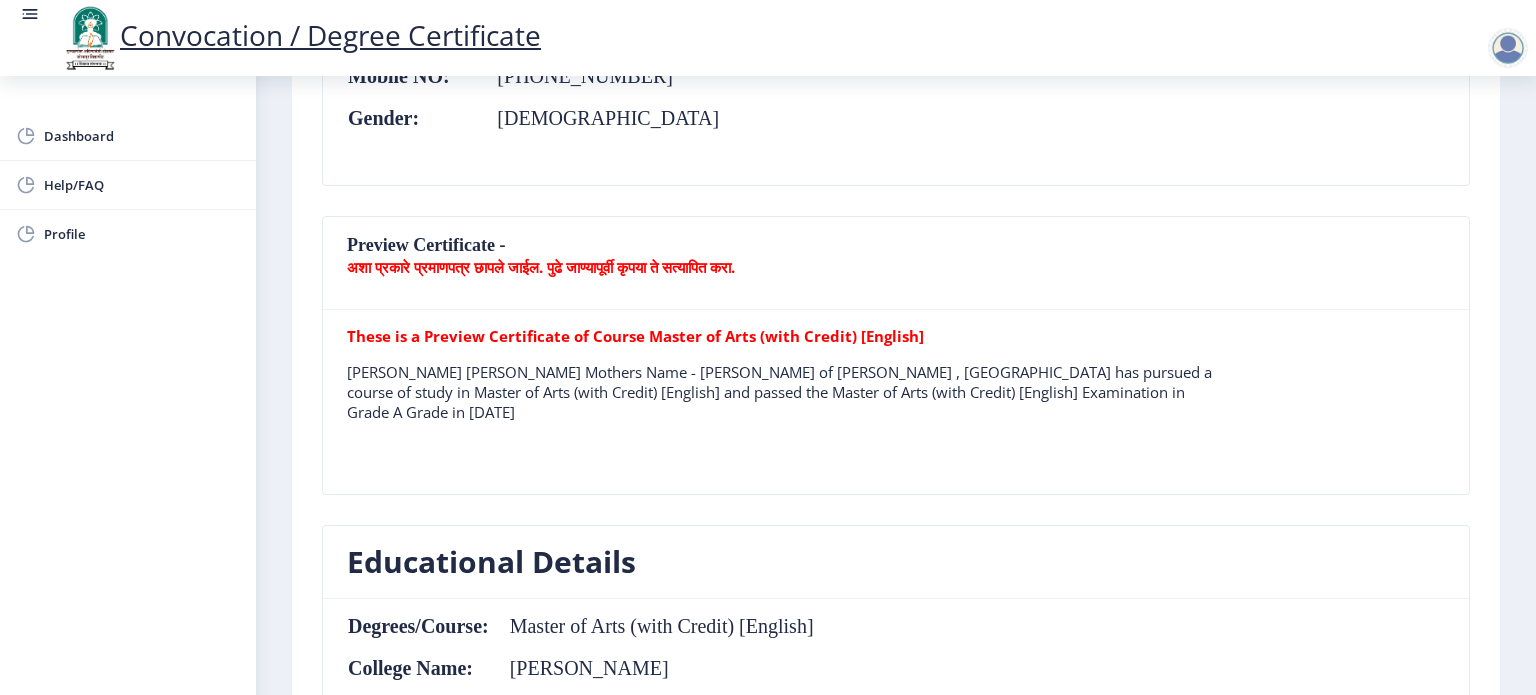 scroll, scrollTop: 0, scrollLeft: 0, axis: both 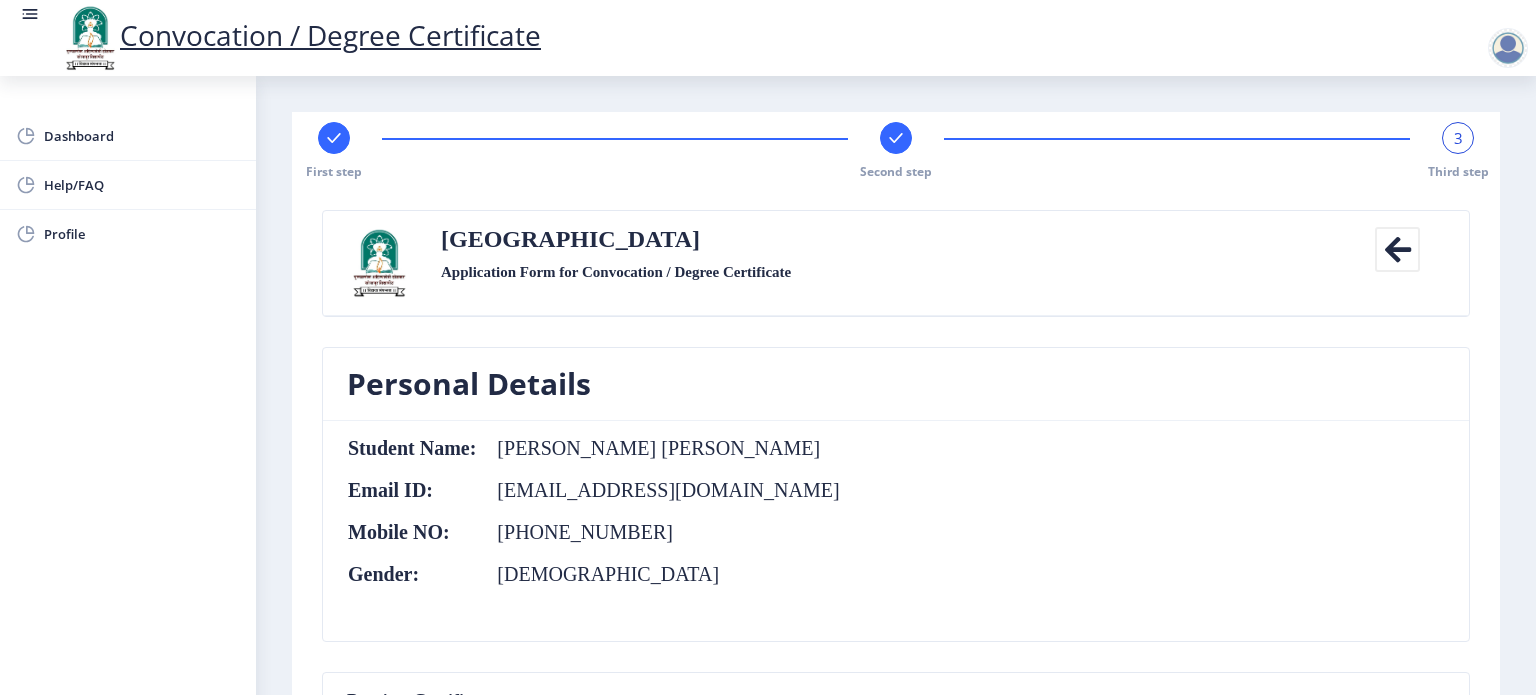 click 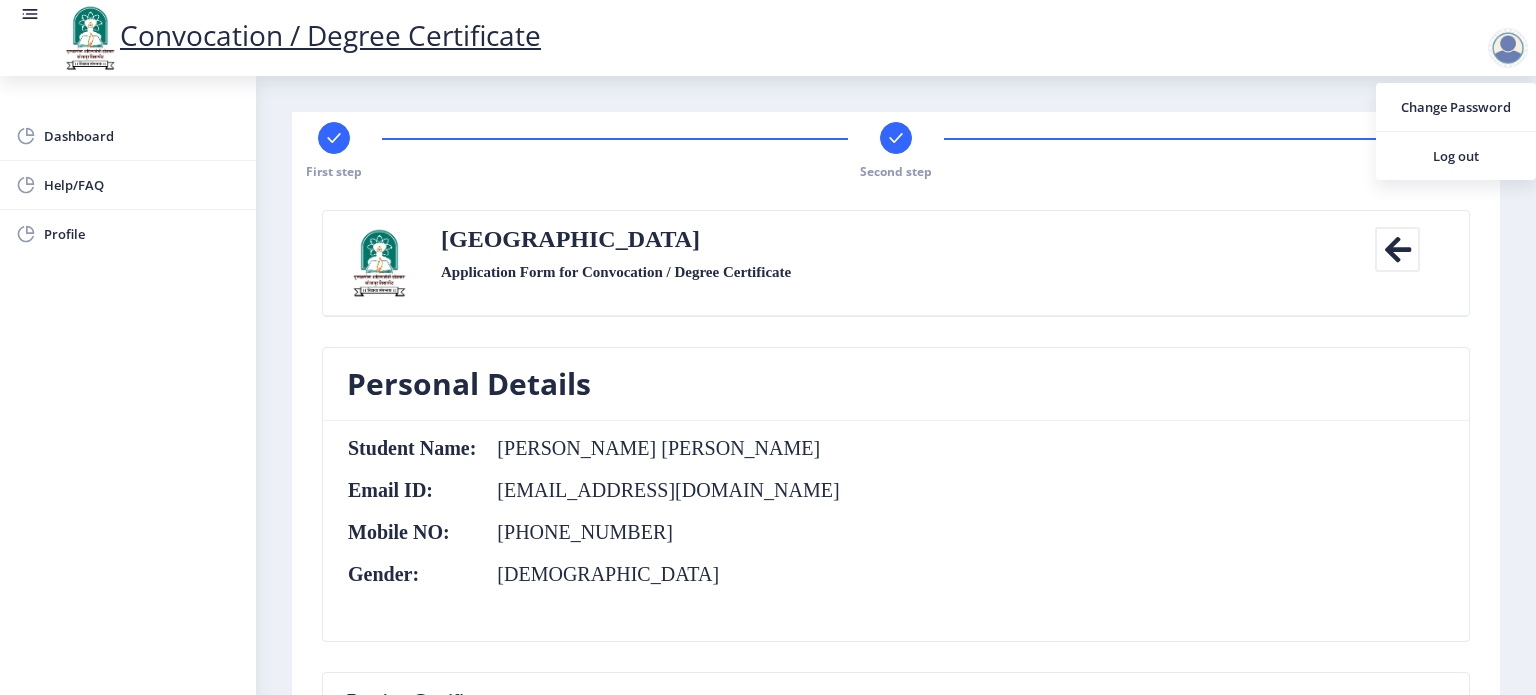 click on "Convocation / Degree Certificate" 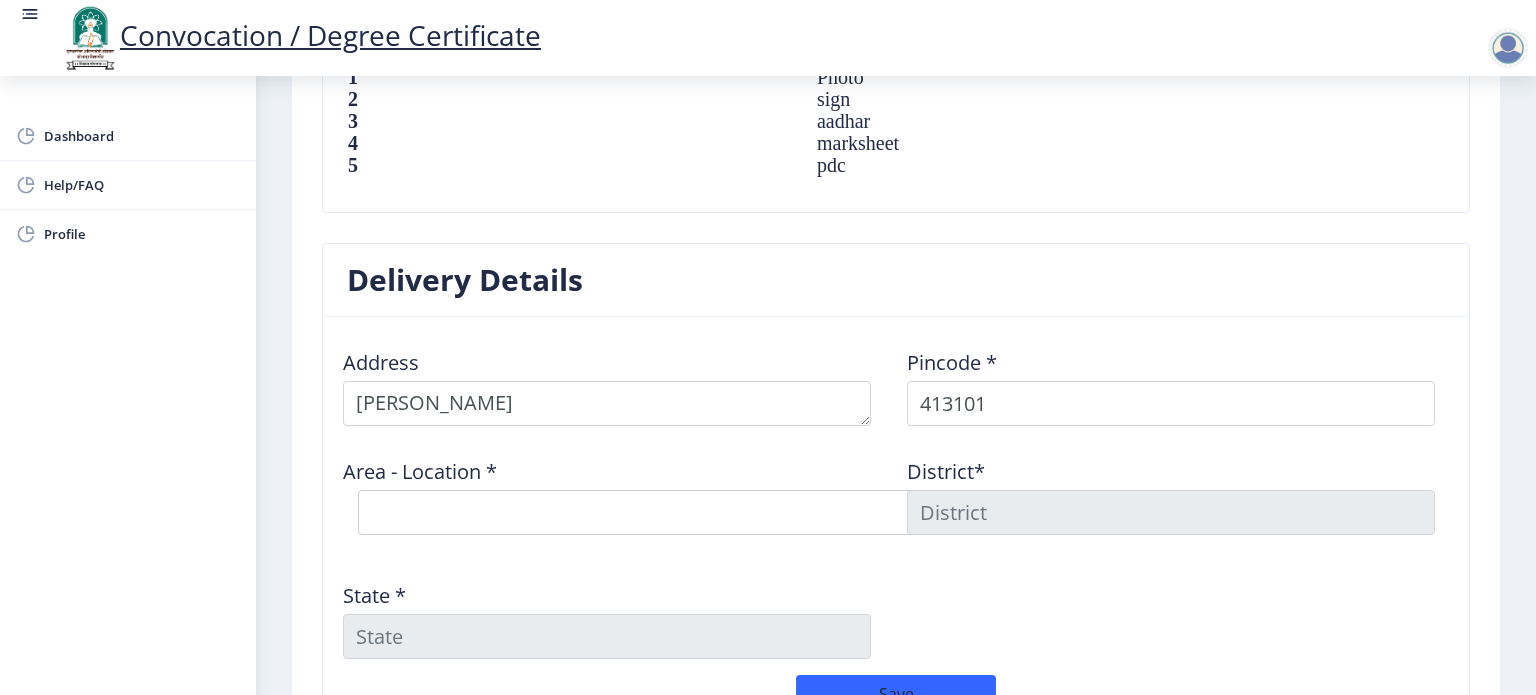 scroll, scrollTop: 1656, scrollLeft: 0, axis: vertical 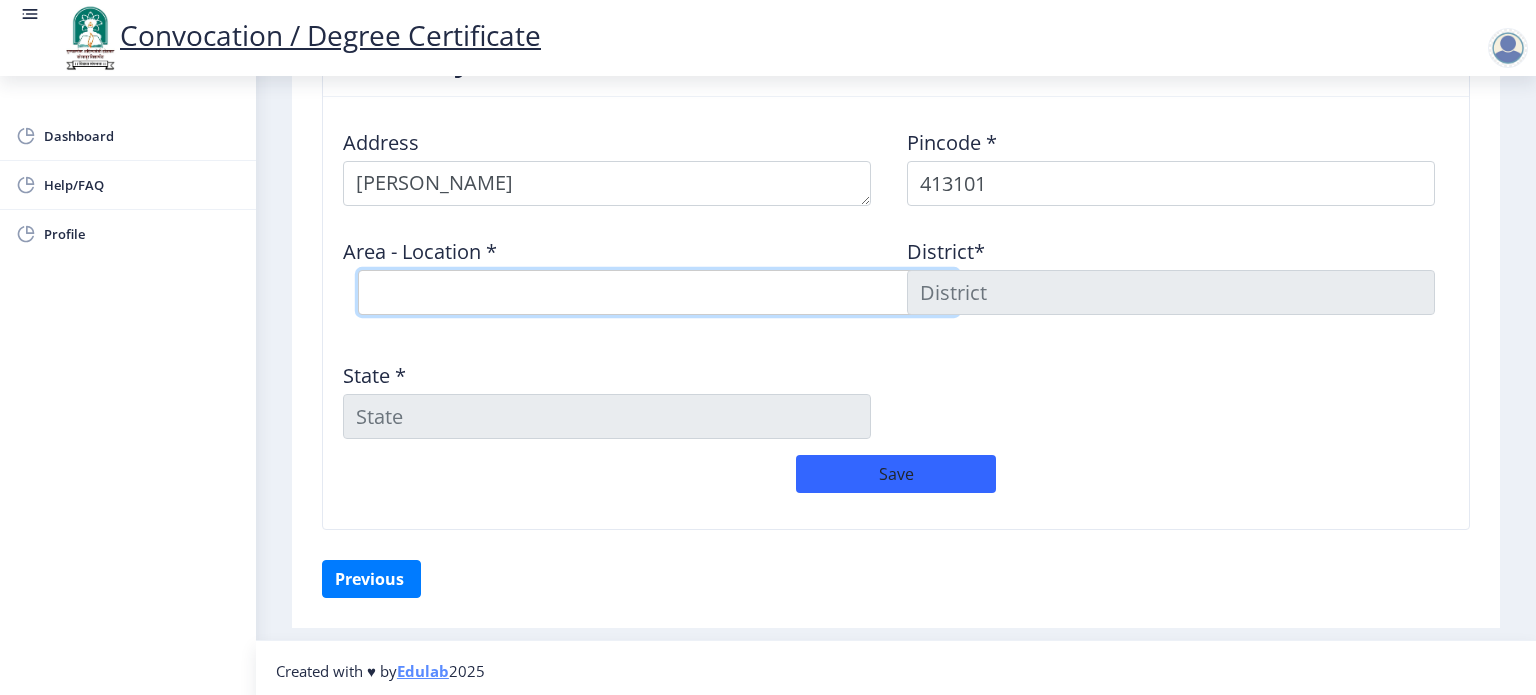 click on "Select Area Location" at bounding box center (658, 292) 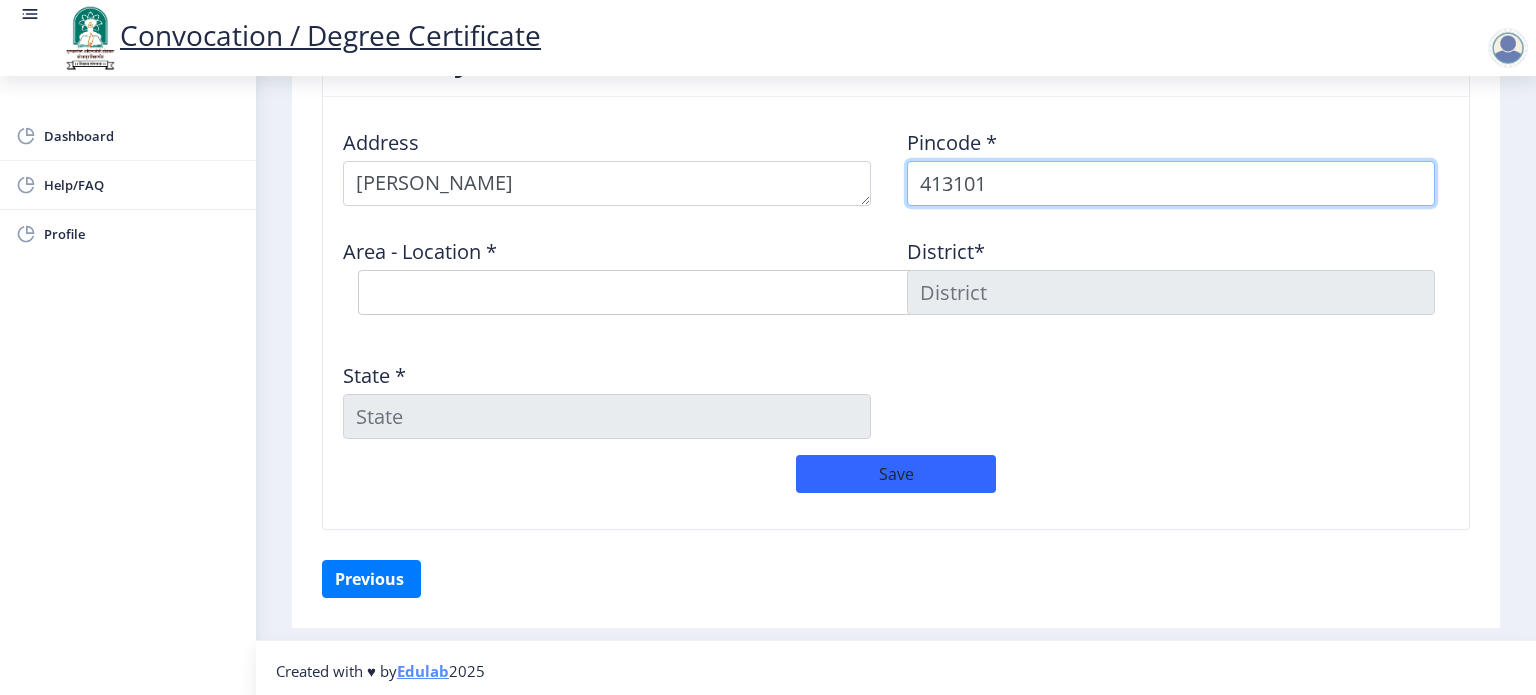 click on "413101" at bounding box center (1171, 183) 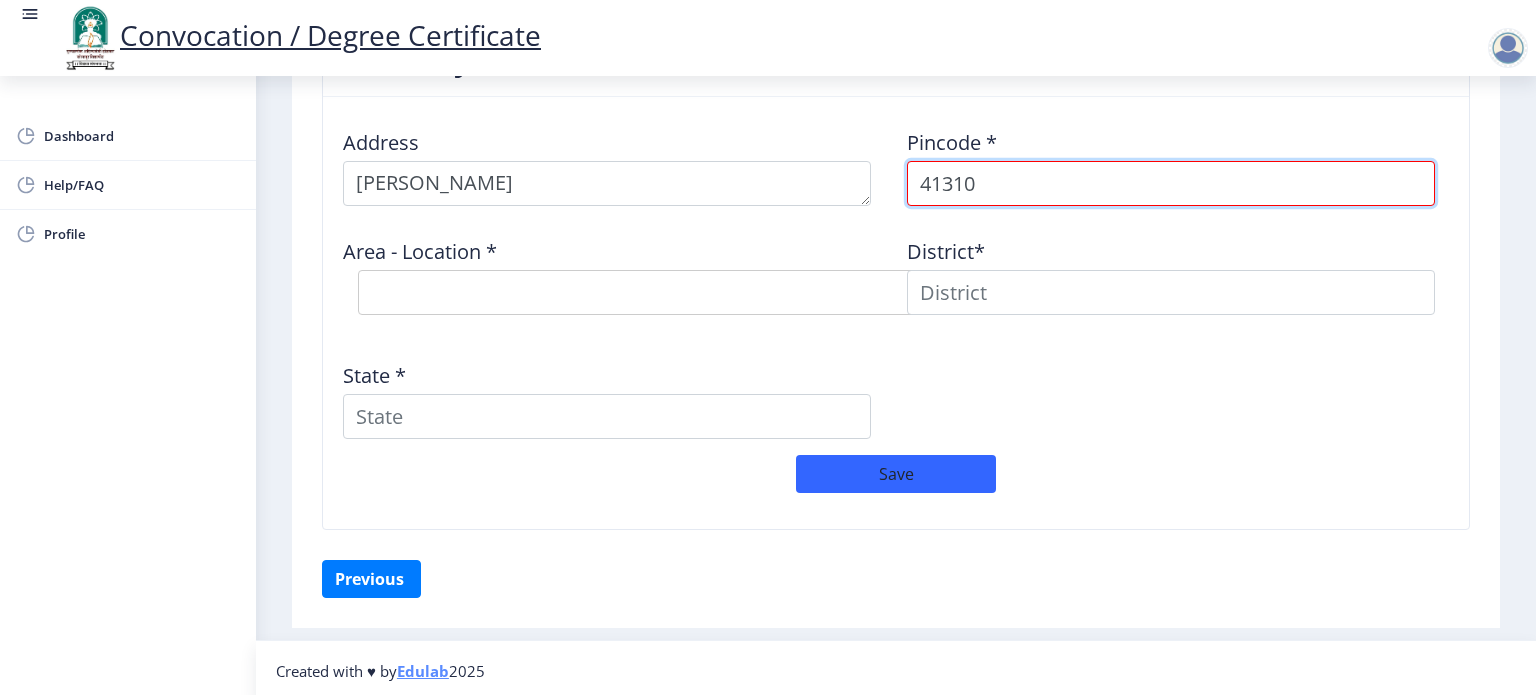 scroll, scrollTop: 1641, scrollLeft: 0, axis: vertical 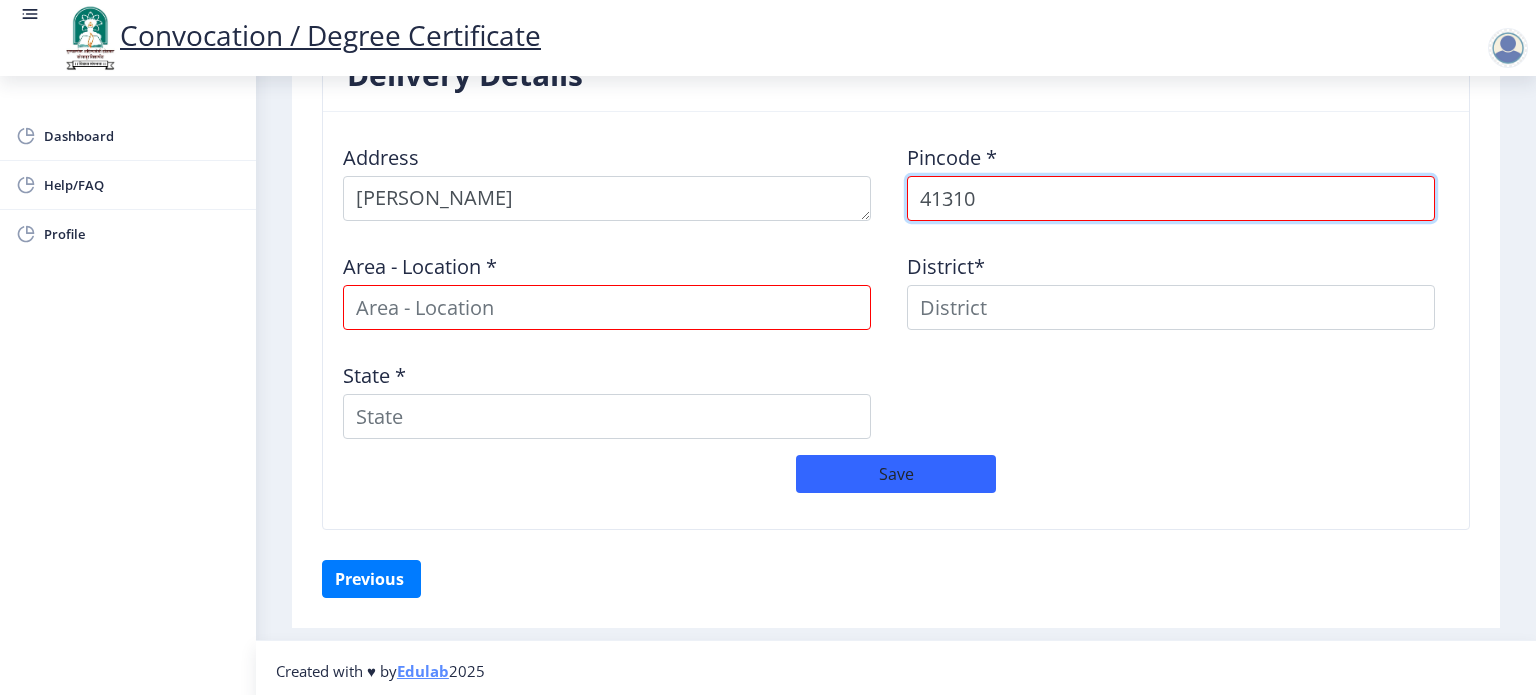 type on "413101" 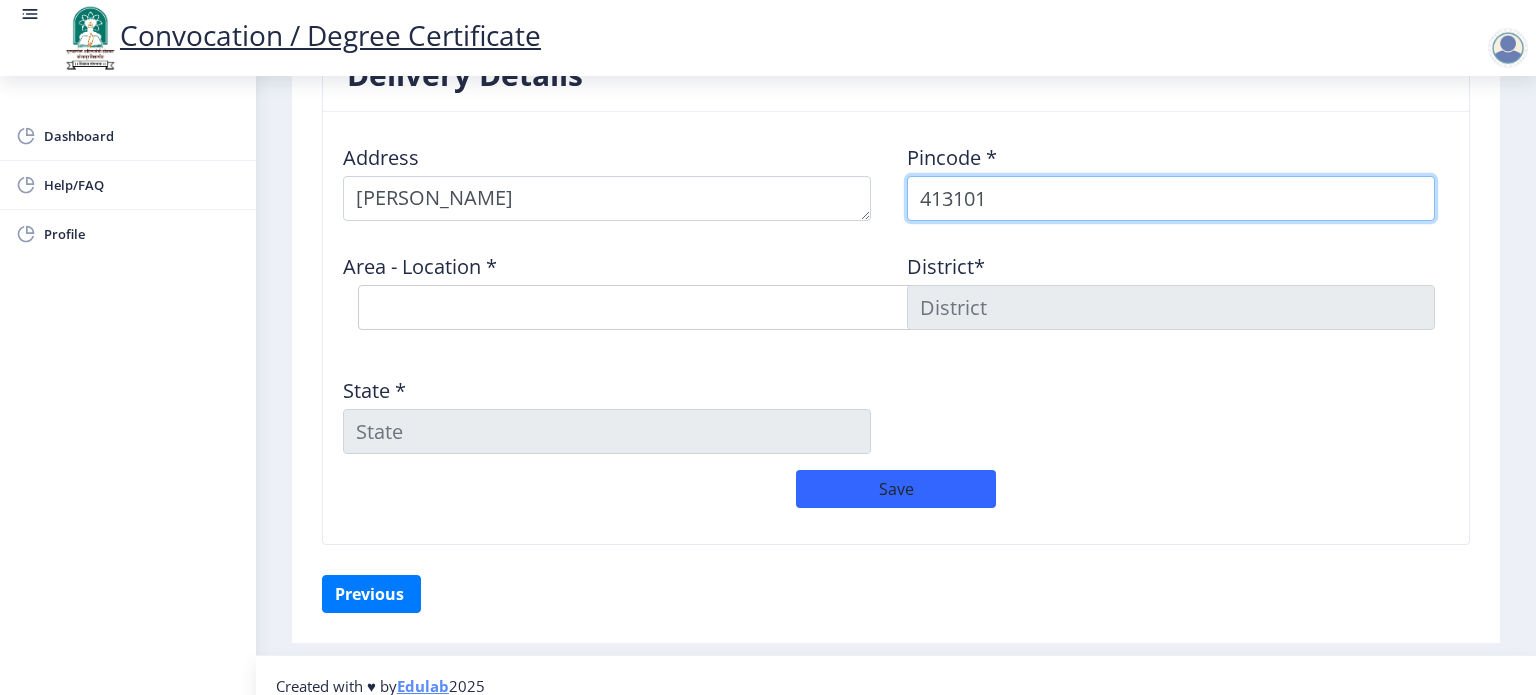 scroll, scrollTop: 1656, scrollLeft: 0, axis: vertical 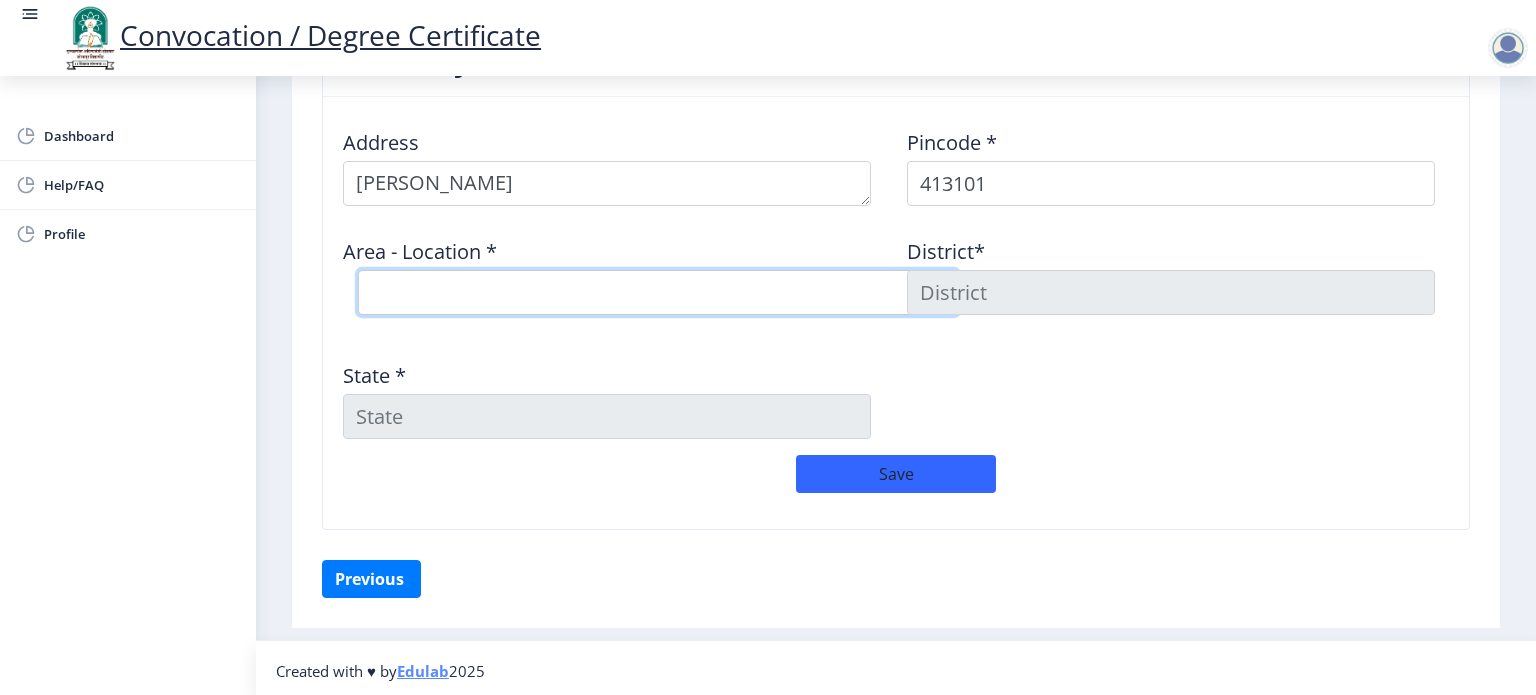 click on "Select Area Location Akluj S.O Bagechiwadi B.O Chakore B.O Kondbhav B.O Malewadi B.O Sangramnagar BO" at bounding box center (658, 292) 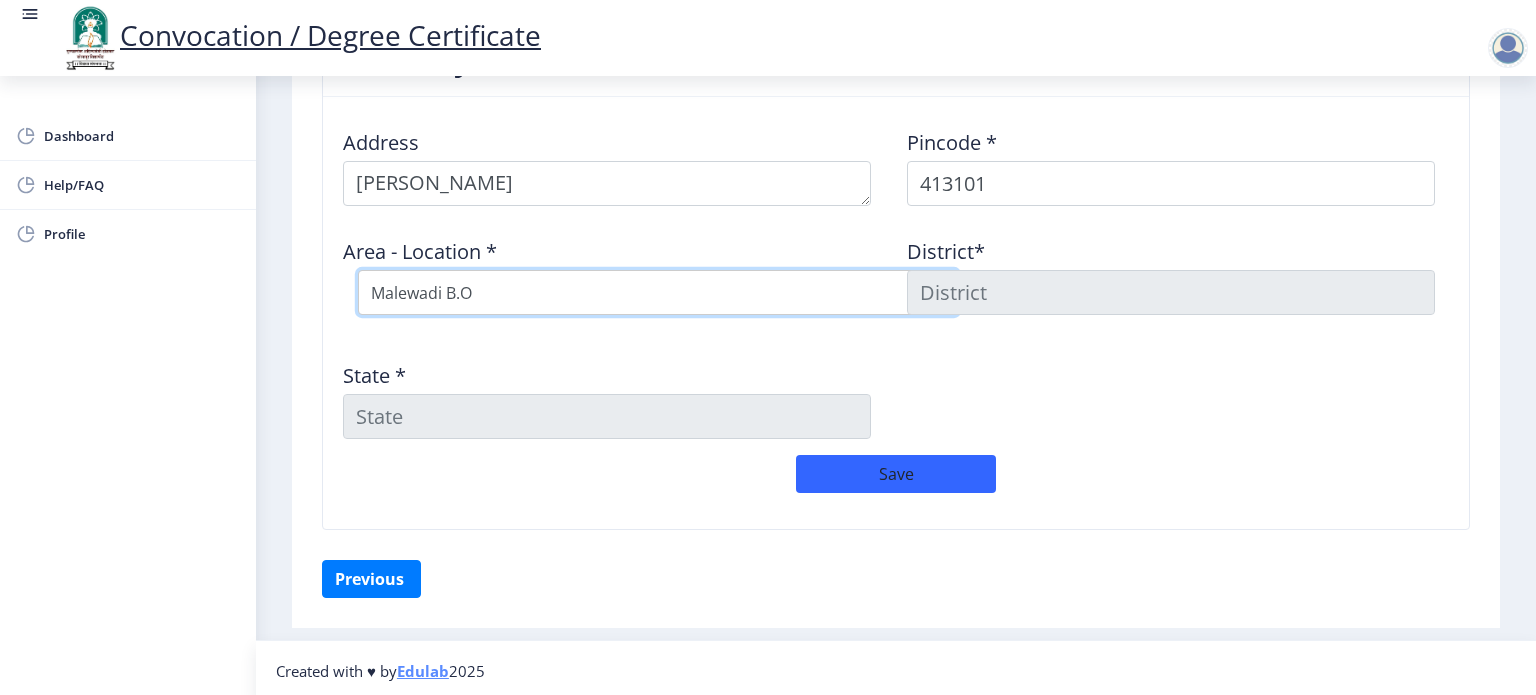 click on "Select Area Location Akluj S.O Bagechiwadi B.O Chakore B.O Kondbhav B.O Malewadi B.O Sangramnagar BO" at bounding box center [658, 292] 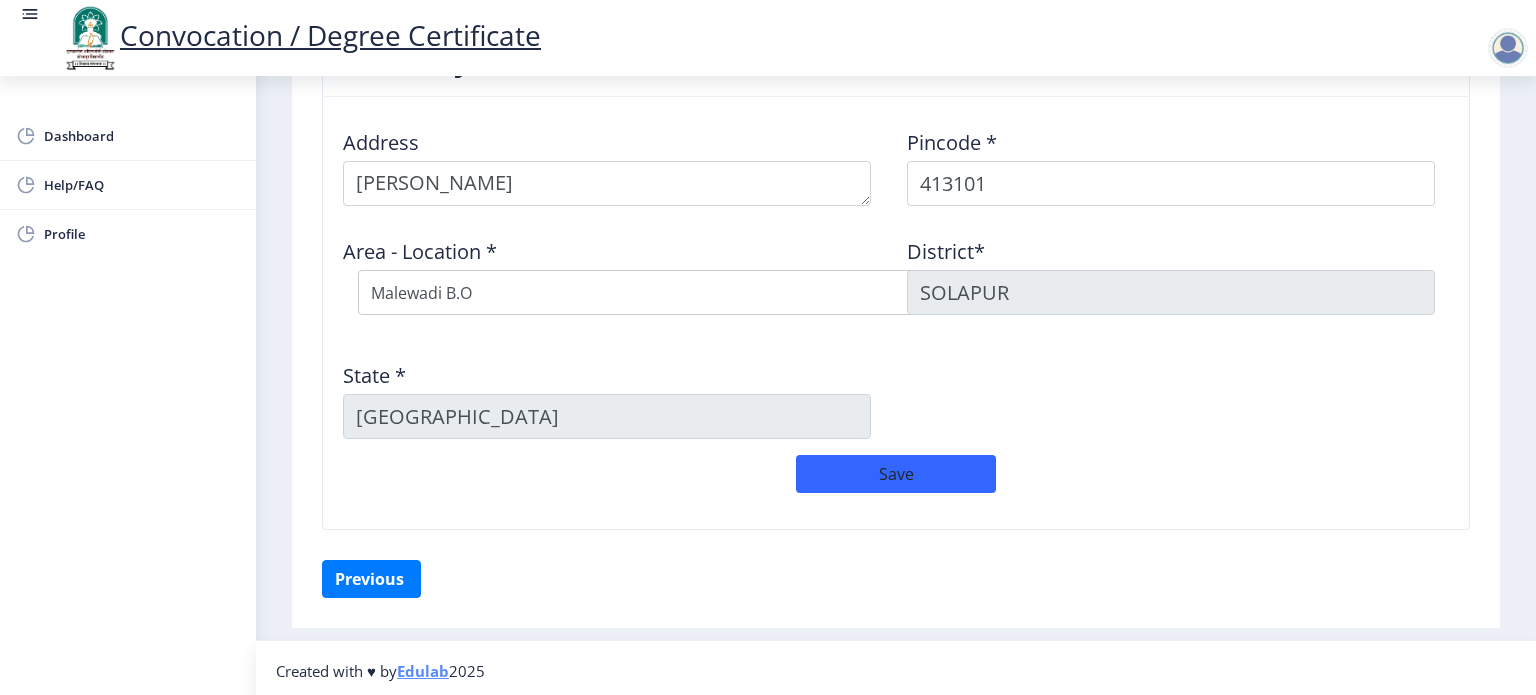 click on "Address    Pincode *  413101 Area - Location *  Select Area Location Akluj S.O Bagechiwadi B.O Chakore B.O Kondbhav B.O Malewadi B.O Sangramnagar BO District*  SOLAPUR State *  Maharashtra" 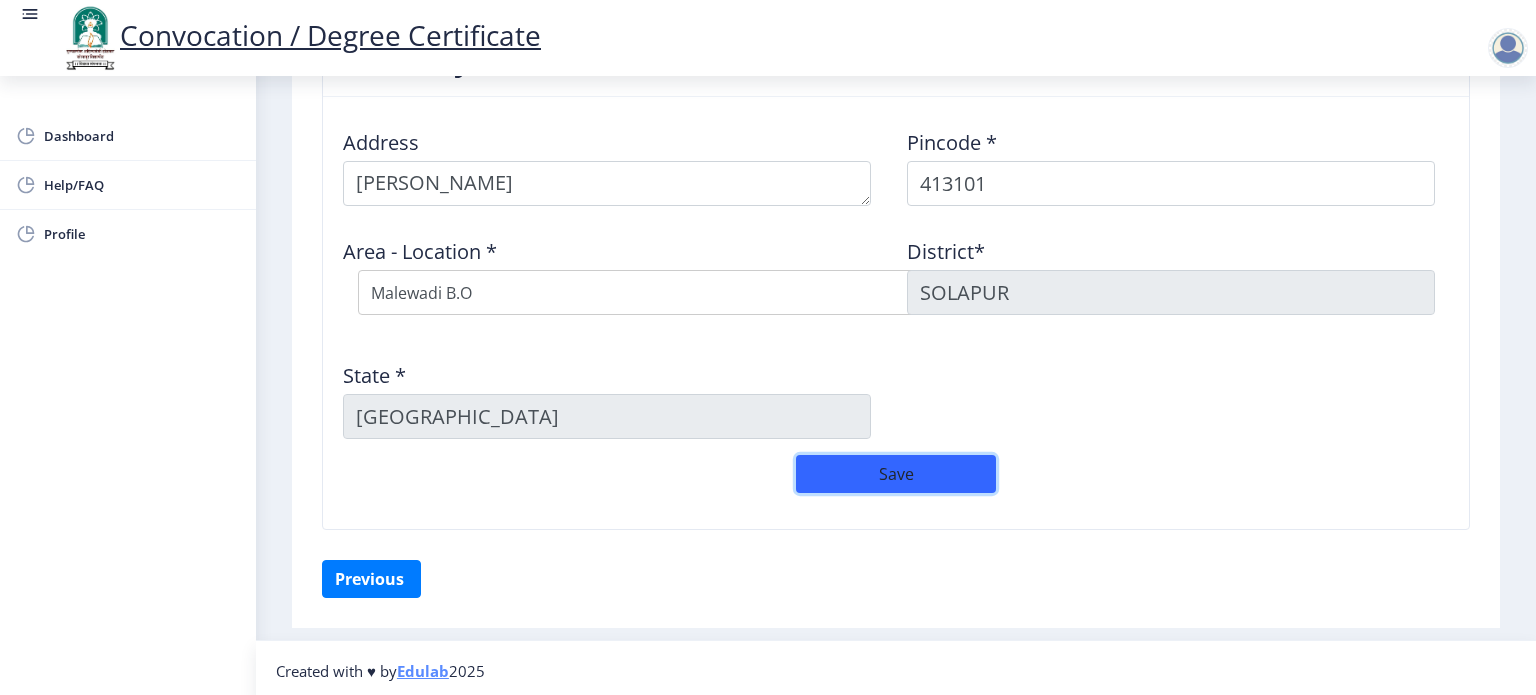 click on "Save" 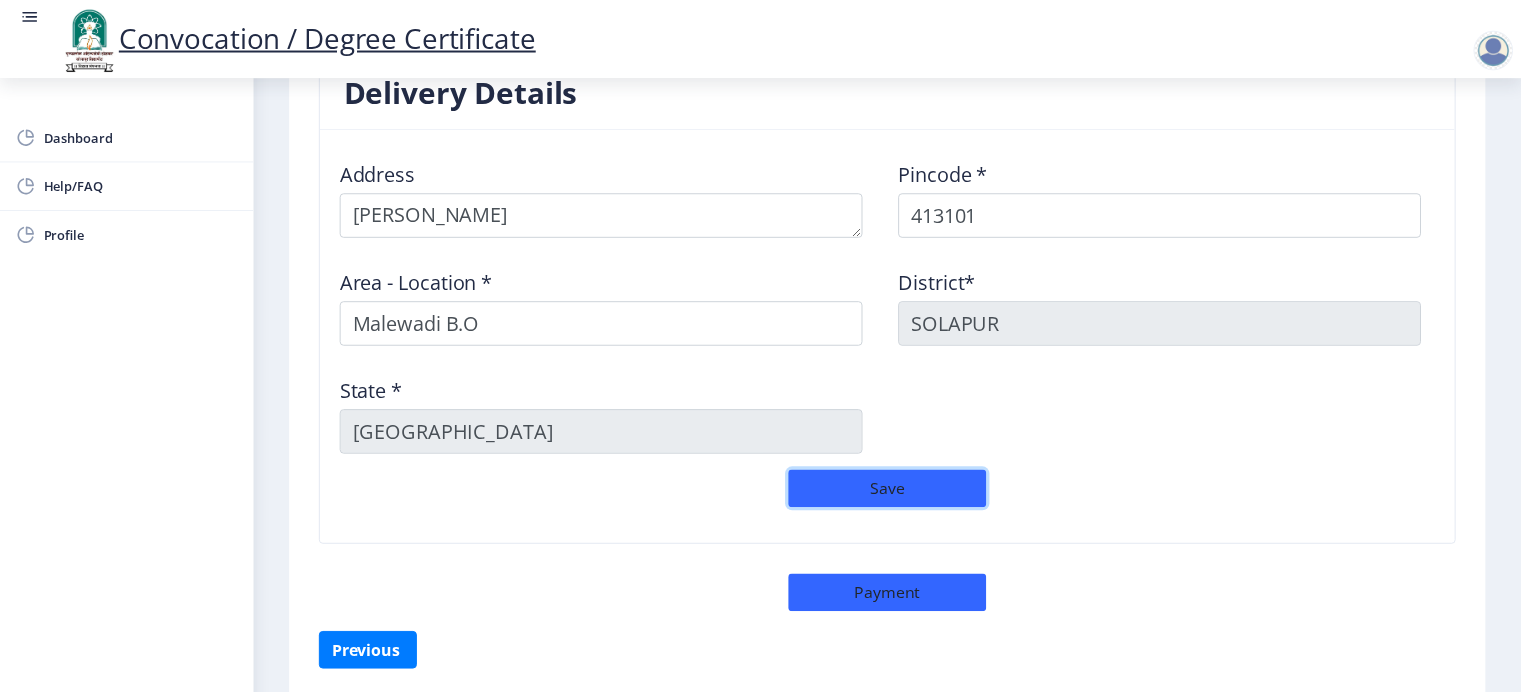 scroll, scrollTop: 1699, scrollLeft: 0, axis: vertical 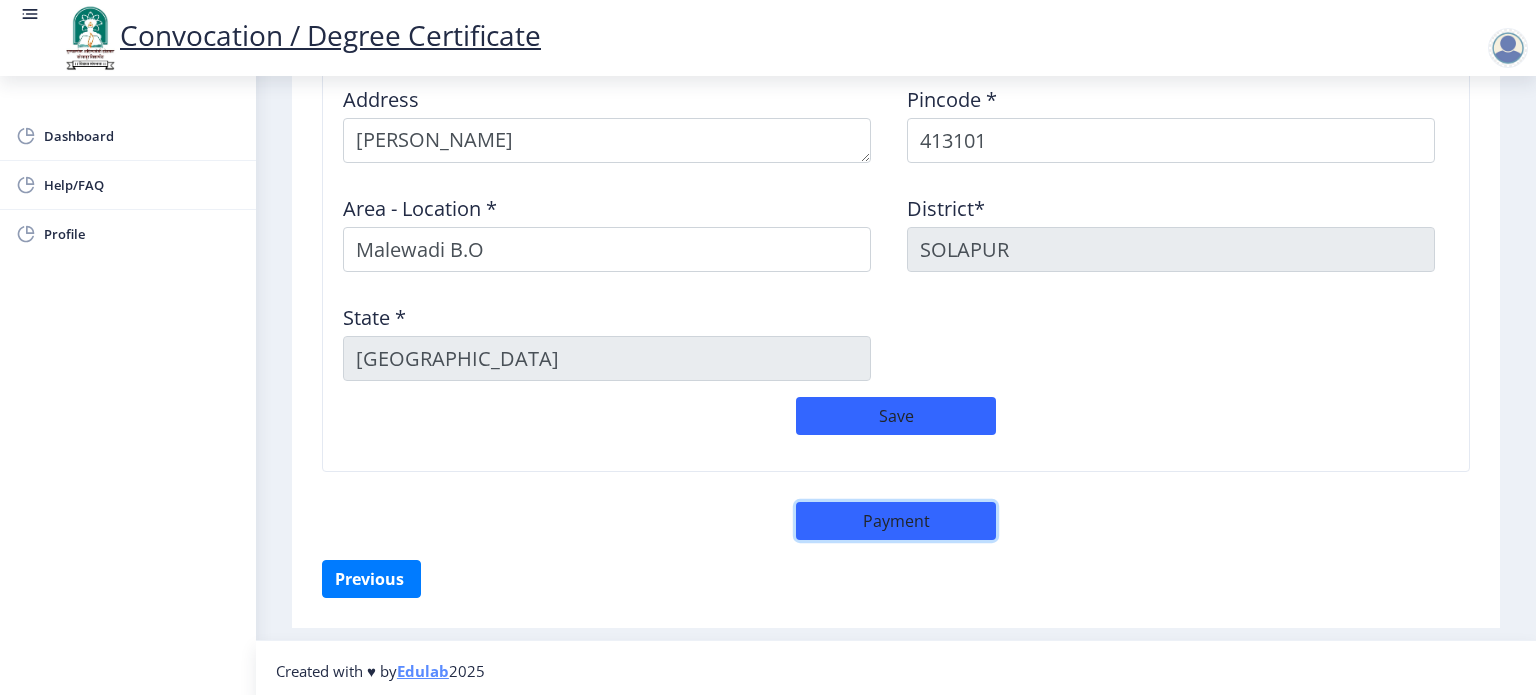 click on "Payment" 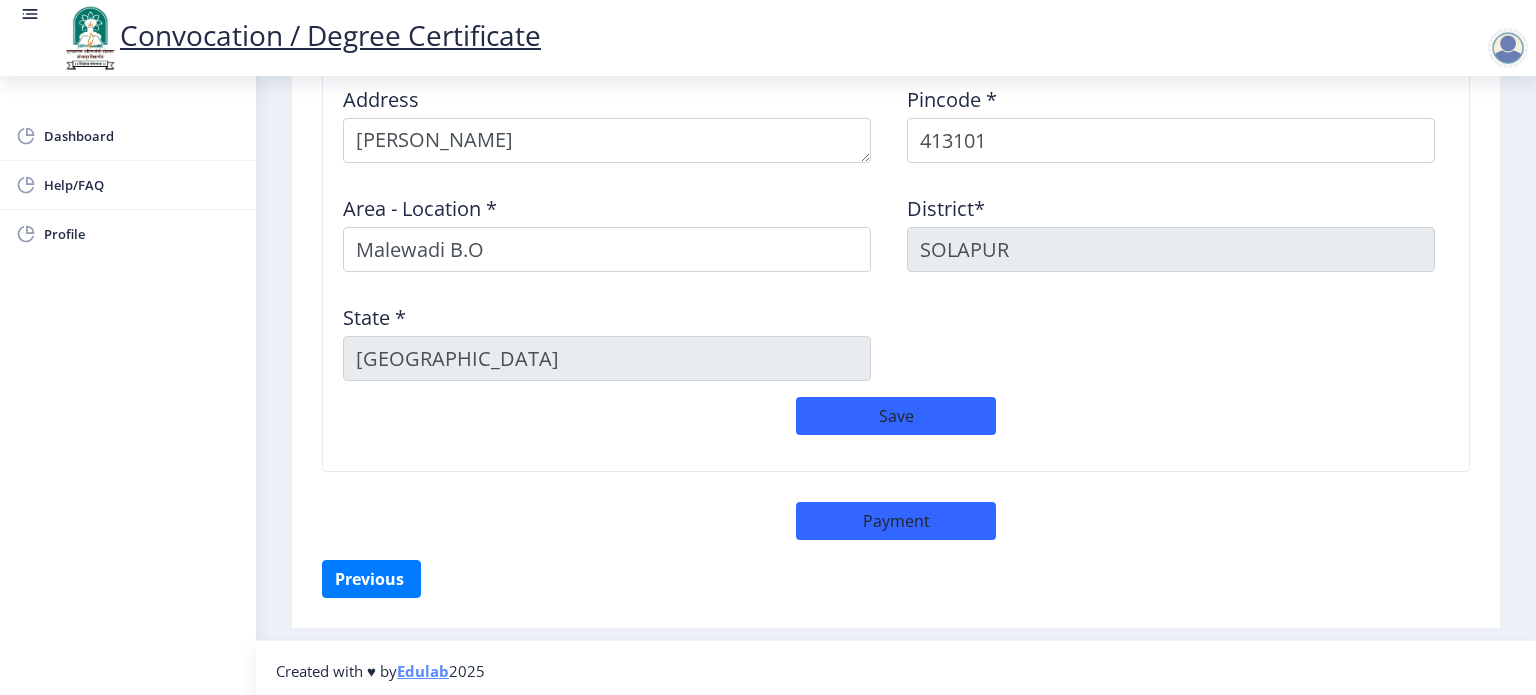 select on "sealed" 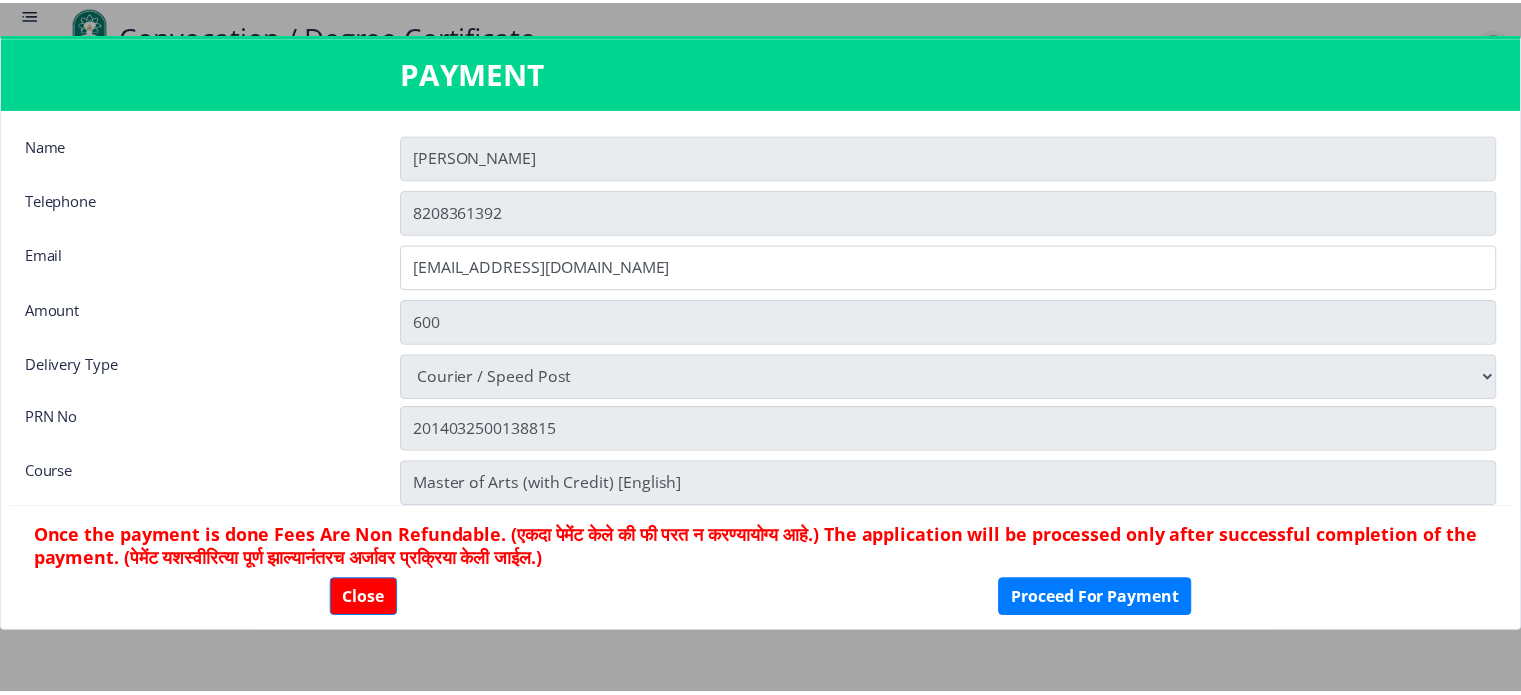 scroll, scrollTop: 1698, scrollLeft: 0, axis: vertical 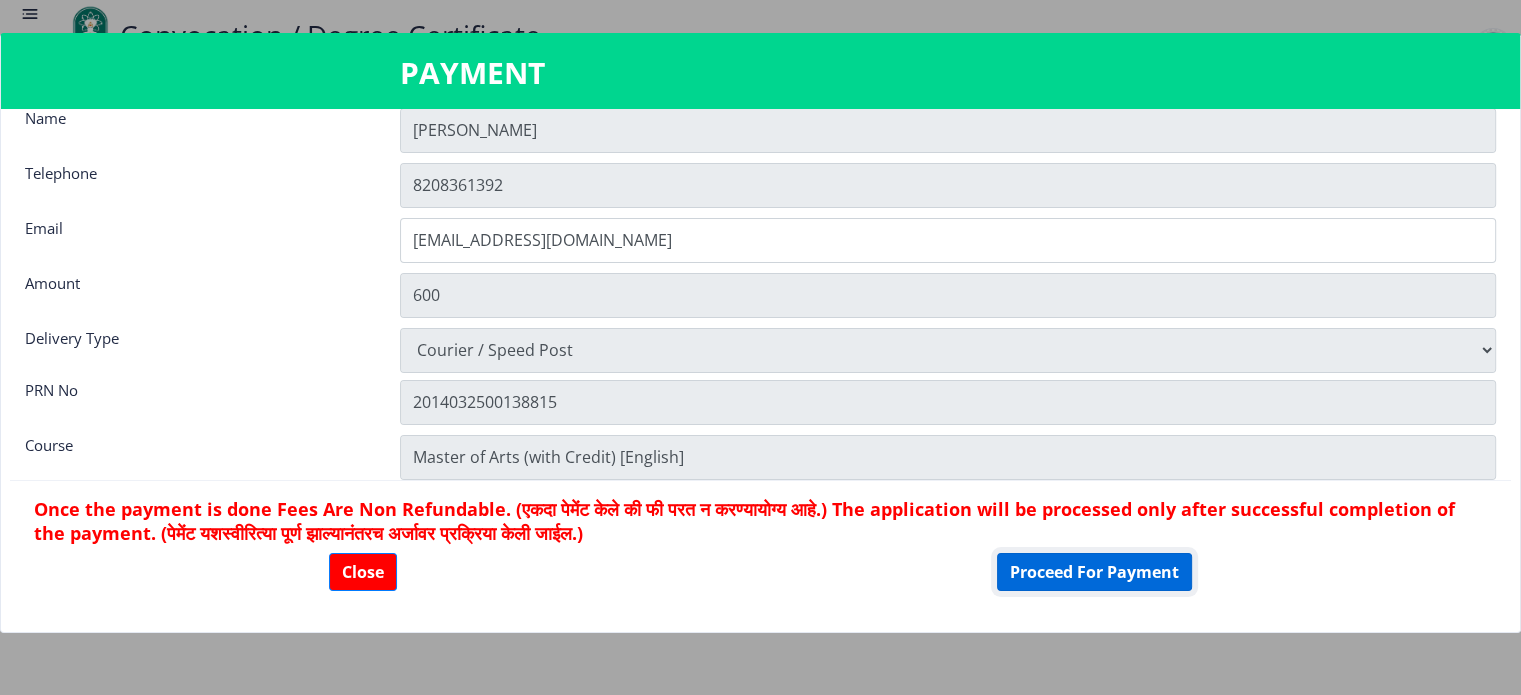 click on "Proceed For Payment" 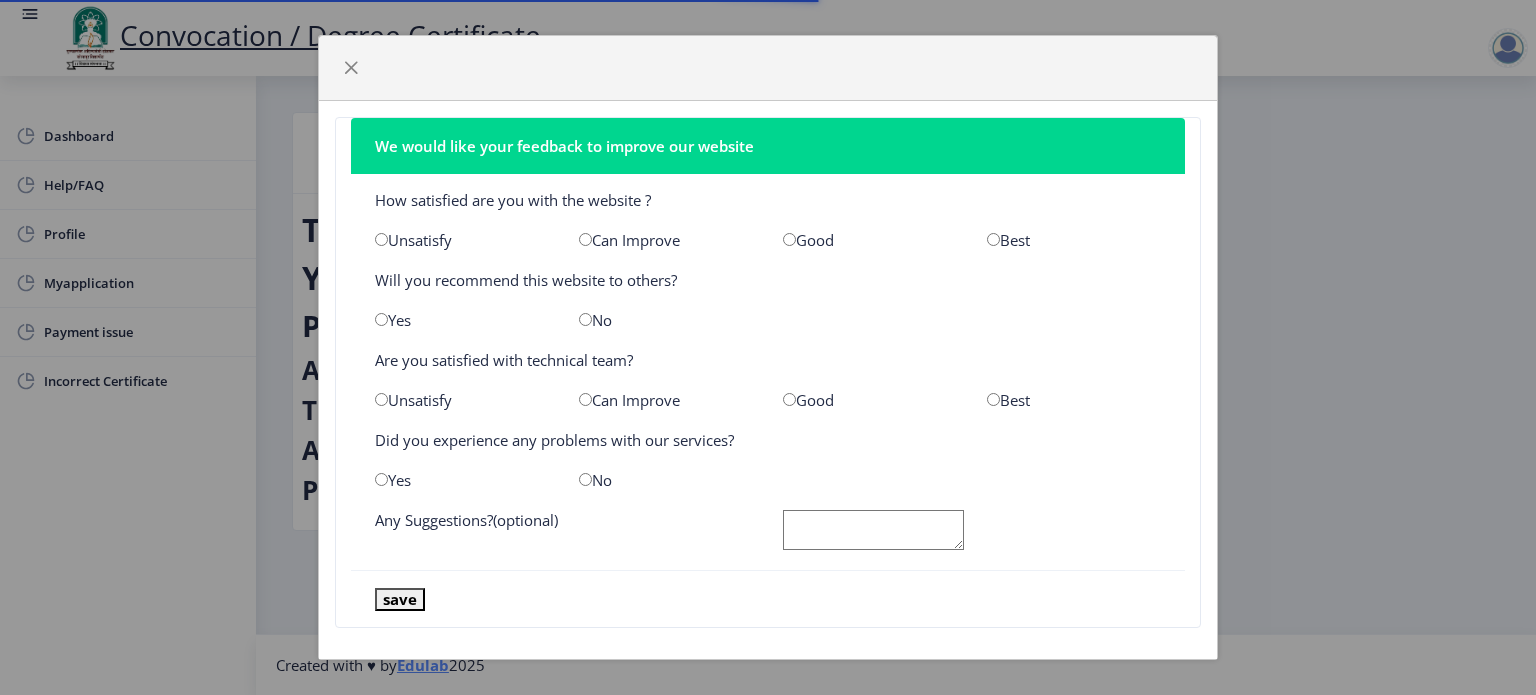 scroll, scrollTop: 0, scrollLeft: 0, axis: both 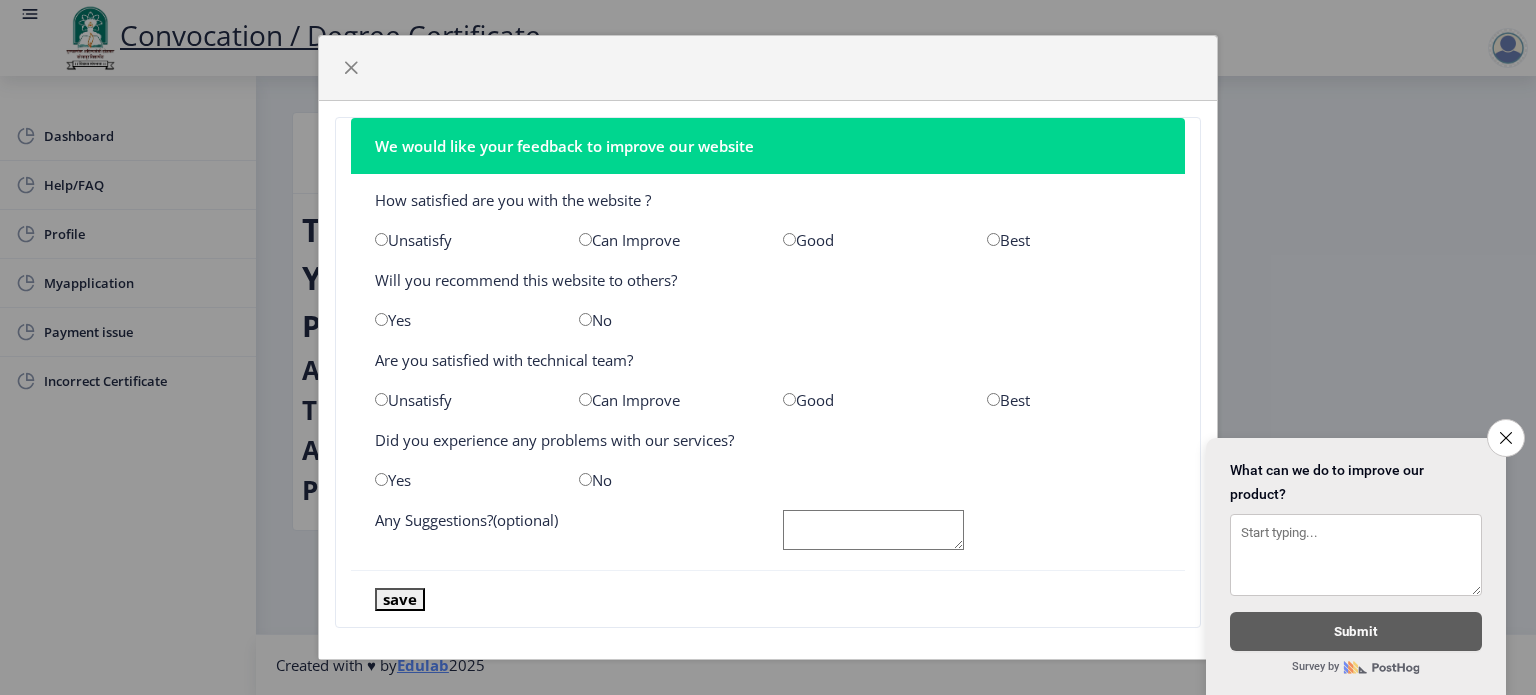 click at bounding box center [993, 239] 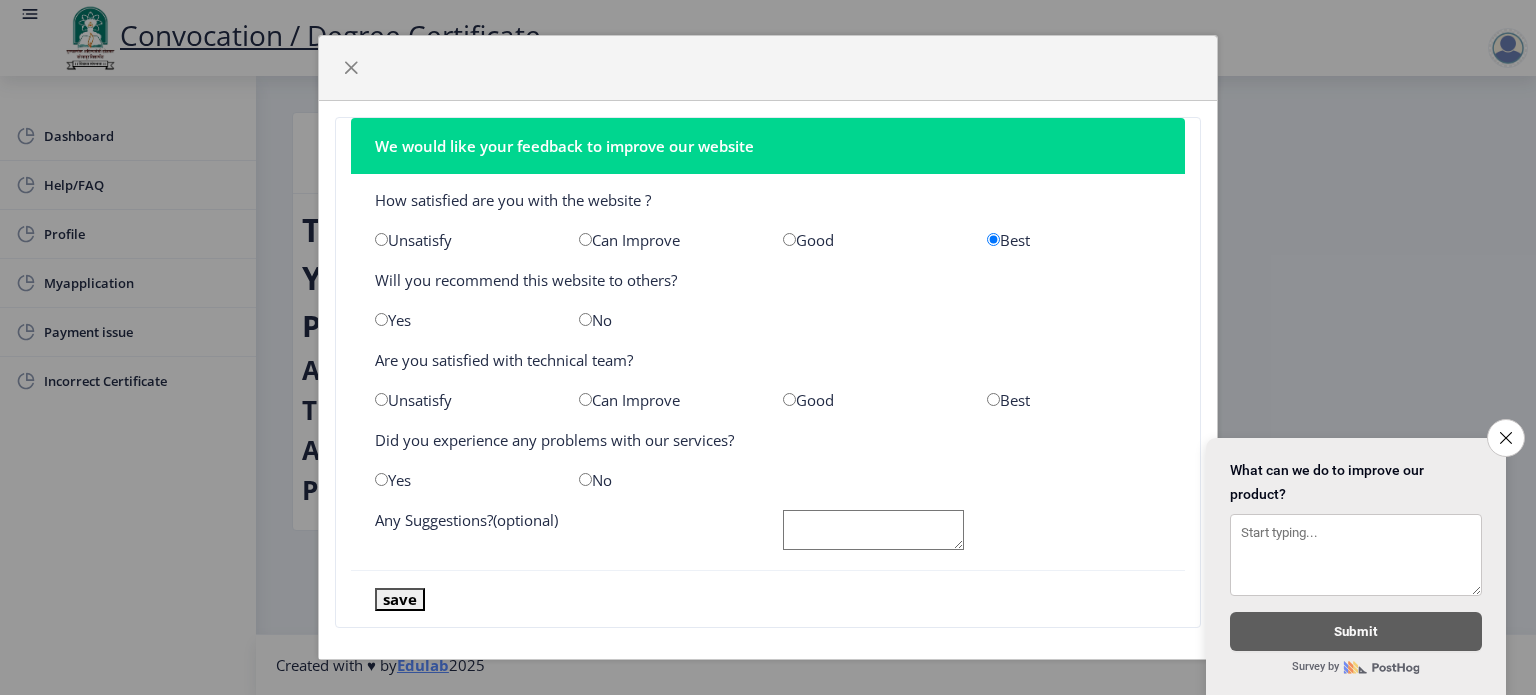 click at bounding box center (381, 319) 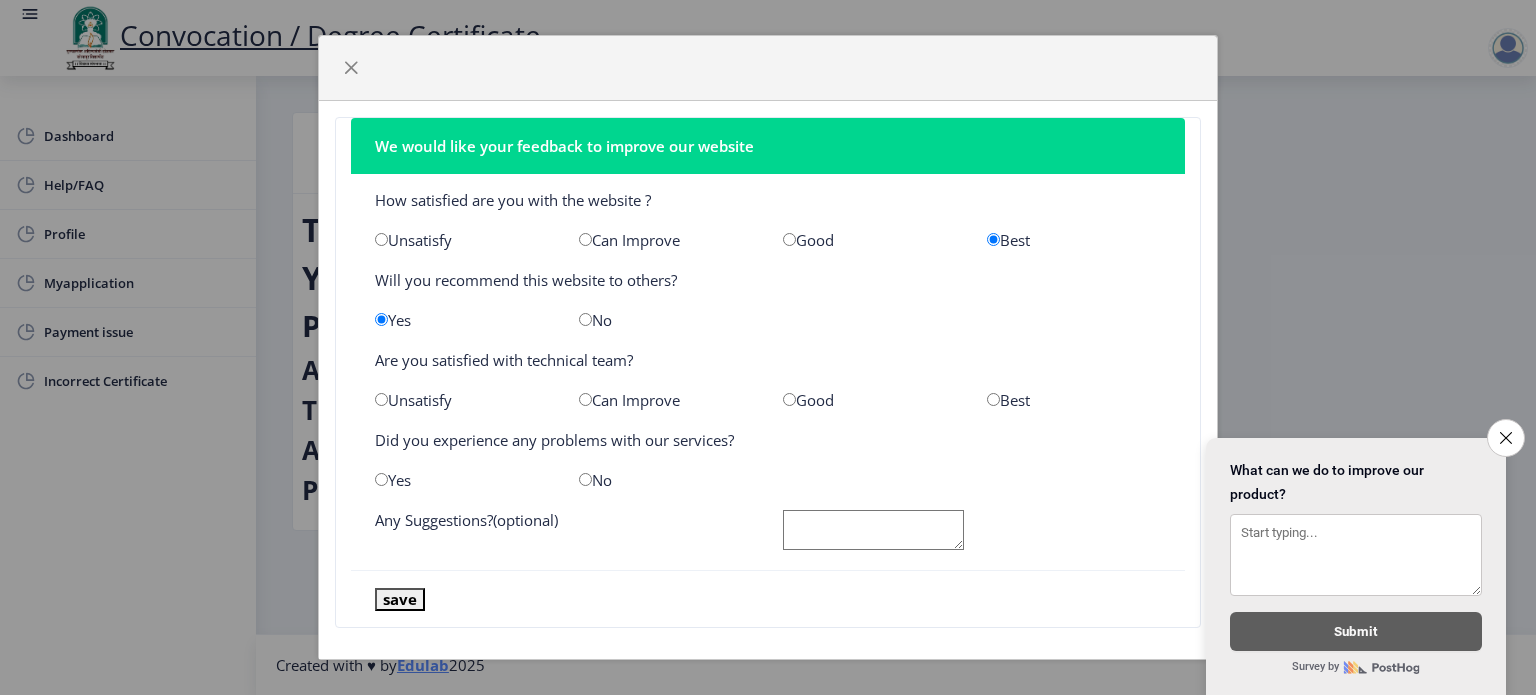 scroll, scrollTop: 12, scrollLeft: 0, axis: vertical 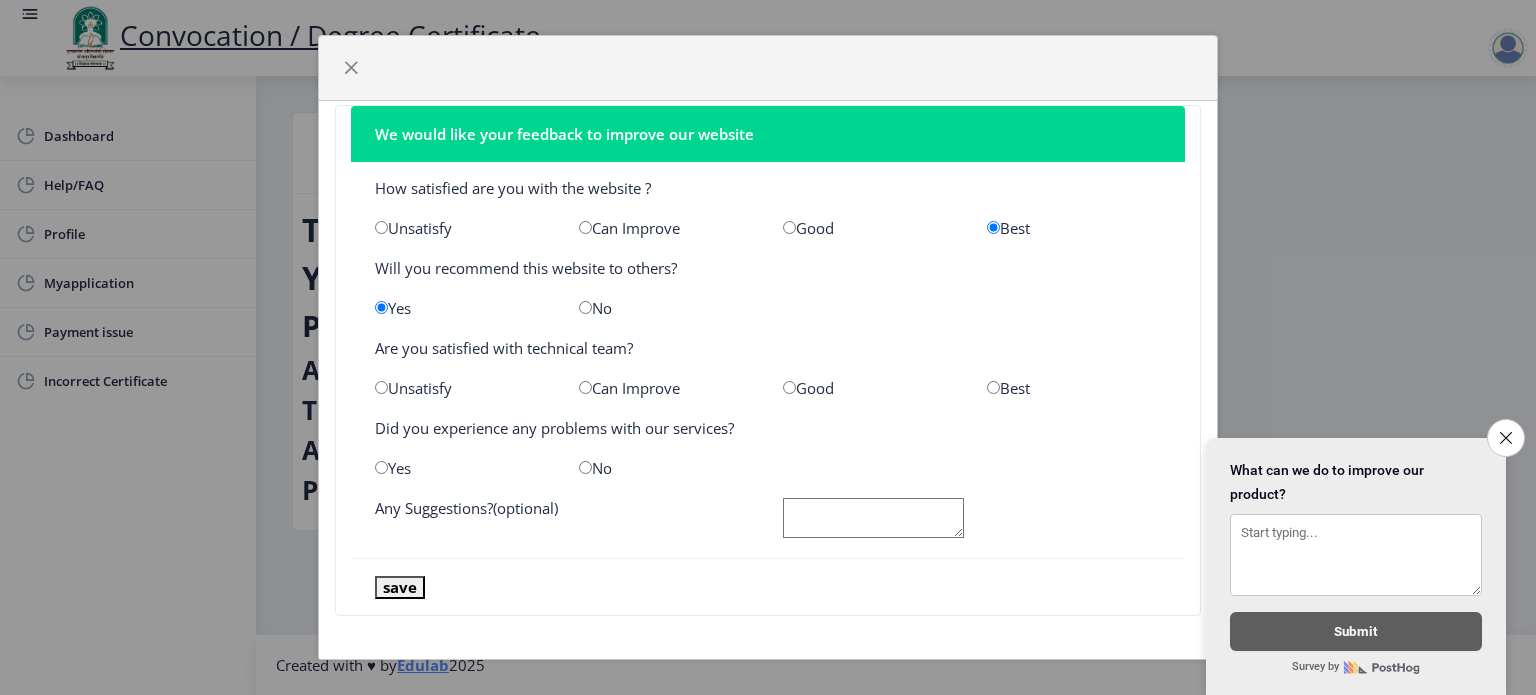click at bounding box center (993, 387) 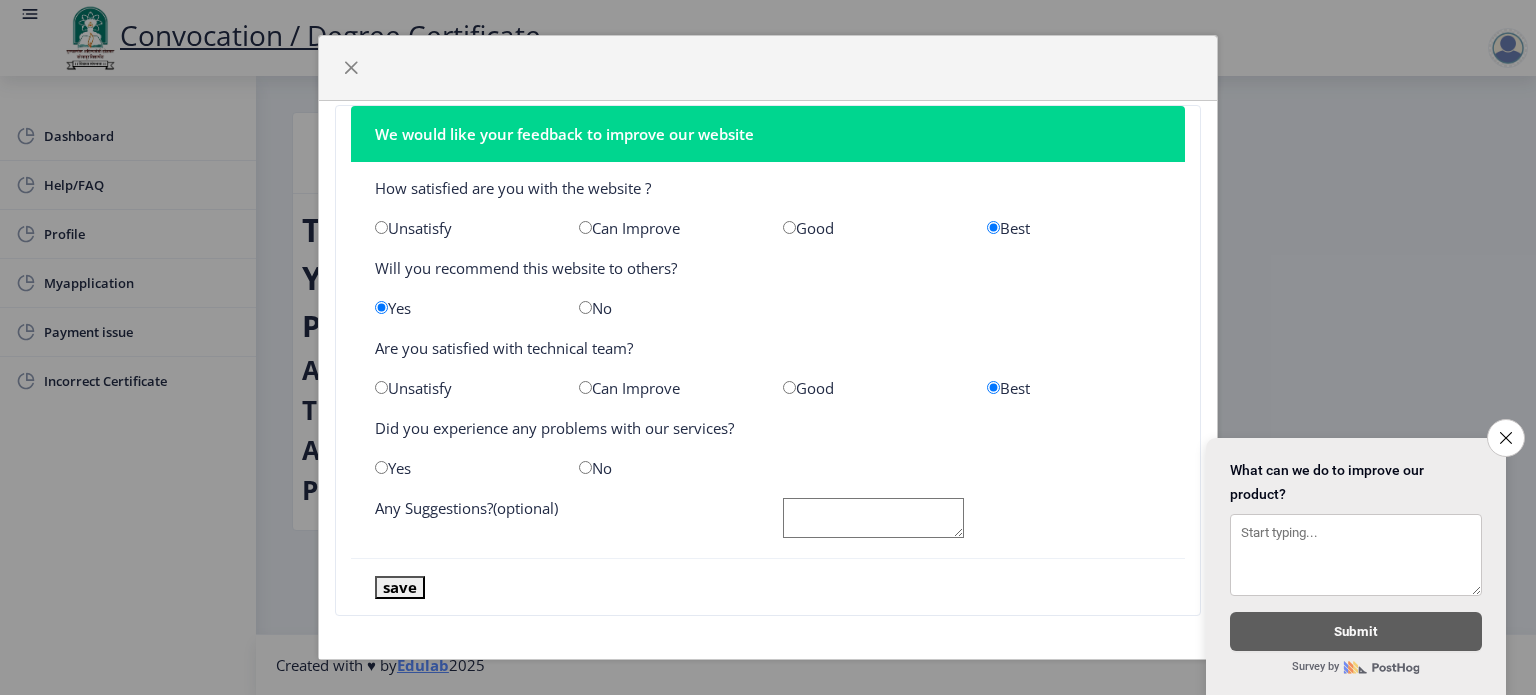 click at bounding box center [585, 467] 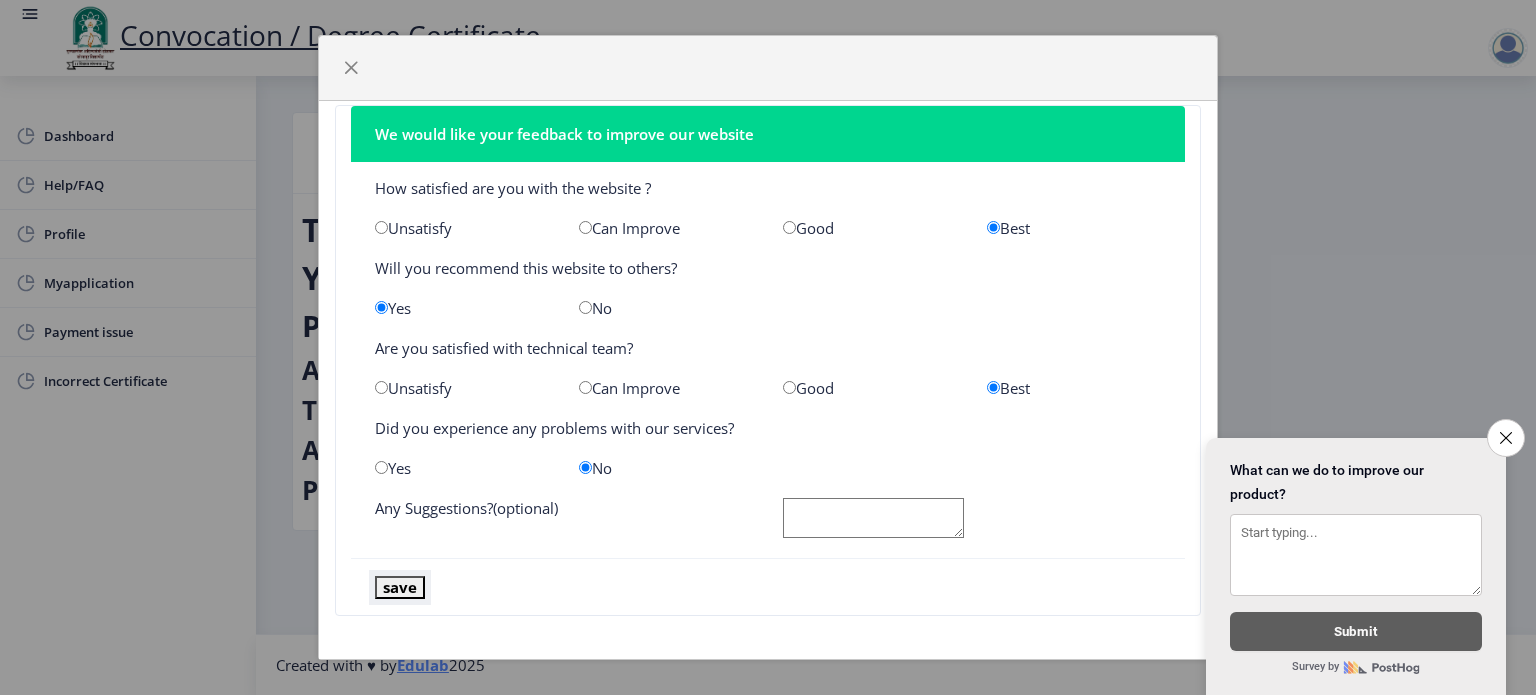 click on "save" 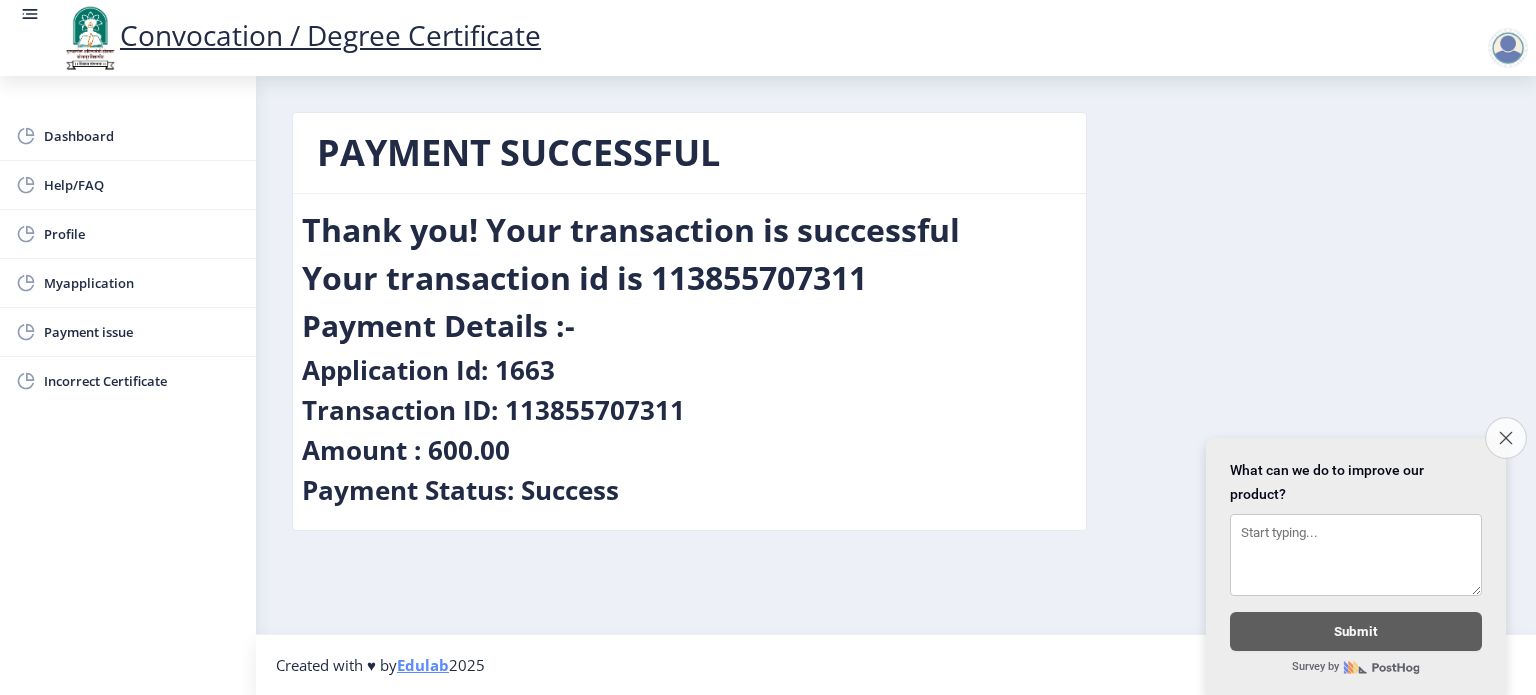 click on "Close survey" 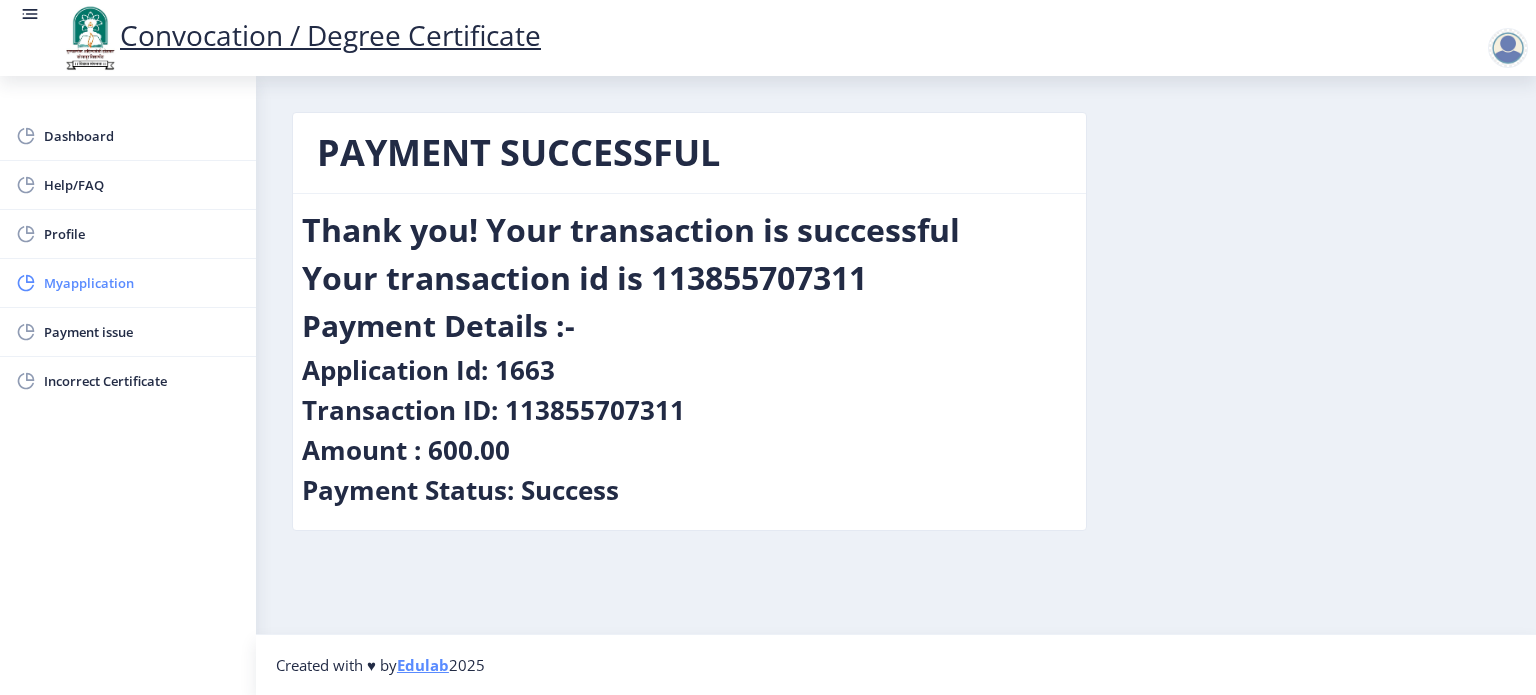 click on "Myapplication" 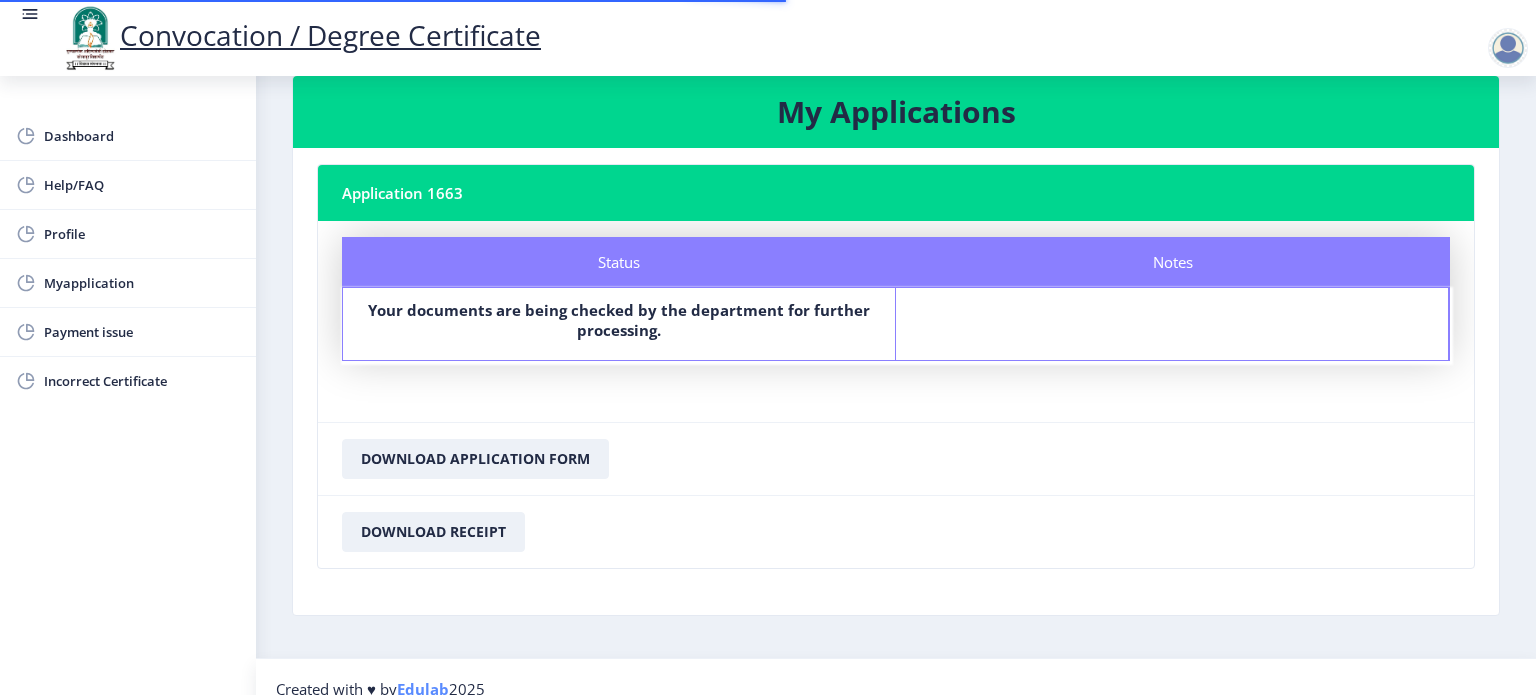 scroll, scrollTop: 58, scrollLeft: 0, axis: vertical 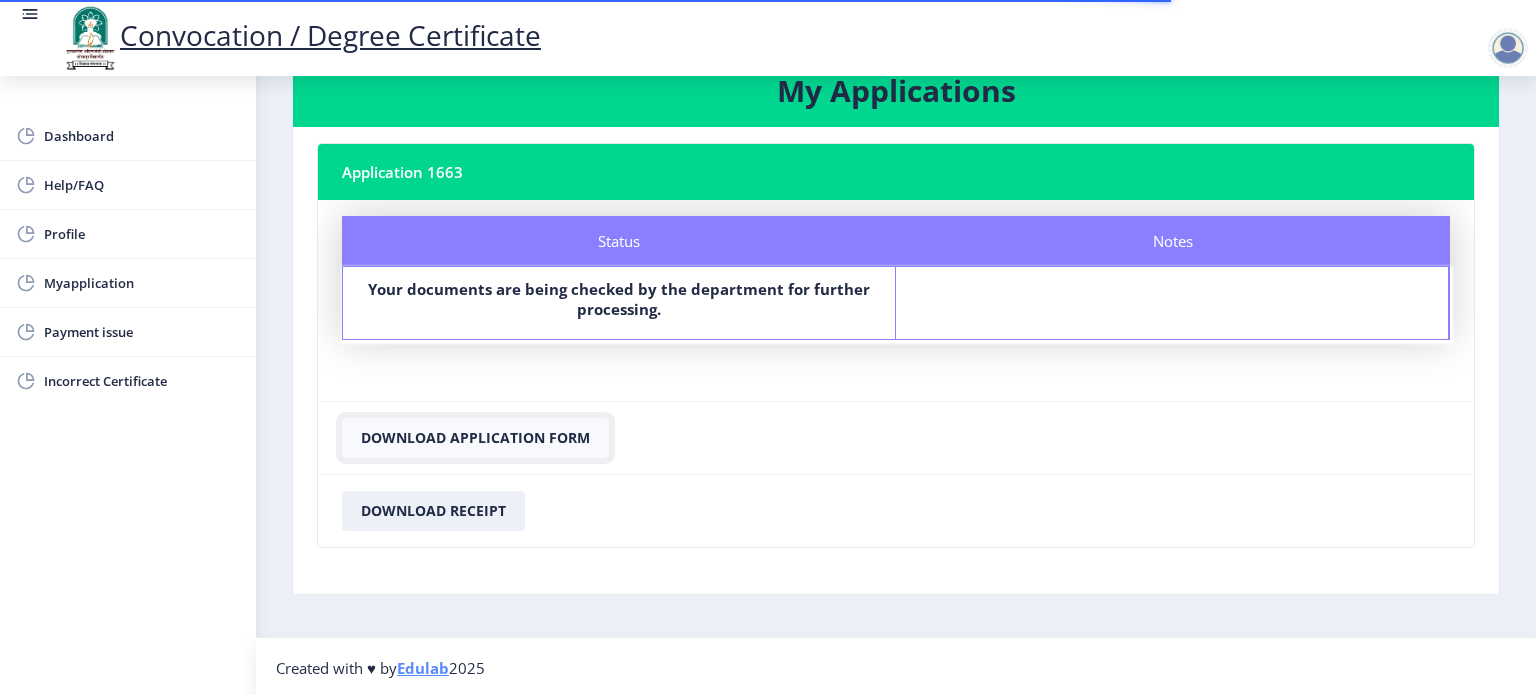 click on "Download Application Form" 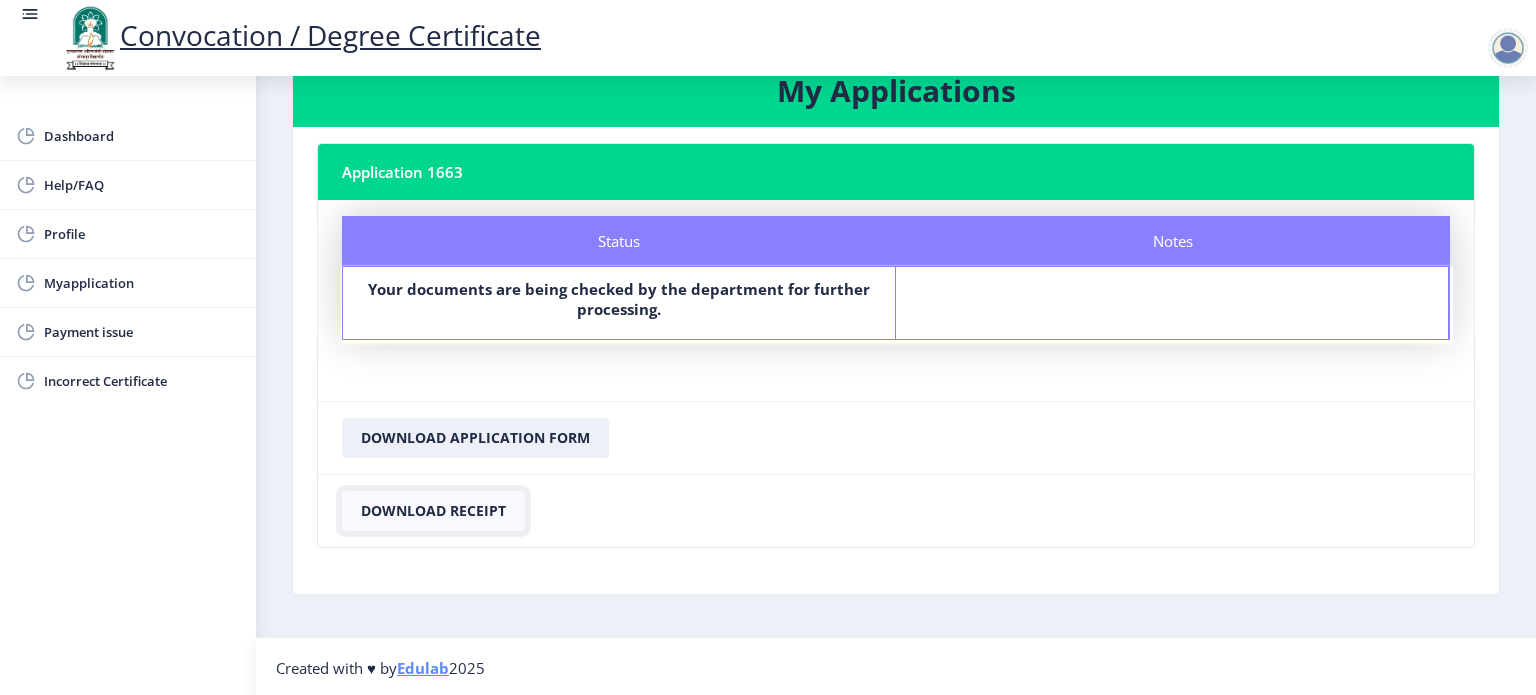 click on "Download Receipt" 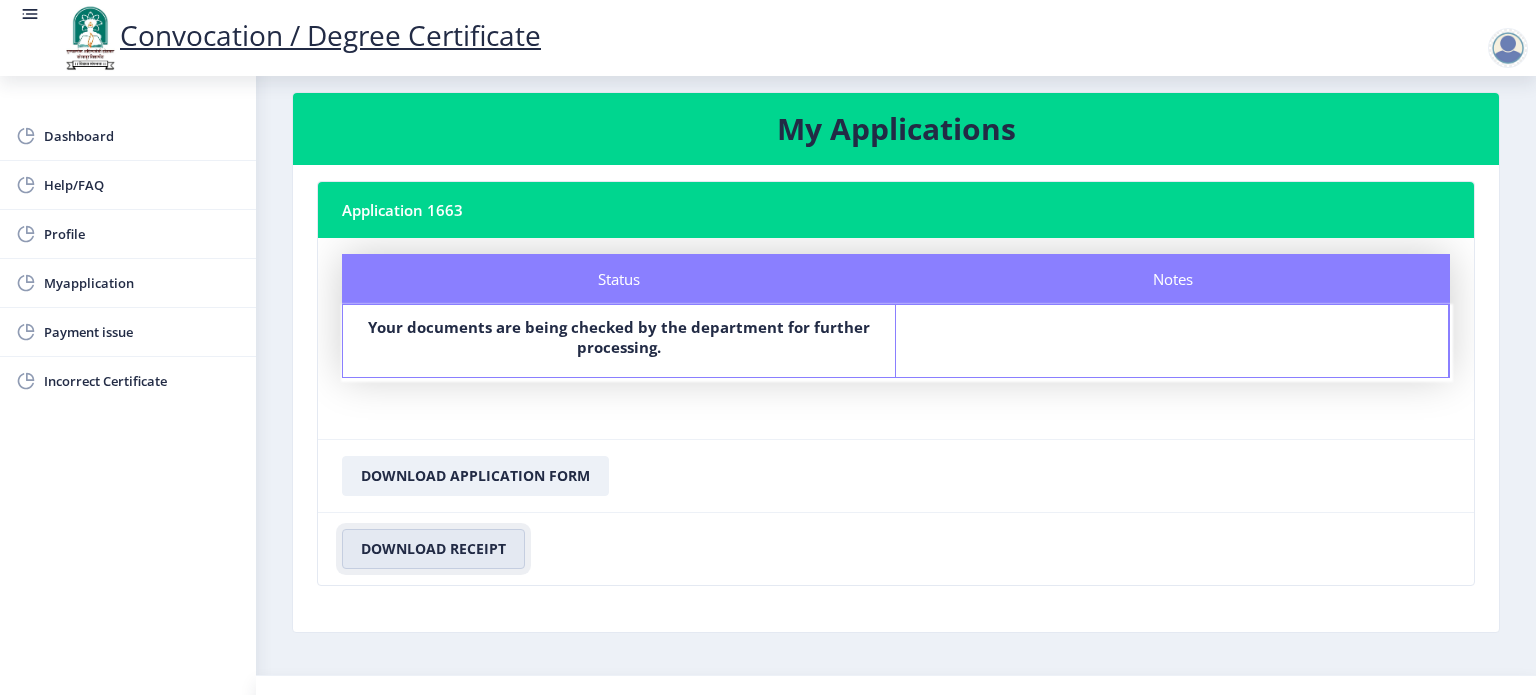 scroll, scrollTop: 0, scrollLeft: 0, axis: both 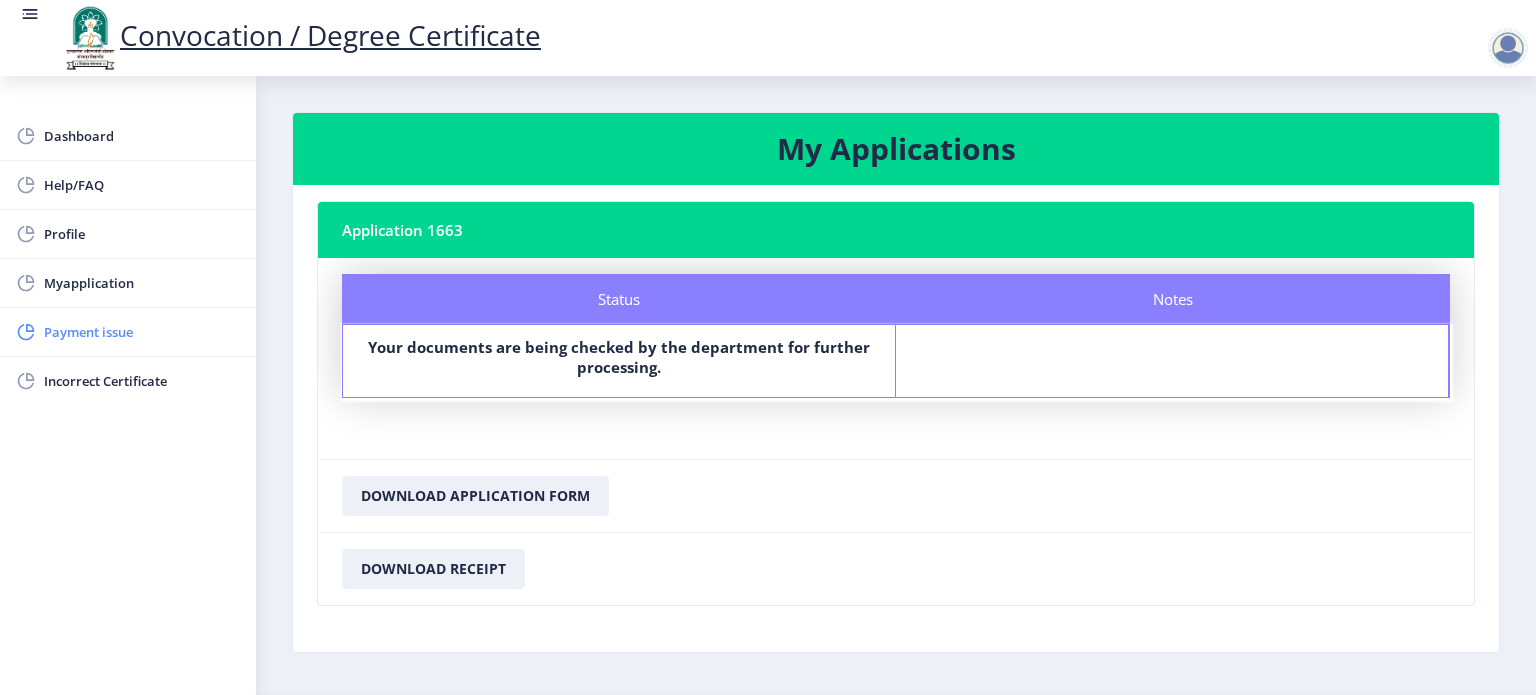 click on "Payment issue" 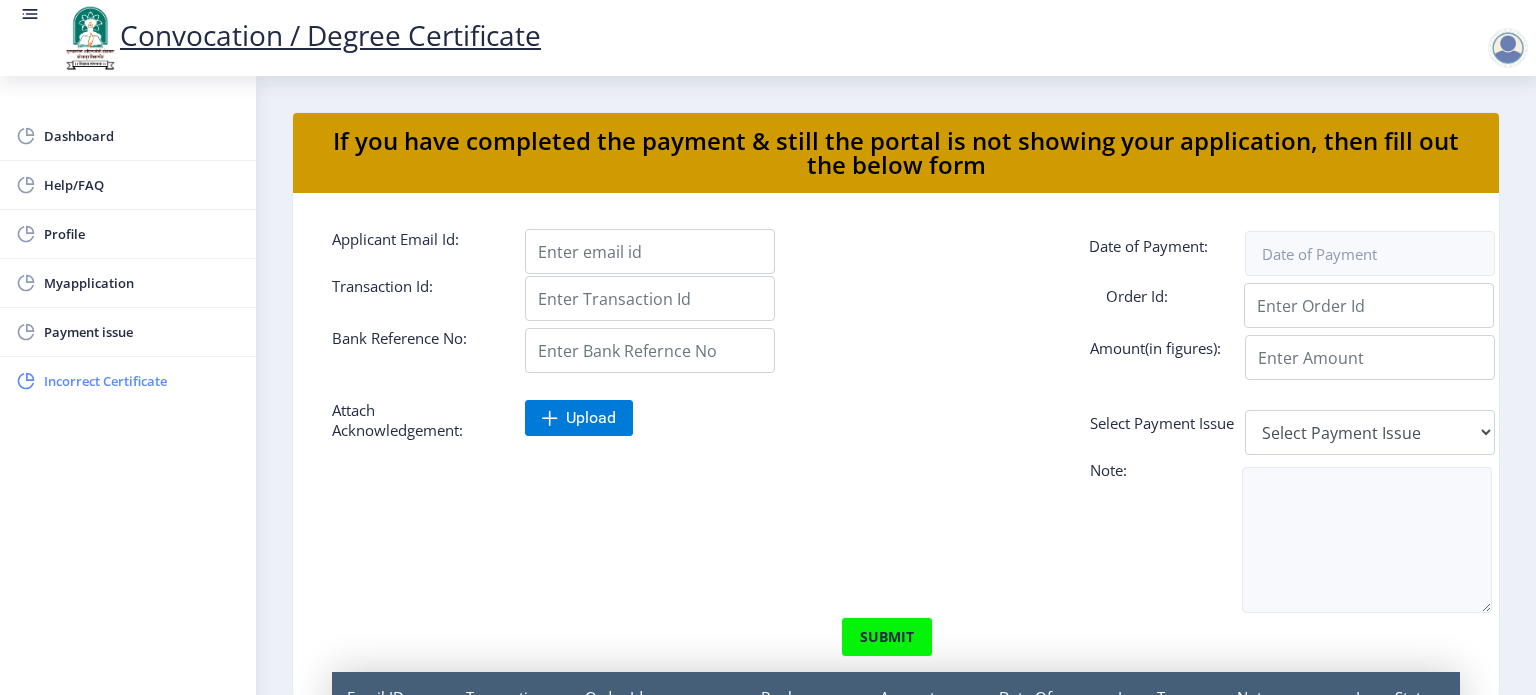 click on "Incorrect Certificate" 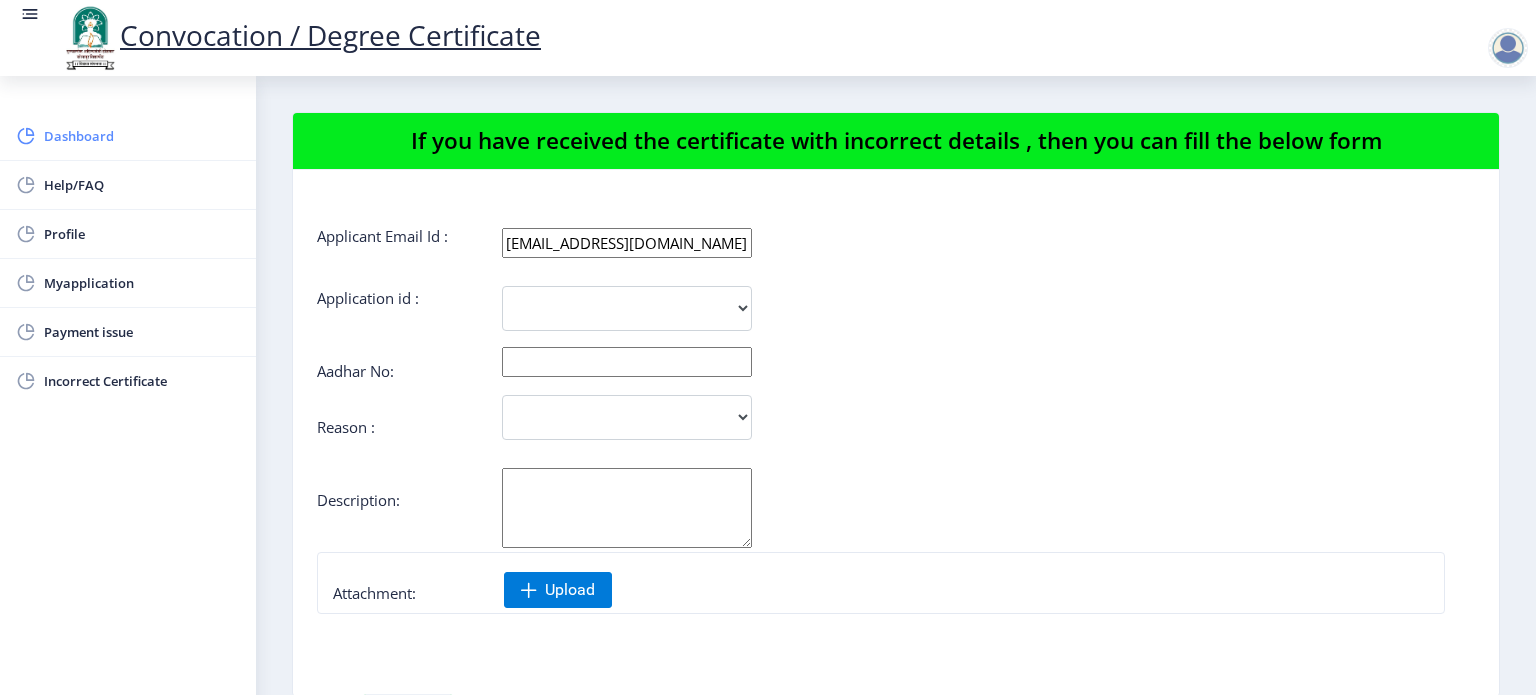 click on "Dashboard" 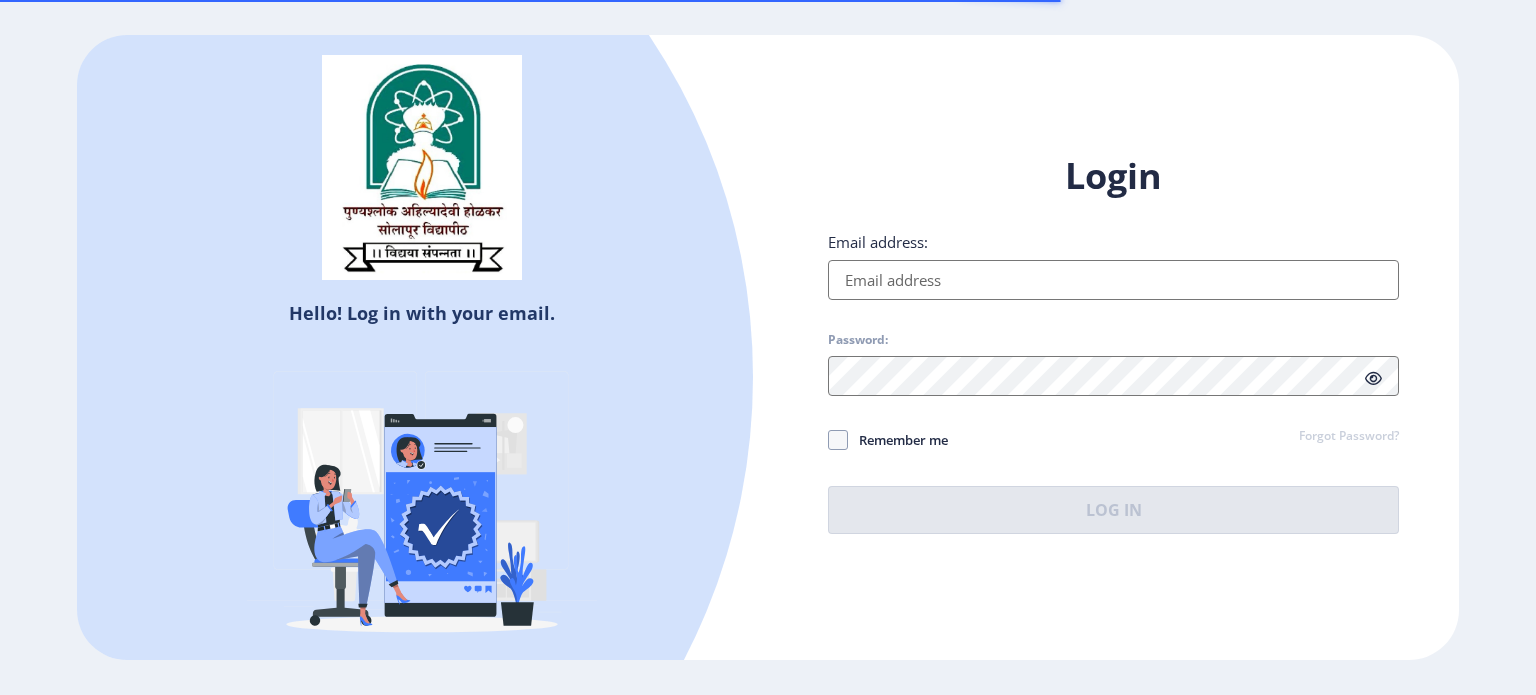 type on "[EMAIL_ADDRESS][DOMAIN_NAME]" 